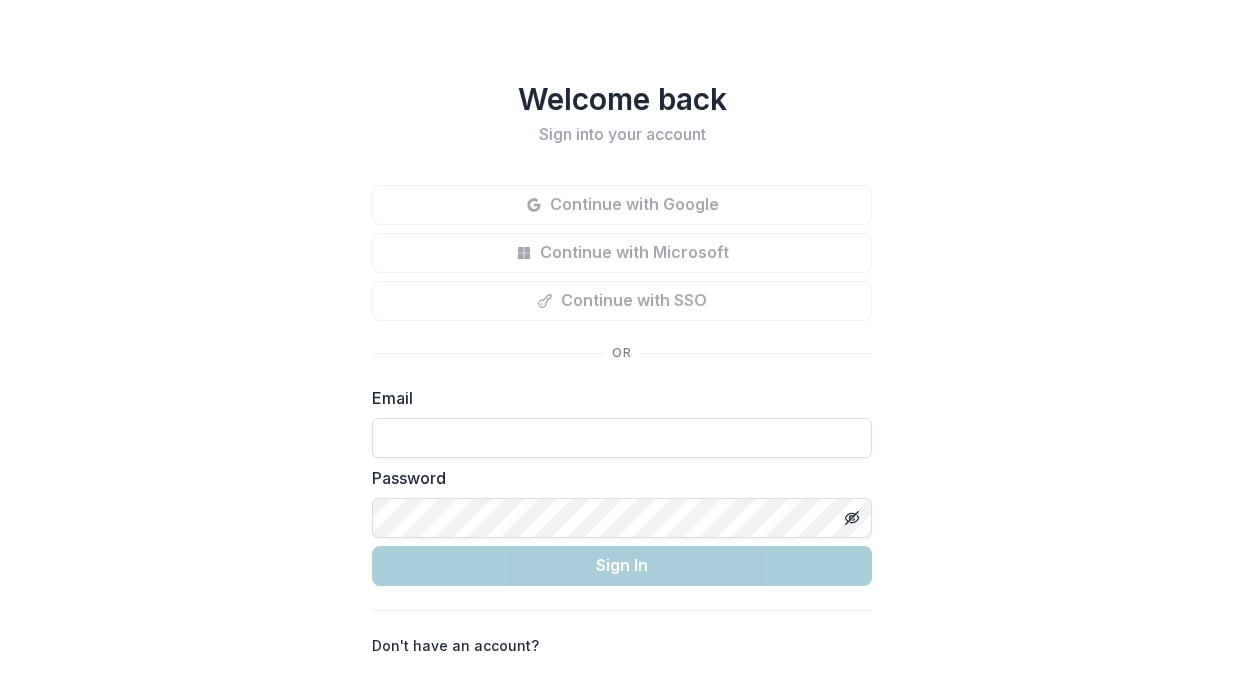 scroll, scrollTop: 0, scrollLeft: 0, axis: both 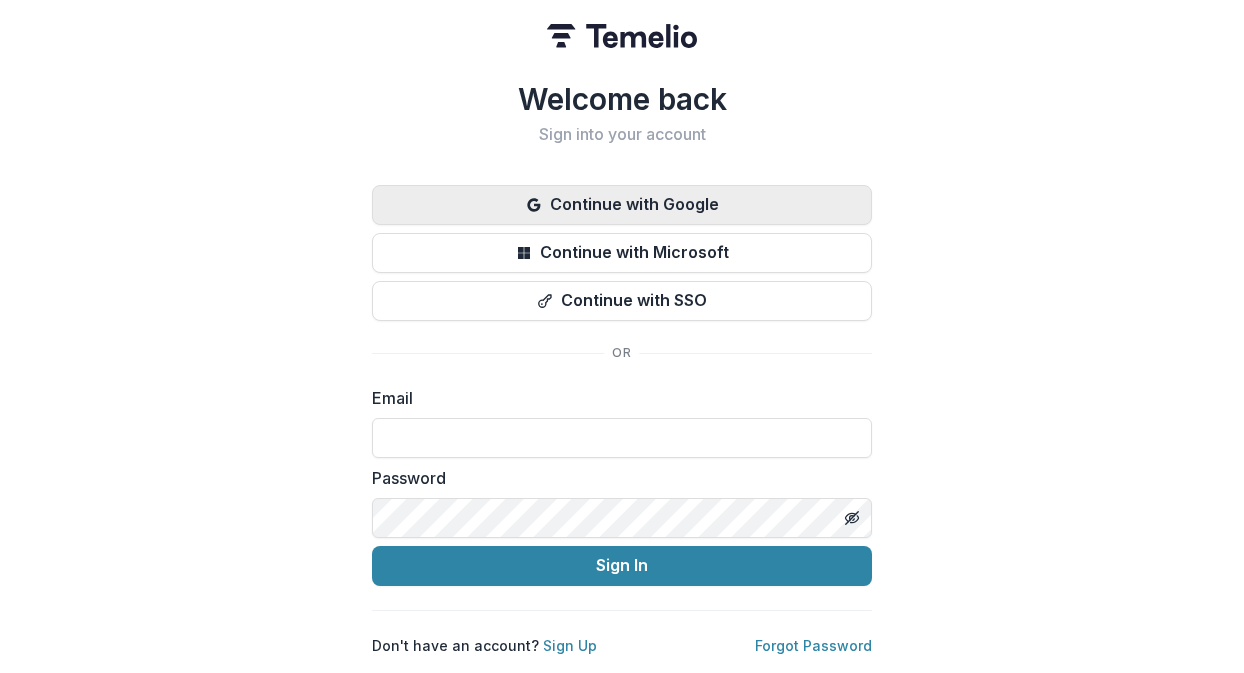 click on "Continue with Google" at bounding box center (622, 205) 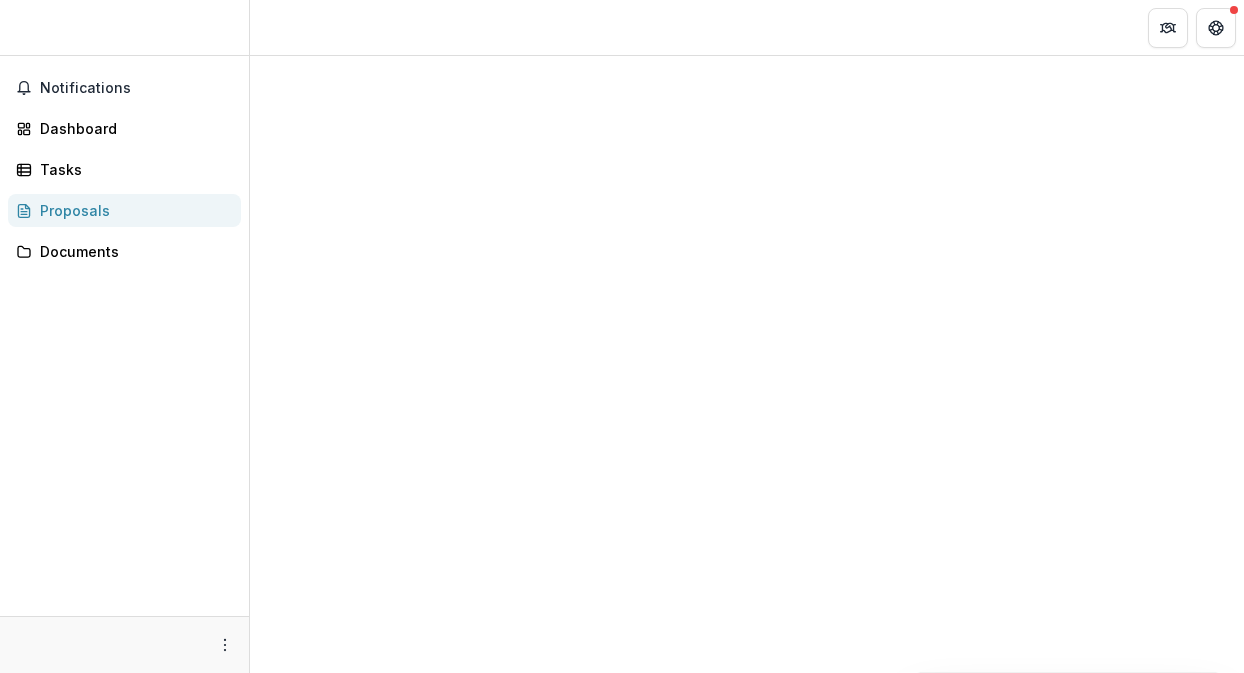 scroll, scrollTop: 0, scrollLeft: 0, axis: both 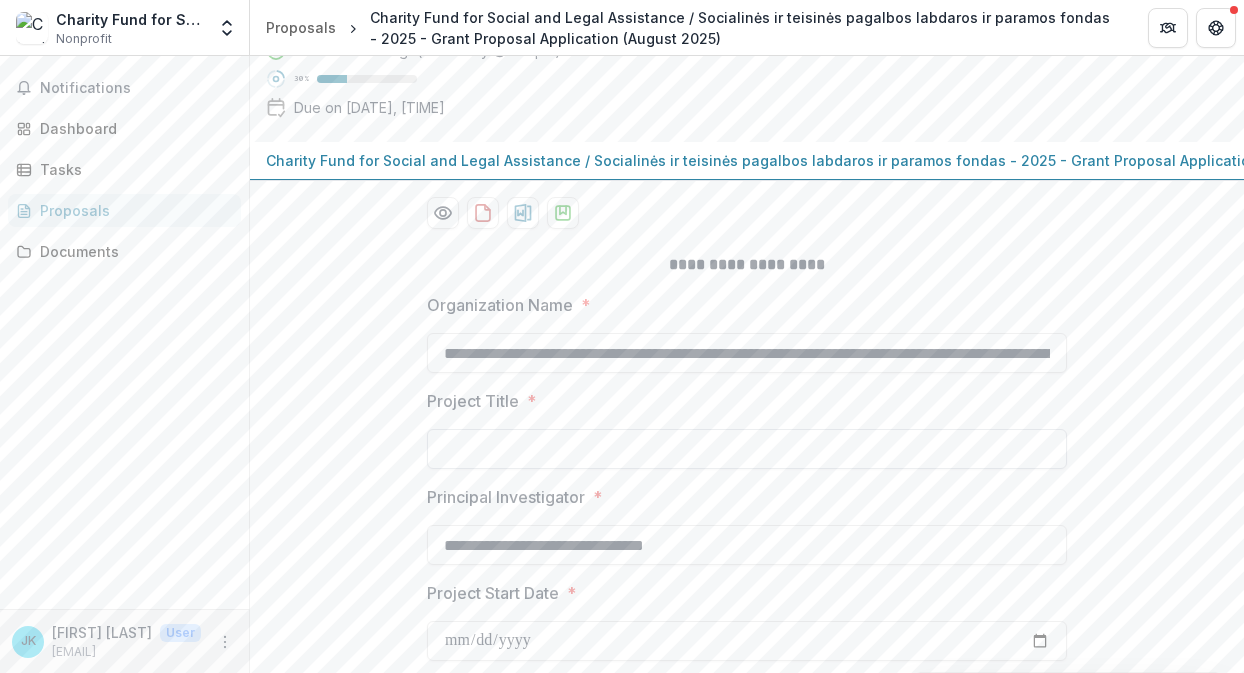 click on "Project Title *" at bounding box center [747, 449] 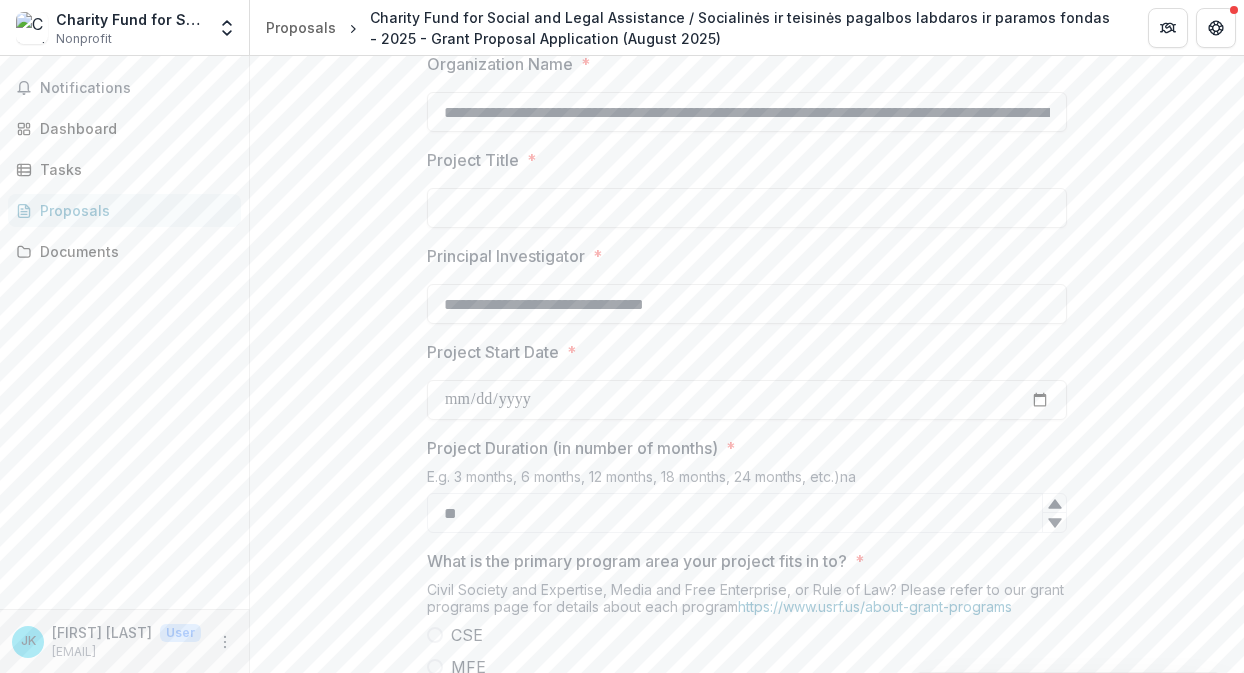 scroll, scrollTop: 414, scrollLeft: 0, axis: vertical 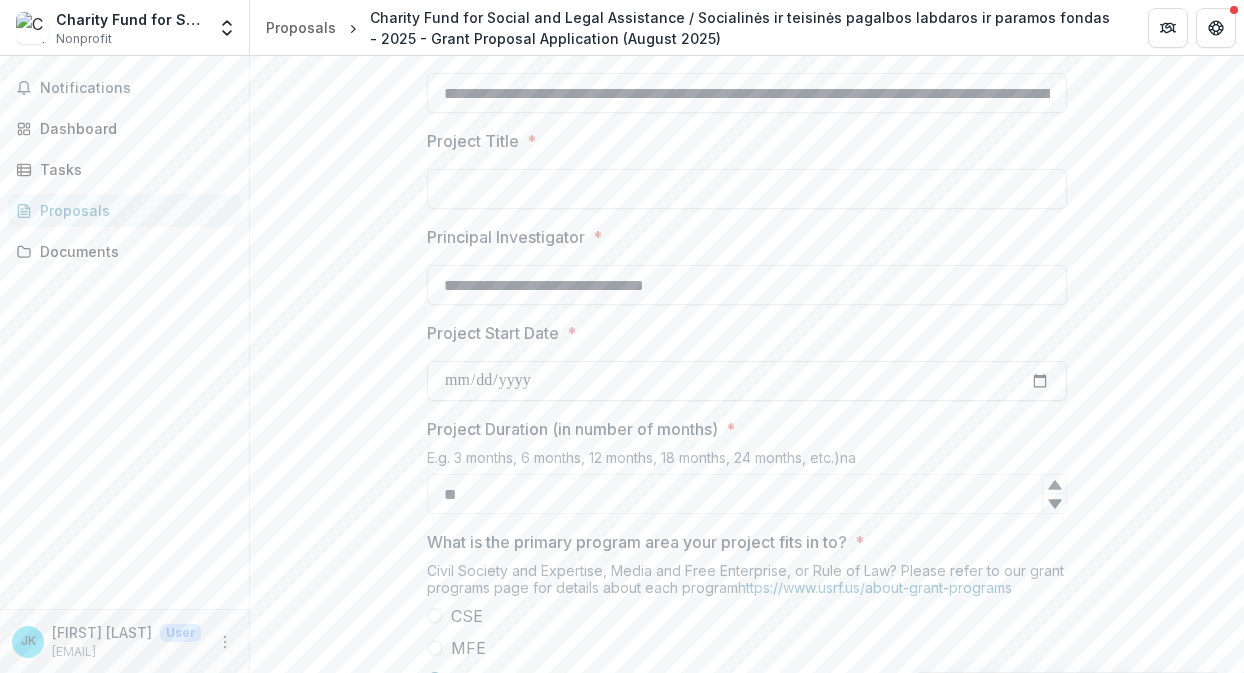 click on "Project Start Date *" at bounding box center (747, 381) 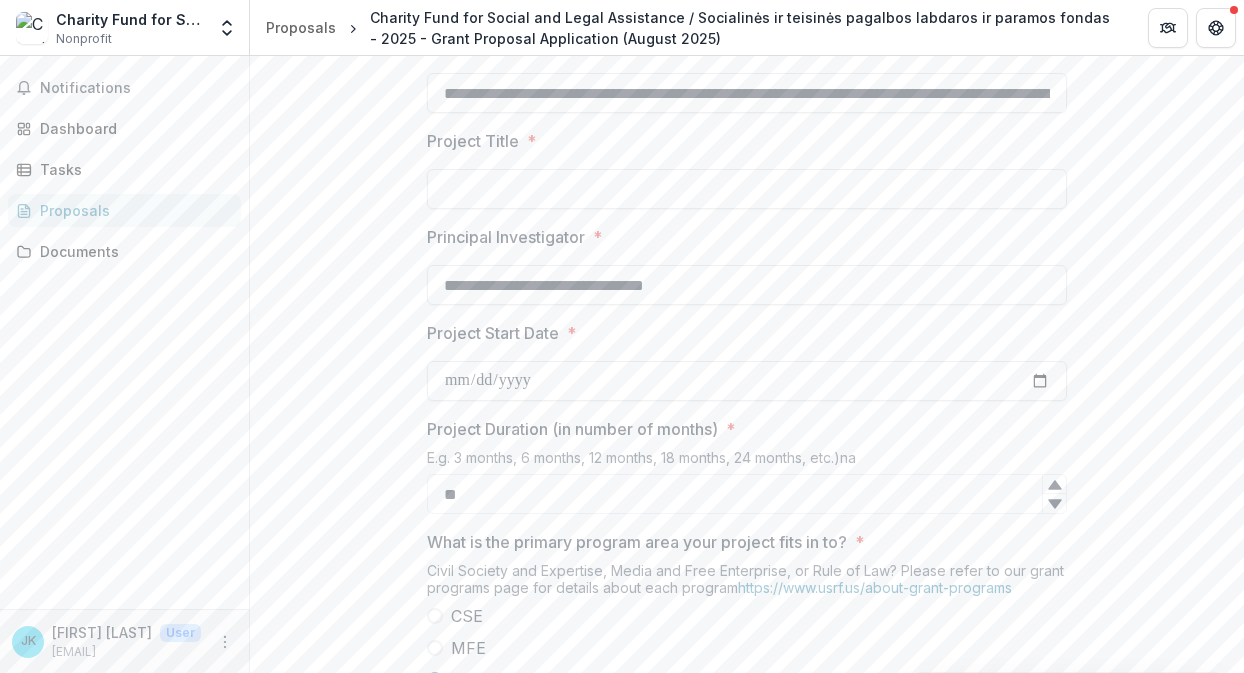type on "**********" 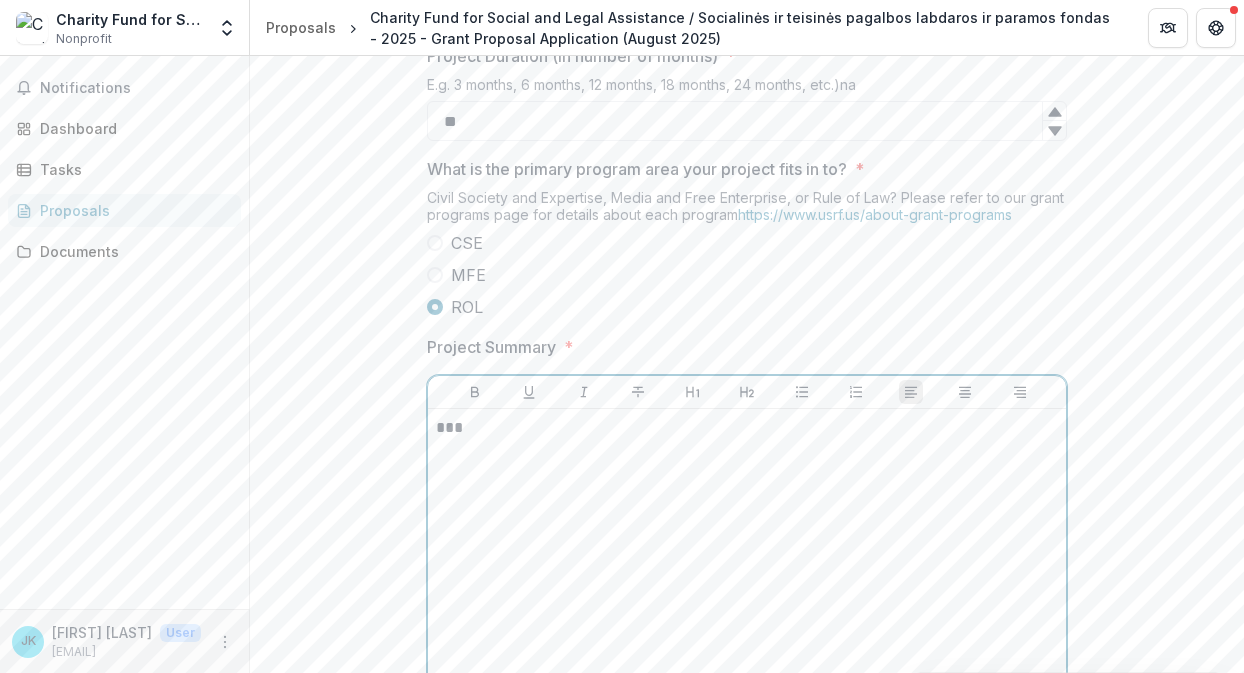 click on "***" at bounding box center [747, 567] 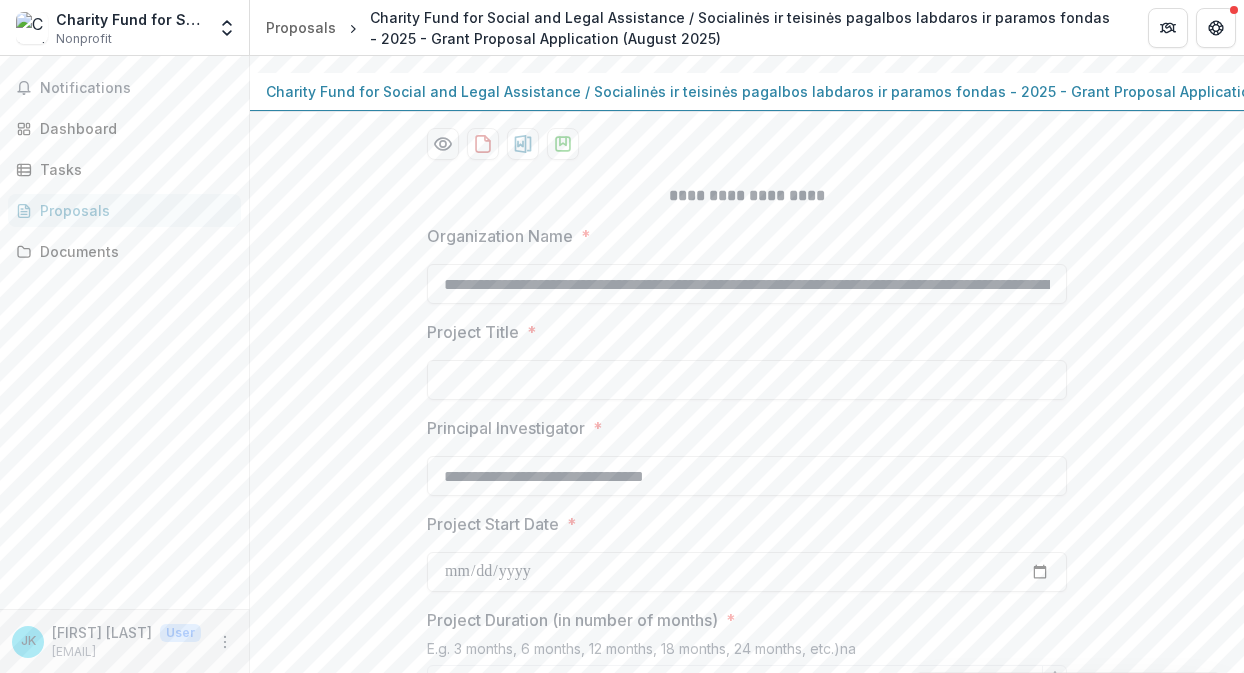 scroll, scrollTop: 224, scrollLeft: 0, axis: vertical 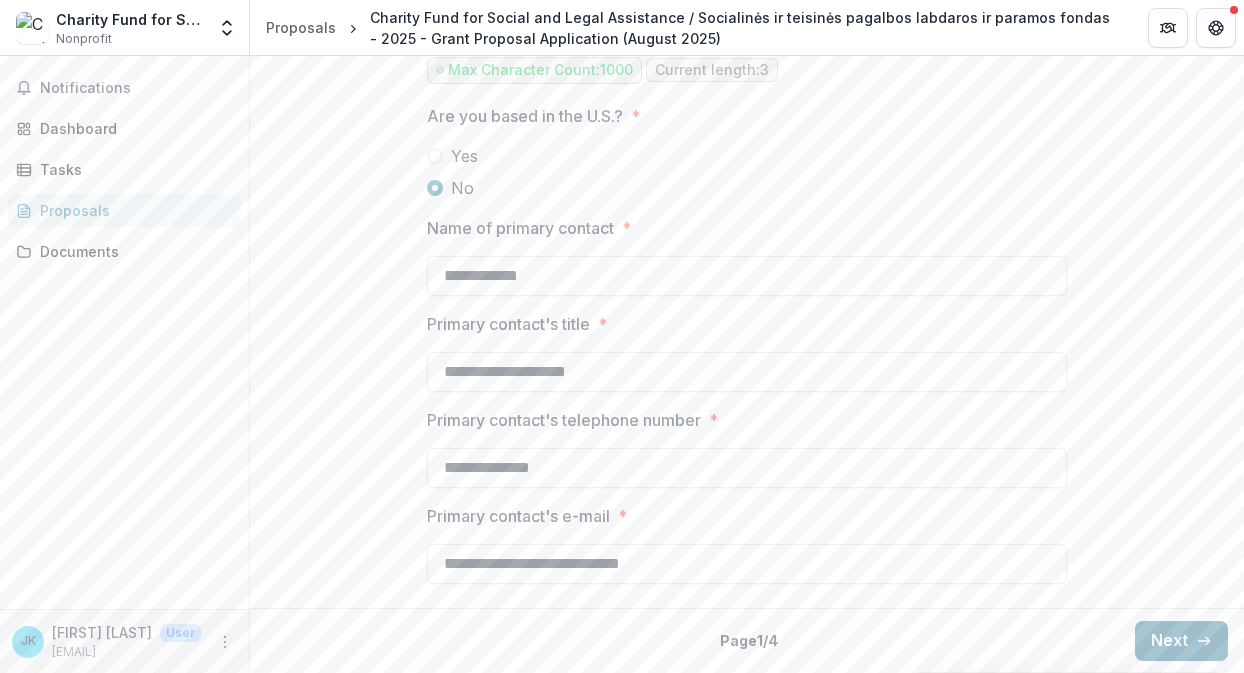 click on "Next" at bounding box center [1181, 641] 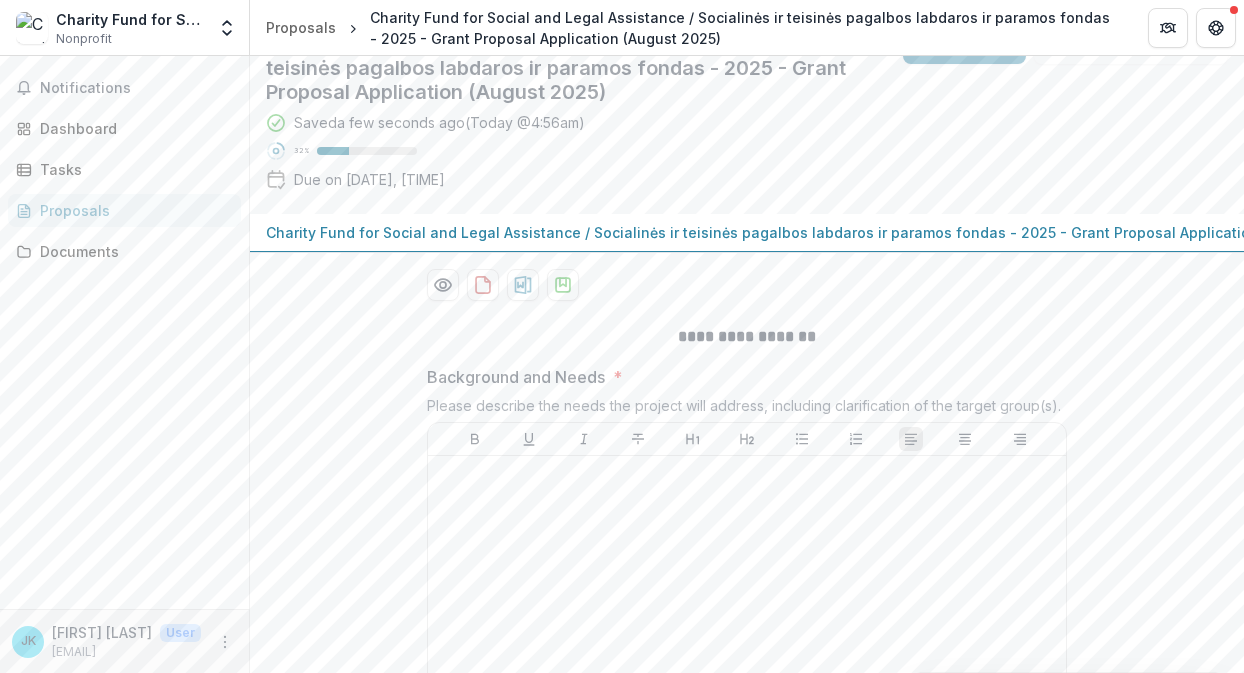 scroll, scrollTop: 139, scrollLeft: 0, axis: vertical 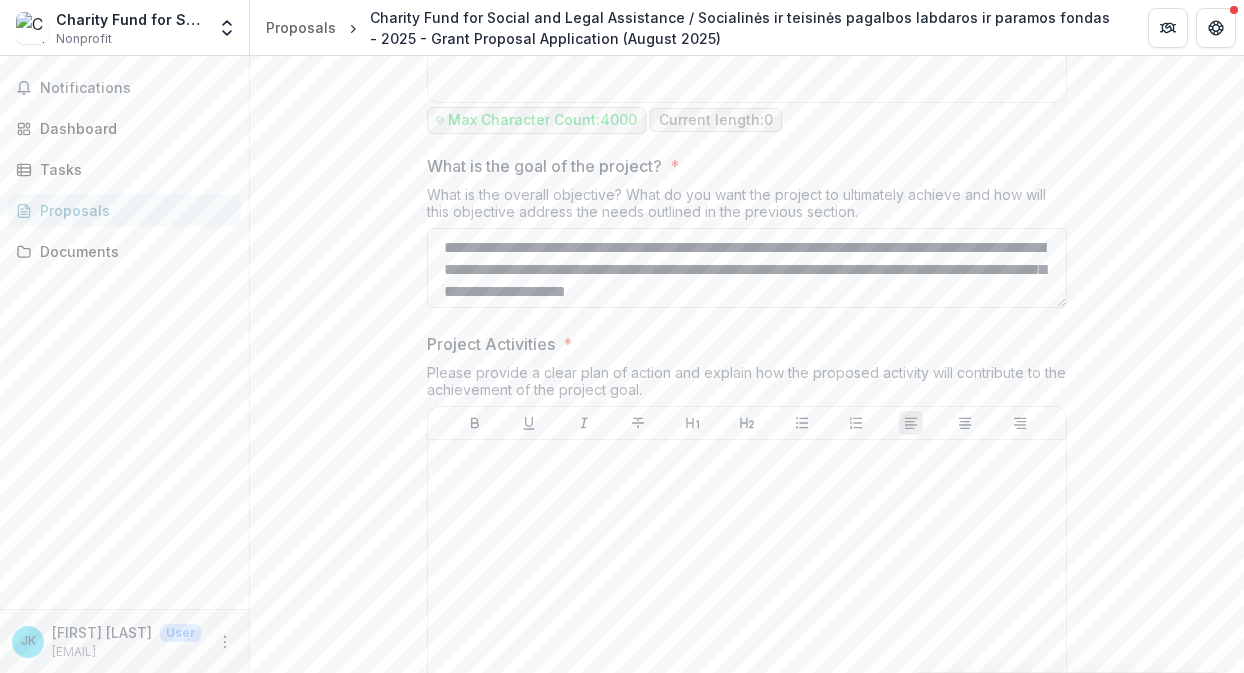 click on "What is the goal of the project? *" at bounding box center [747, 268] 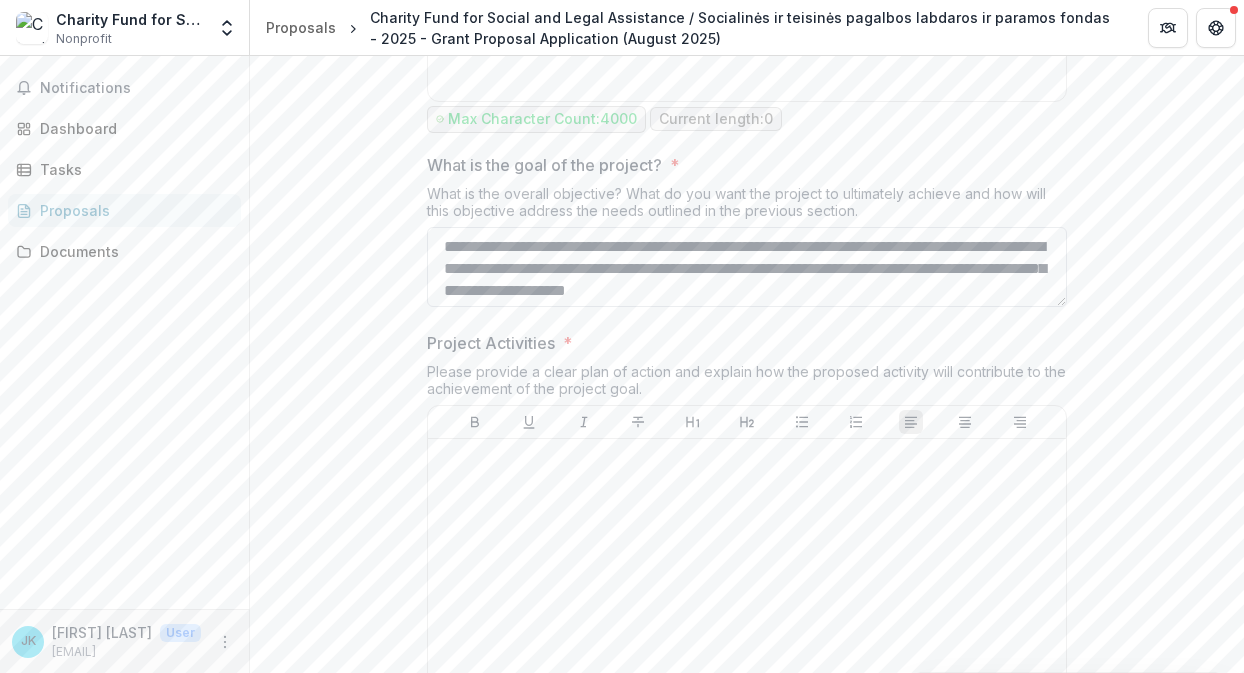 click on "What is the goal of the project? *" at bounding box center (747, 267) 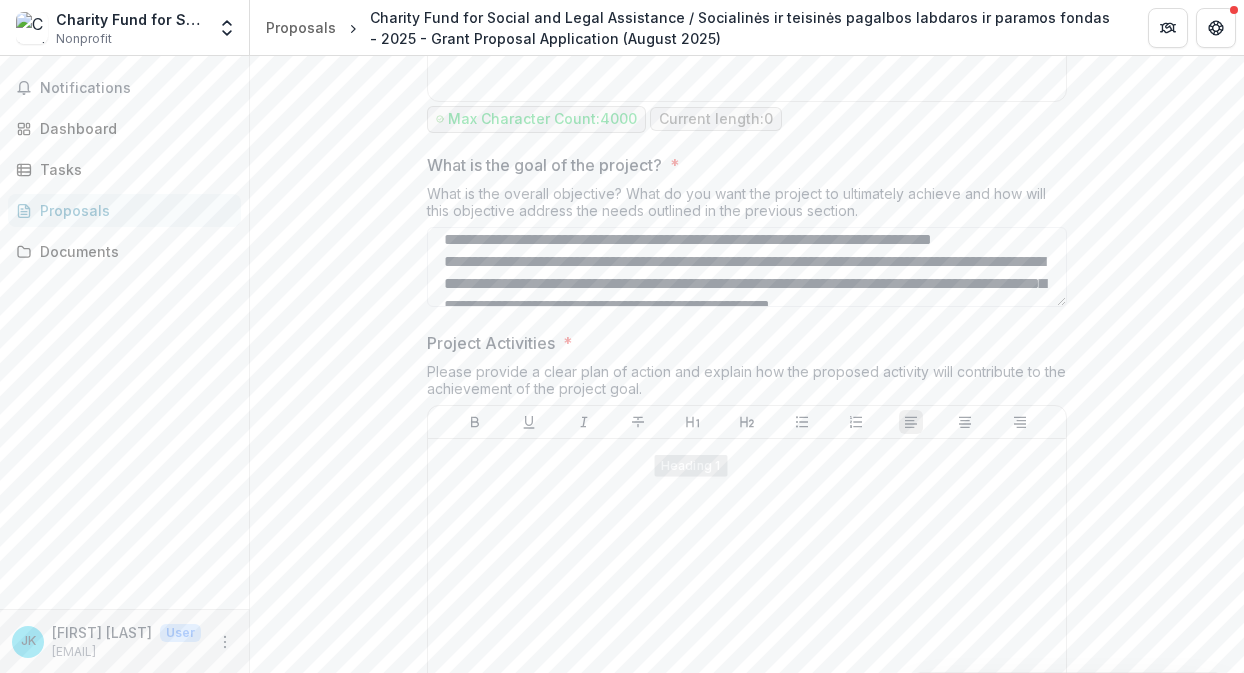 scroll, scrollTop: 334, scrollLeft: 0, axis: vertical 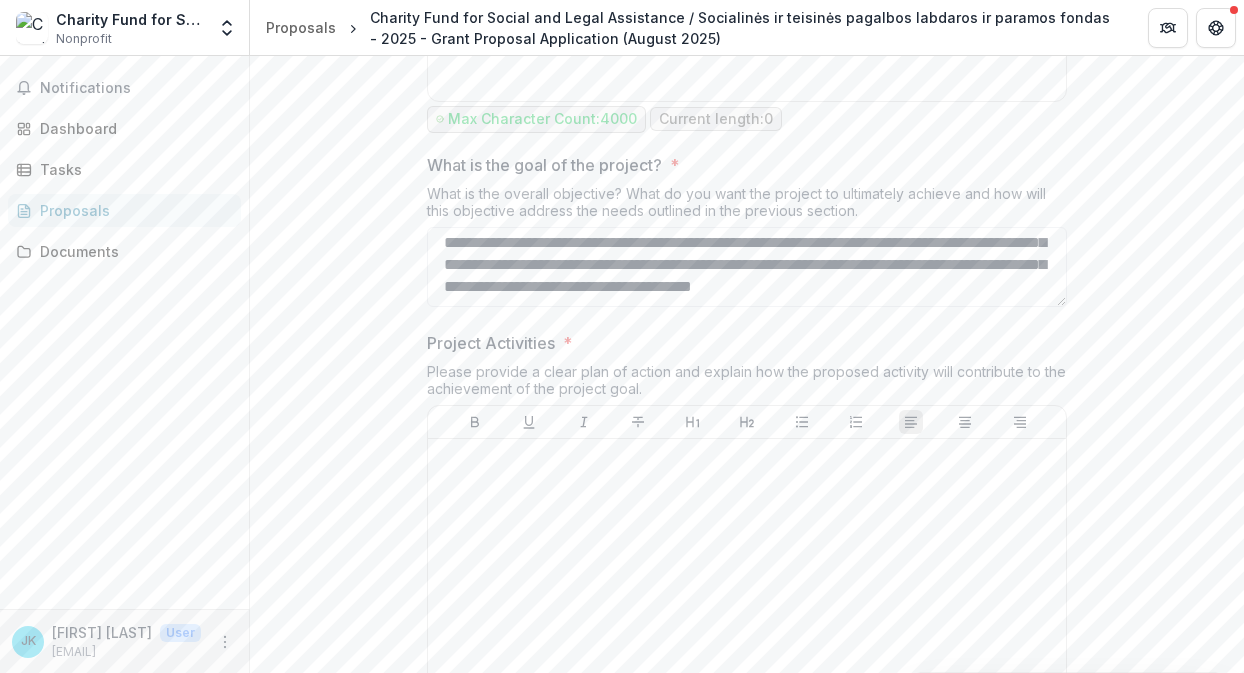 drag, startPoint x: 443, startPoint y: 258, endPoint x: 702, endPoint y: 467, distance: 332.80927 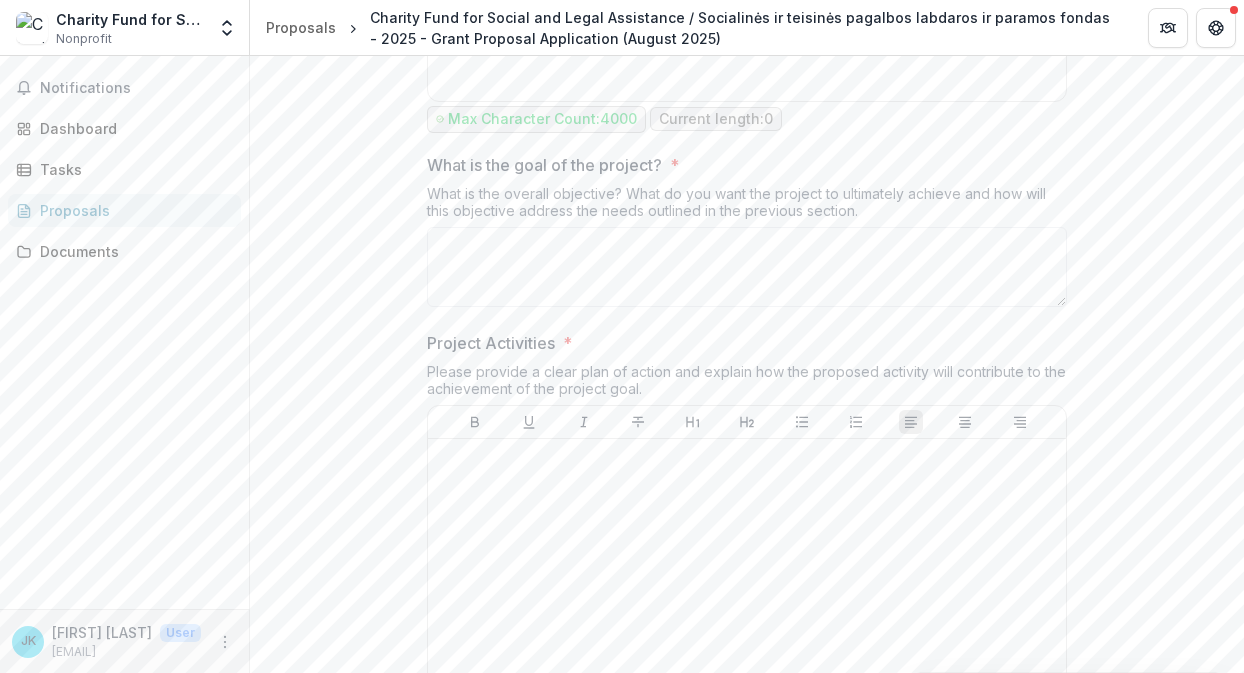 scroll, scrollTop: 0, scrollLeft: 0, axis: both 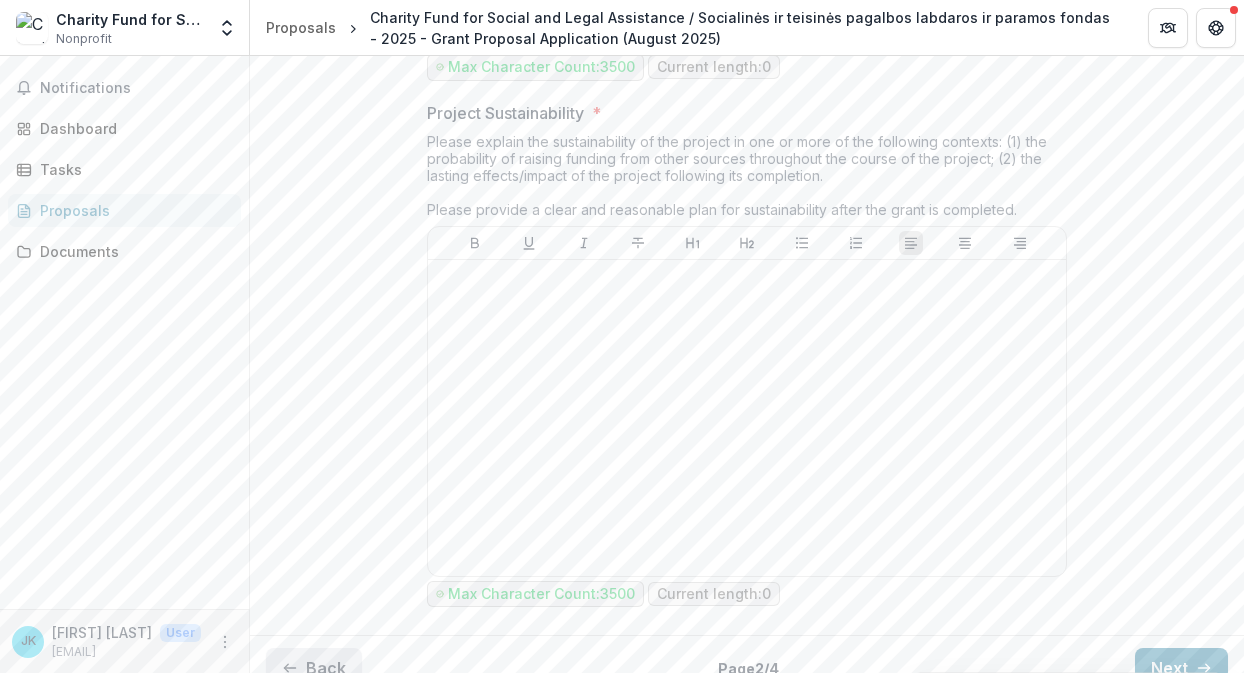 click on "Back" at bounding box center (314, 668) 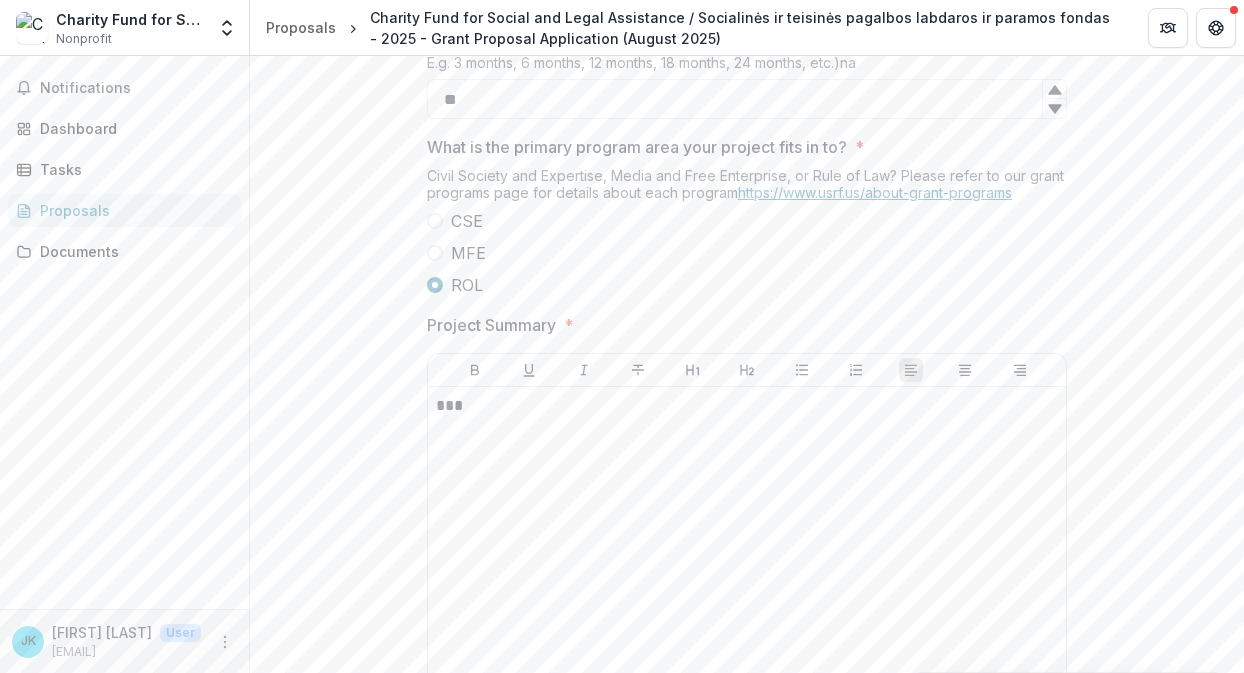 scroll, scrollTop: 849, scrollLeft: 0, axis: vertical 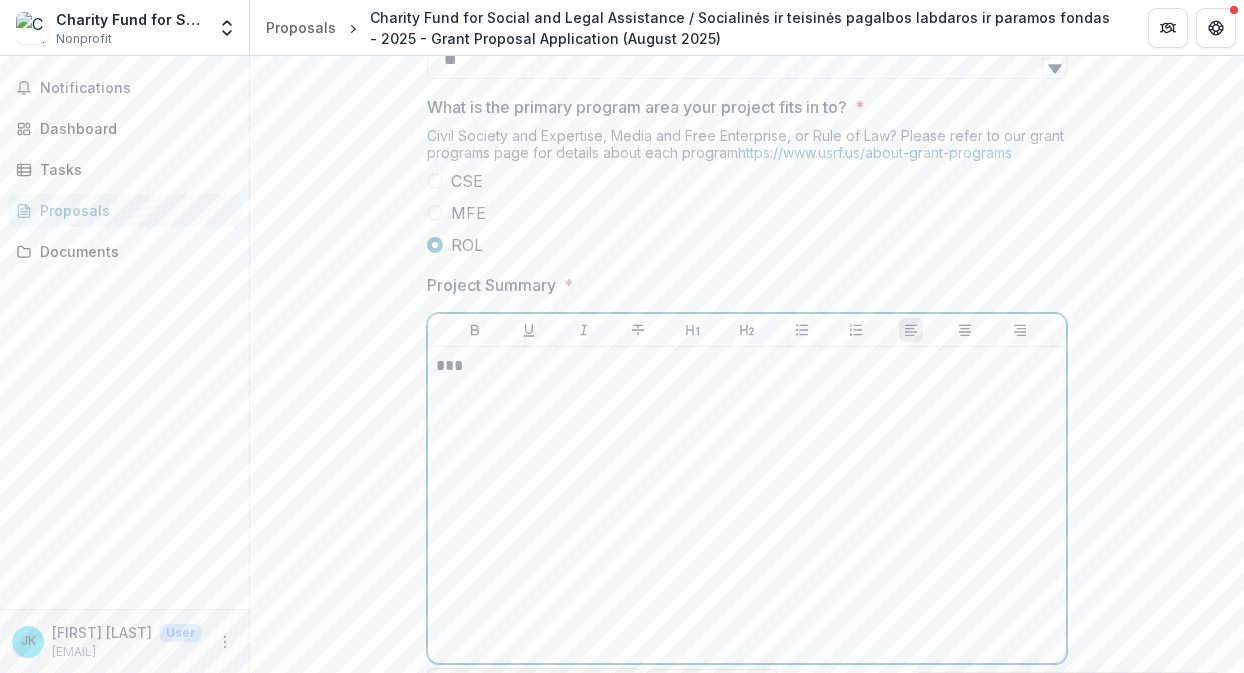 click on "***" at bounding box center [747, 505] 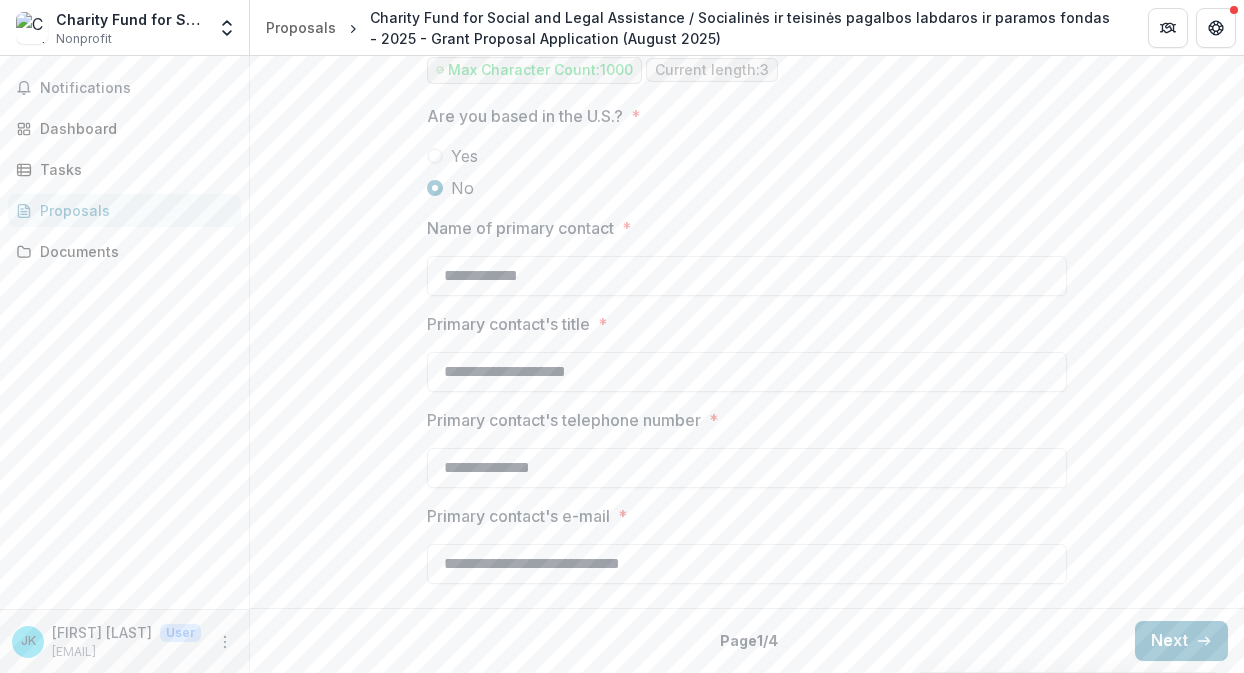 scroll, scrollTop: 1473, scrollLeft: 0, axis: vertical 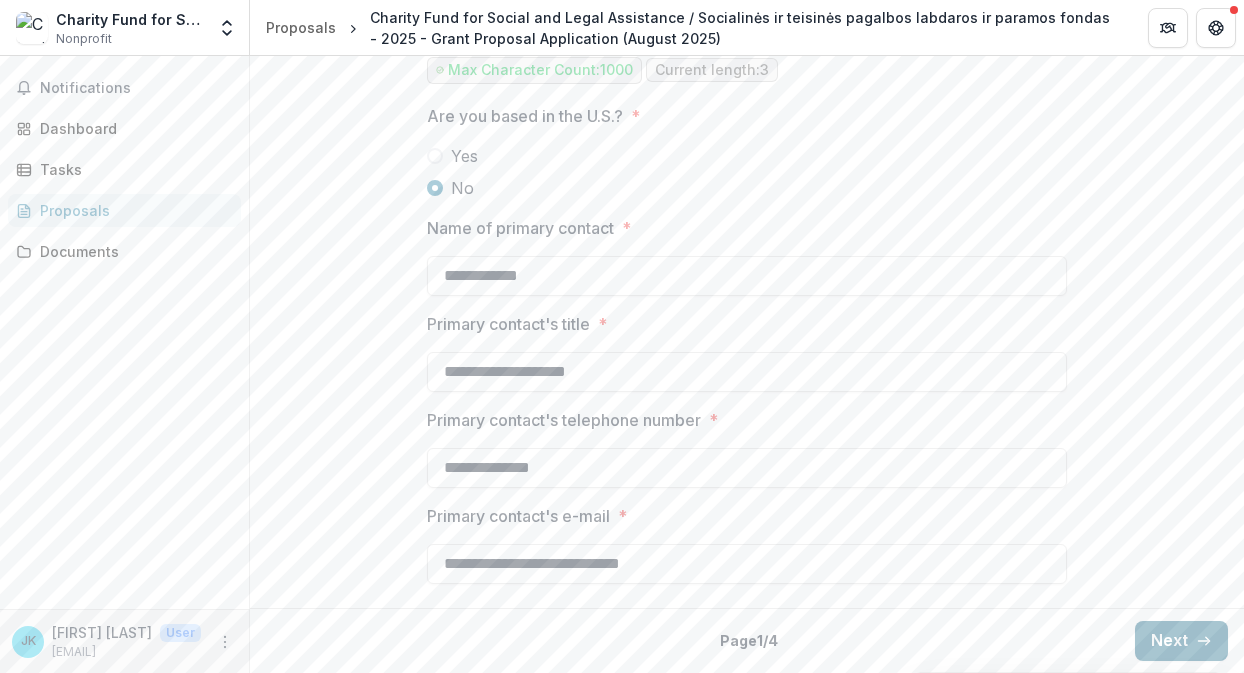 click on "Next" at bounding box center (1181, 641) 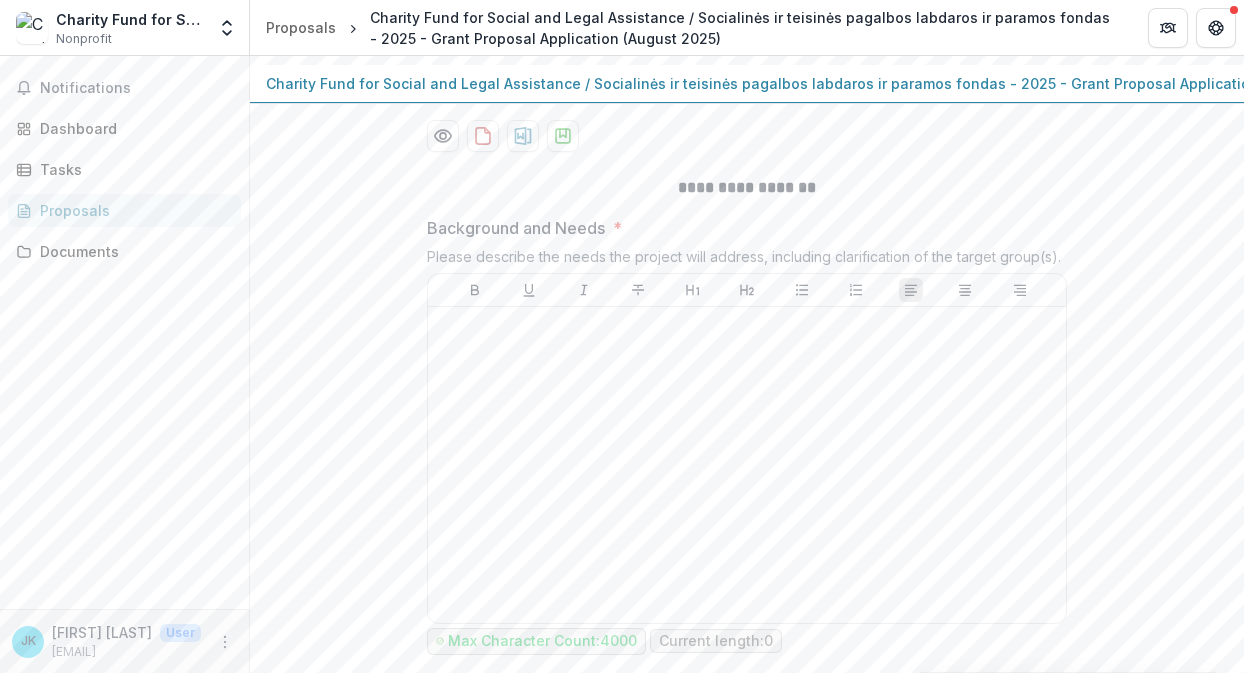 scroll, scrollTop: 240, scrollLeft: 0, axis: vertical 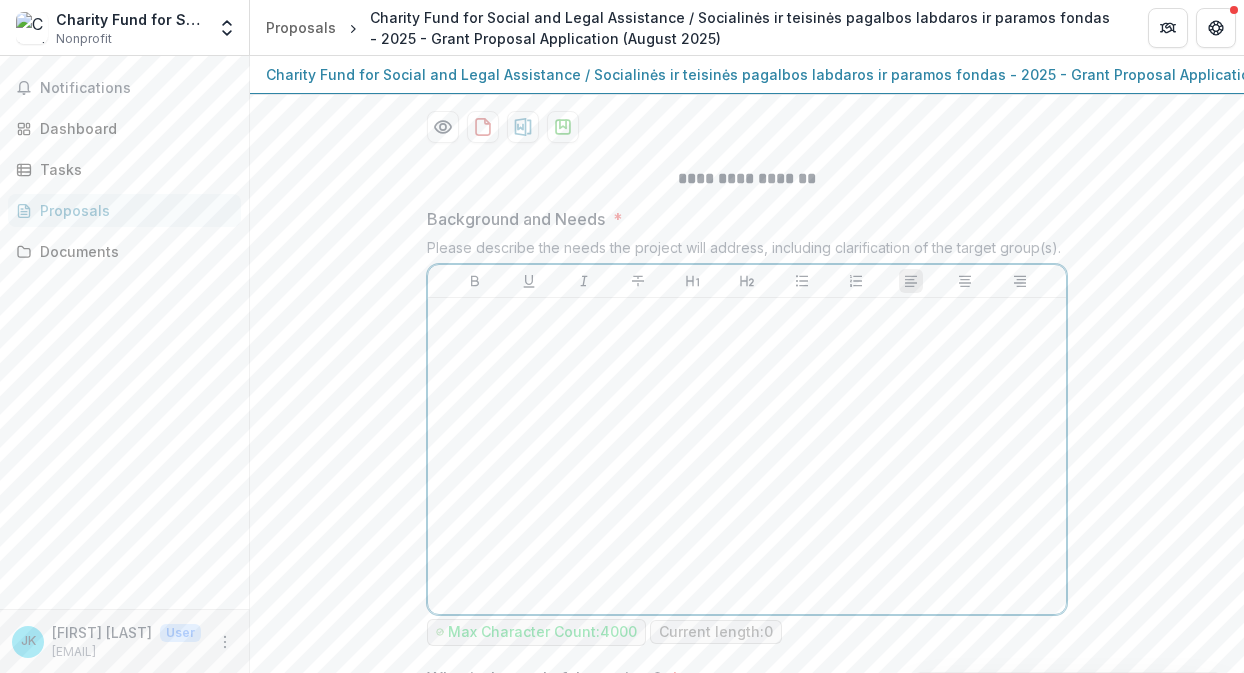 click at bounding box center (747, 456) 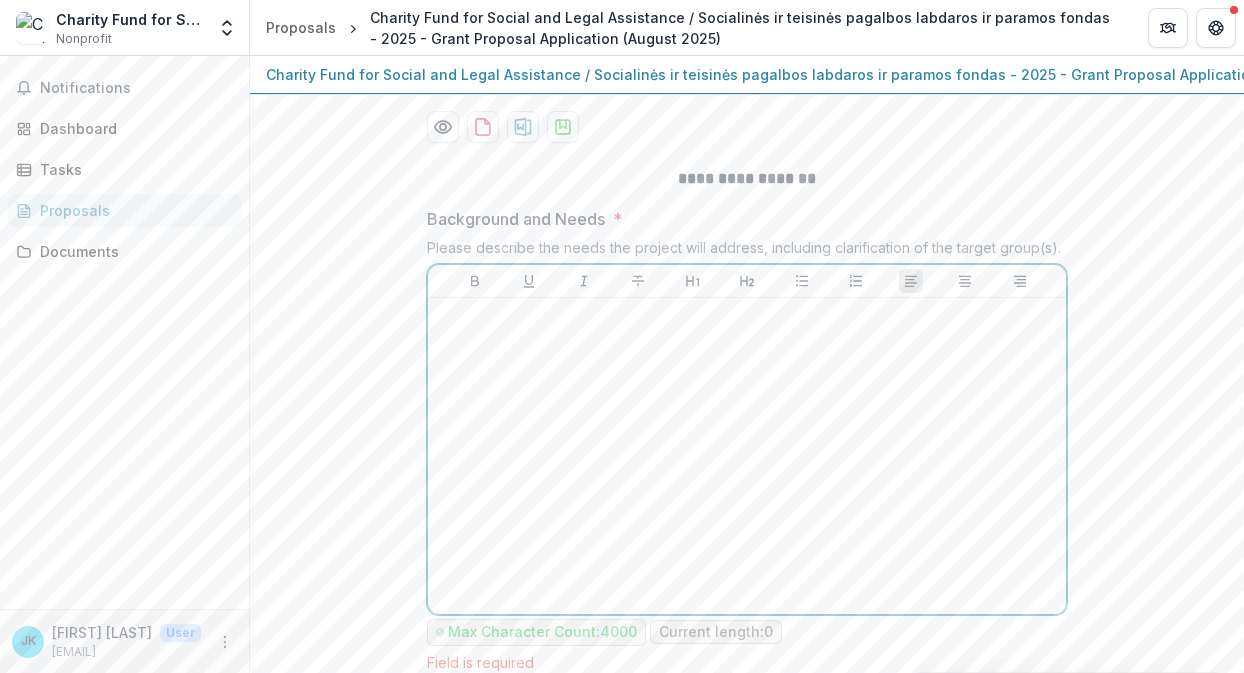 click at bounding box center [747, 456] 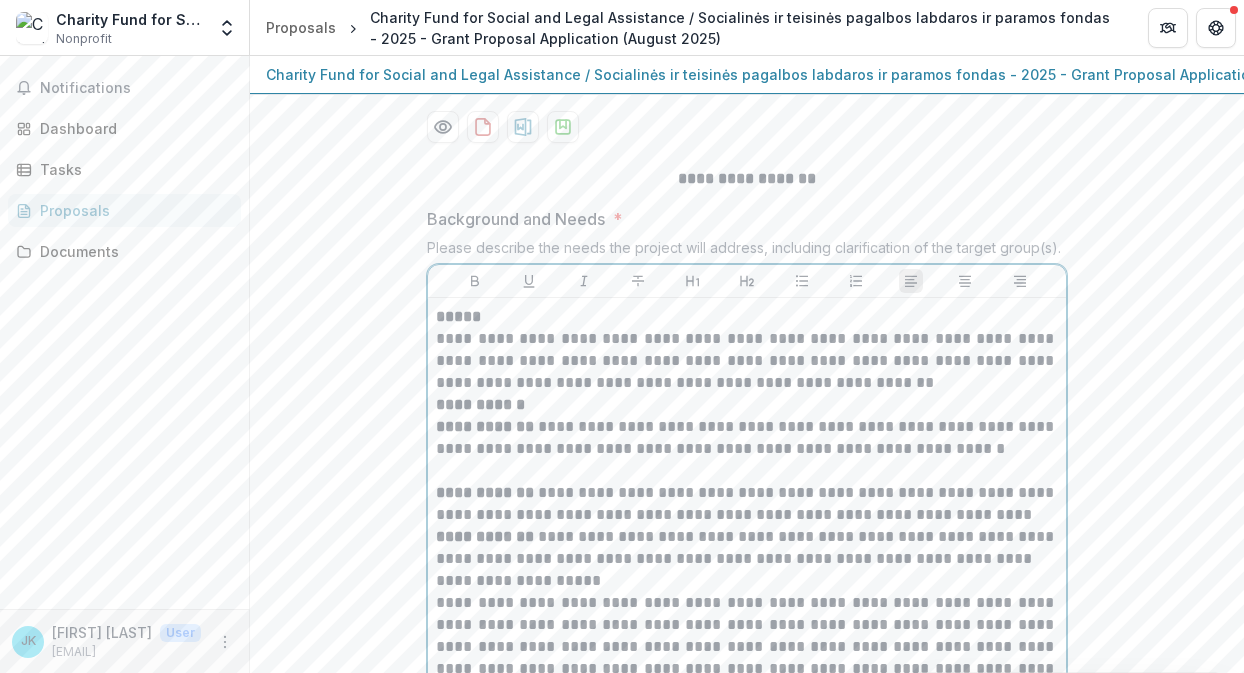 scroll, scrollTop: 355, scrollLeft: 0, axis: vertical 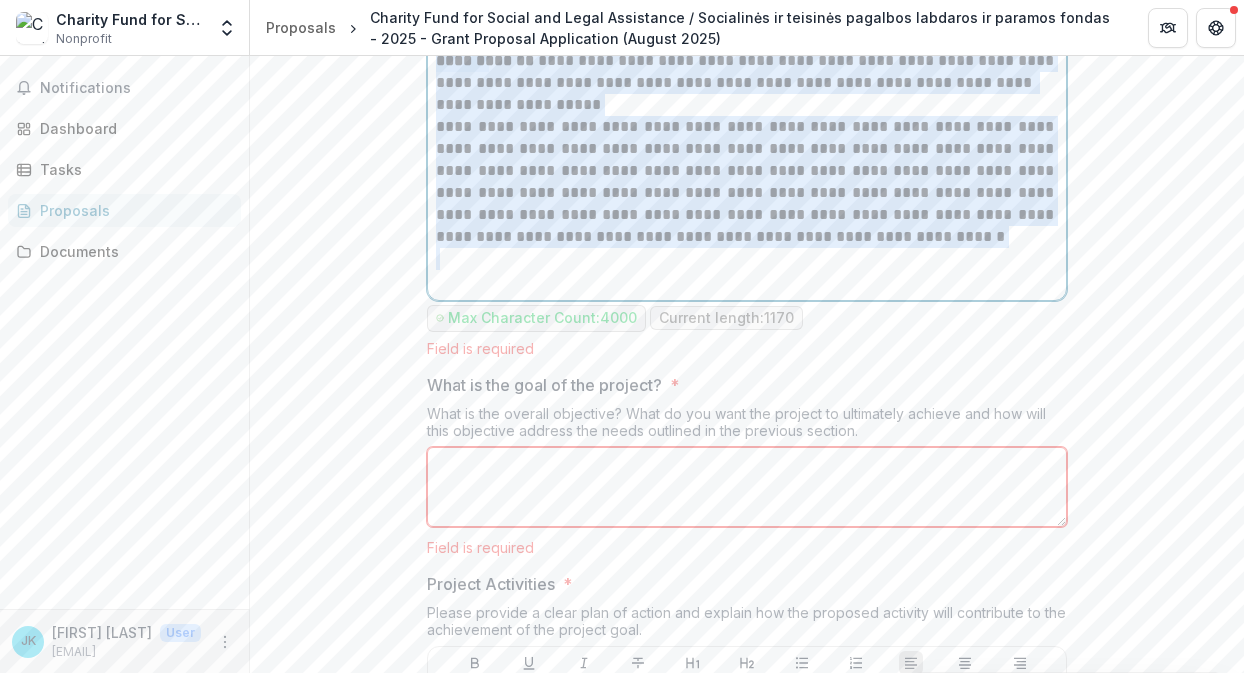 drag, startPoint x: 434, startPoint y: 215, endPoint x: 770, endPoint y: 288, distance: 343.83862 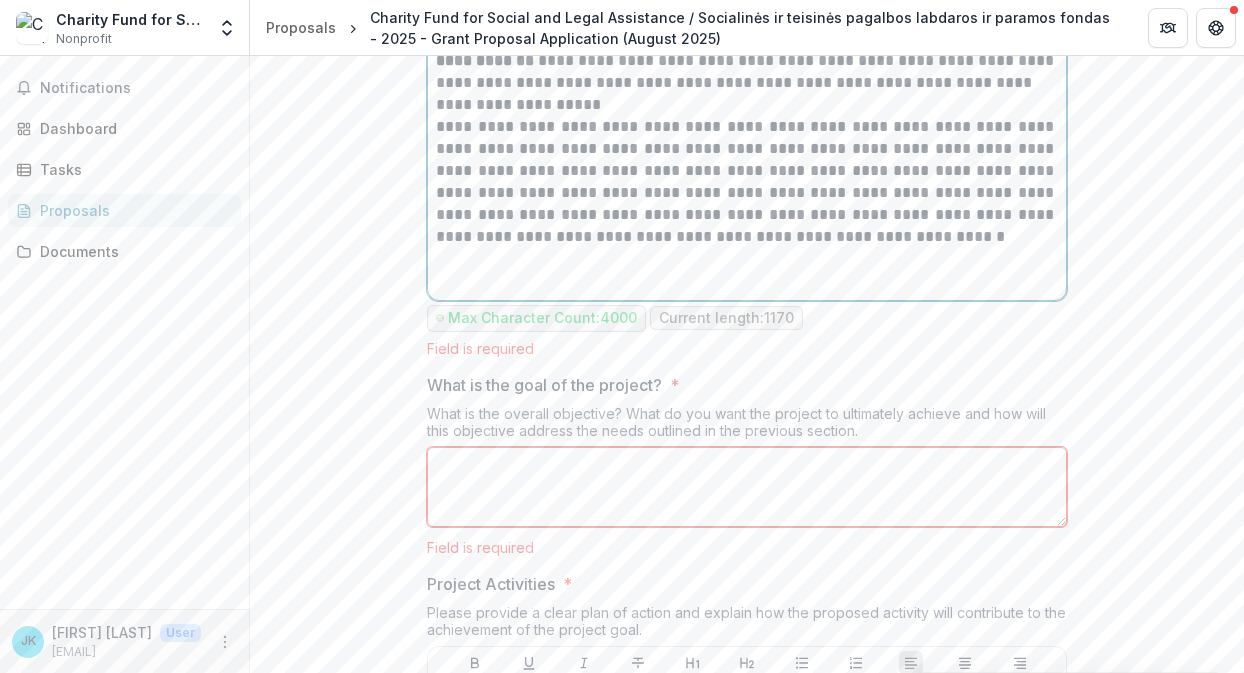 scroll, scrollTop: 502, scrollLeft: 0, axis: vertical 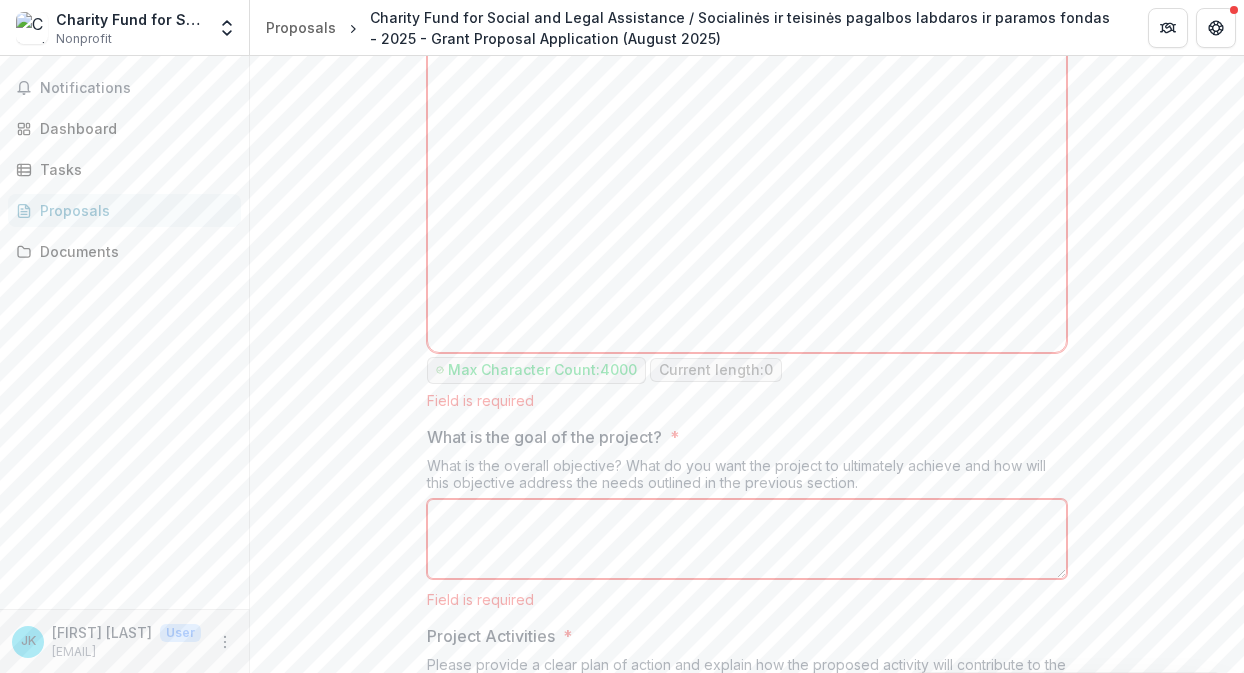 click on "What is the goal of the project? *" at bounding box center [747, 539] 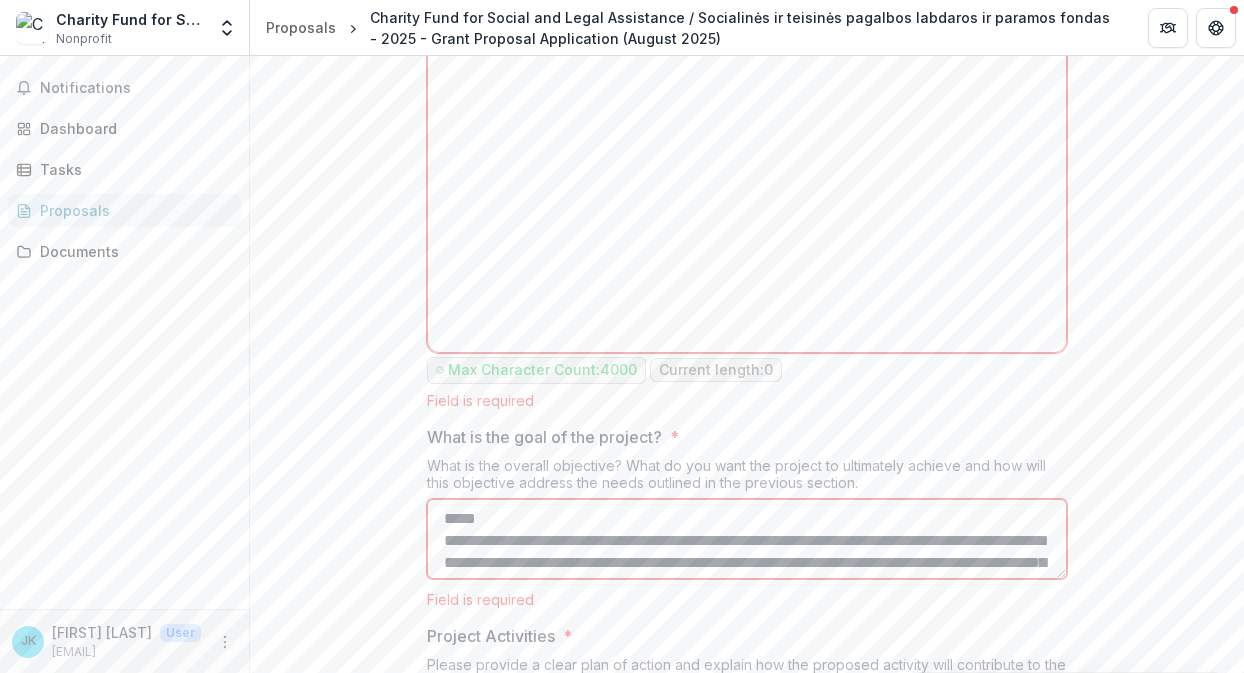 scroll, scrollTop: 71, scrollLeft: 0, axis: vertical 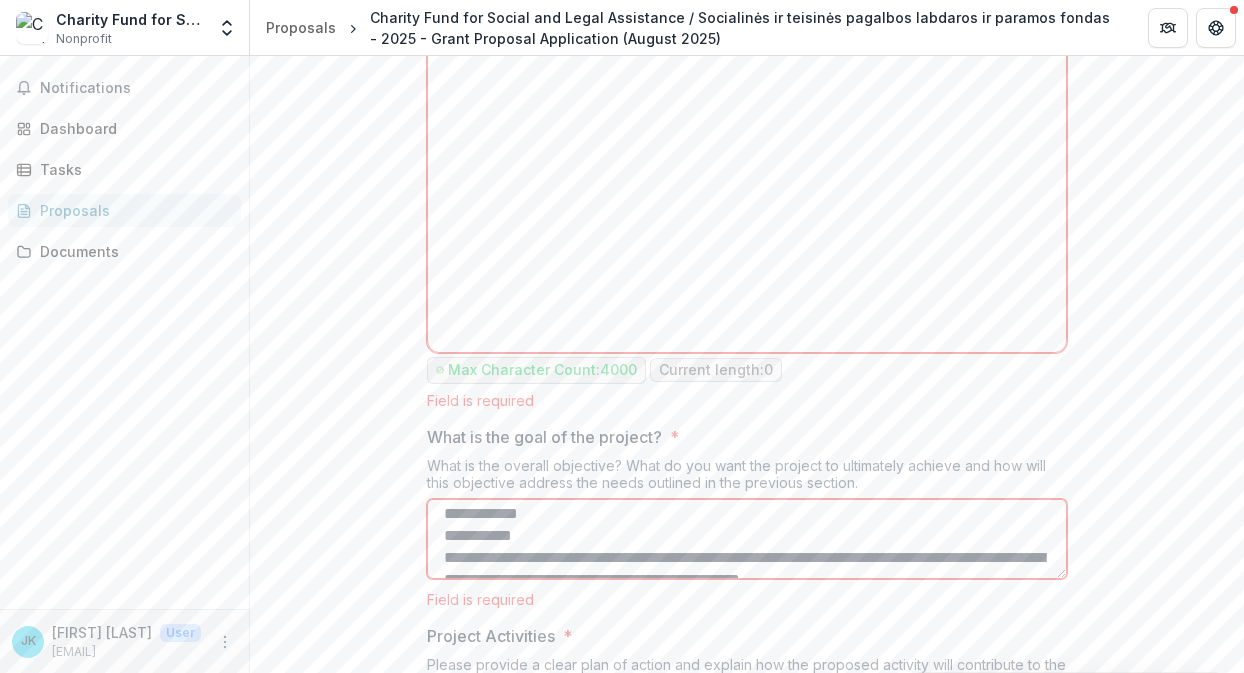click on "What is the goal of the project? *" at bounding box center (747, 539) 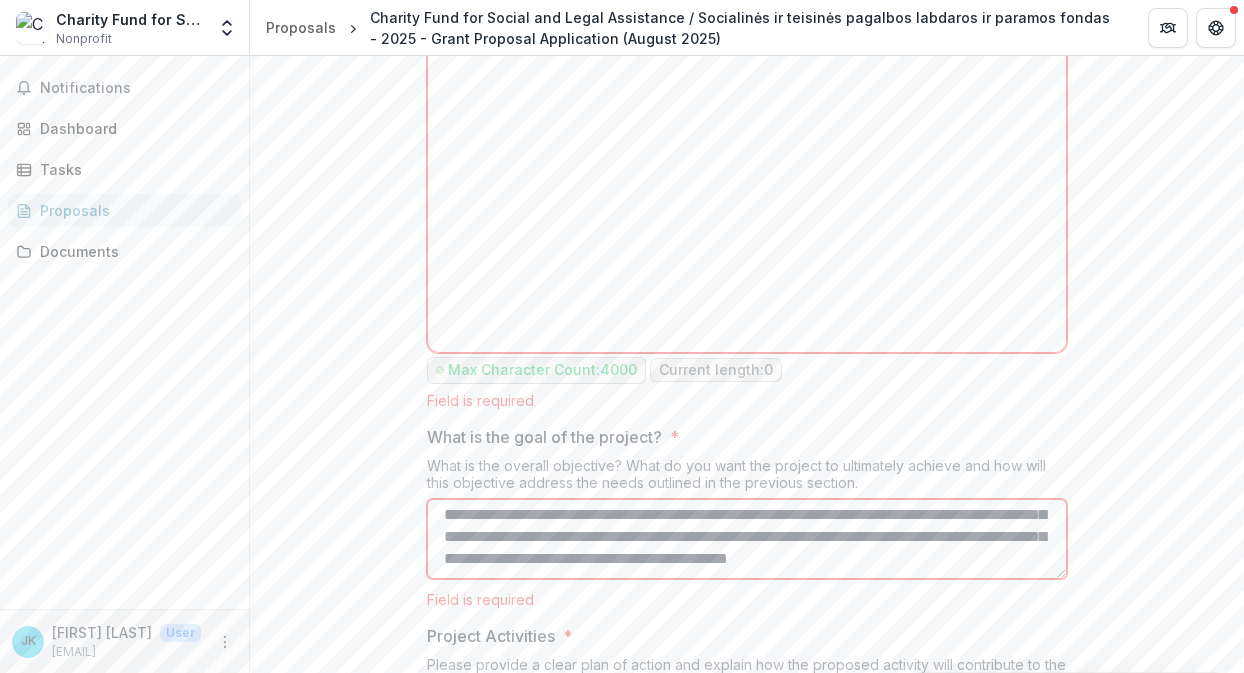 scroll, scrollTop: 422, scrollLeft: 0, axis: vertical 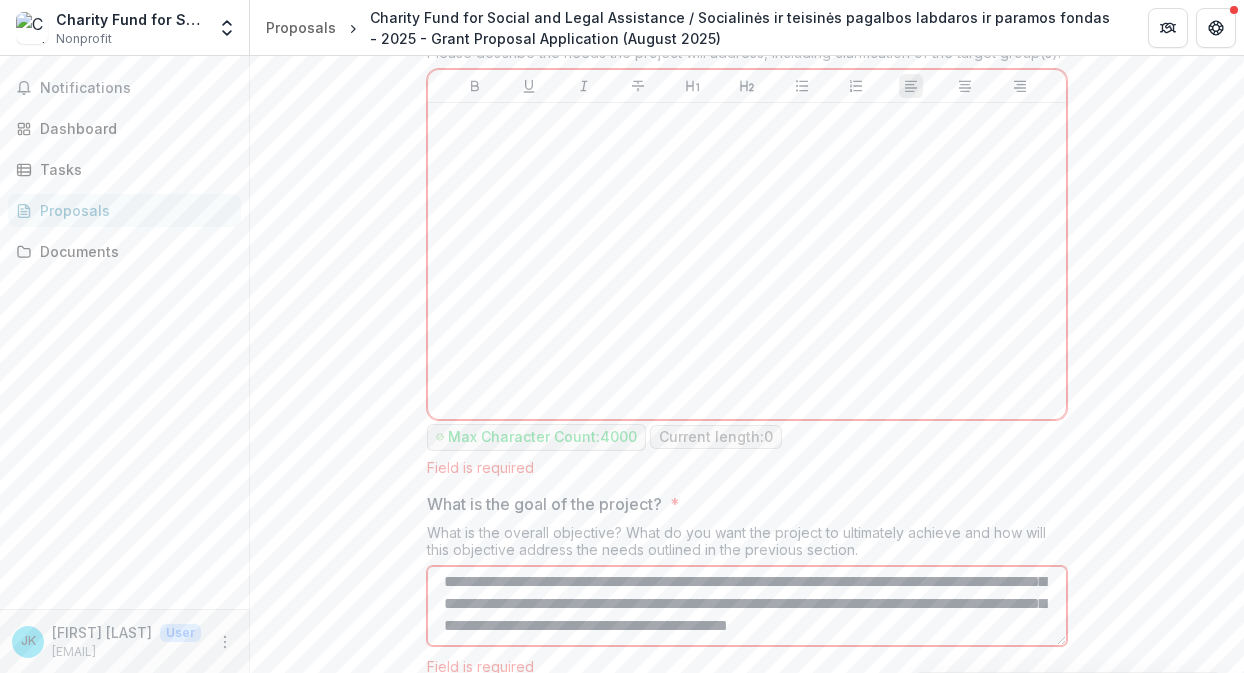 click on "What is the goal of the project? *" at bounding box center (747, 606) 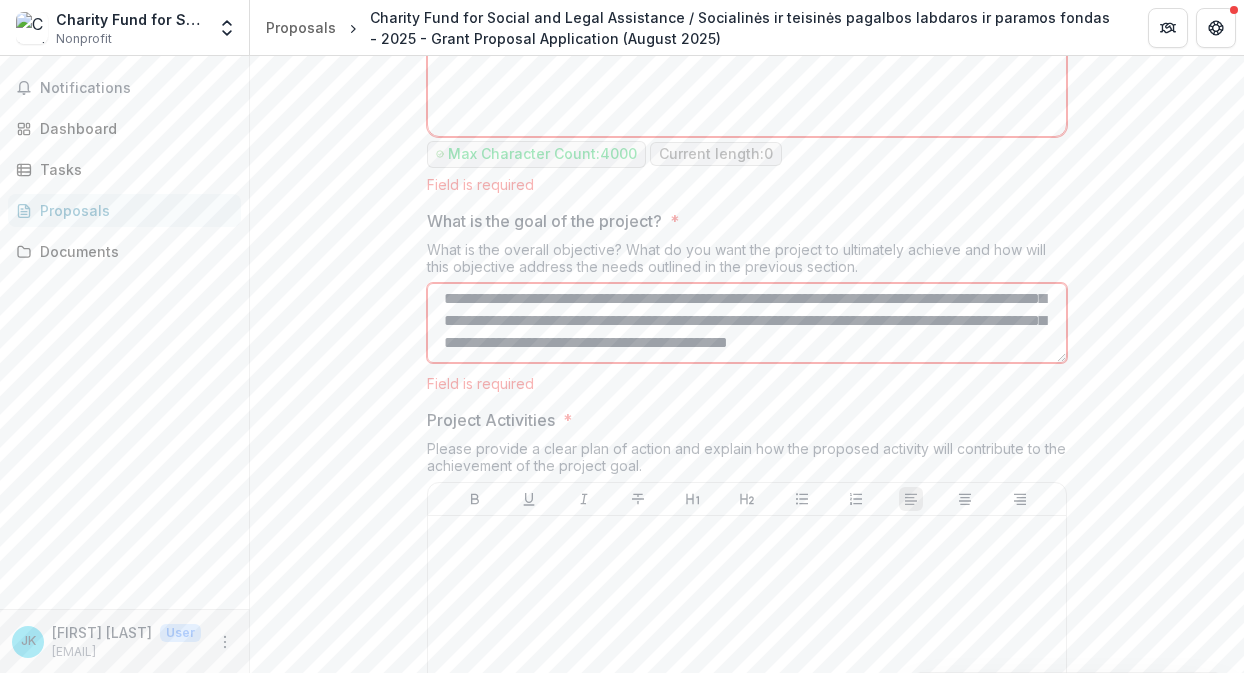 scroll, scrollTop: 737, scrollLeft: 0, axis: vertical 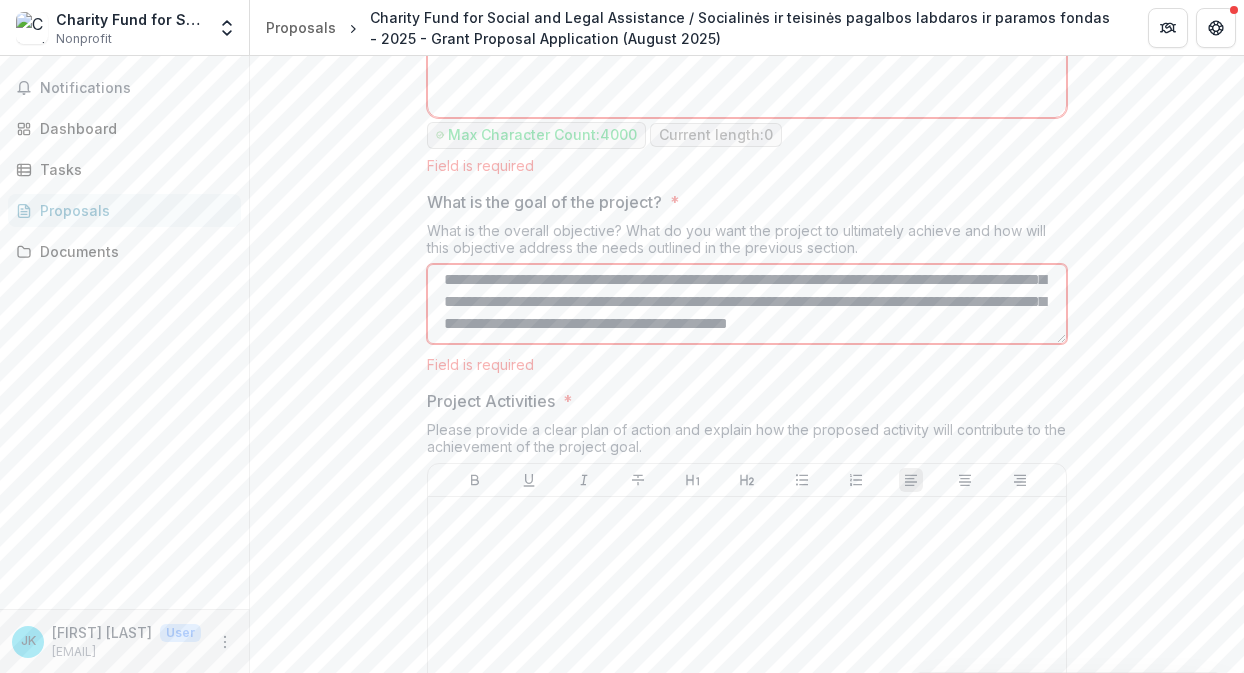 type on "**********" 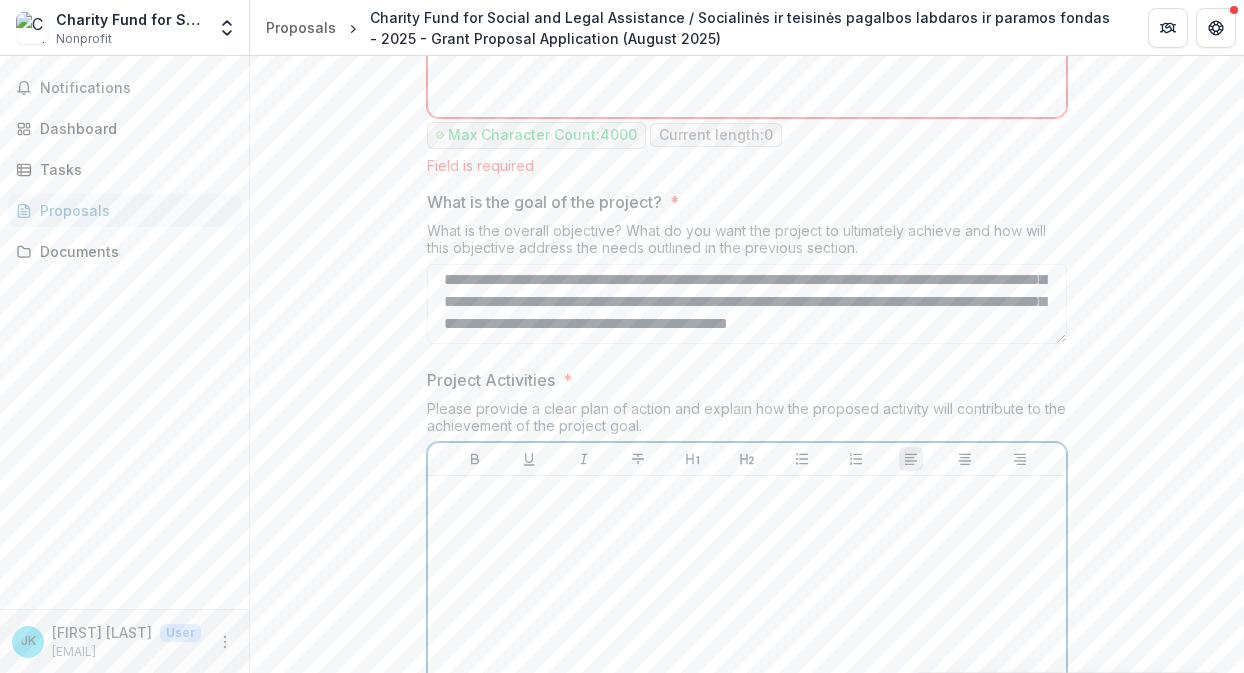 click at bounding box center [747, 634] 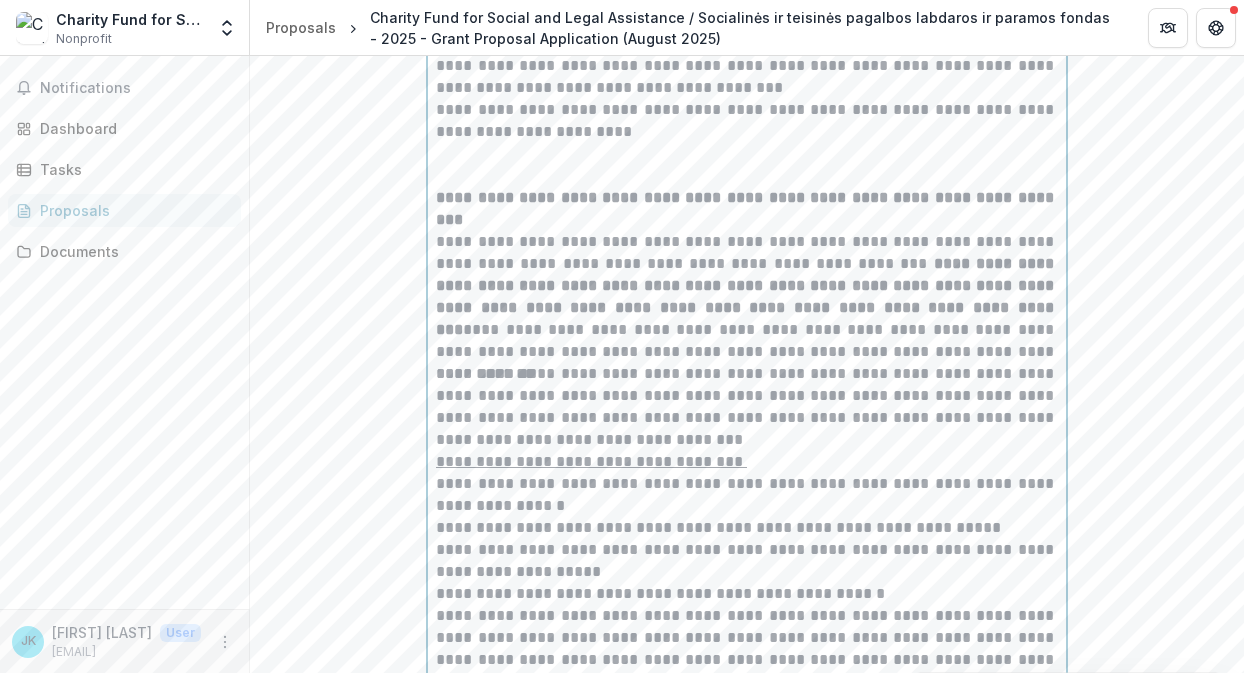 scroll, scrollTop: 1264, scrollLeft: 0, axis: vertical 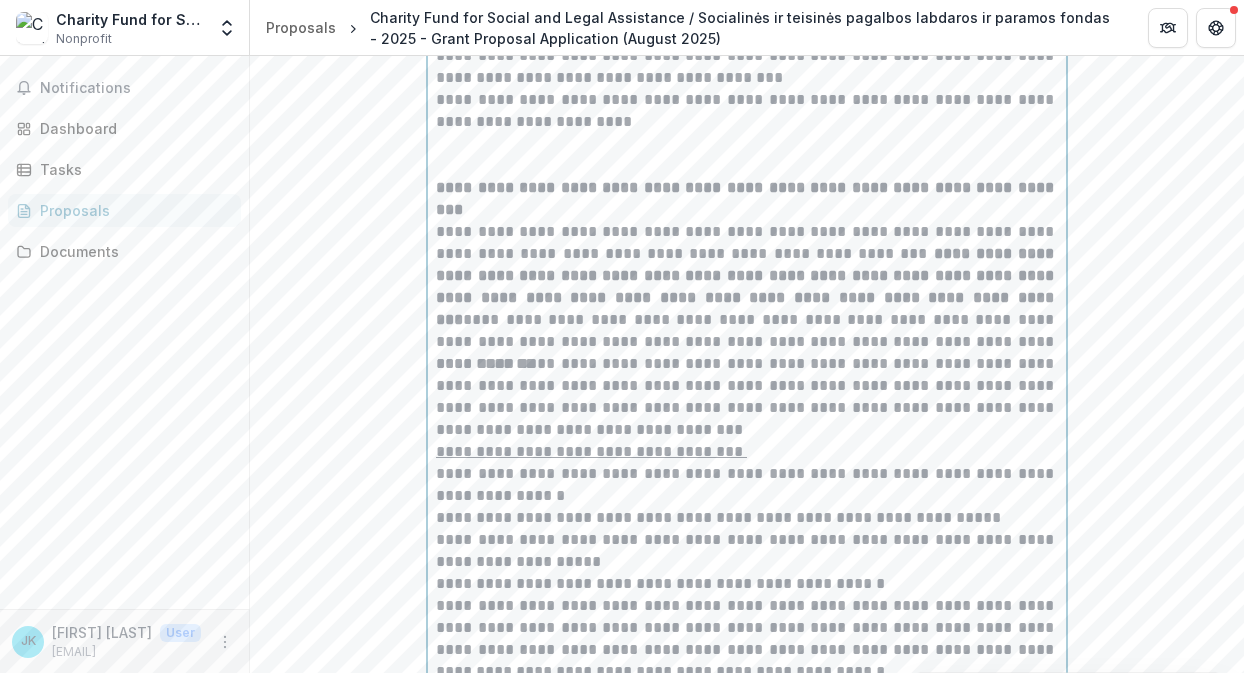 click on "**********" at bounding box center (747, 287) 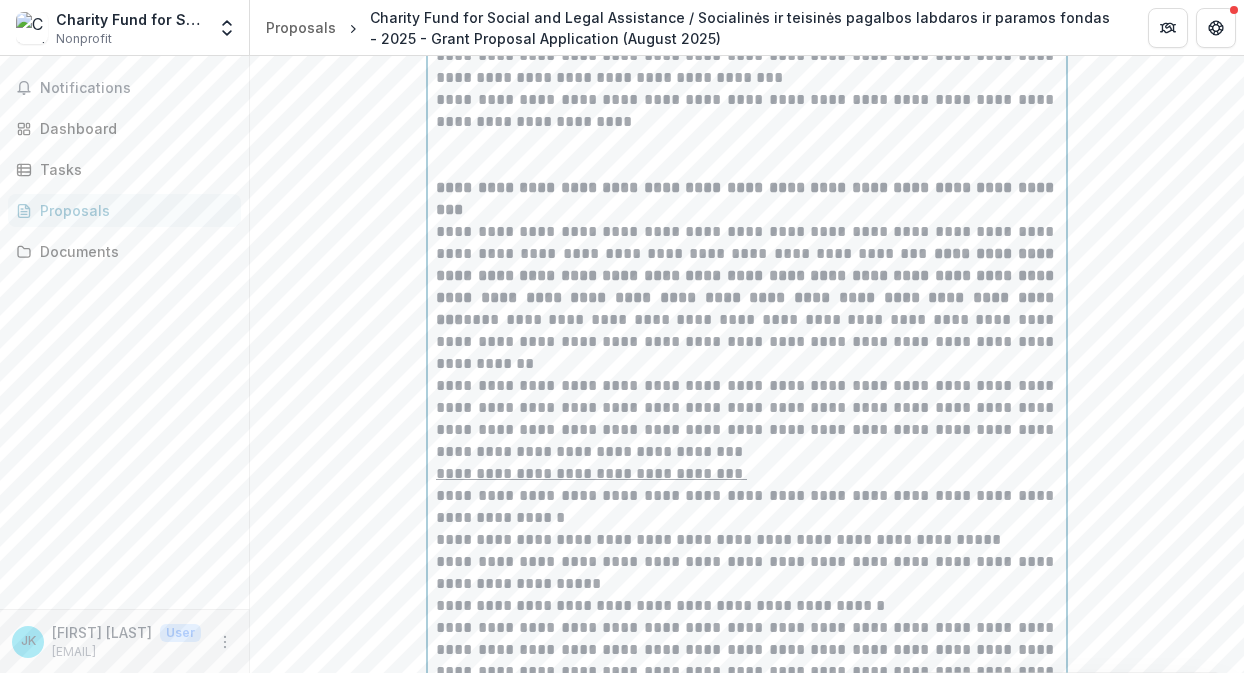 click on "**********" at bounding box center (747, 419) 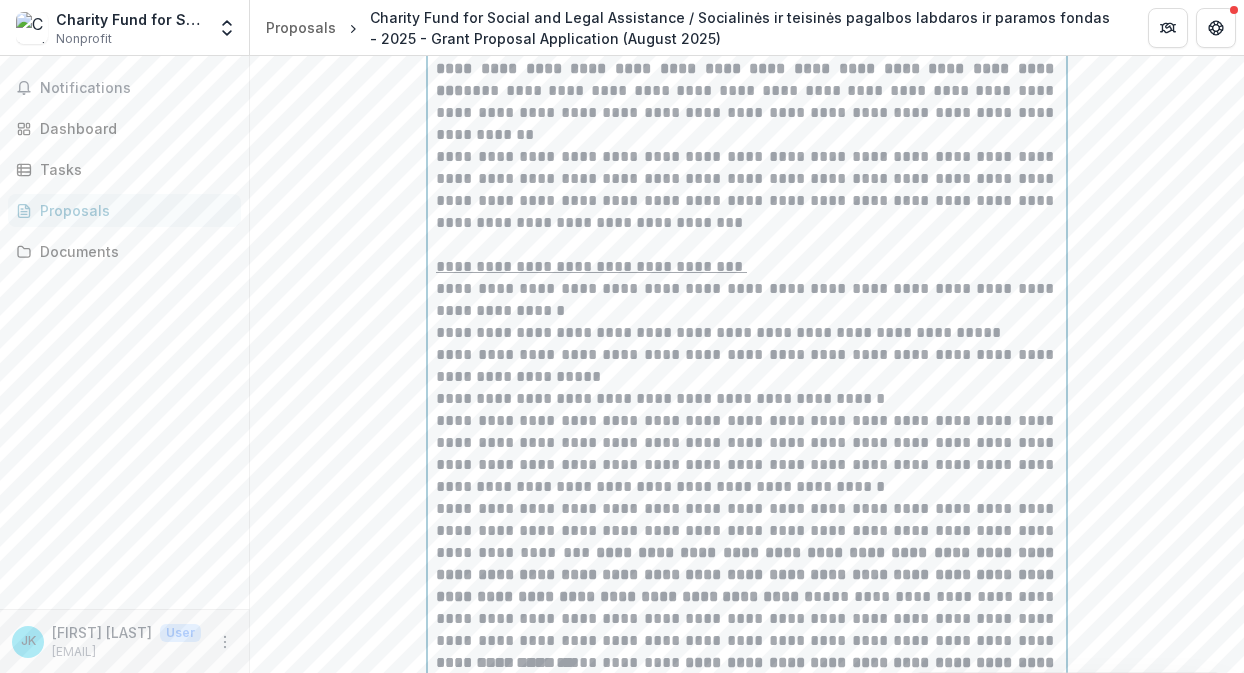 scroll, scrollTop: 1507, scrollLeft: 0, axis: vertical 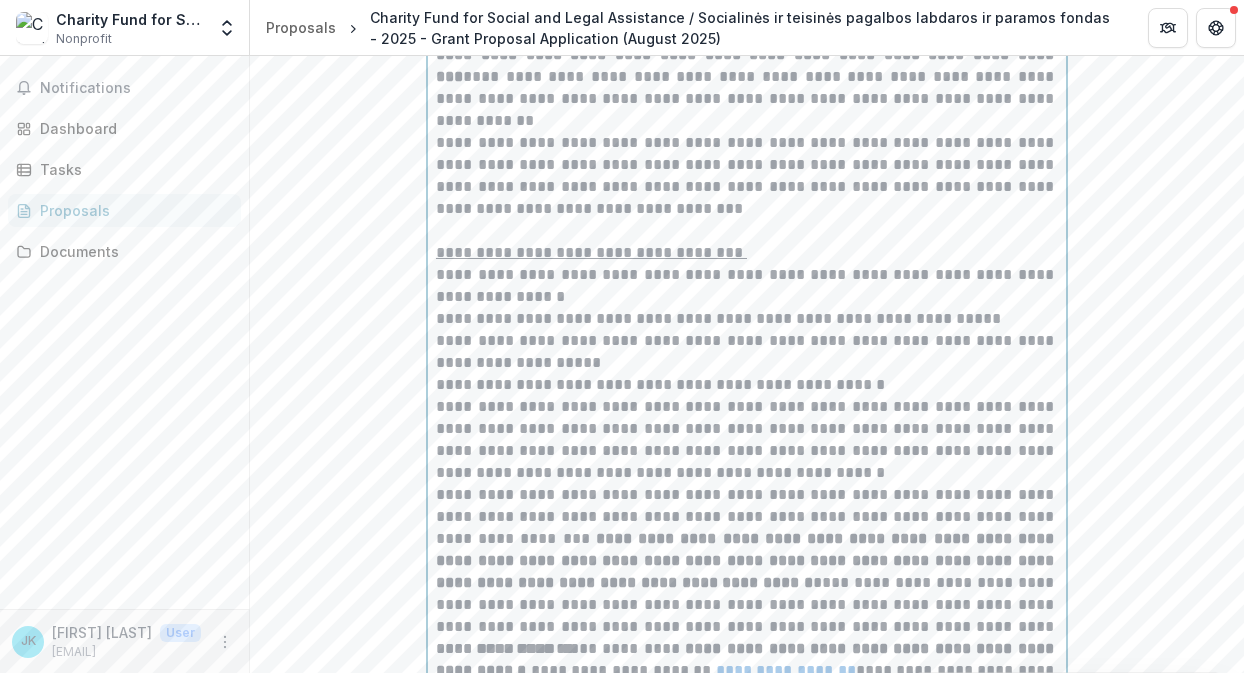 click on "**********" at bounding box center [747, 385] 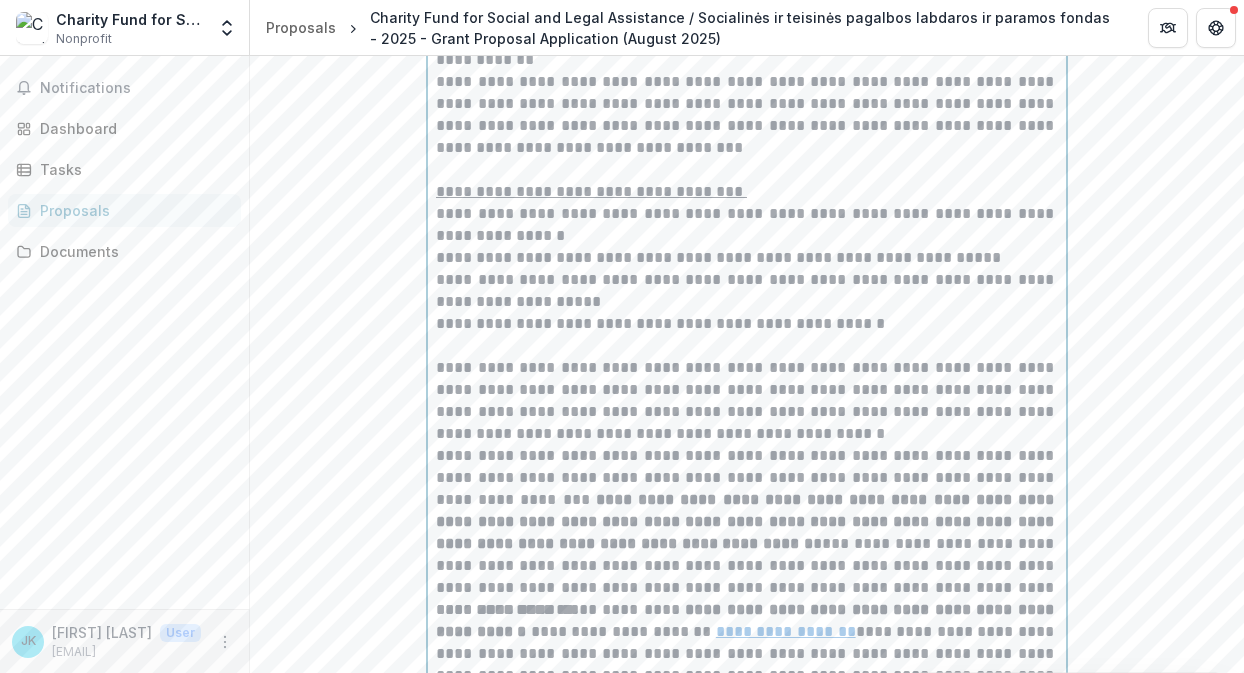 scroll, scrollTop: 1586, scrollLeft: 0, axis: vertical 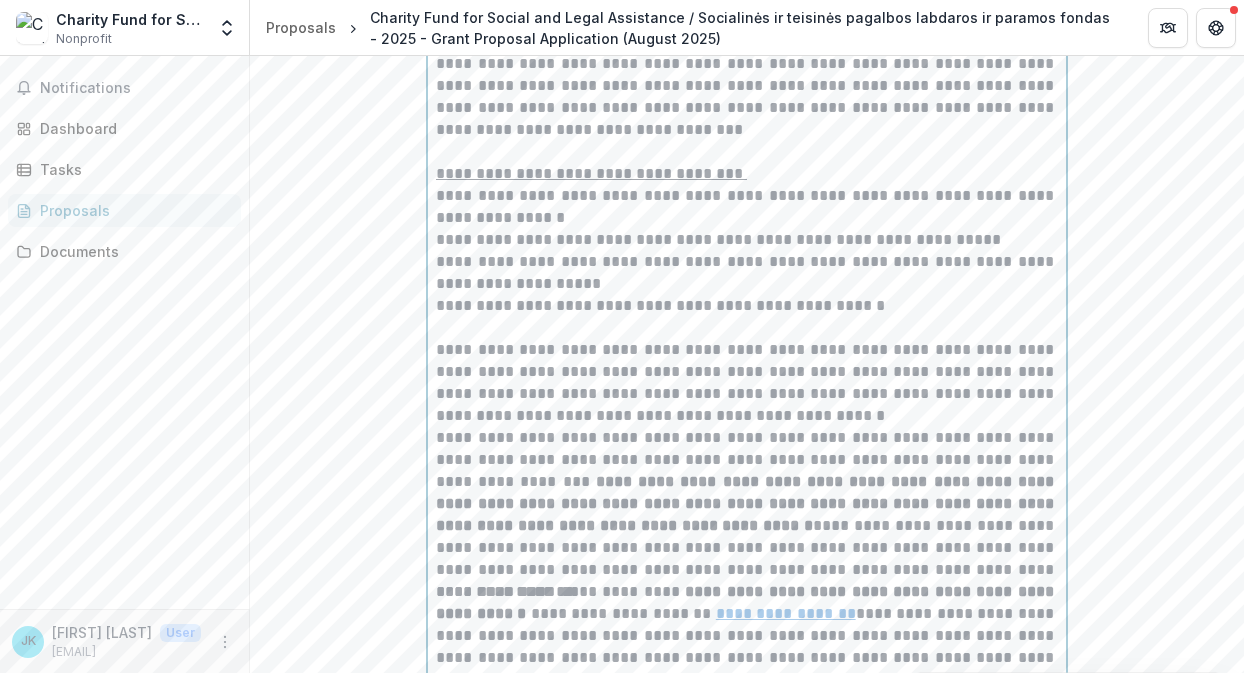 click on "**********" at bounding box center (747, 383) 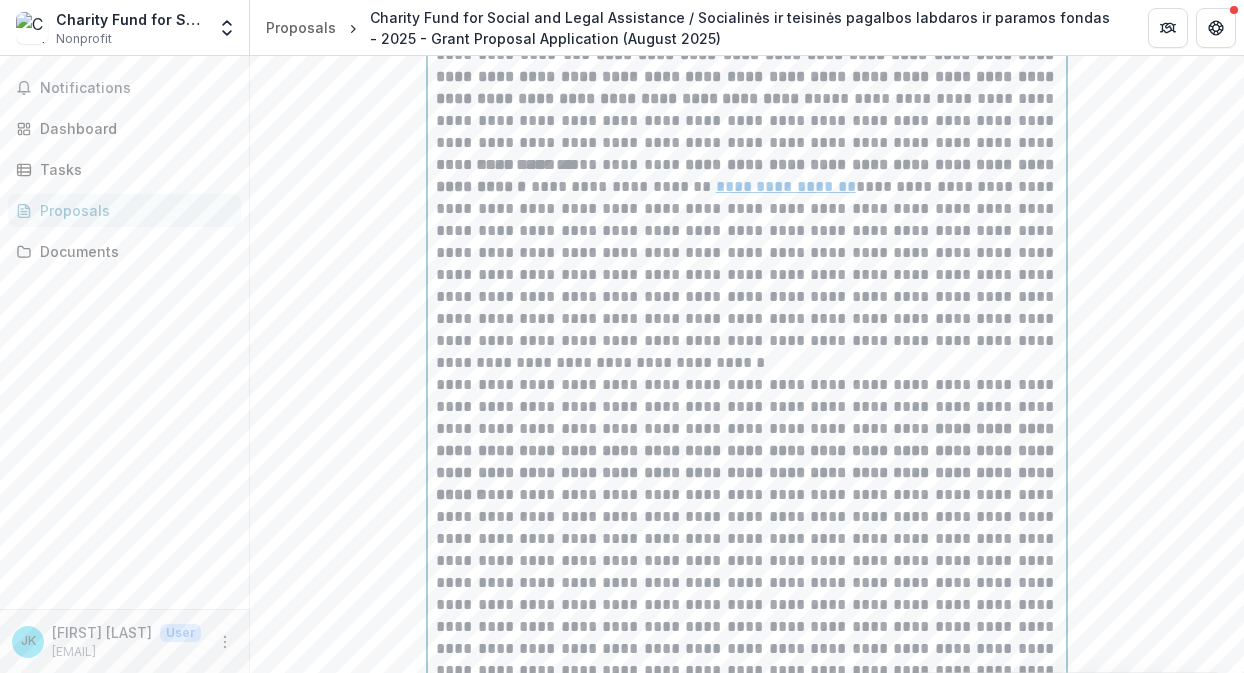 scroll, scrollTop: 2039, scrollLeft: 0, axis: vertical 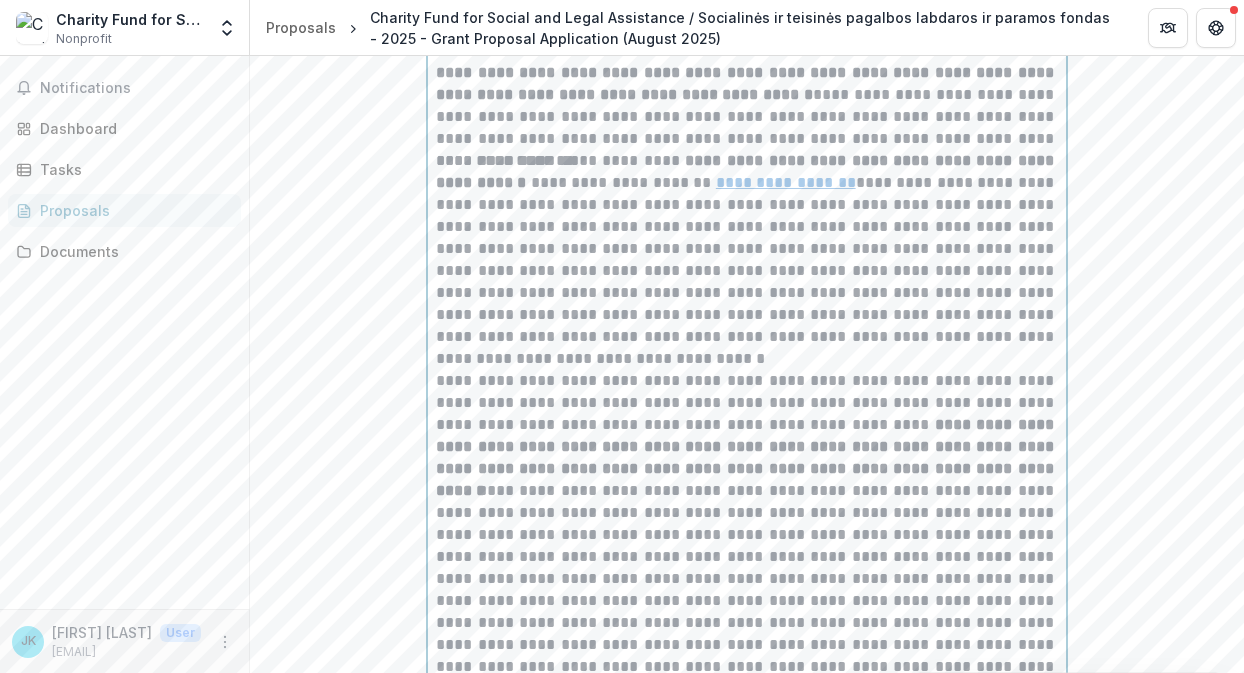 click on "**********" at bounding box center [747, 260] 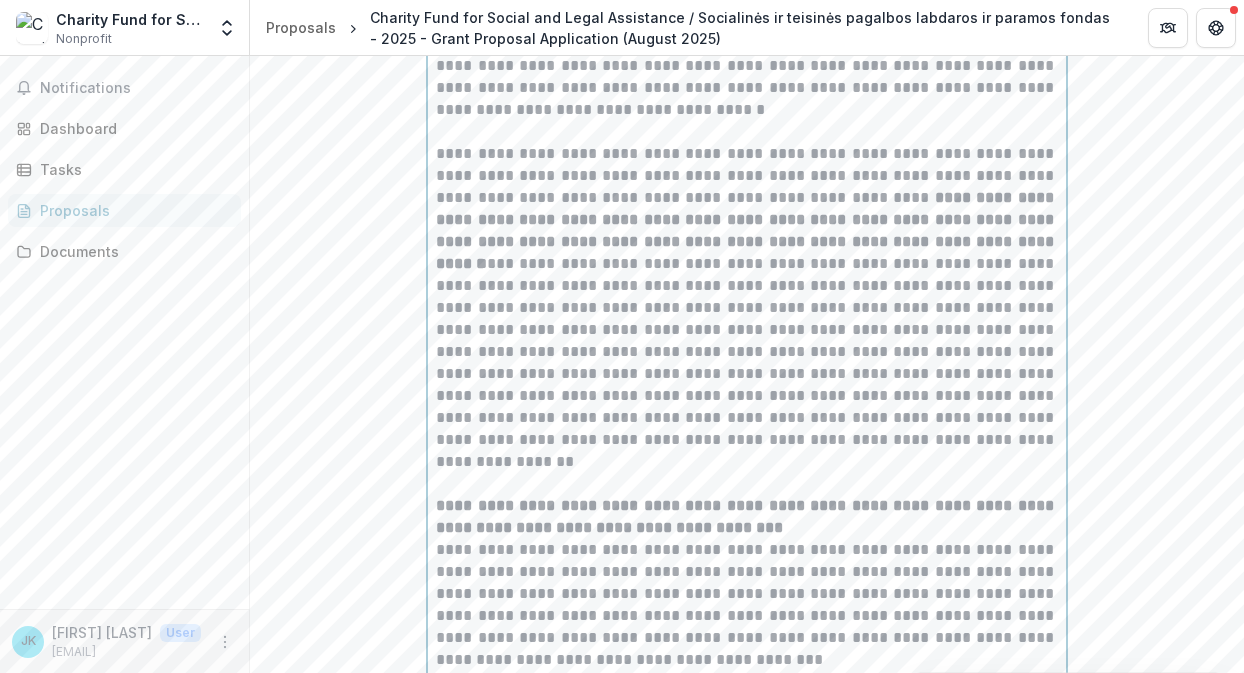 scroll, scrollTop: 2345, scrollLeft: 0, axis: vertical 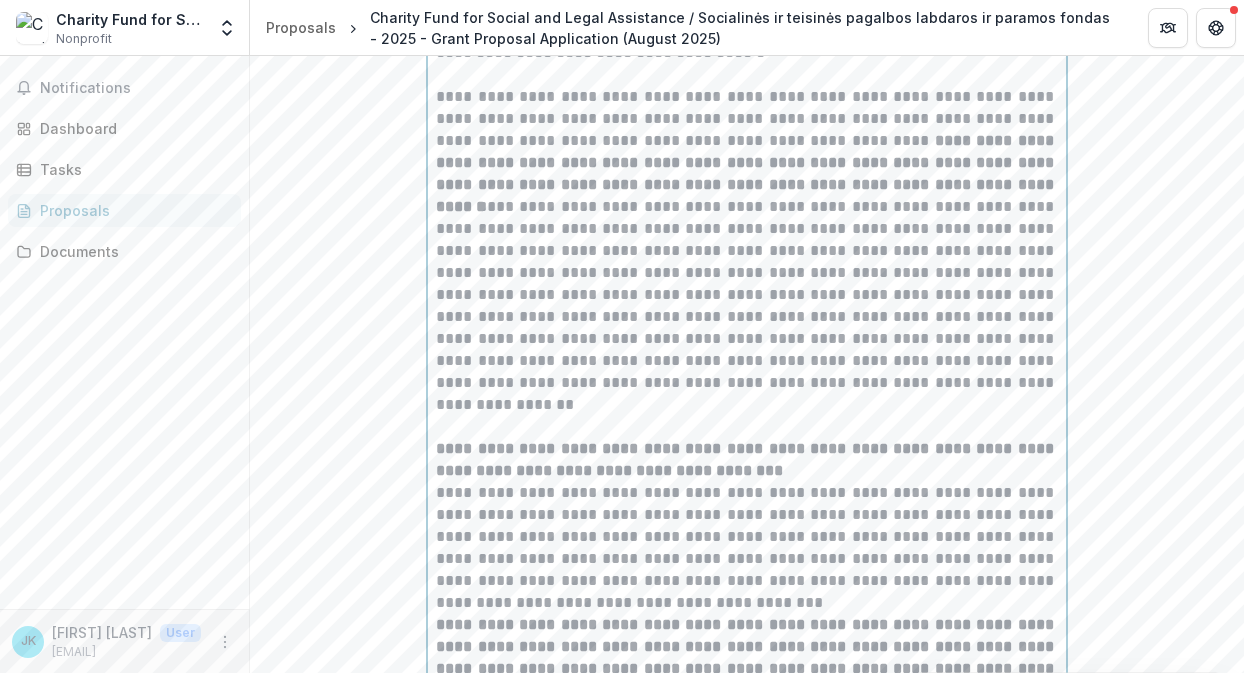 click on "**********" at bounding box center (747, 141) 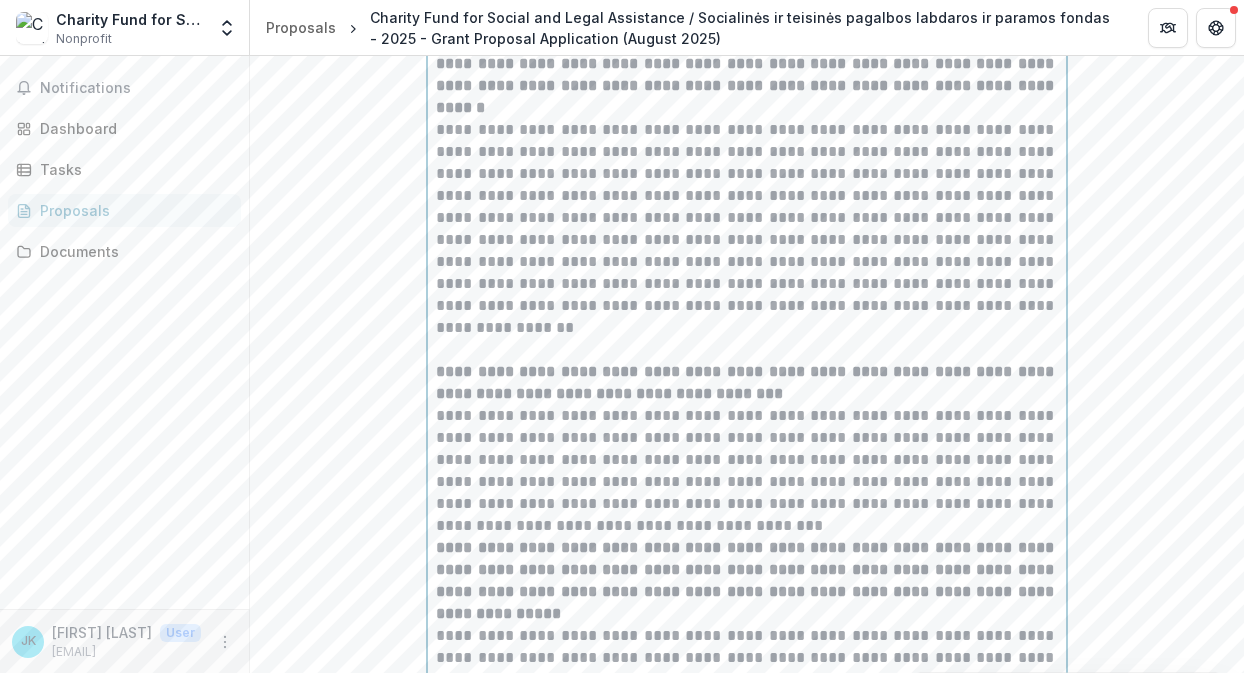 scroll, scrollTop: 2495, scrollLeft: 0, axis: vertical 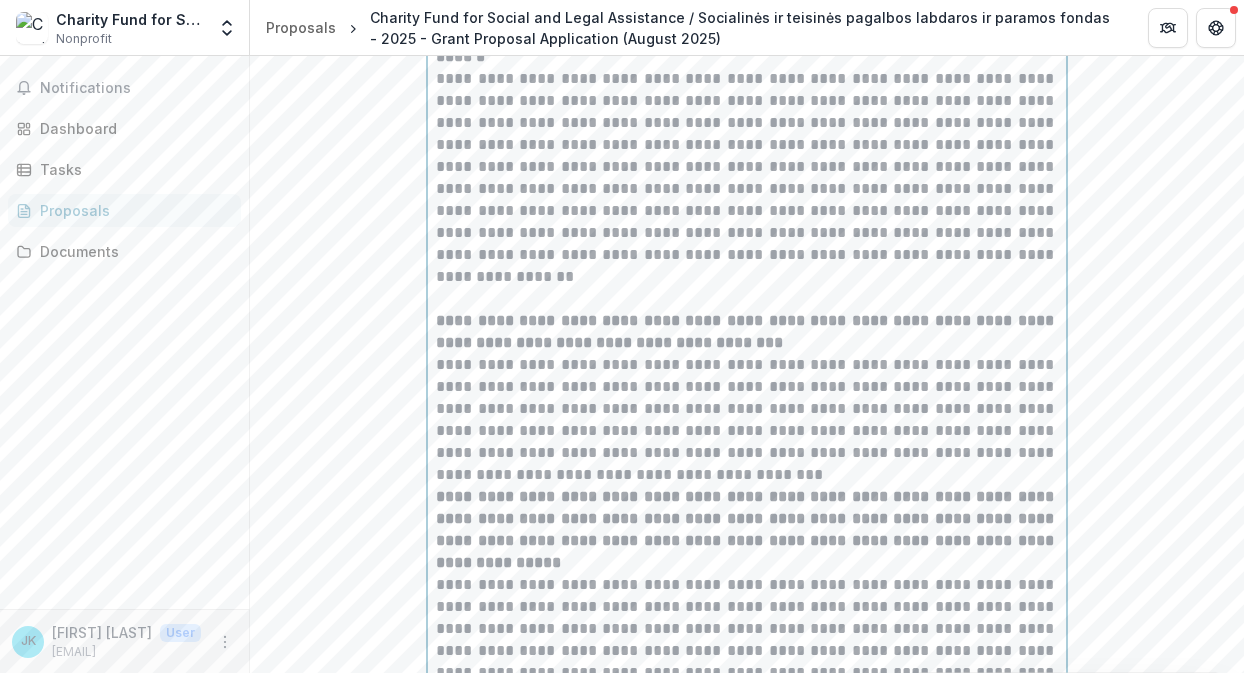 click on "**********" at bounding box center (747, 420) 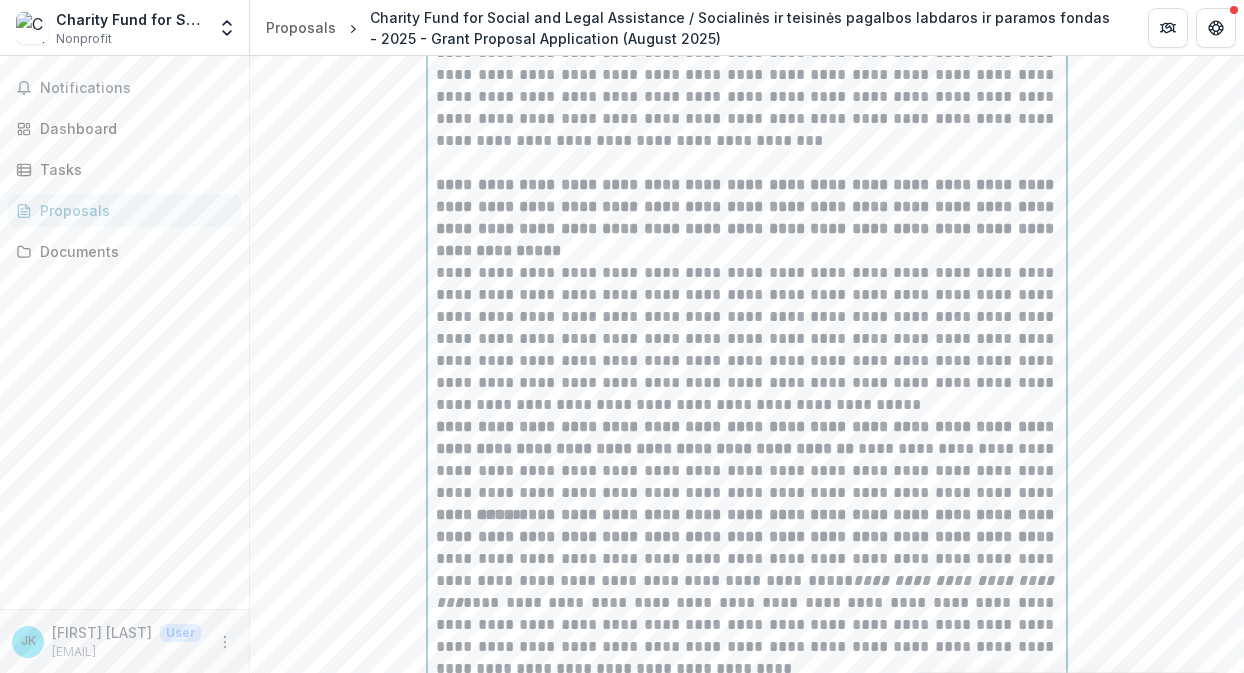 scroll, scrollTop: 2993, scrollLeft: 0, axis: vertical 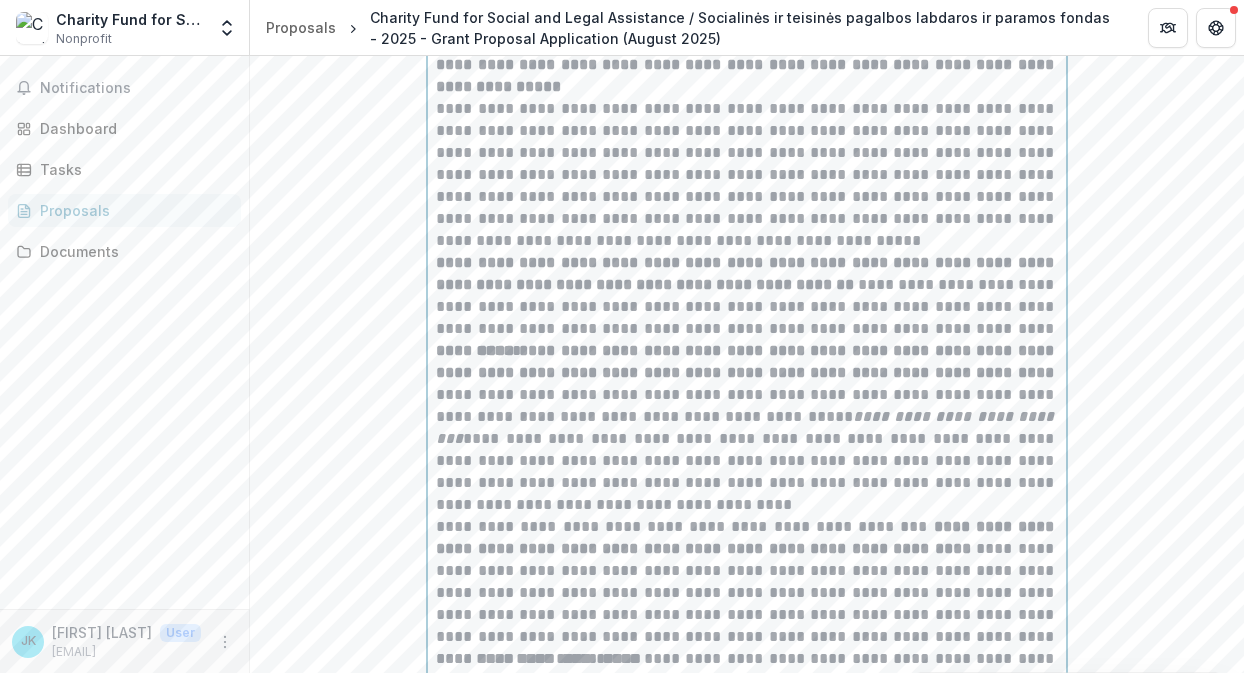 click on "**********" at bounding box center [747, 175] 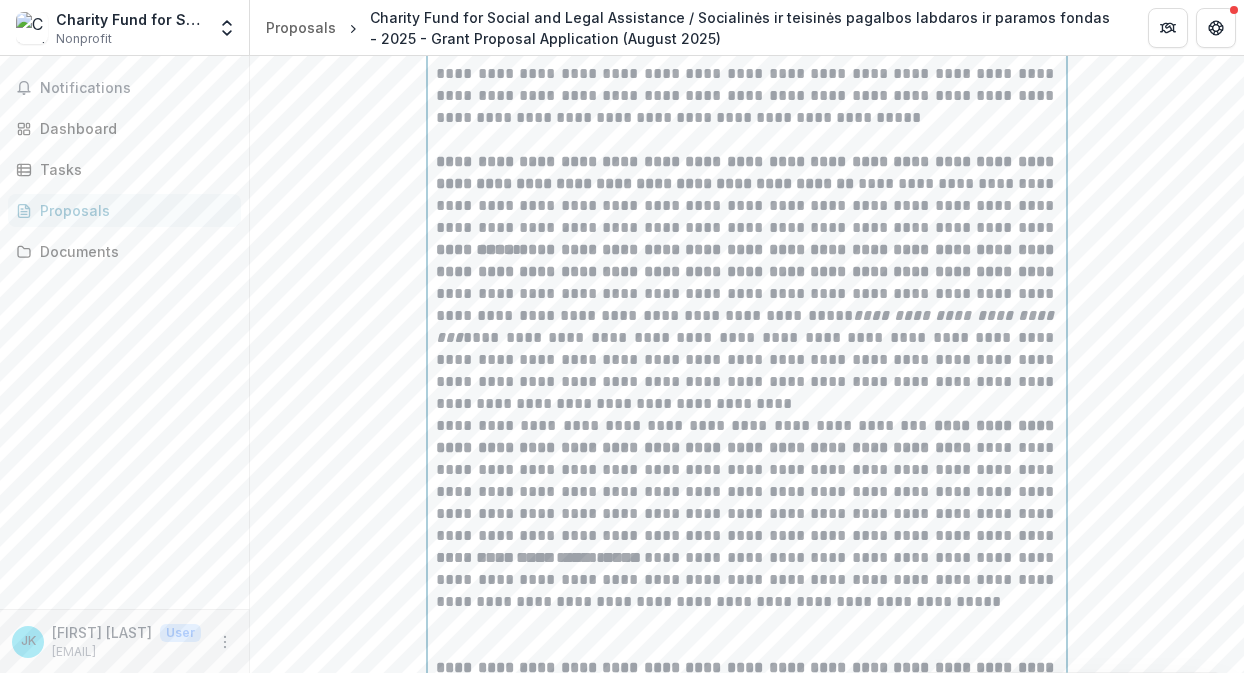 scroll, scrollTop: 3117, scrollLeft: 0, axis: vertical 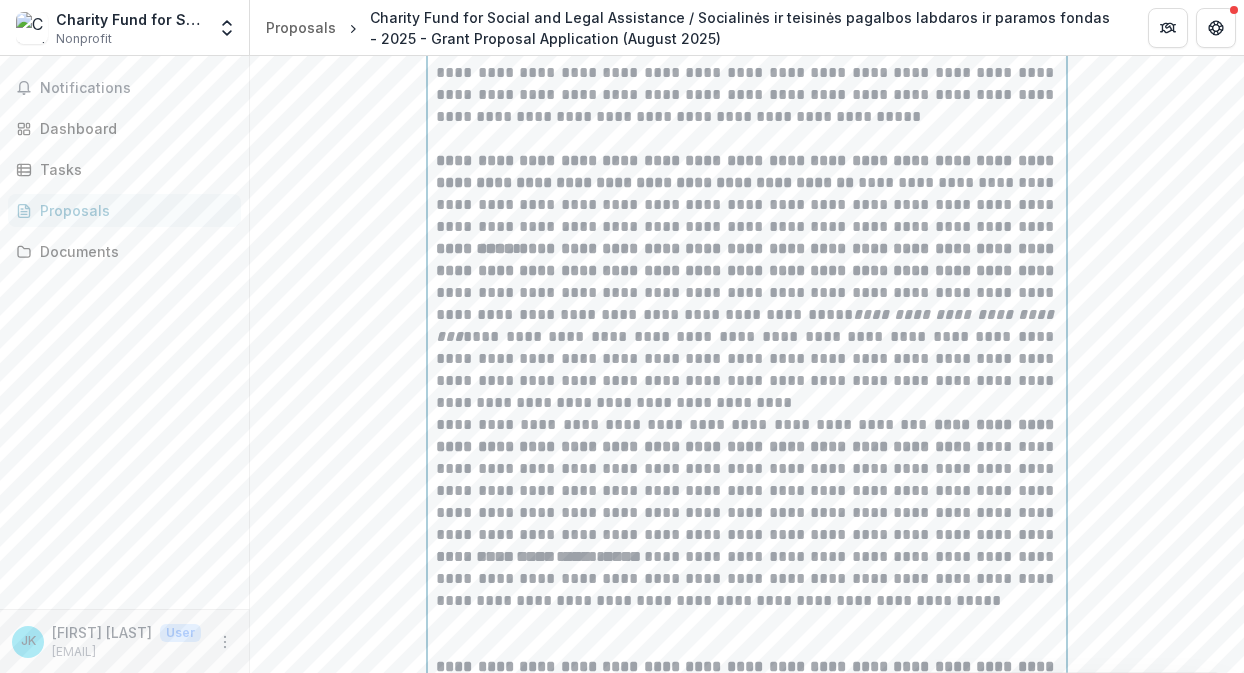 click on "**********" at bounding box center (747, 194) 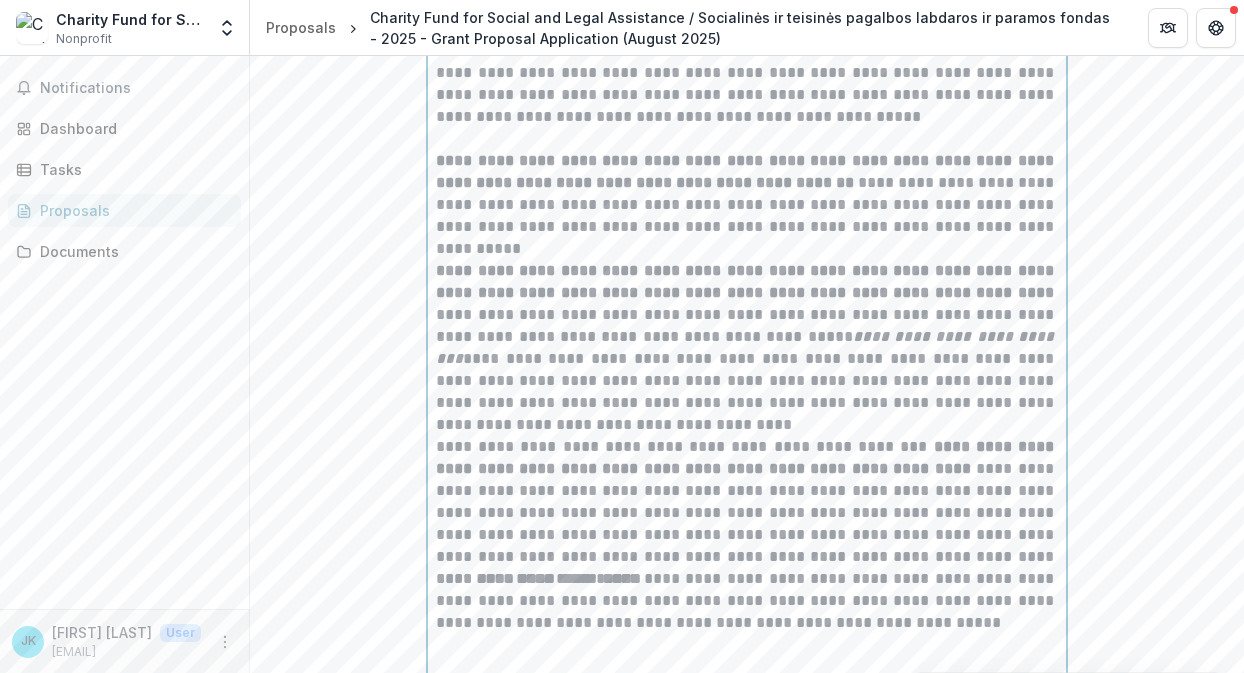 click on "**********" at bounding box center [747, 348] 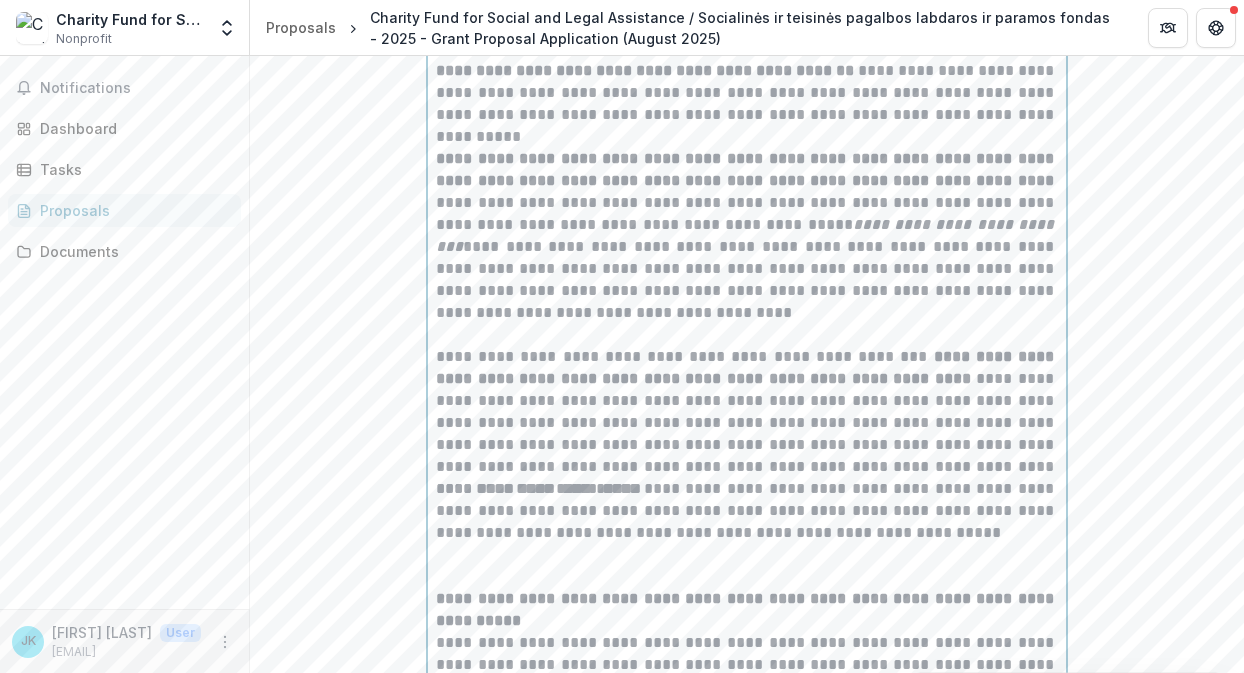 scroll, scrollTop: 3235, scrollLeft: 0, axis: vertical 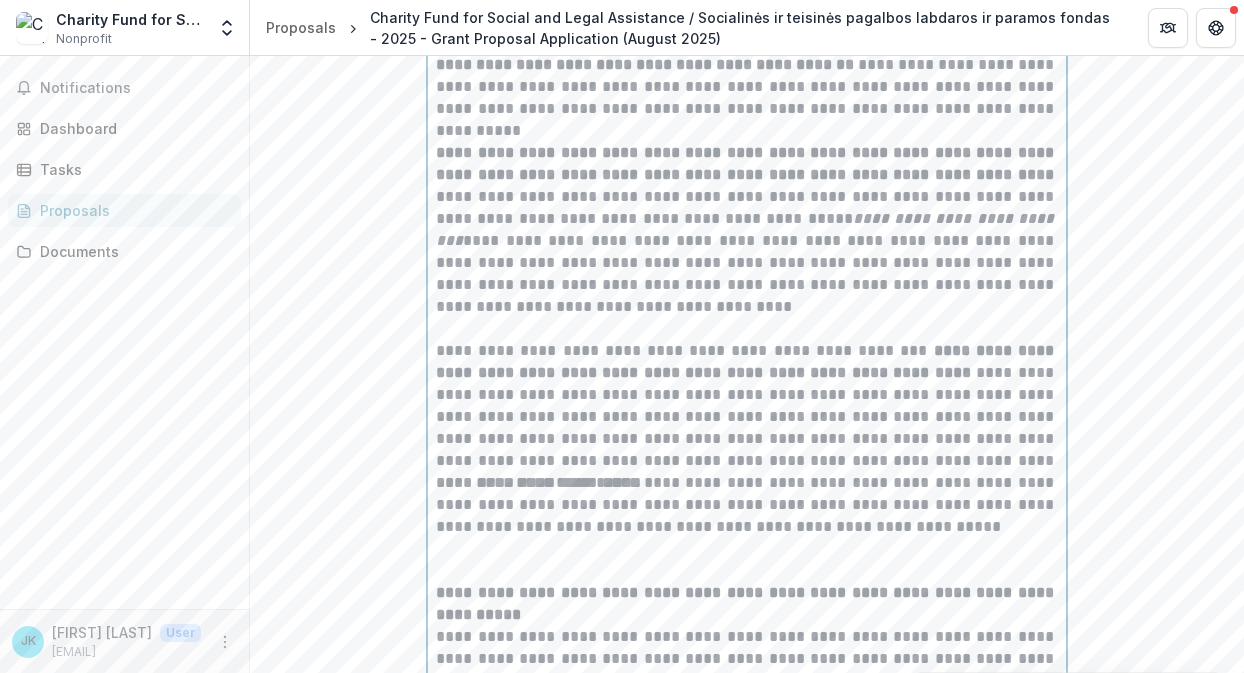 click at bounding box center (747, 560) 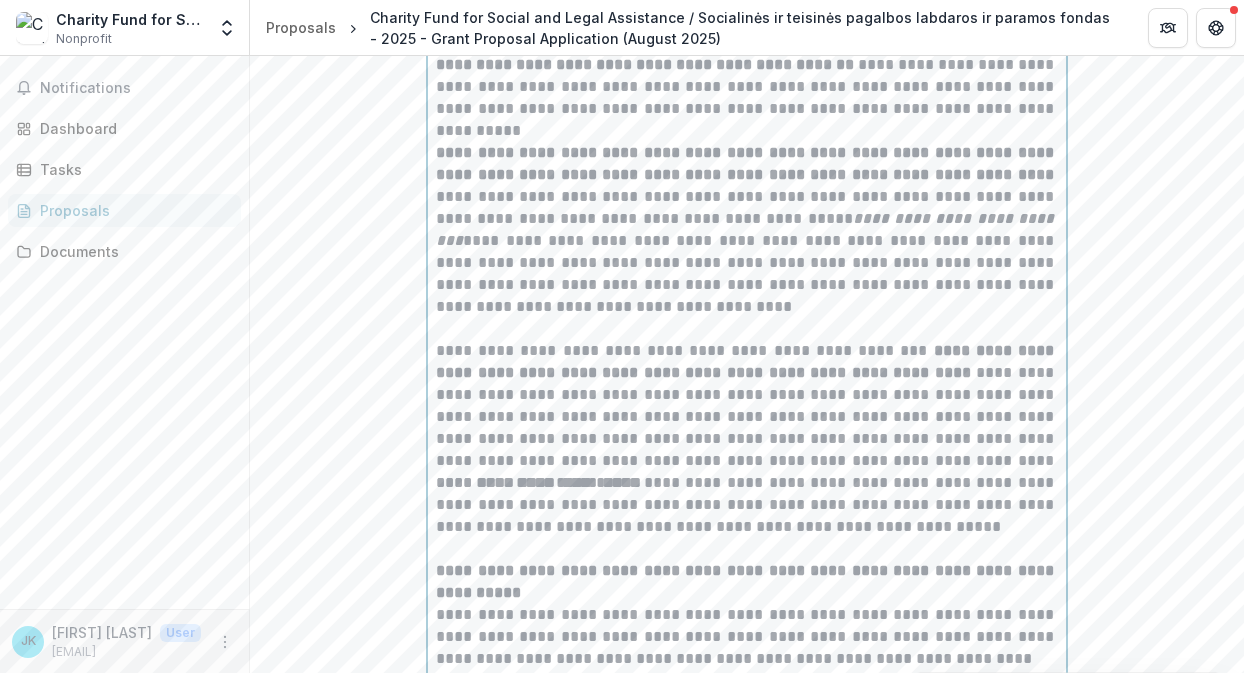 click on "**********" at bounding box center (747, 516) 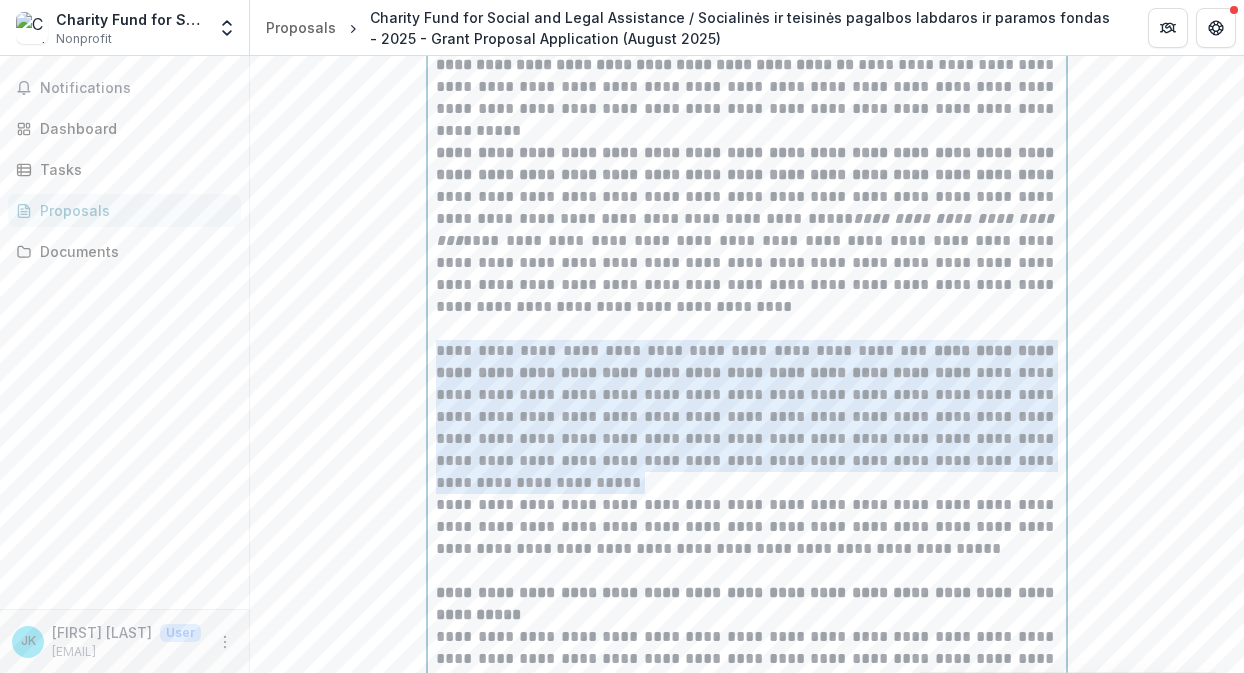 drag, startPoint x: 1045, startPoint y: 431, endPoint x: 430, endPoint y: 319, distance: 625.1152 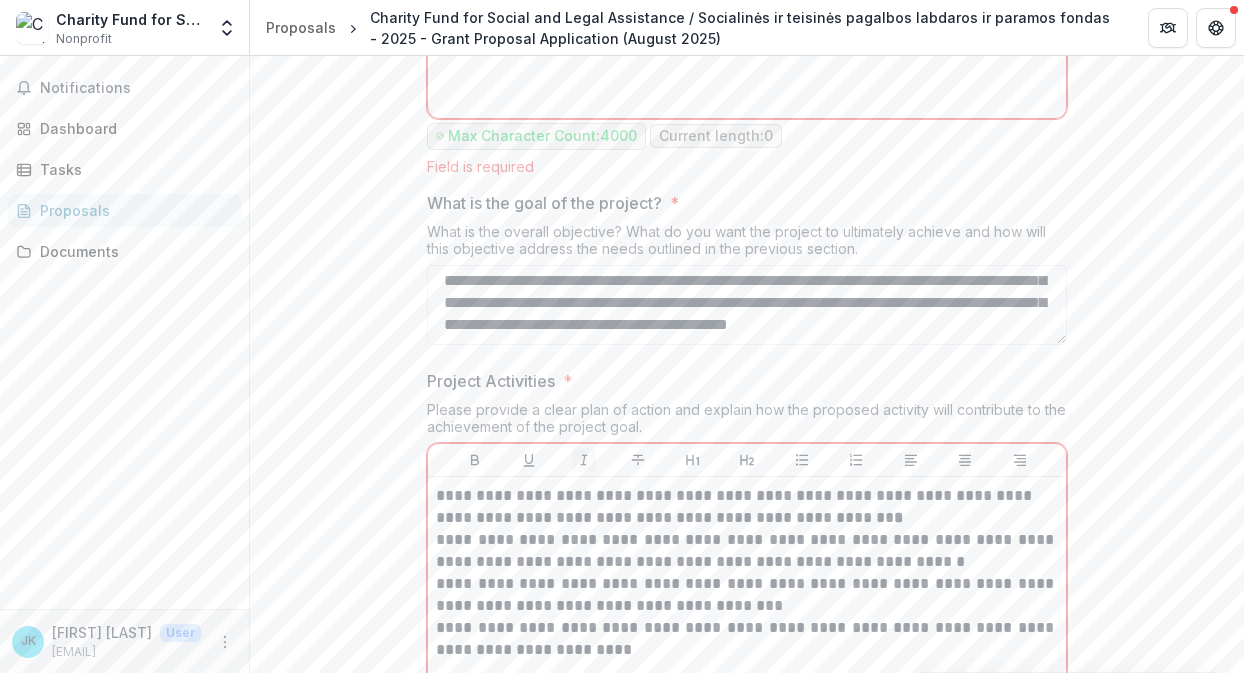 click 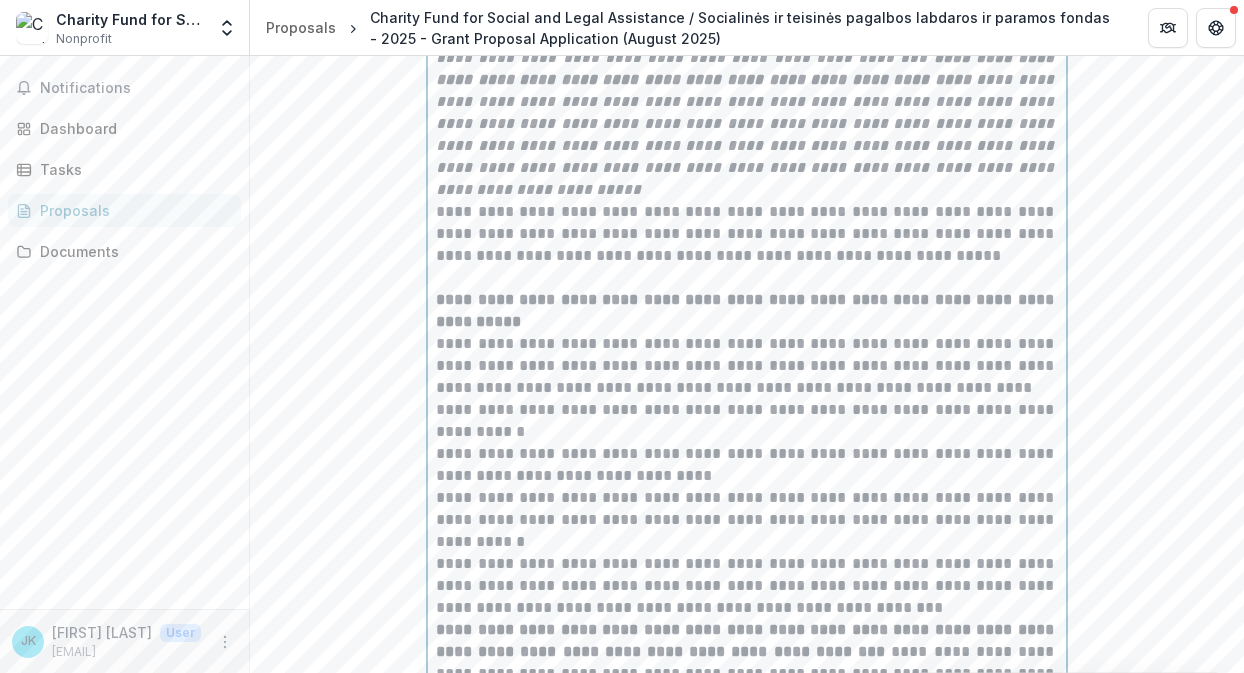 click on "**********" at bounding box center (747, 520) 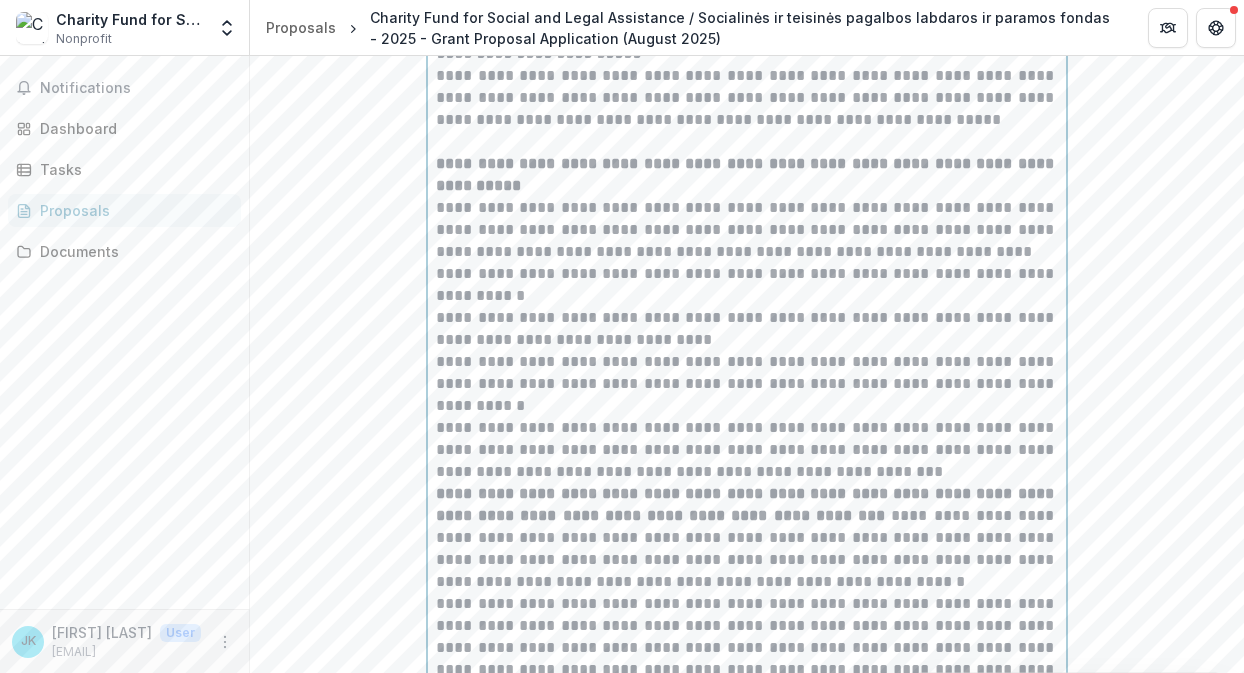 scroll, scrollTop: 3679, scrollLeft: 0, axis: vertical 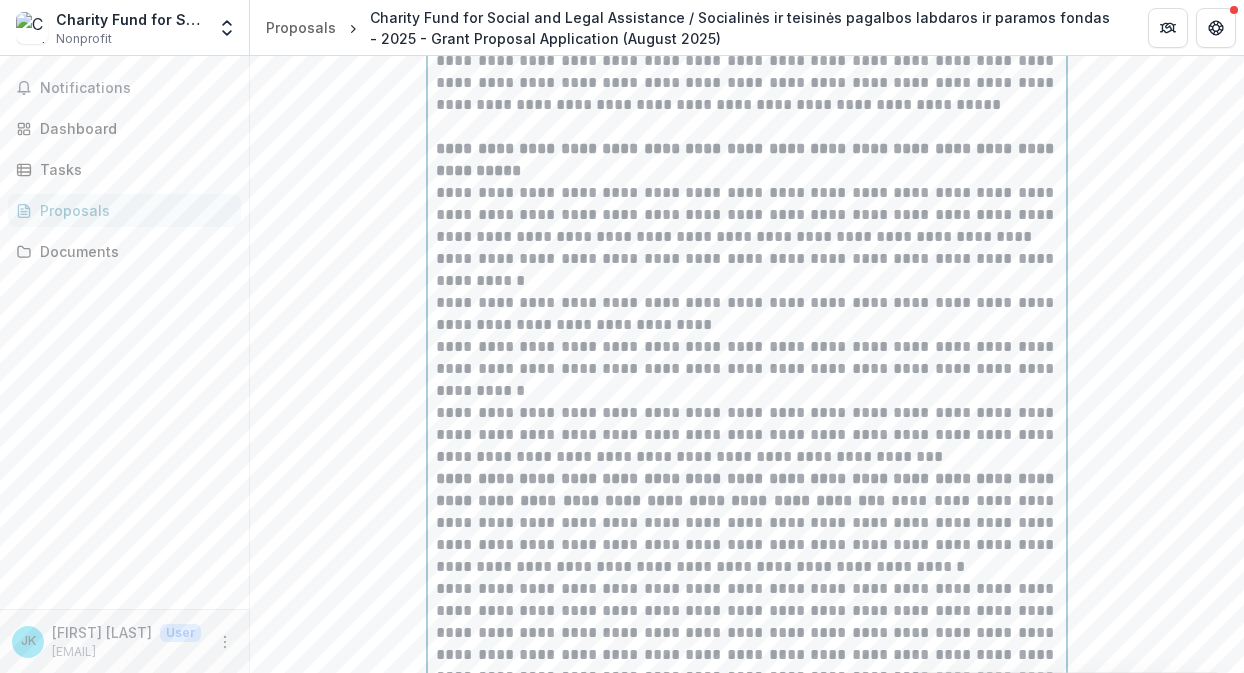 click on "**********" at bounding box center (747, 369) 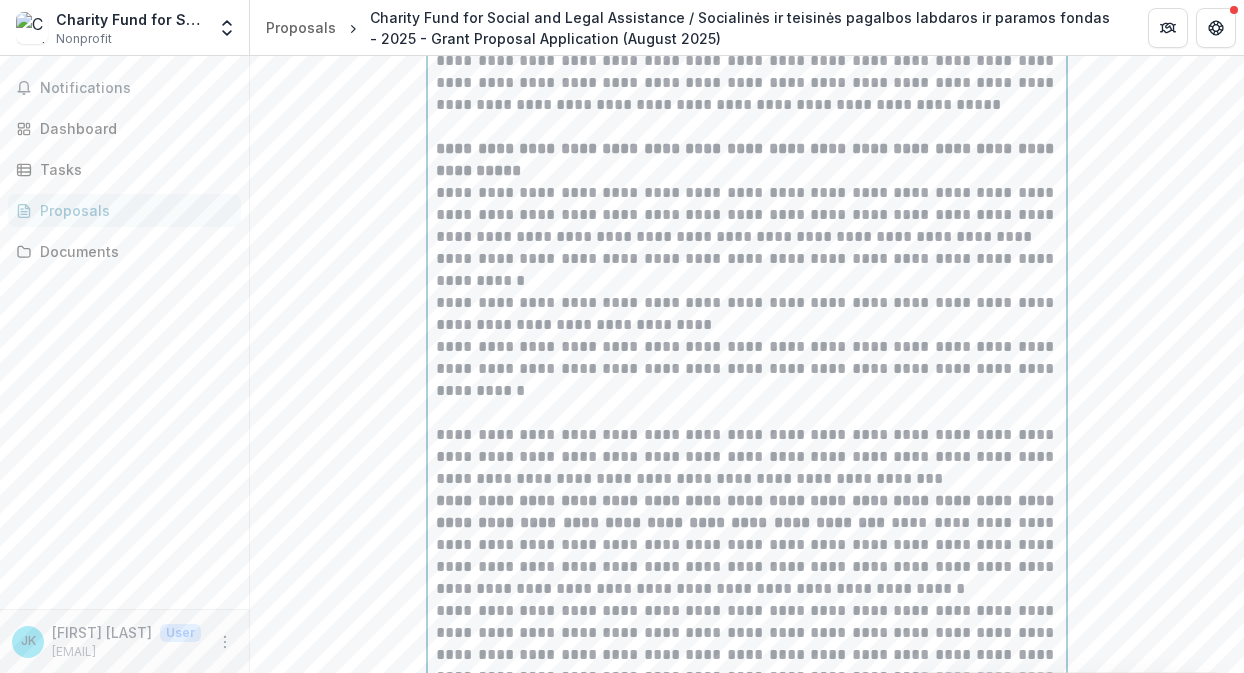 click on "**********" at bounding box center [747, 457] 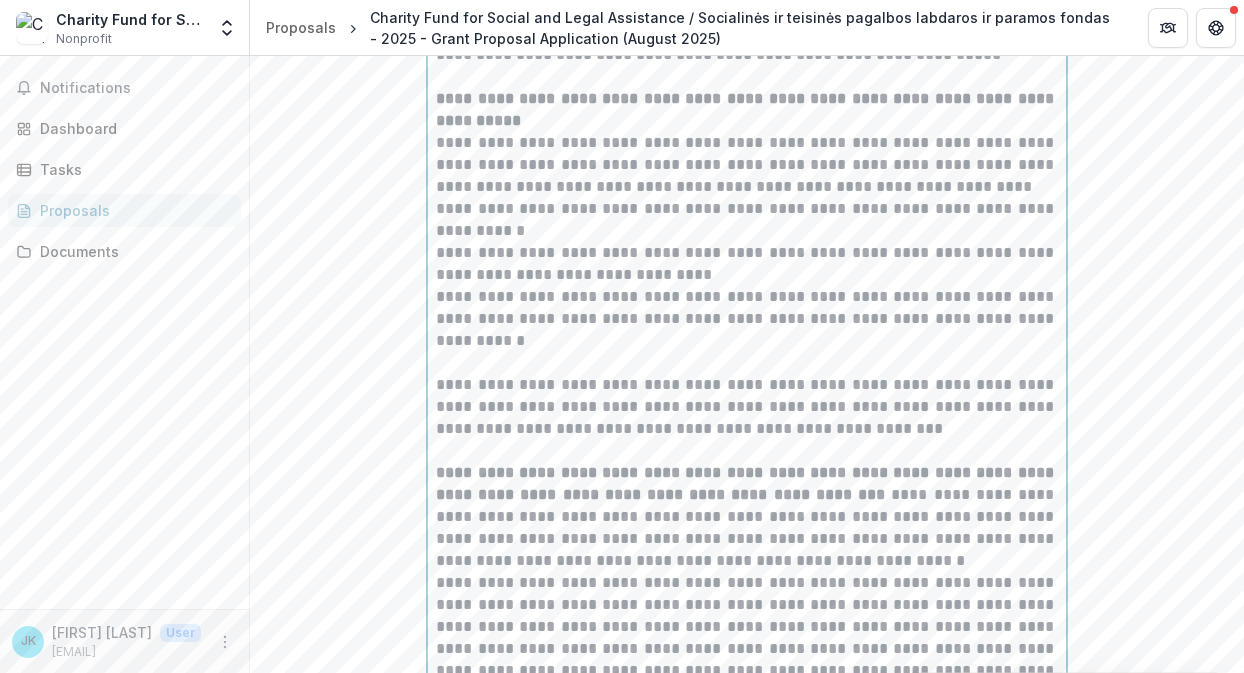 scroll, scrollTop: 3731, scrollLeft: 0, axis: vertical 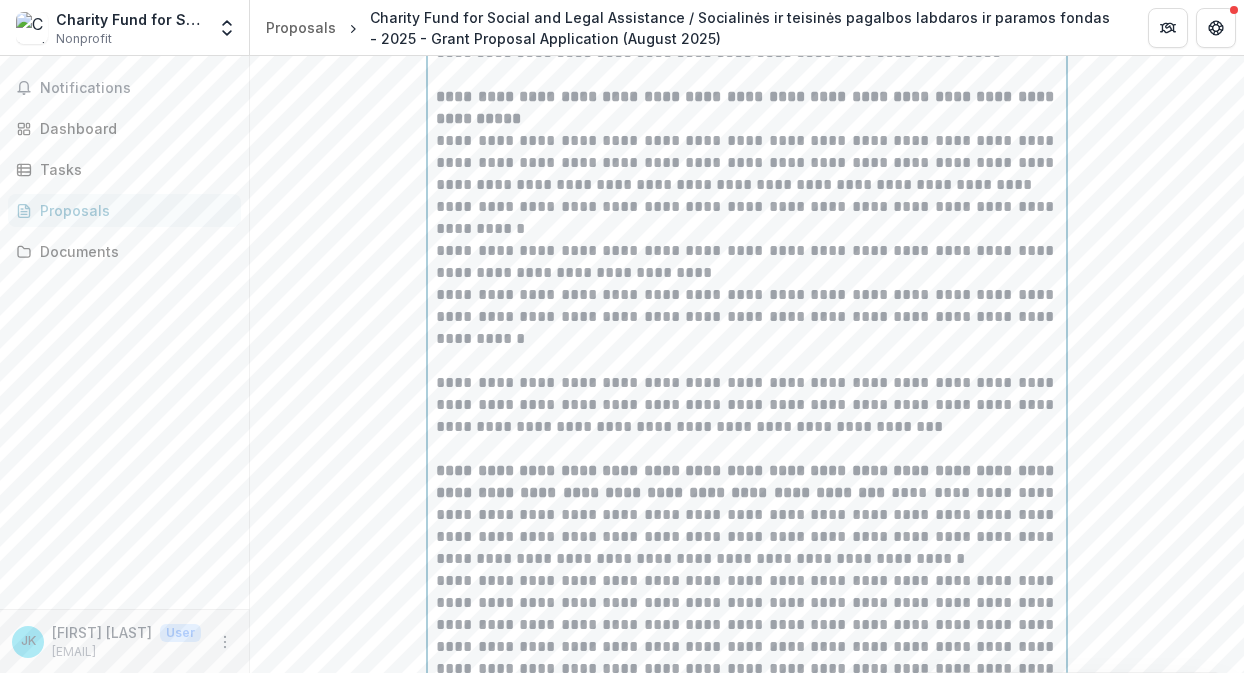click on "**********" at bounding box center (747, 515) 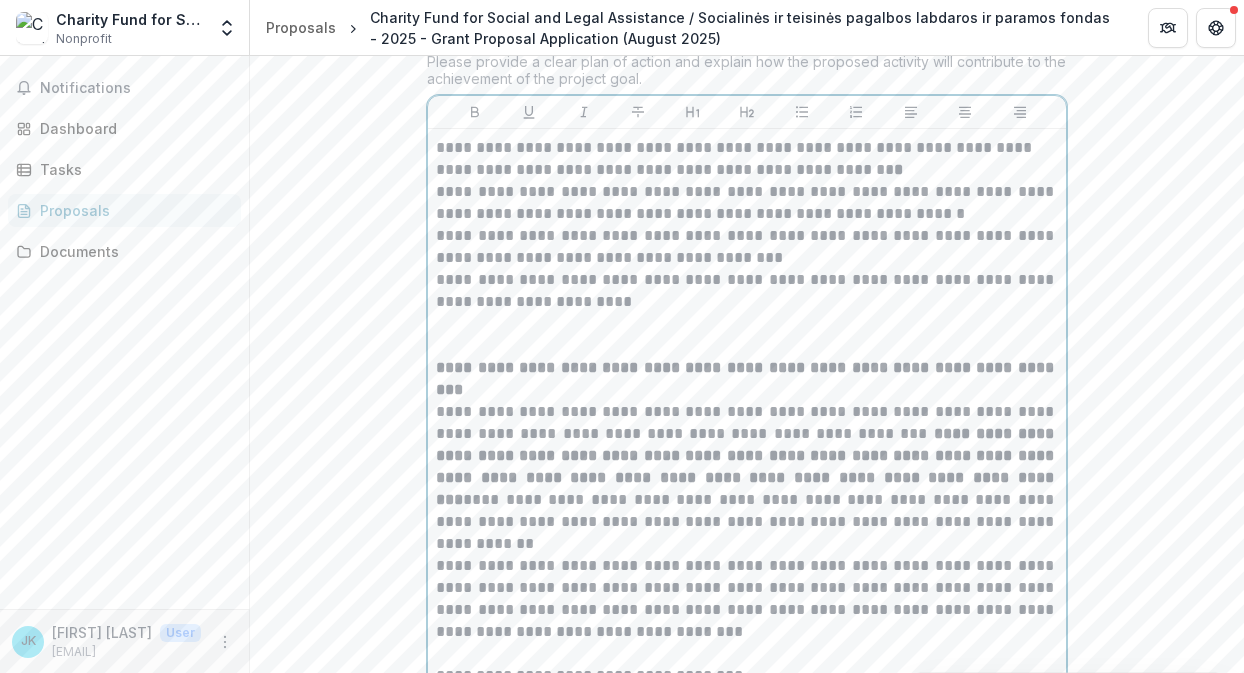 scroll, scrollTop: 1090, scrollLeft: 0, axis: vertical 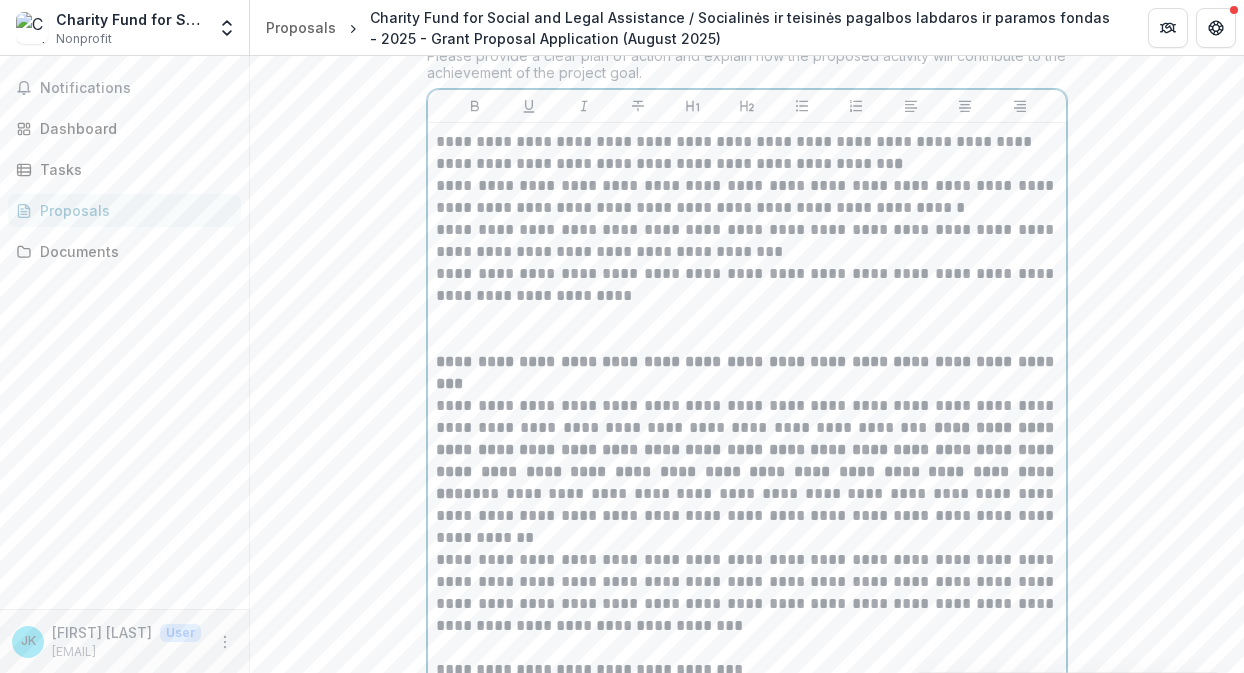 click on "**********" at bounding box center [747, 373] 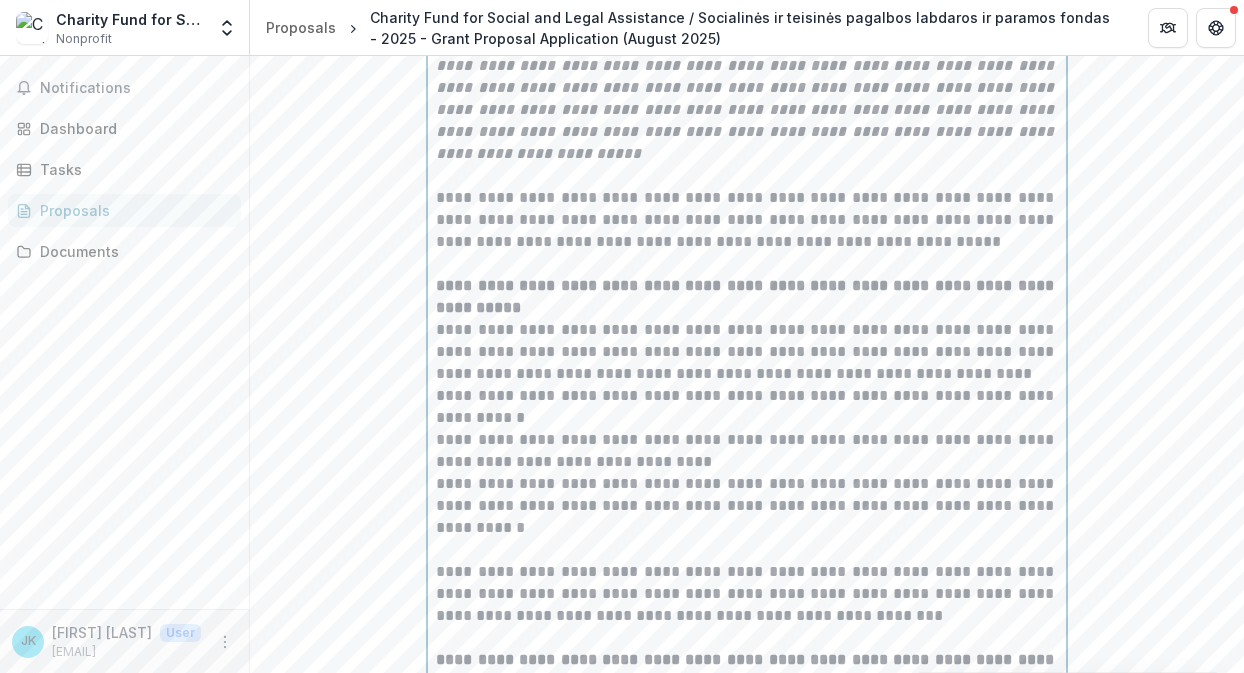 scroll, scrollTop: 3654, scrollLeft: 0, axis: vertical 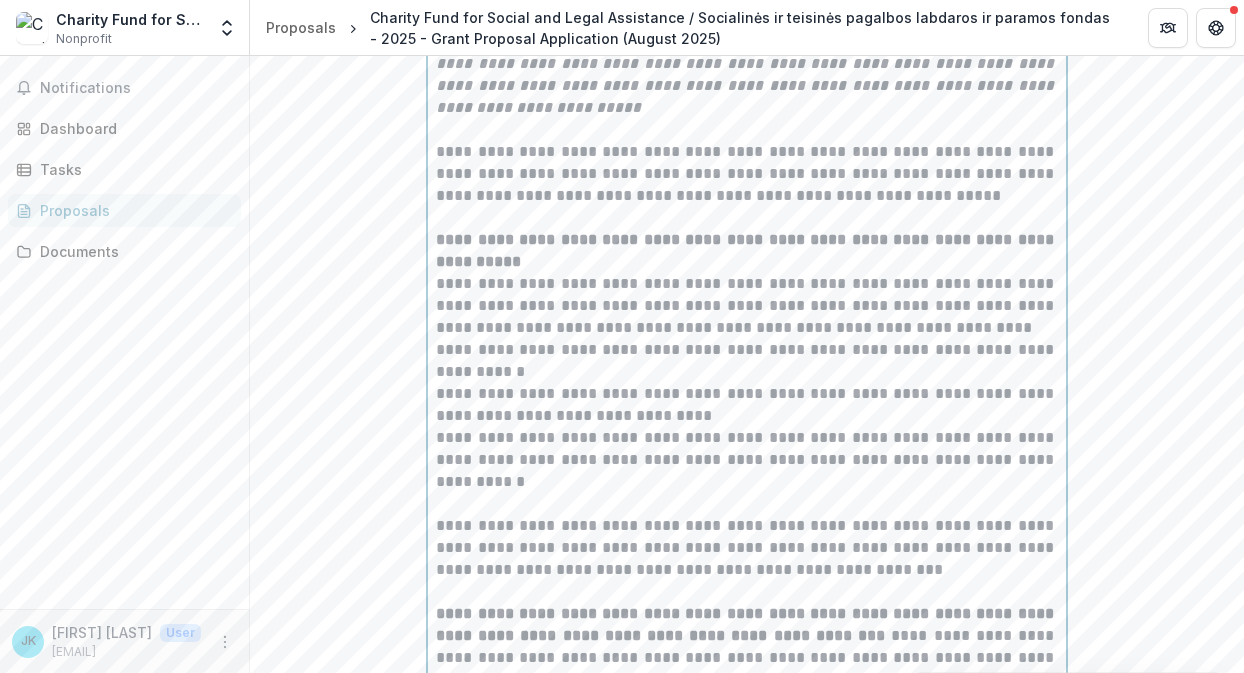 click on "**********" at bounding box center (747, 251) 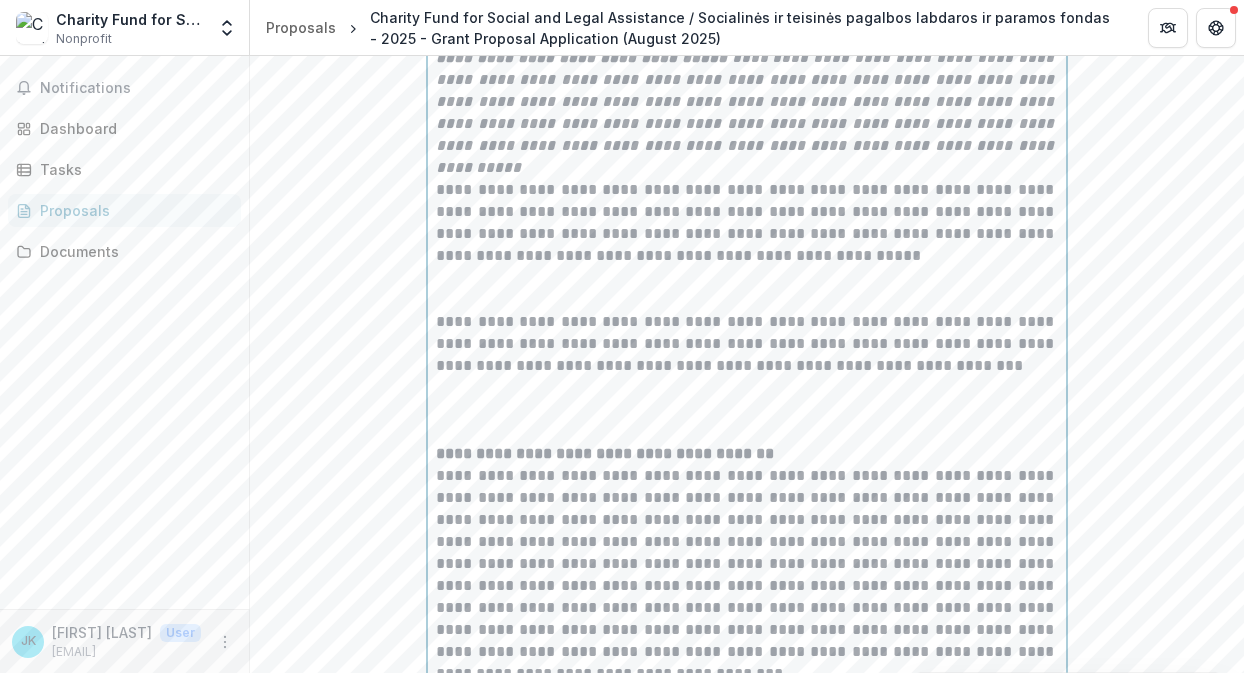 scroll, scrollTop: 4644, scrollLeft: 0, axis: vertical 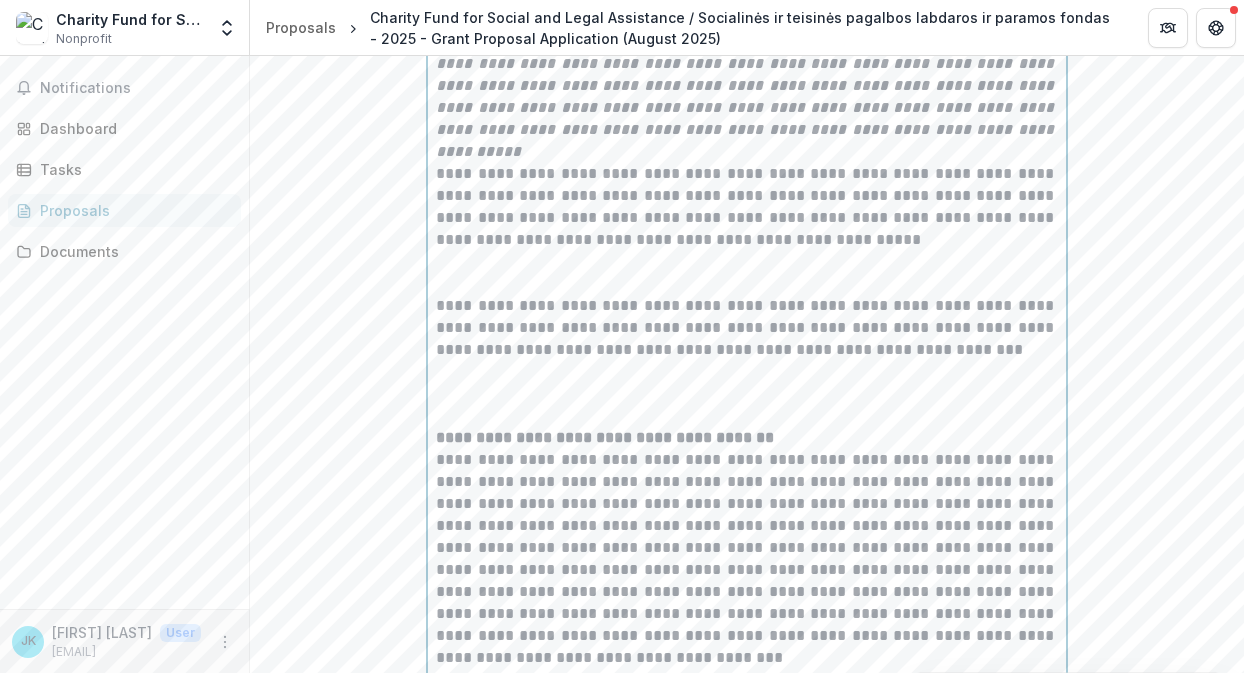 click at bounding box center [747, 394] 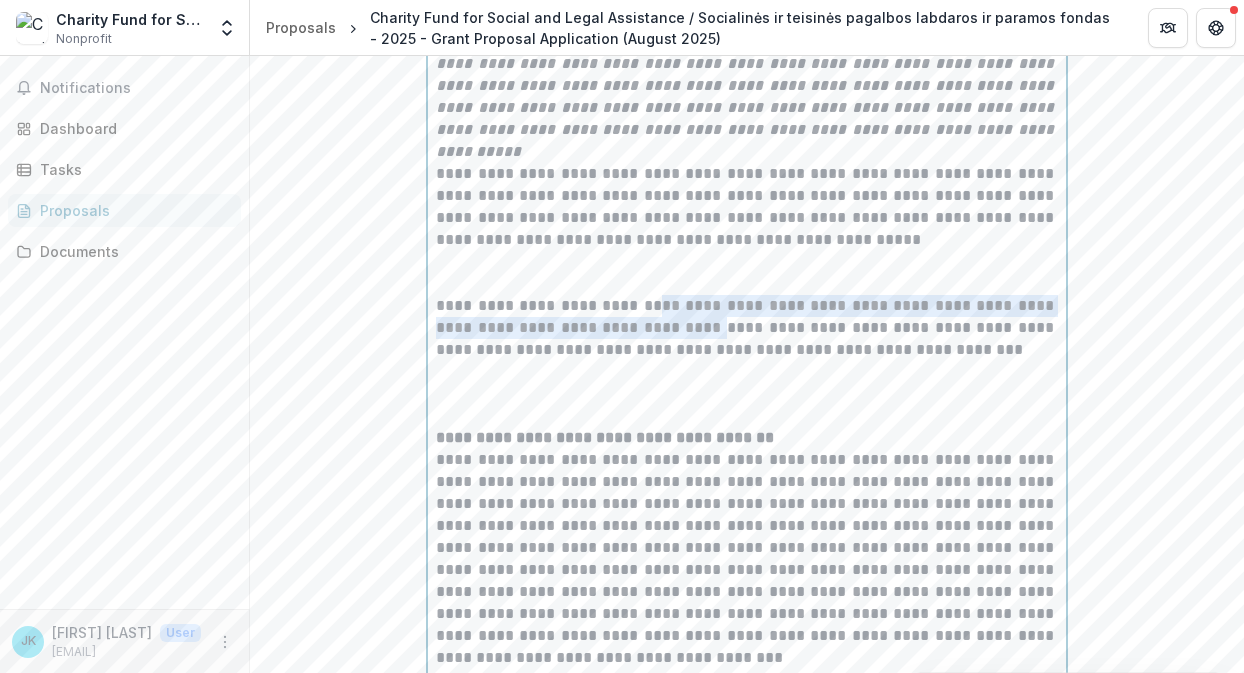 drag, startPoint x: 636, startPoint y: 236, endPoint x: 724, endPoint y: 257, distance: 90.47099 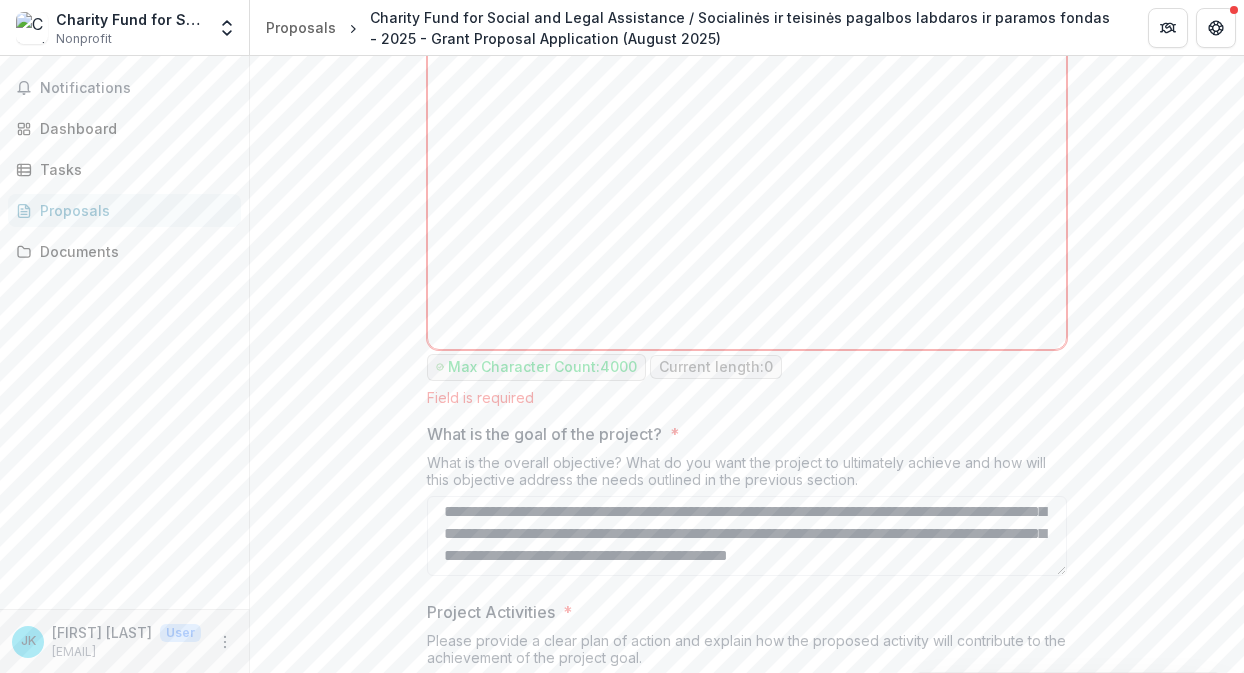 scroll, scrollTop: 589, scrollLeft: 0, axis: vertical 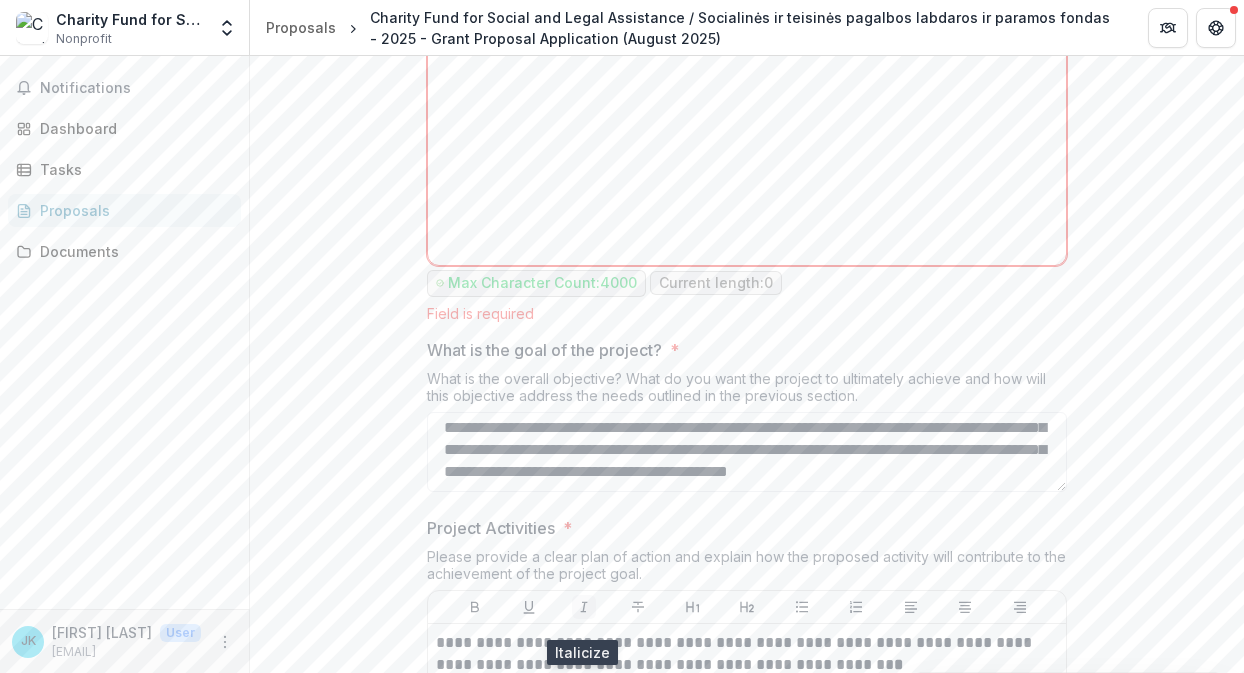 click 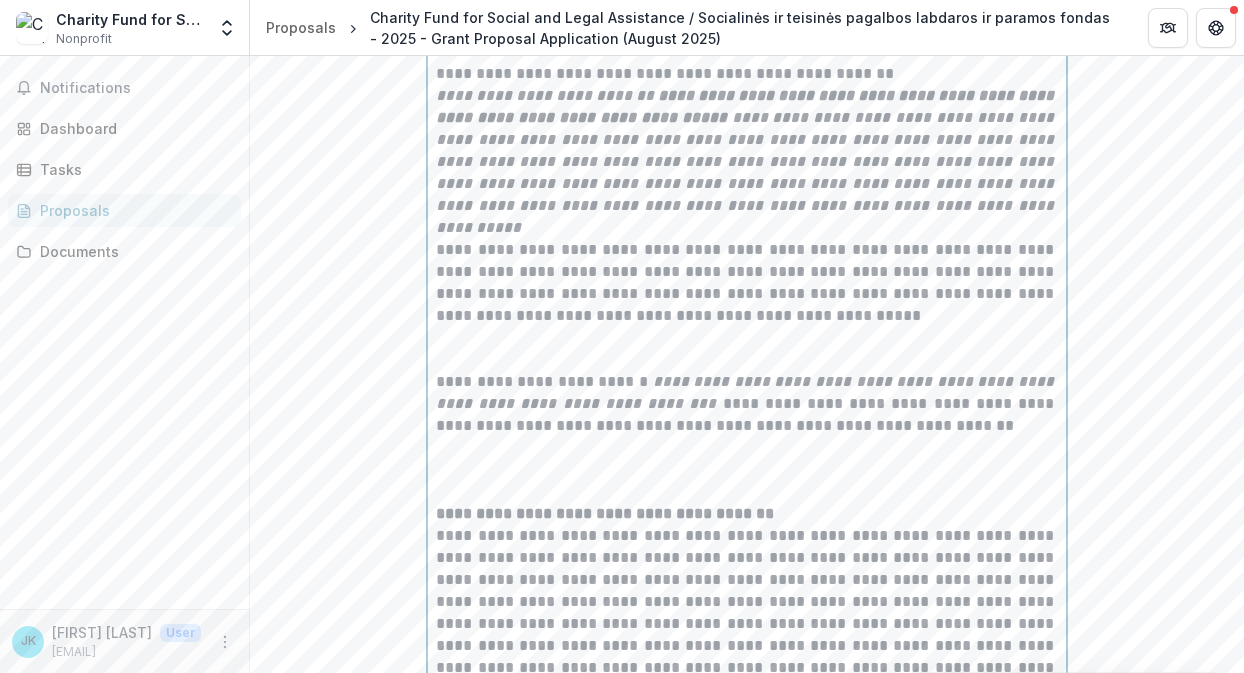 click on "**********" at bounding box center [747, 635] 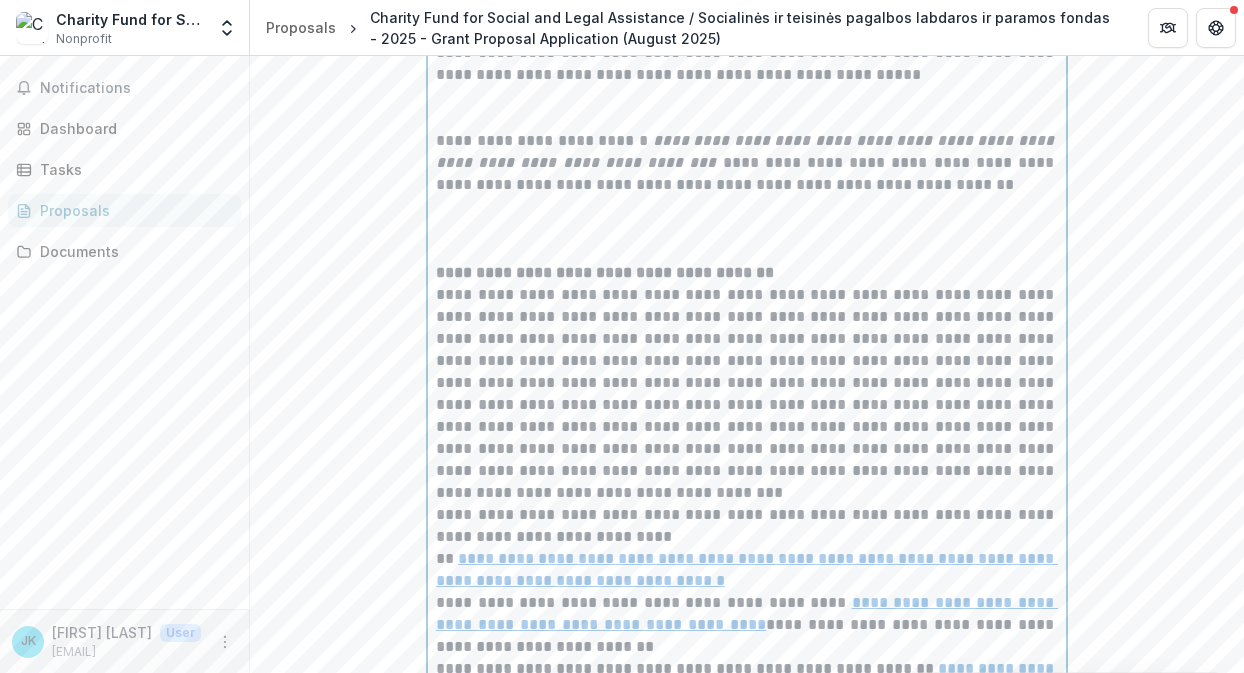 scroll, scrollTop: 4826, scrollLeft: 0, axis: vertical 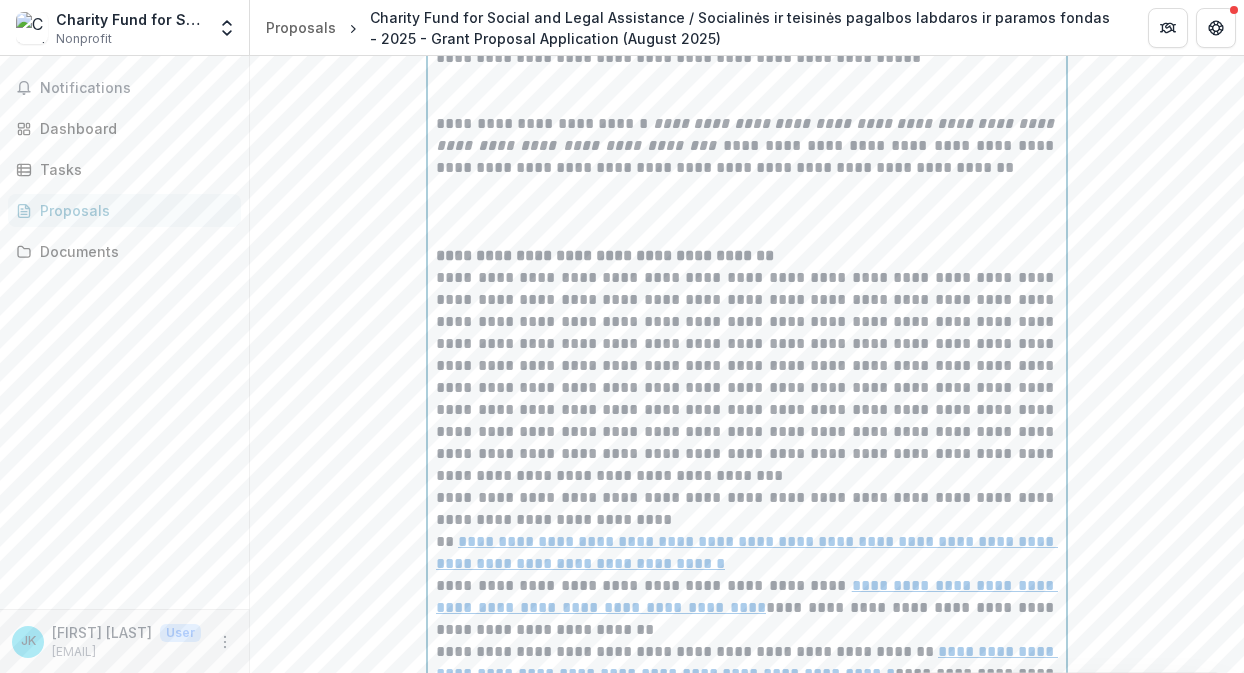 click on "**********" at bounding box center [747, 377] 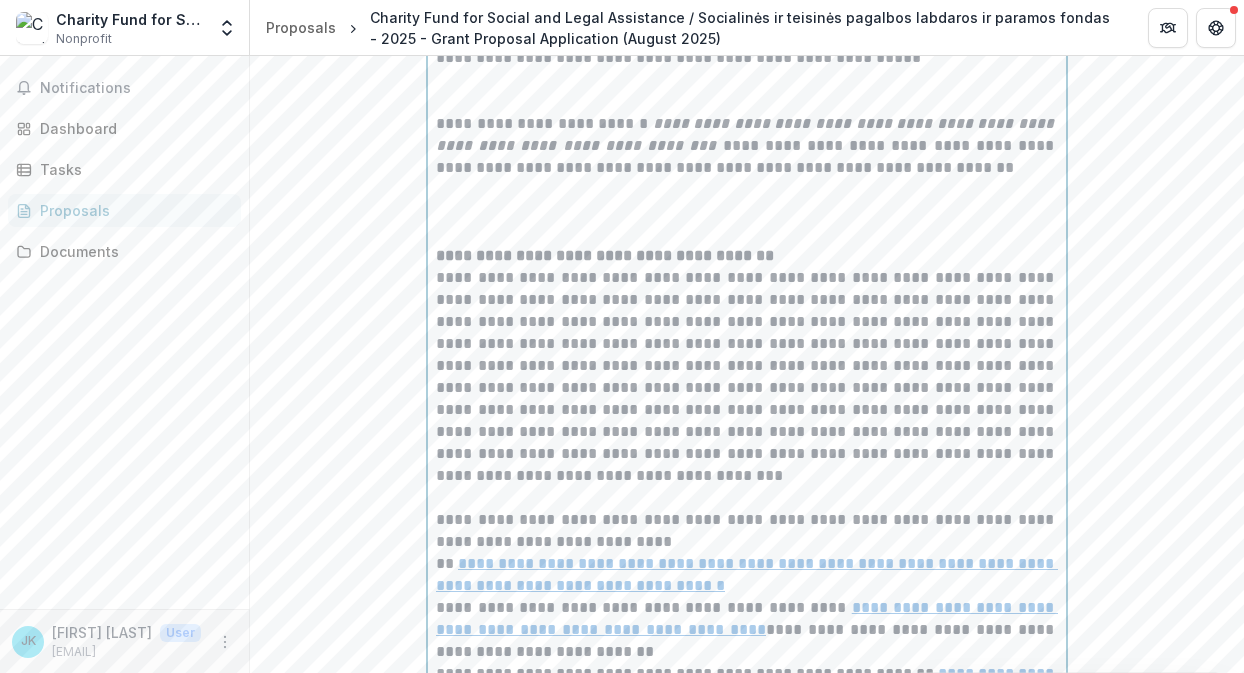 click on "**********" at bounding box center [747, 377] 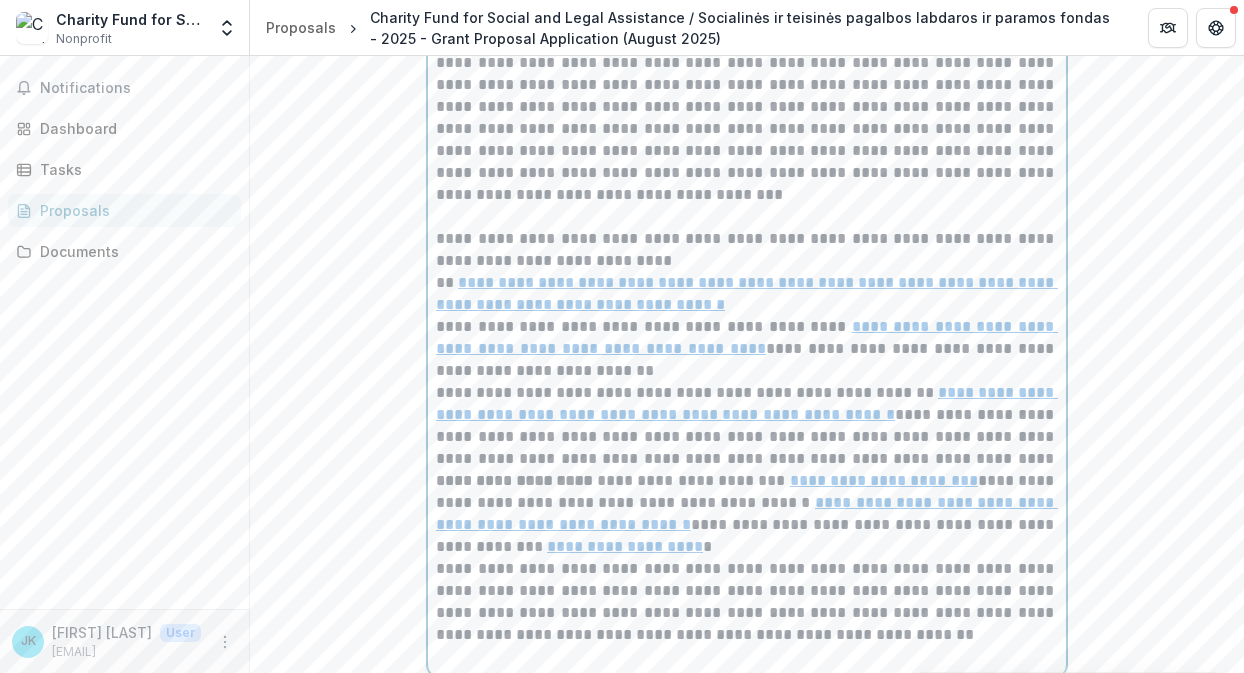 scroll, scrollTop: 5113, scrollLeft: 0, axis: vertical 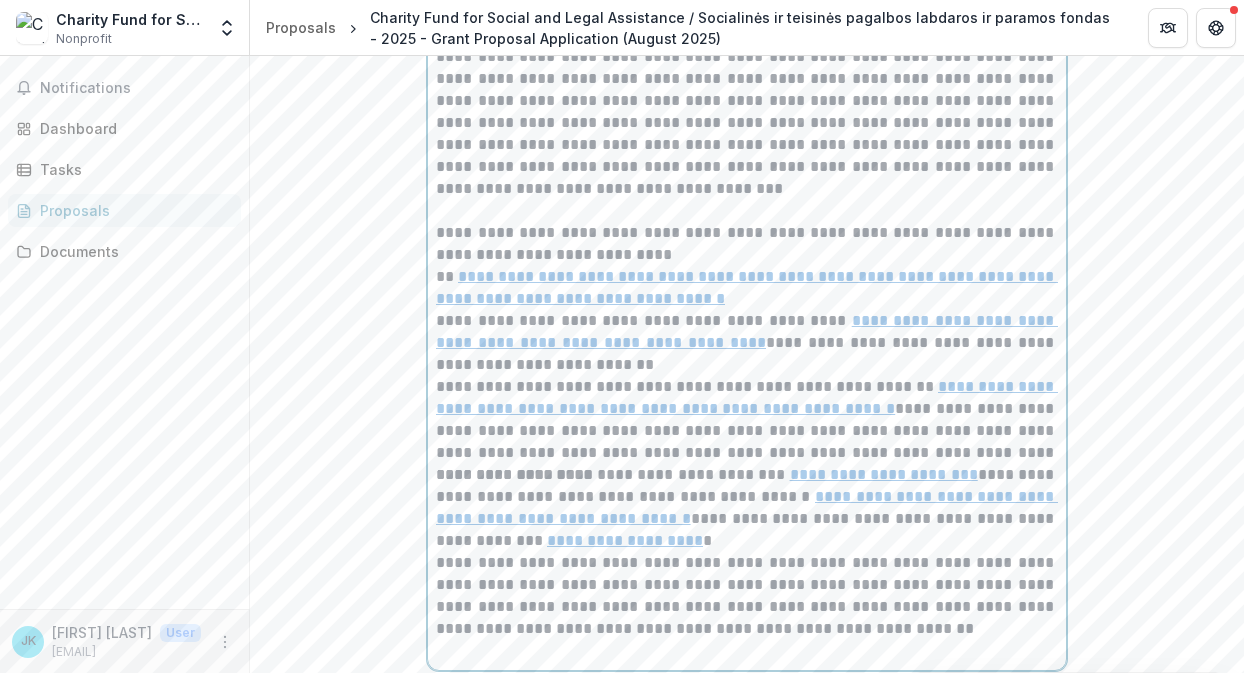 click on "**********" at bounding box center [747, 508] 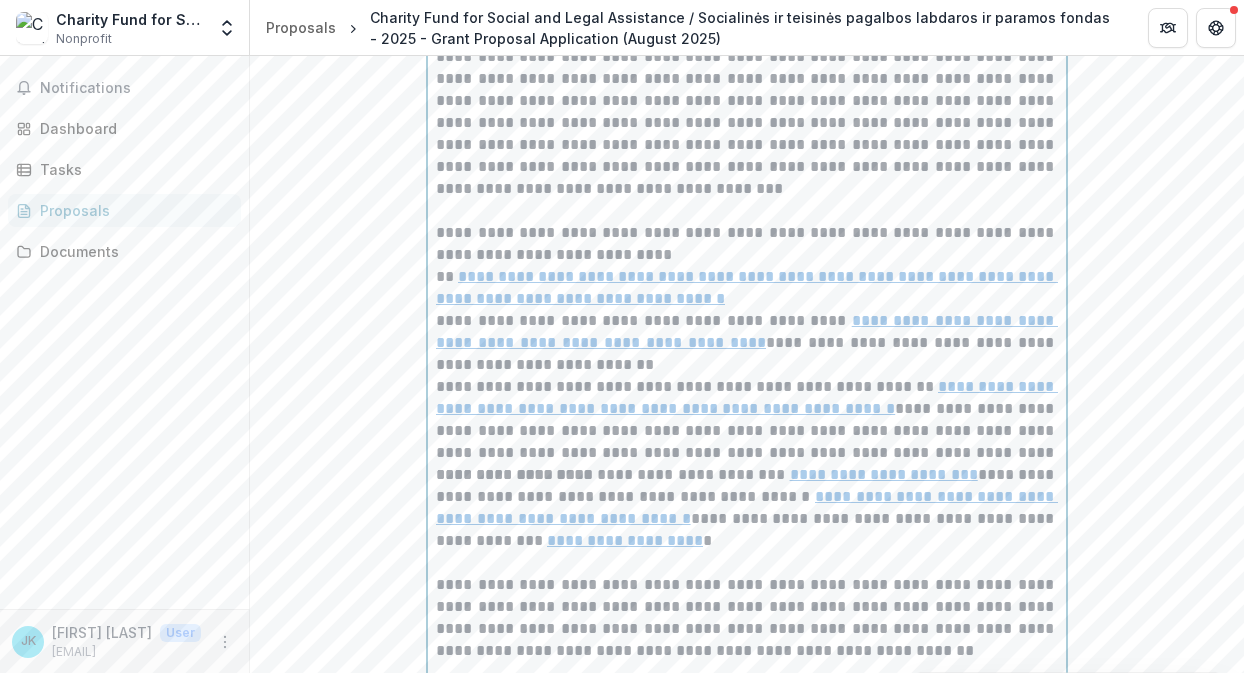scroll, scrollTop: 5112, scrollLeft: 0, axis: vertical 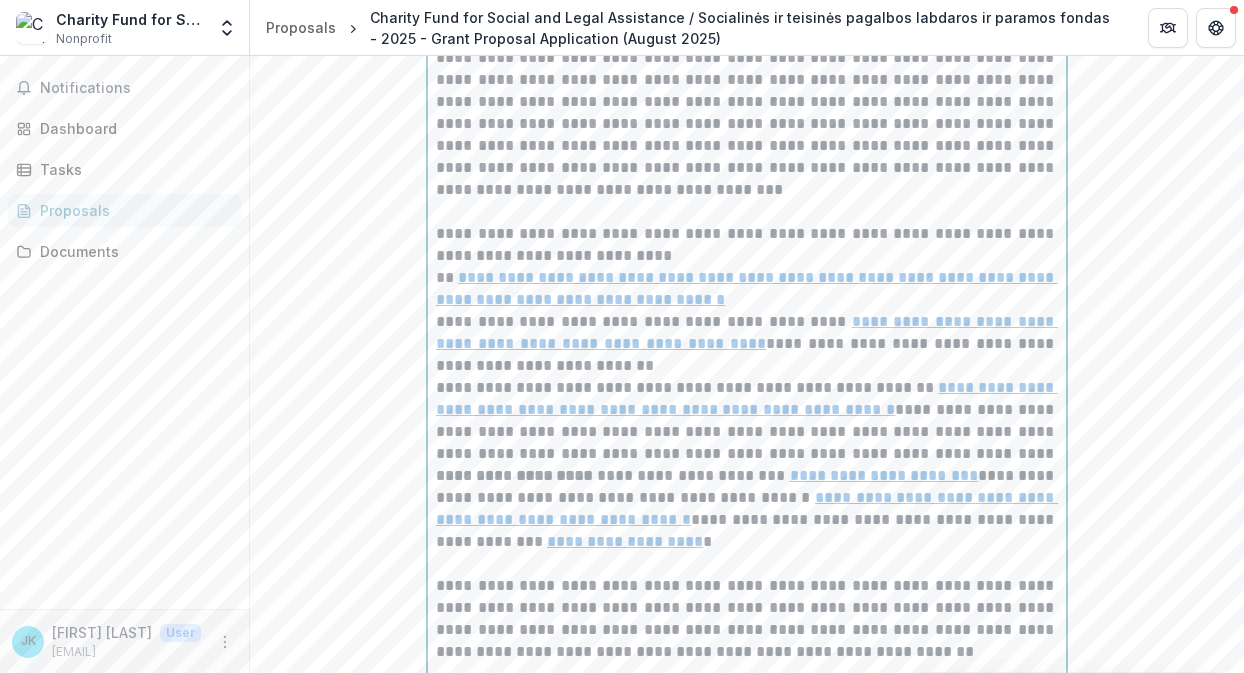 click on "**********" at bounding box center (747, 509) 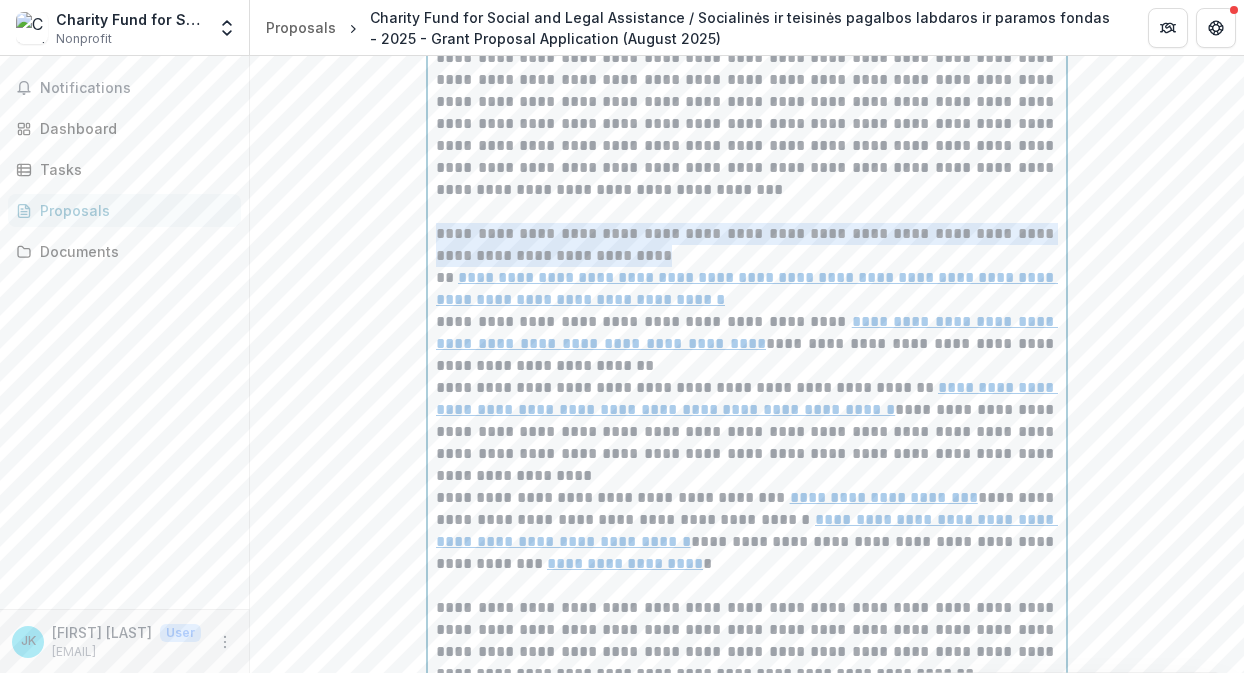 drag, startPoint x: 598, startPoint y: 185, endPoint x: 434, endPoint y: 162, distance: 165.60495 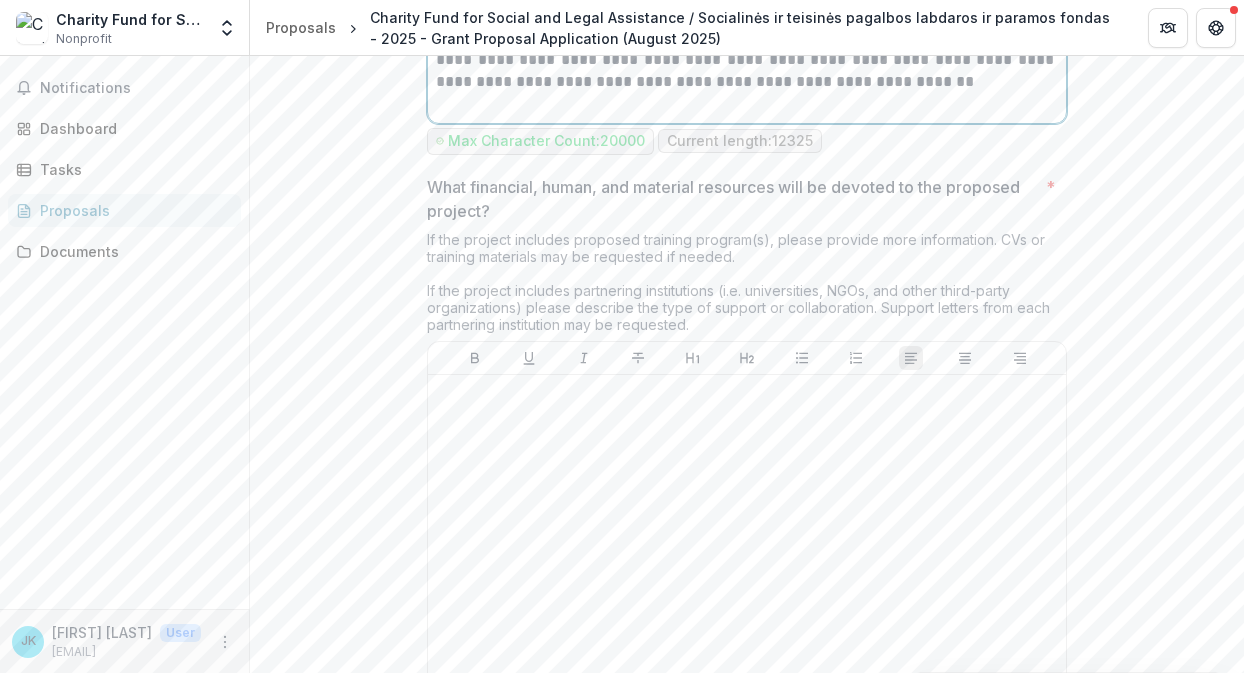 scroll, scrollTop: 5720, scrollLeft: 0, axis: vertical 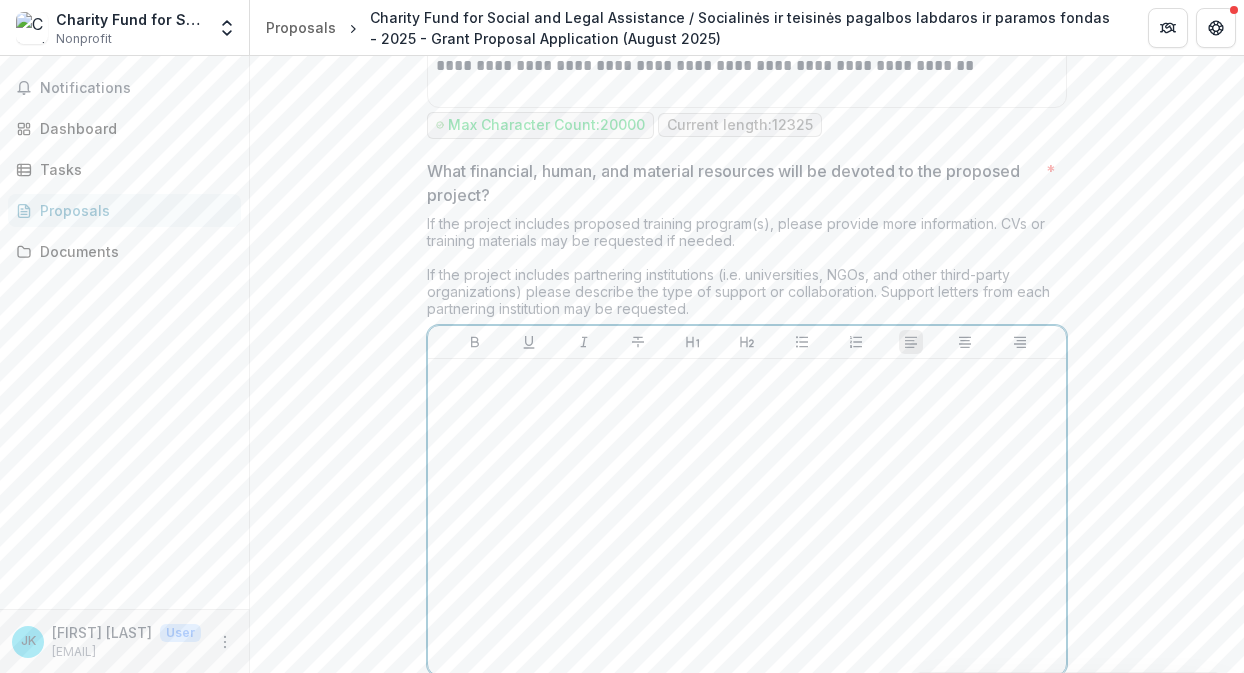 click at bounding box center [747, 517] 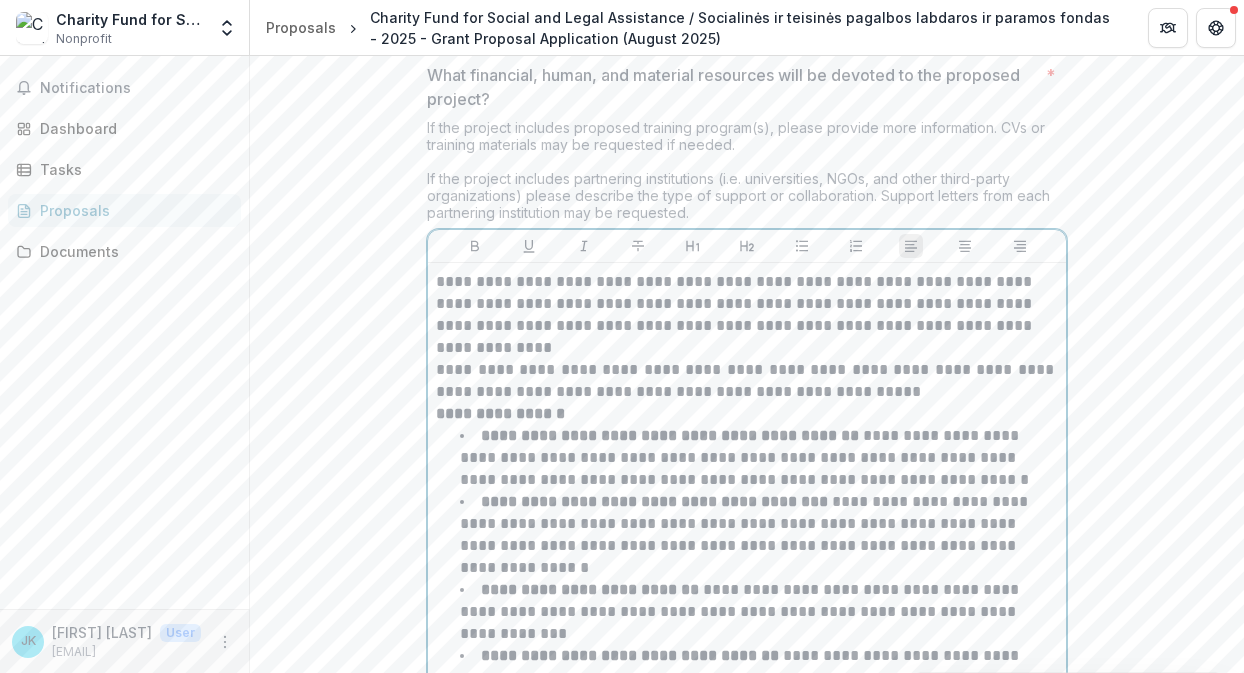 scroll, scrollTop: 5821, scrollLeft: 0, axis: vertical 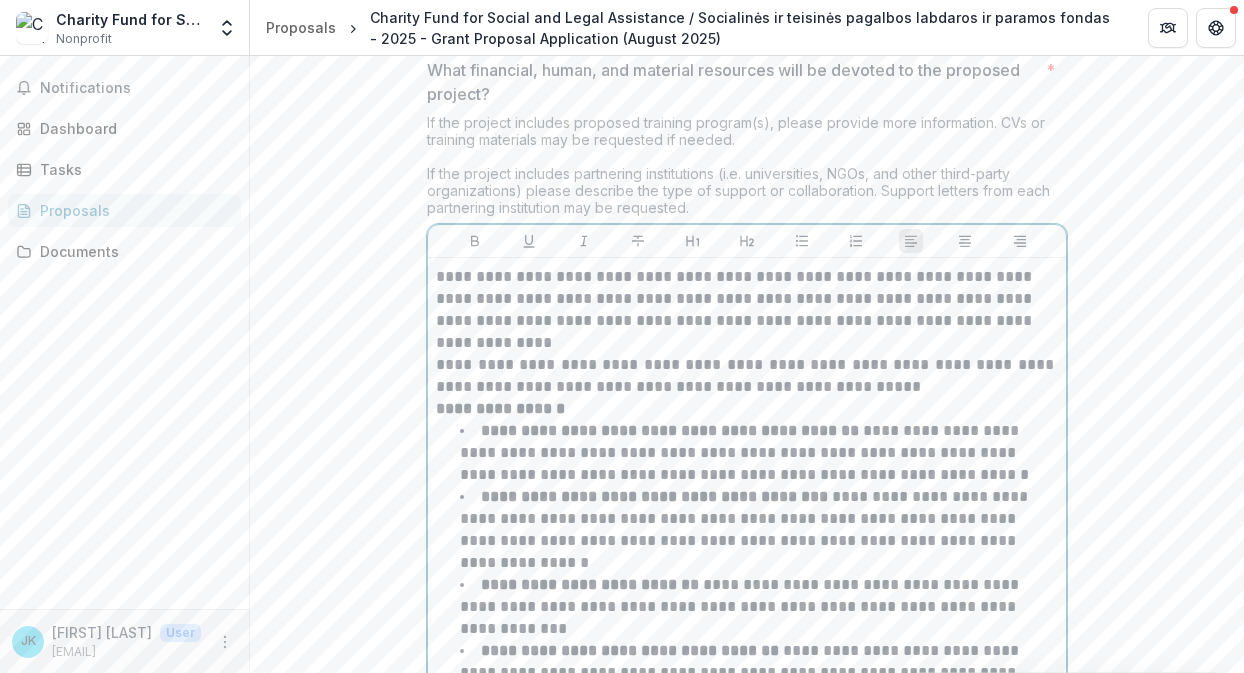 click on "**********" at bounding box center (747, 376) 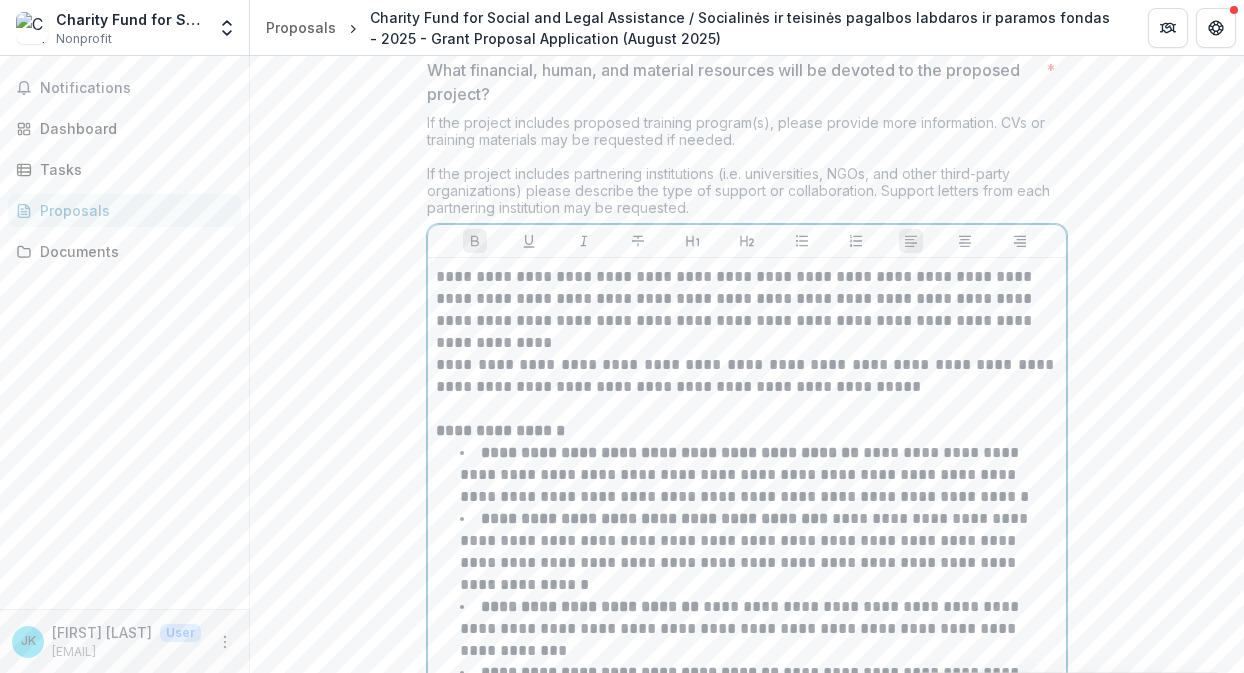 click on "**********" at bounding box center [759, 475] 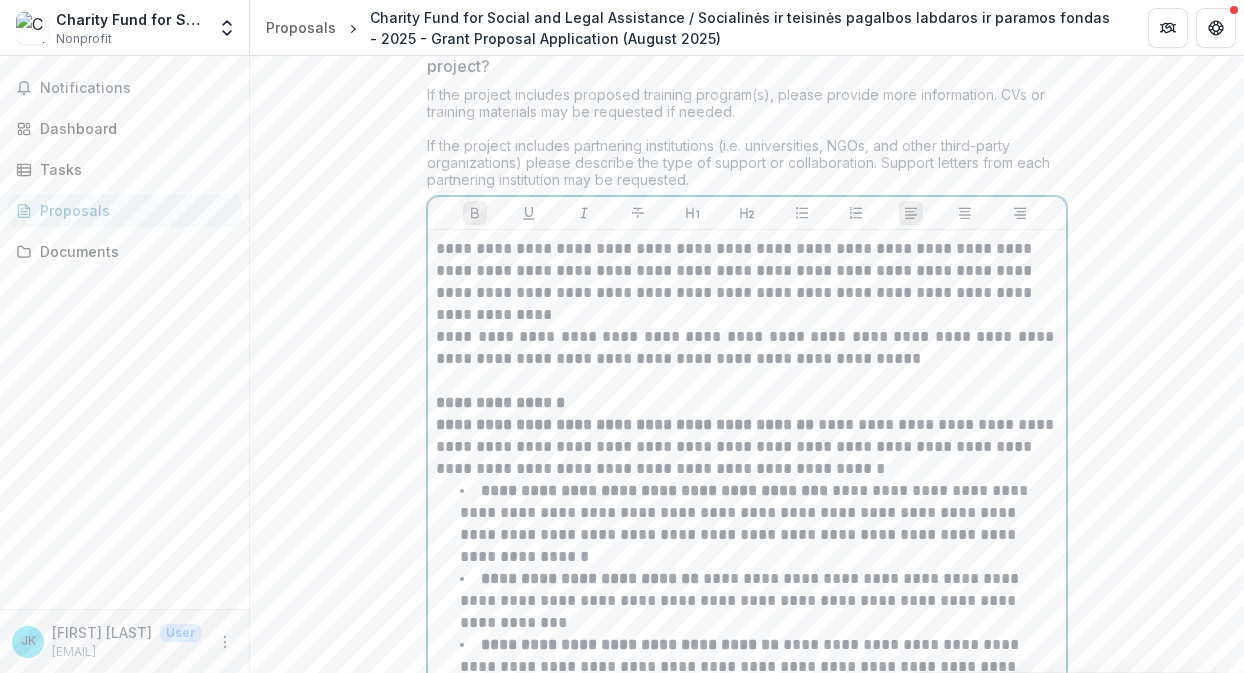 click on "**********" at bounding box center (759, 524) 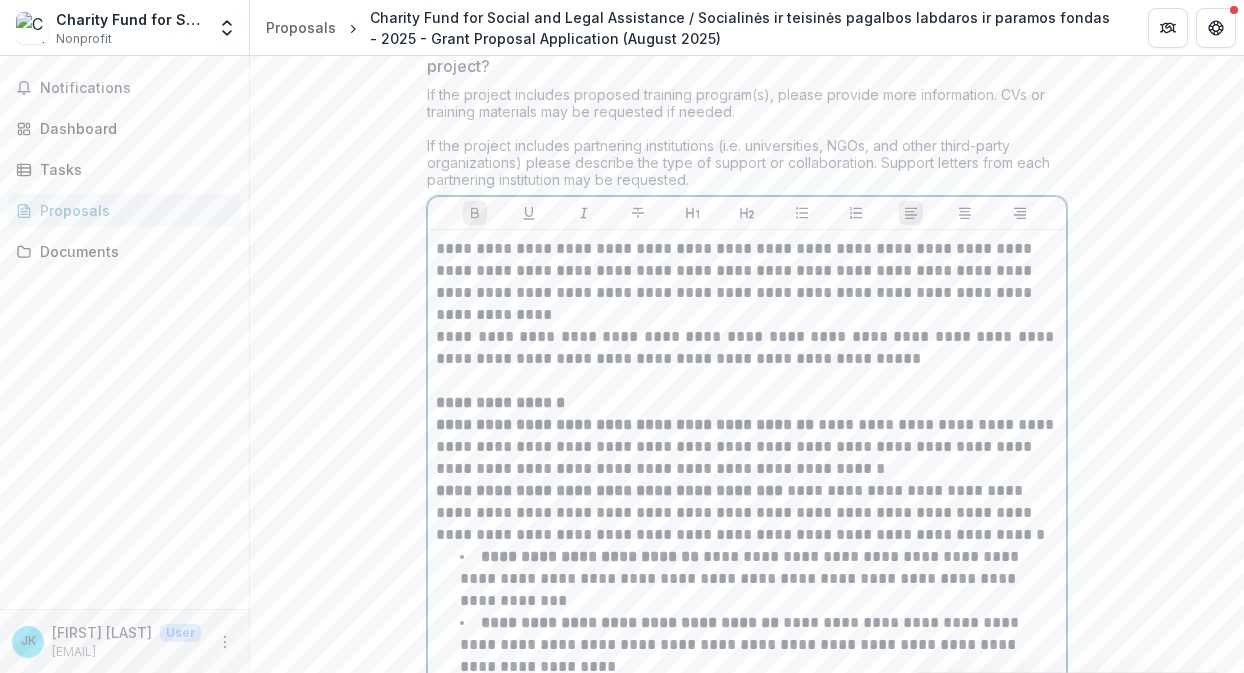 click on "**********" at bounding box center [590, 556] 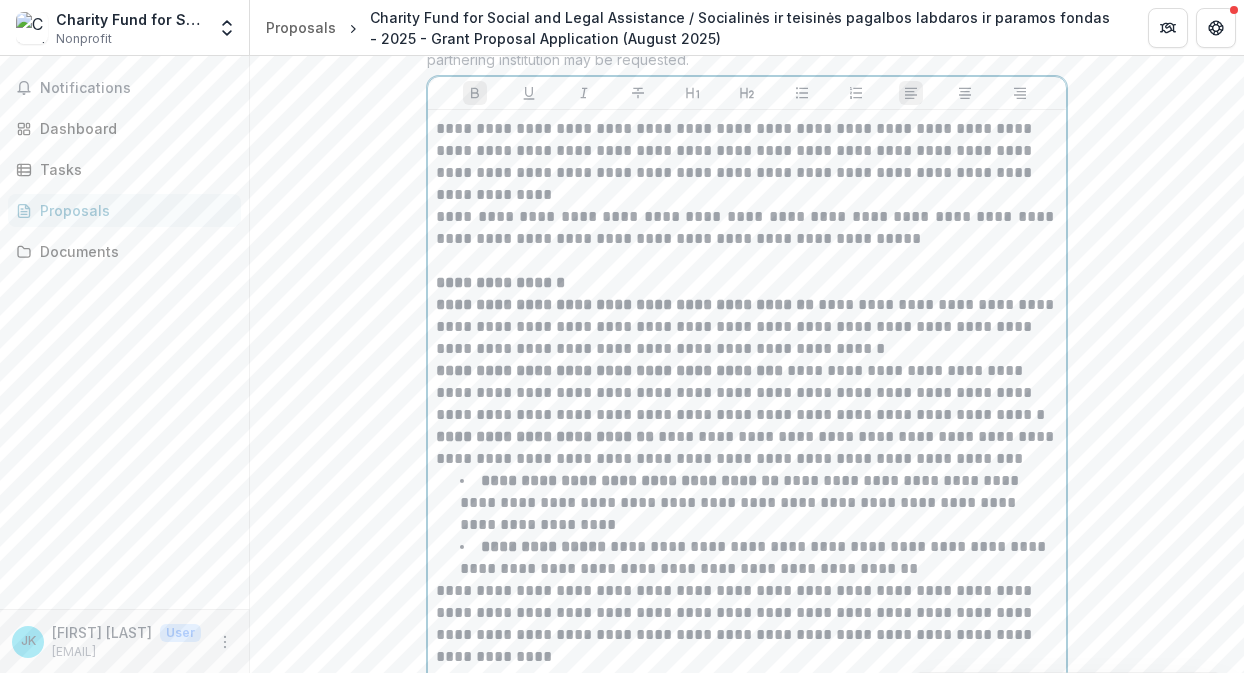 scroll, scrollTop: 6015, scrollLeft: 0, axis: vertical 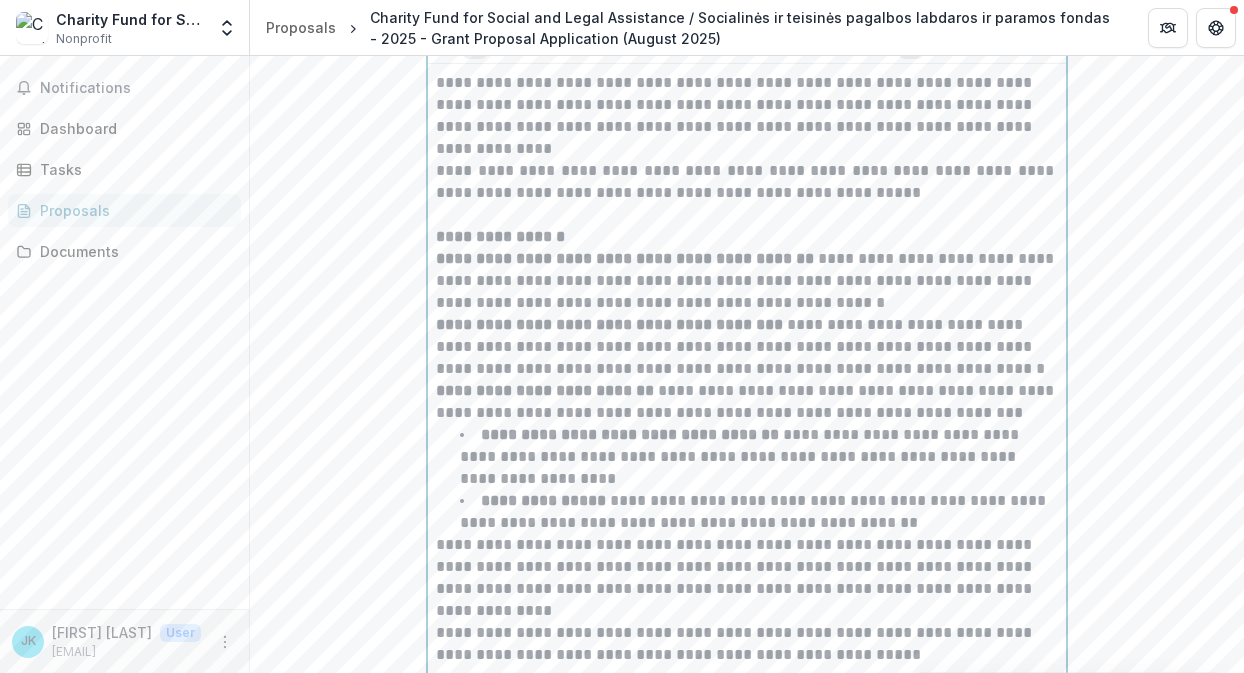 click on "**********" at bounding box center (630, 434) 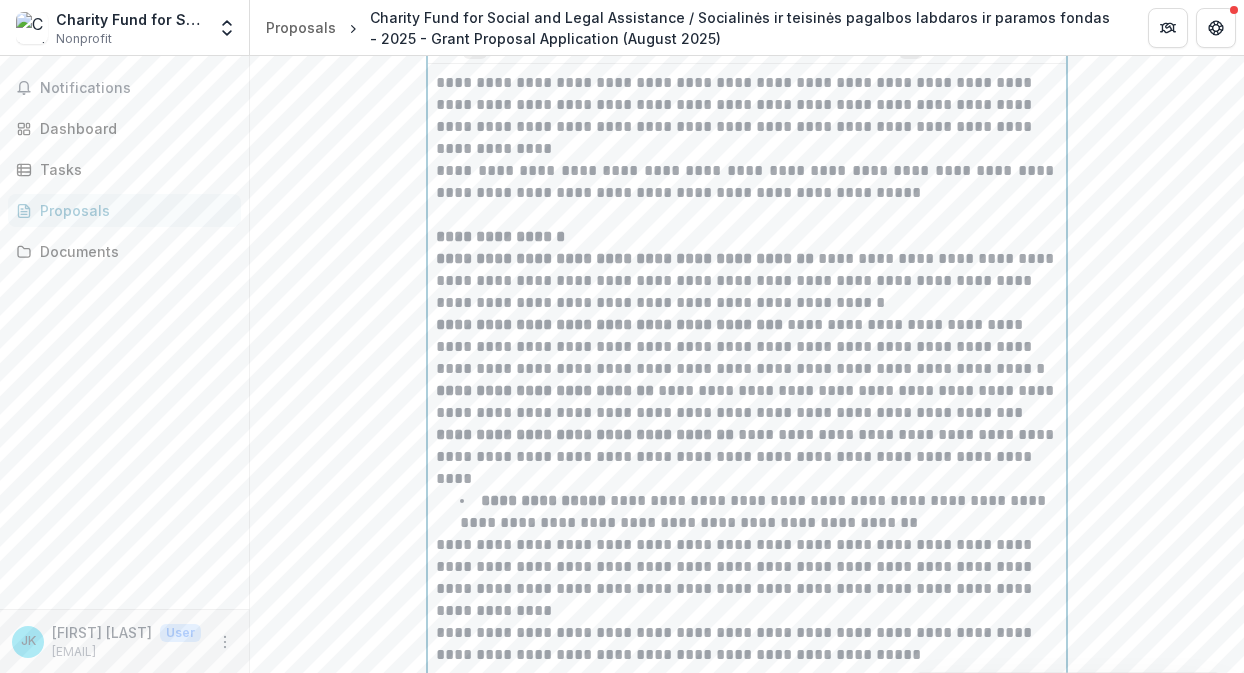 click on "**********" at bounding box center [543, 500] 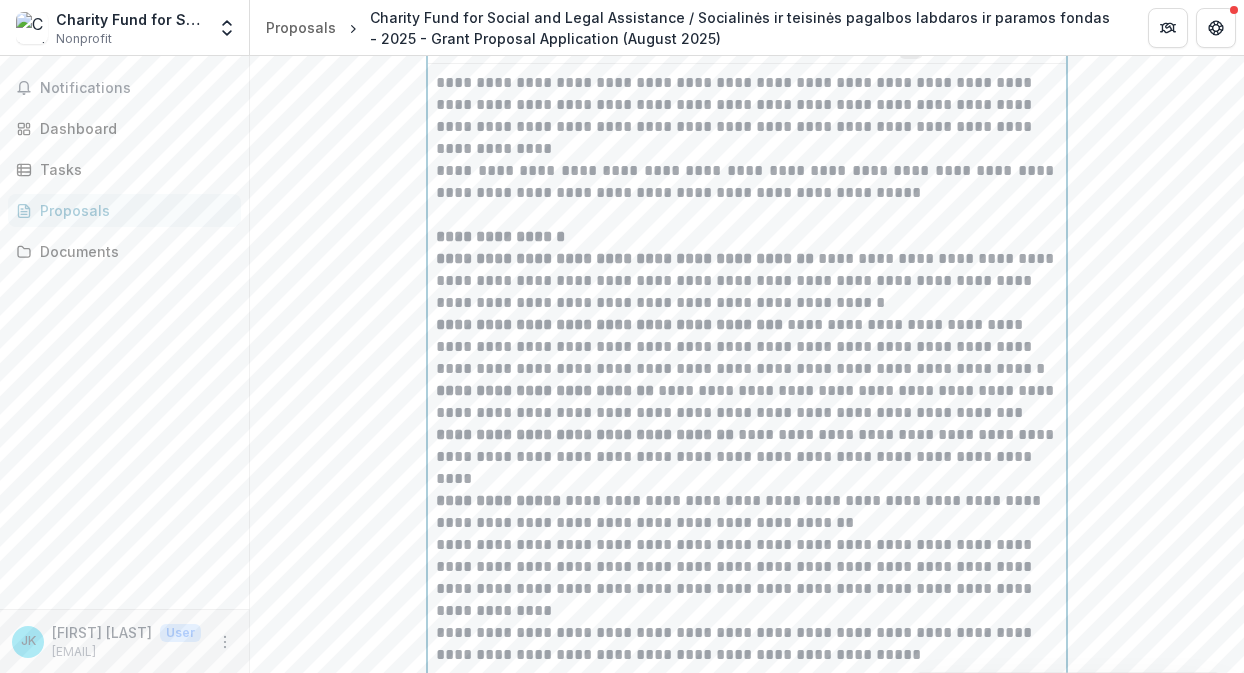 click on "**********" at bounding box center [747, 512] 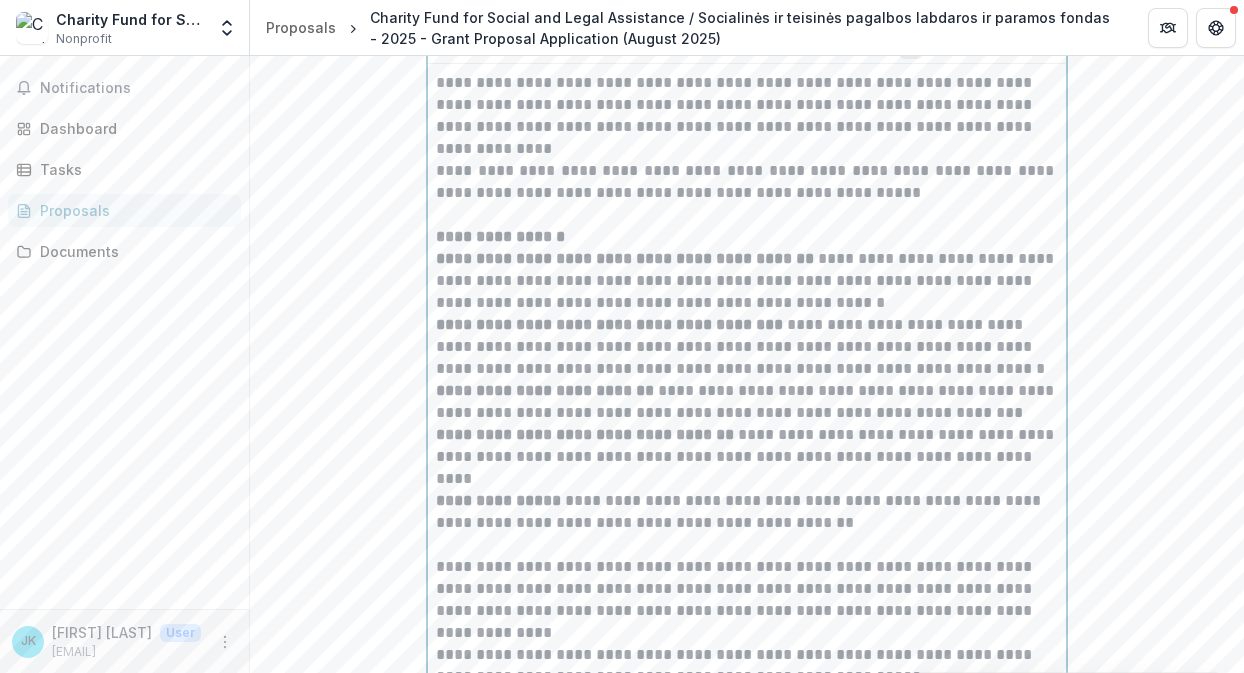 click on "**********" at bounding box center (747, 600) 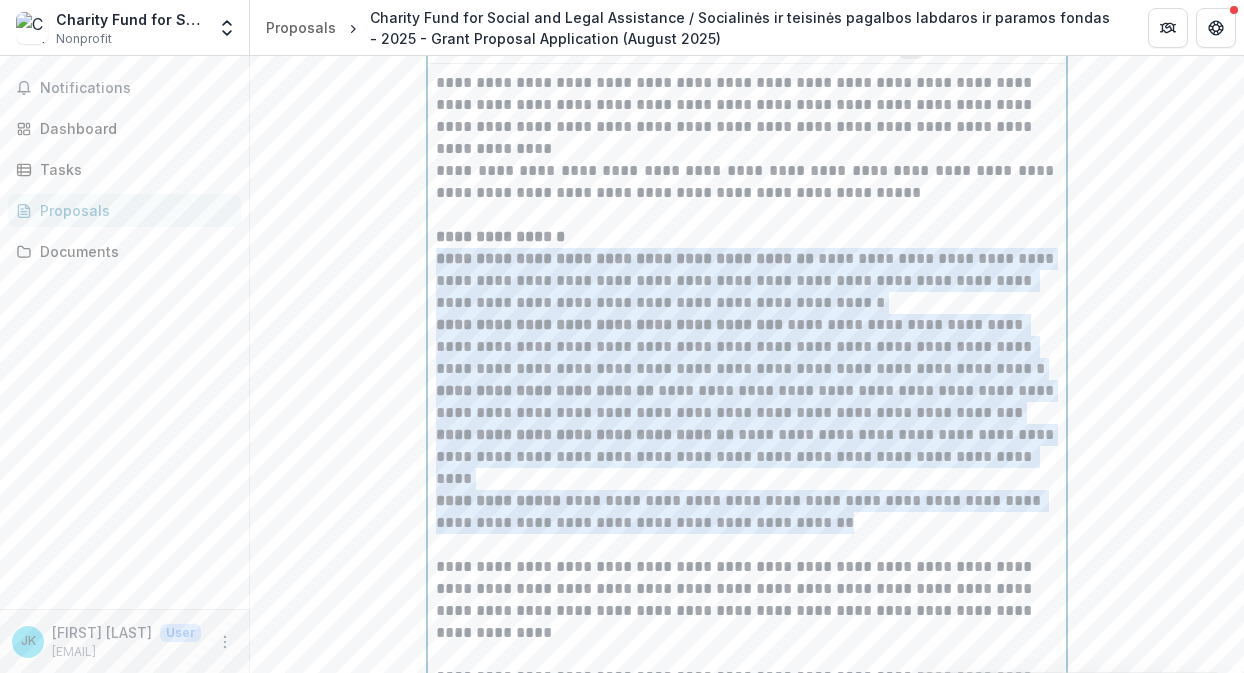 drag, startPoint x: 852, startPoint y: 444, endPoint x: 431, endPoint y: 184, distance: 494.81412 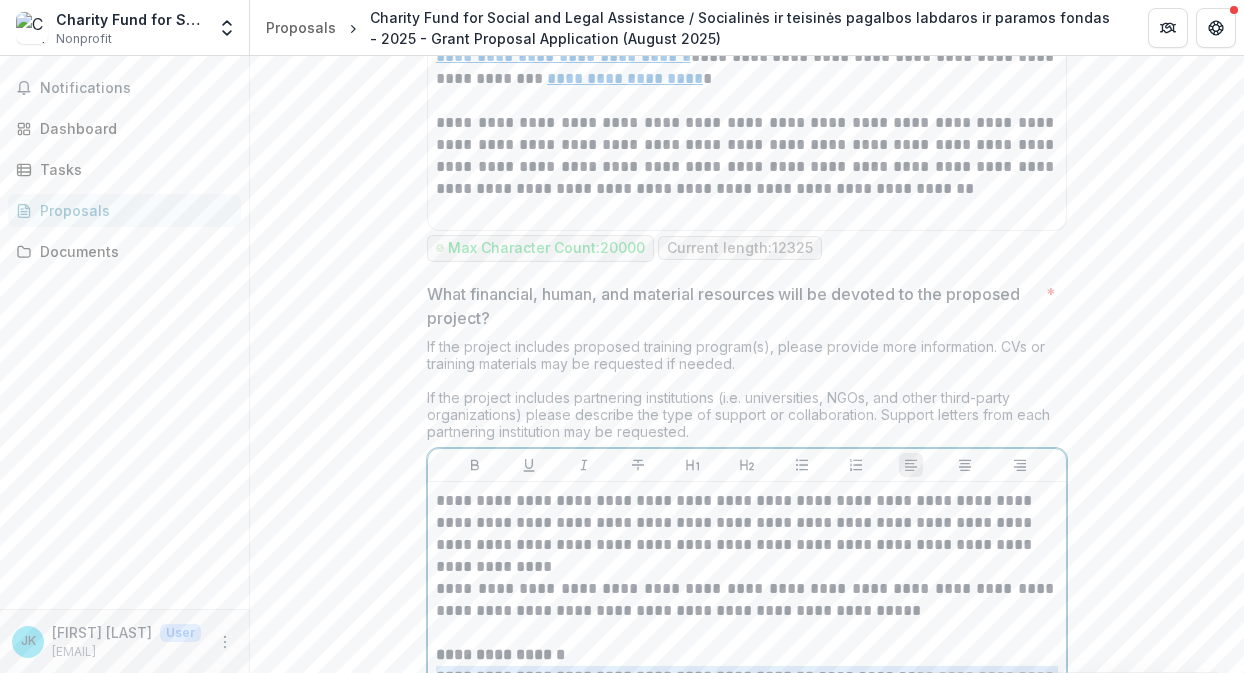 scroll, scrollTop: 5710, scrollLeft: 0, axis: vertical 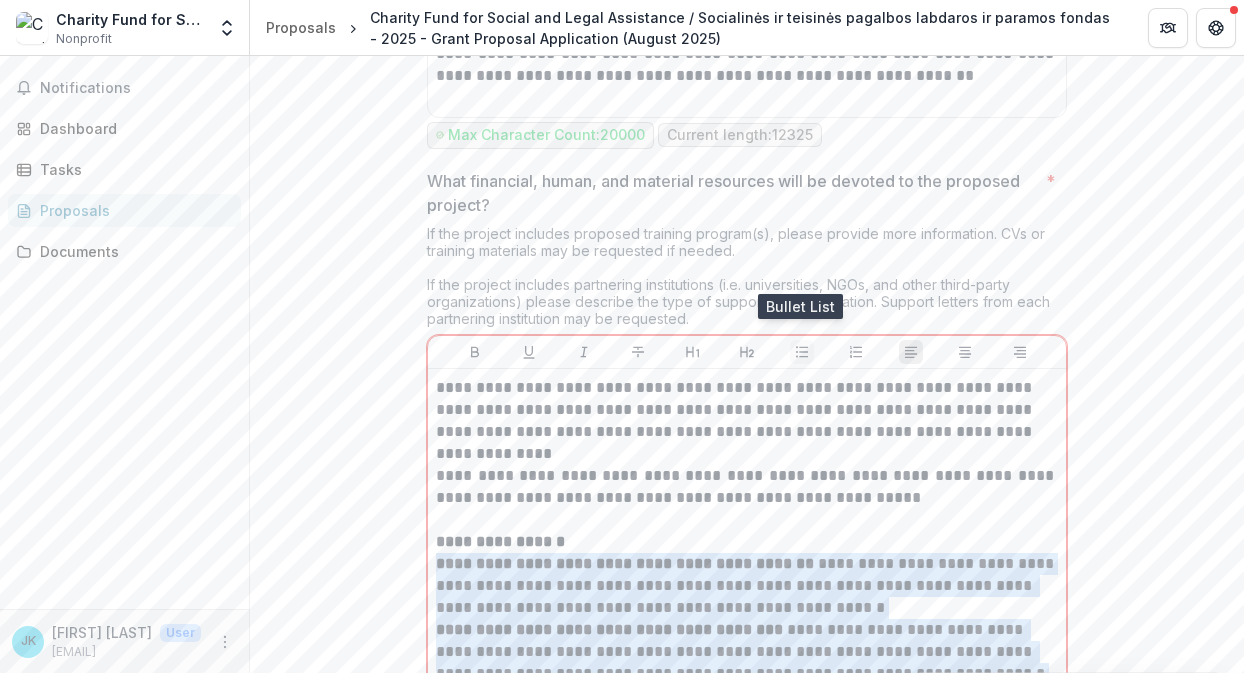 click 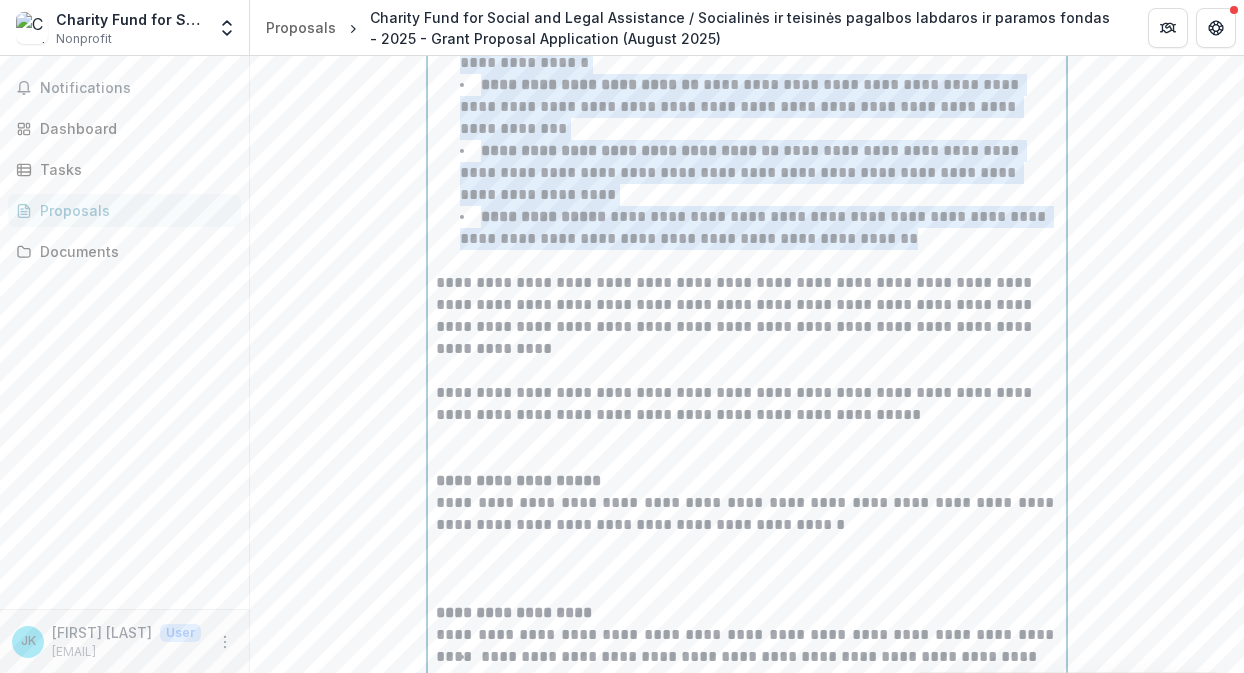 scroll, scrollTop: 6387, scrollLeft: 0, axis: vertical 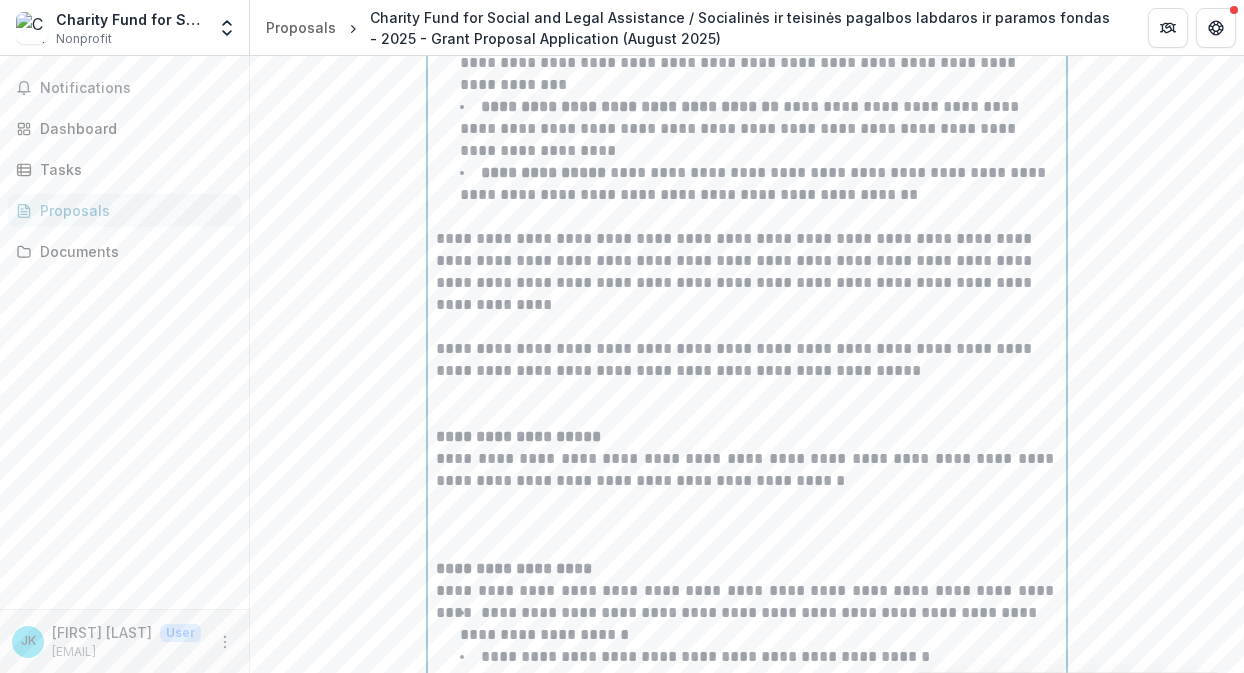 click at bounding box center (747, 525) 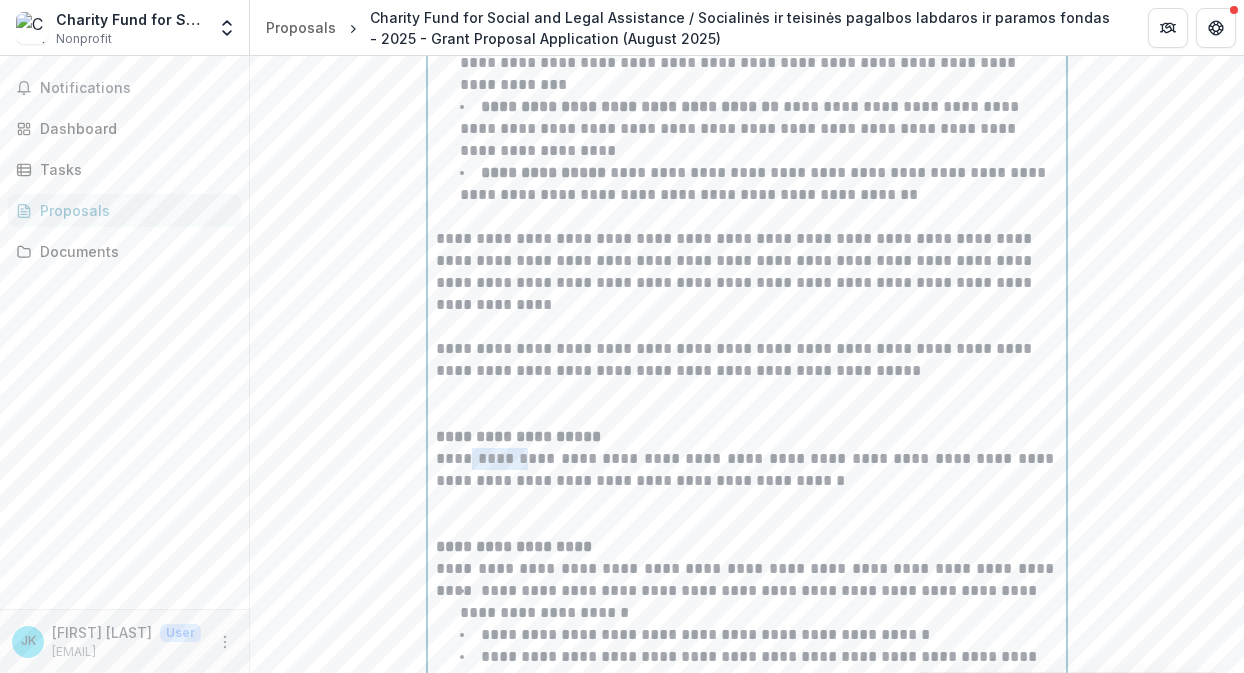 drag, startPoint x: 467, startPoint y: 383, endPoint x: 515, endPoint y: 384, distance: 48.010414 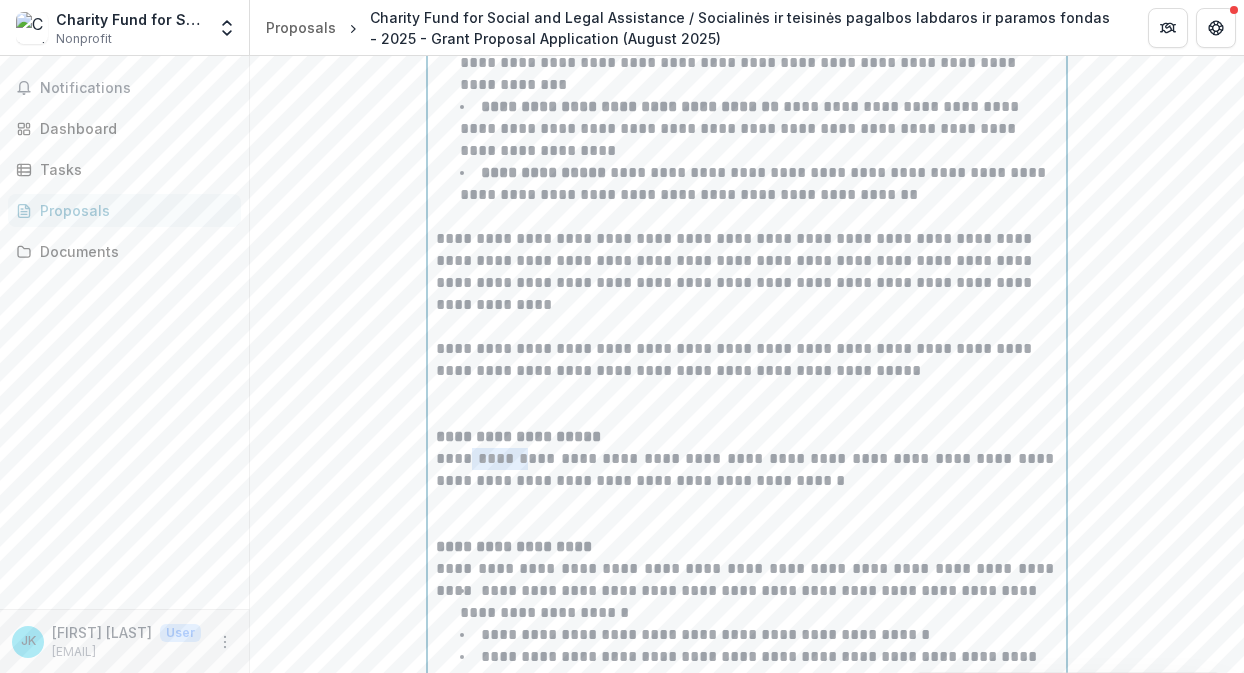 click on "**********" at bounding box center [747, 470] 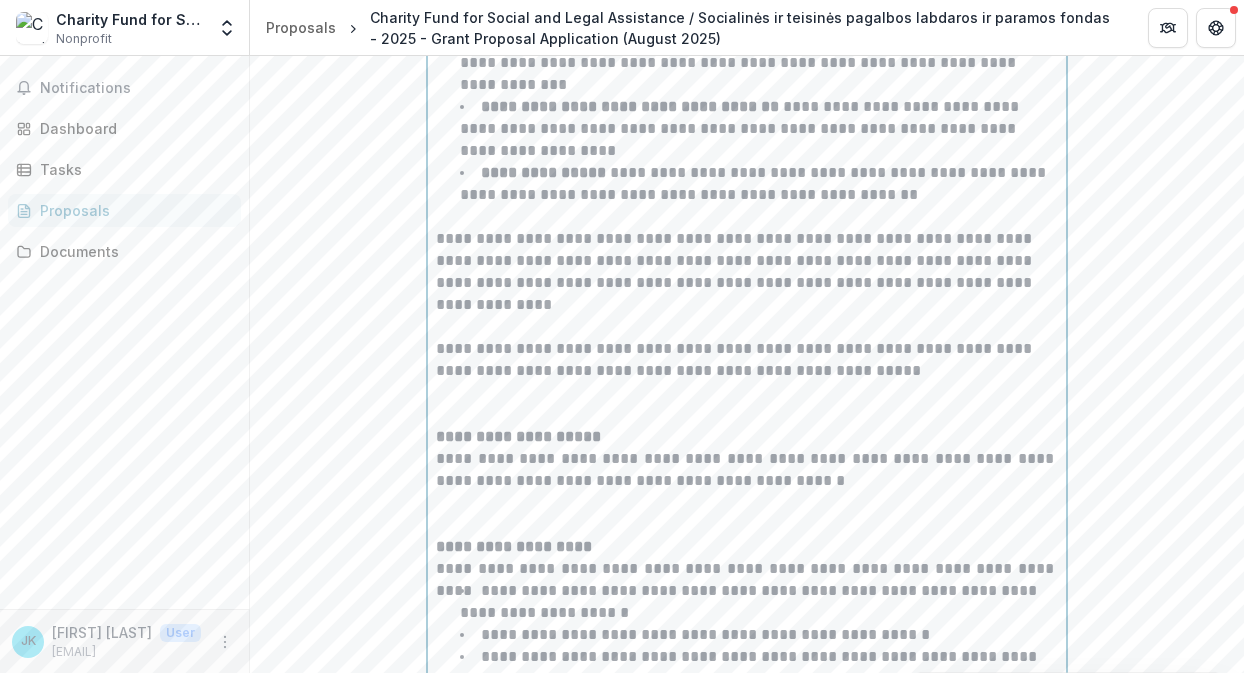 click on "**********" at bounding box center [747, 470] 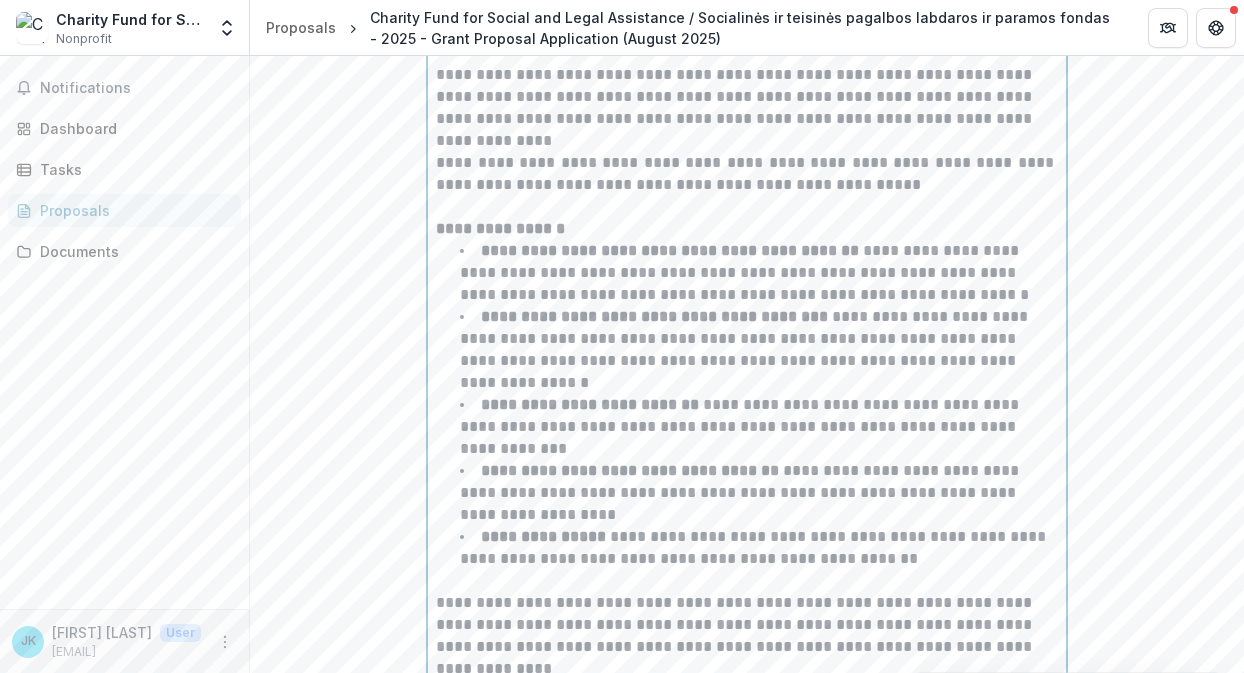 scroll, scrollTop: 5922, scrollLeft: 0, axis: vertical 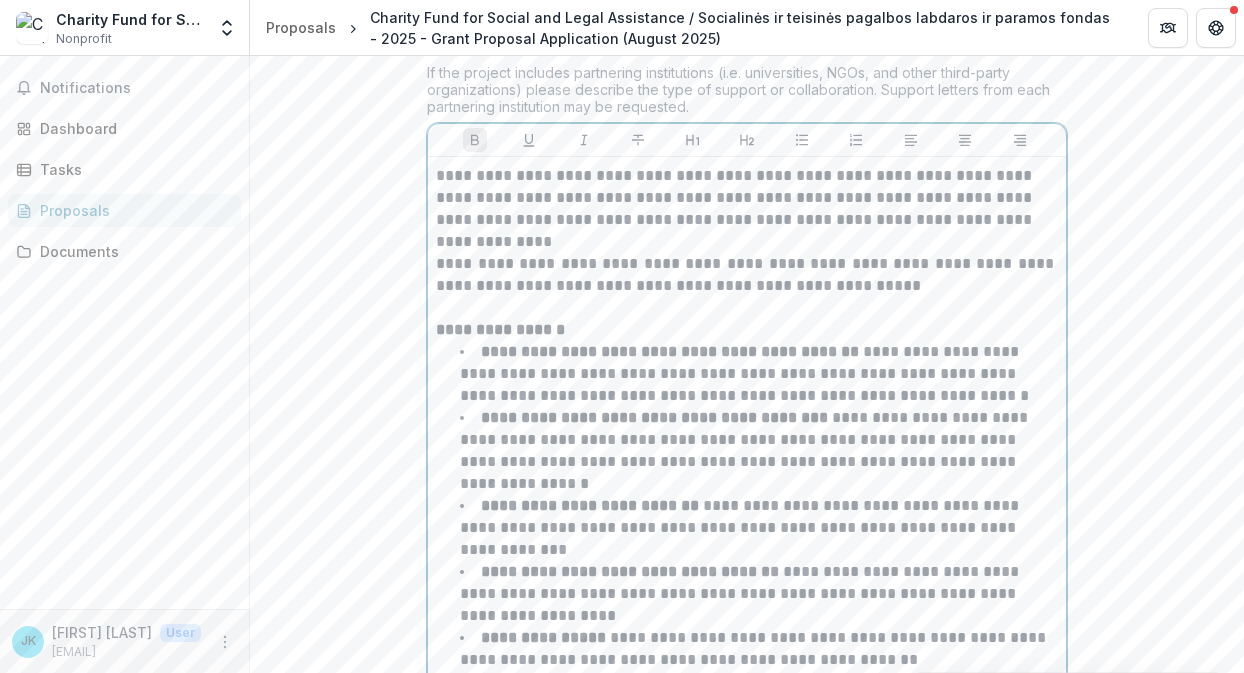 click on "**********" at bounding box center [747, 330] 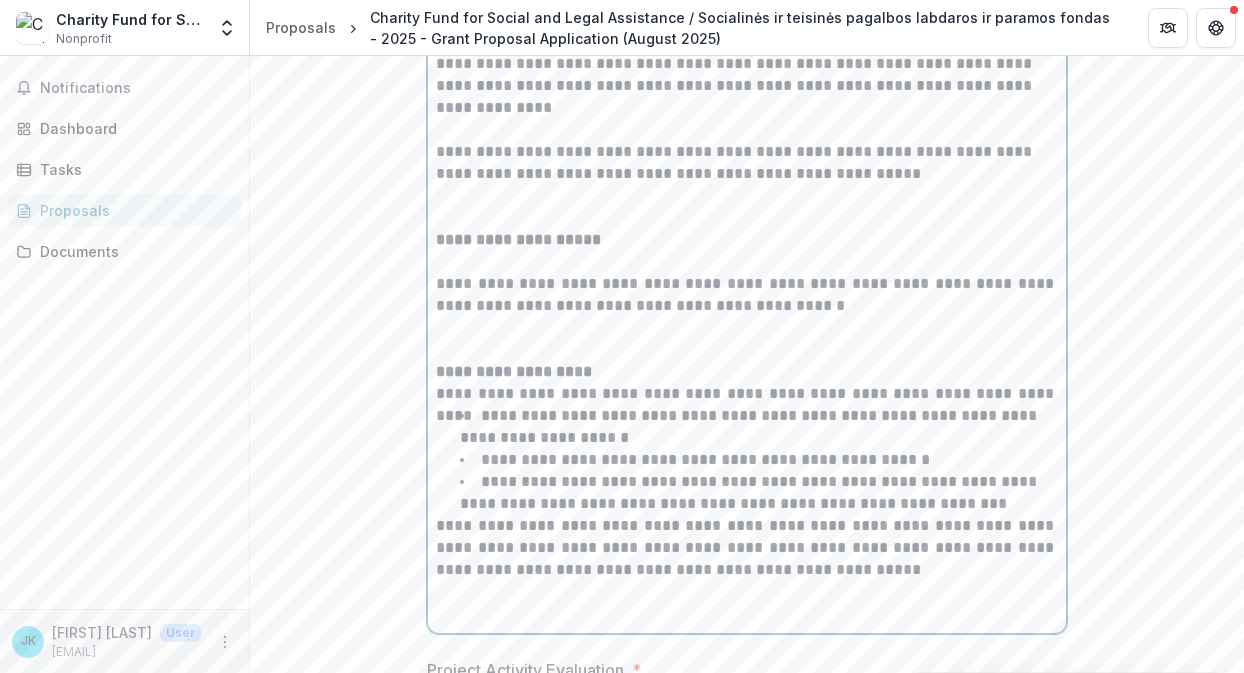 scroll, scrollTop: 6635, scrollLeft: 0, axis: vertical 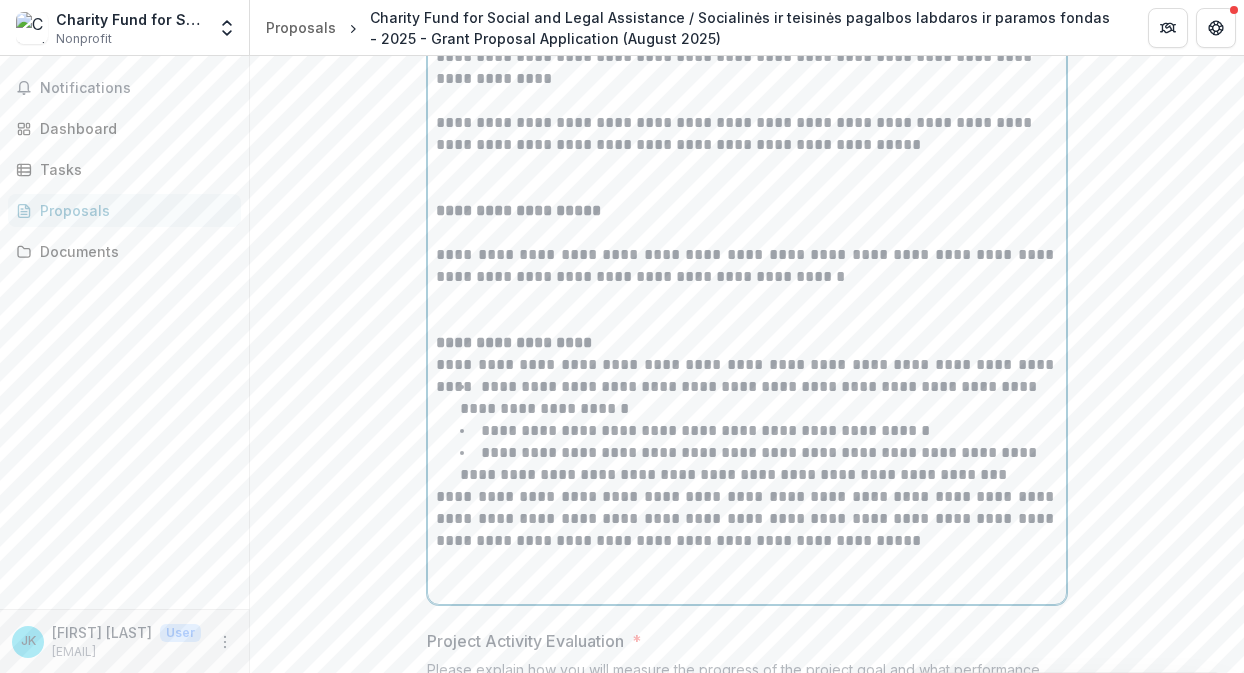 click on "**********" at bounding box center [747, 365] 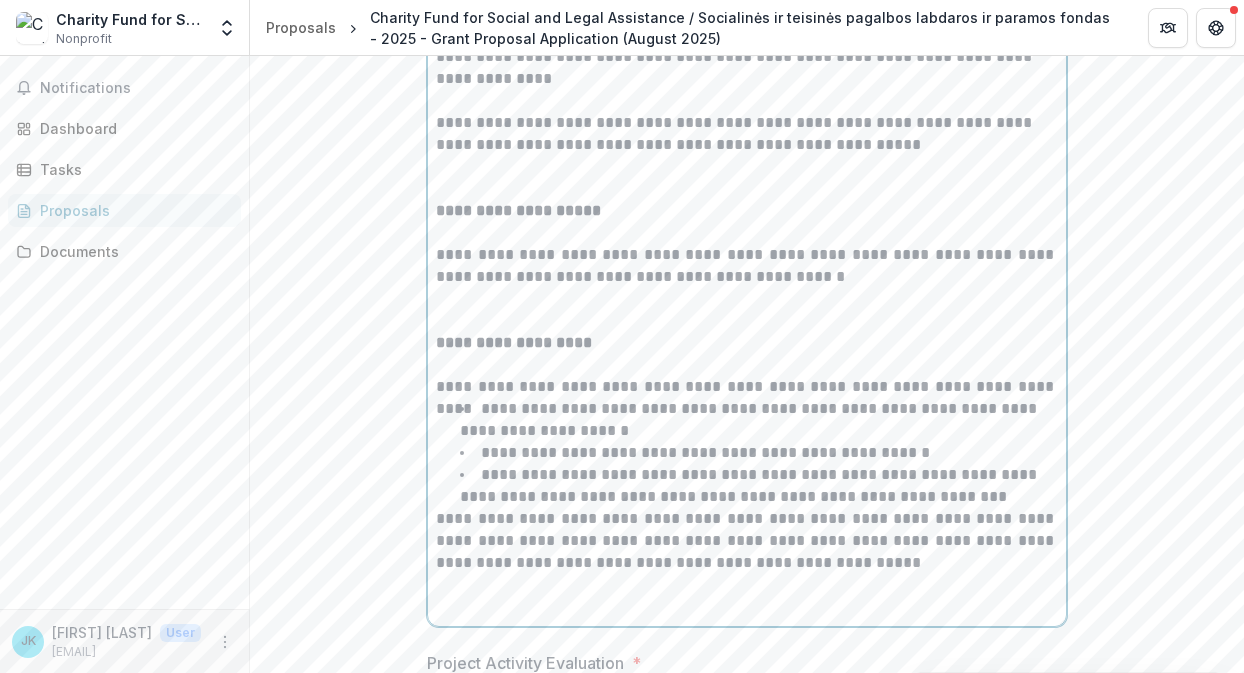 click on "**********" at bounding box center (759, 420) 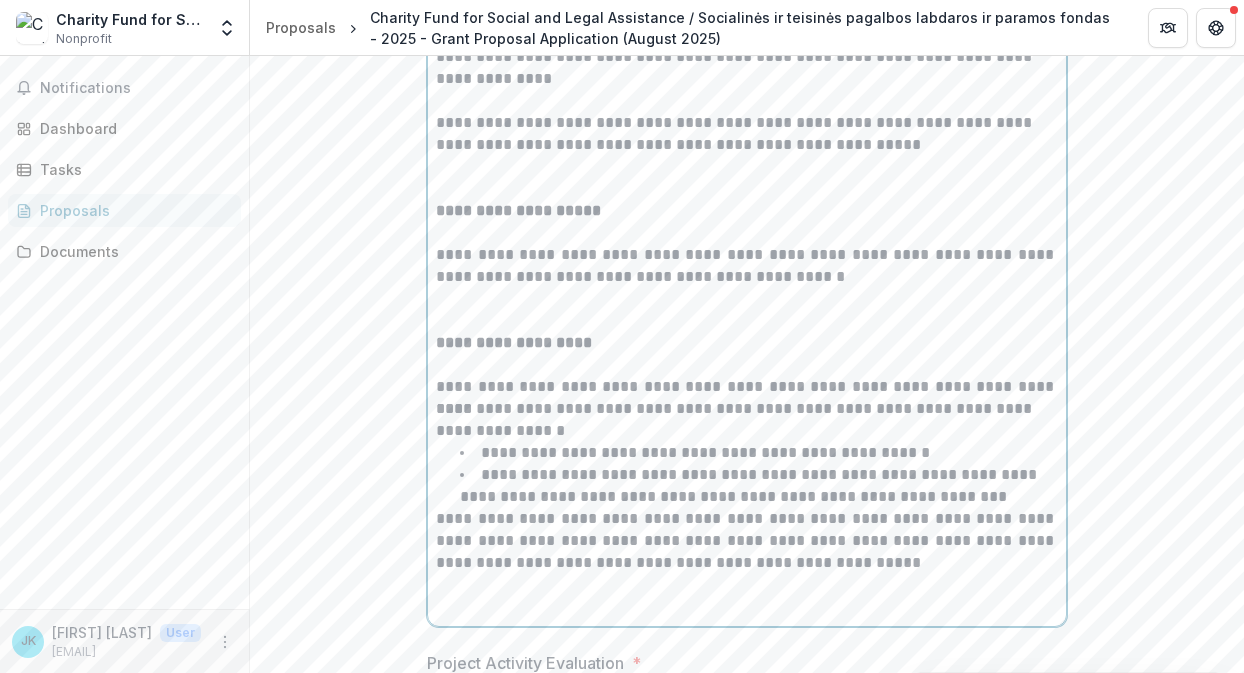 click on "**********" at bounding box center (759, 453) 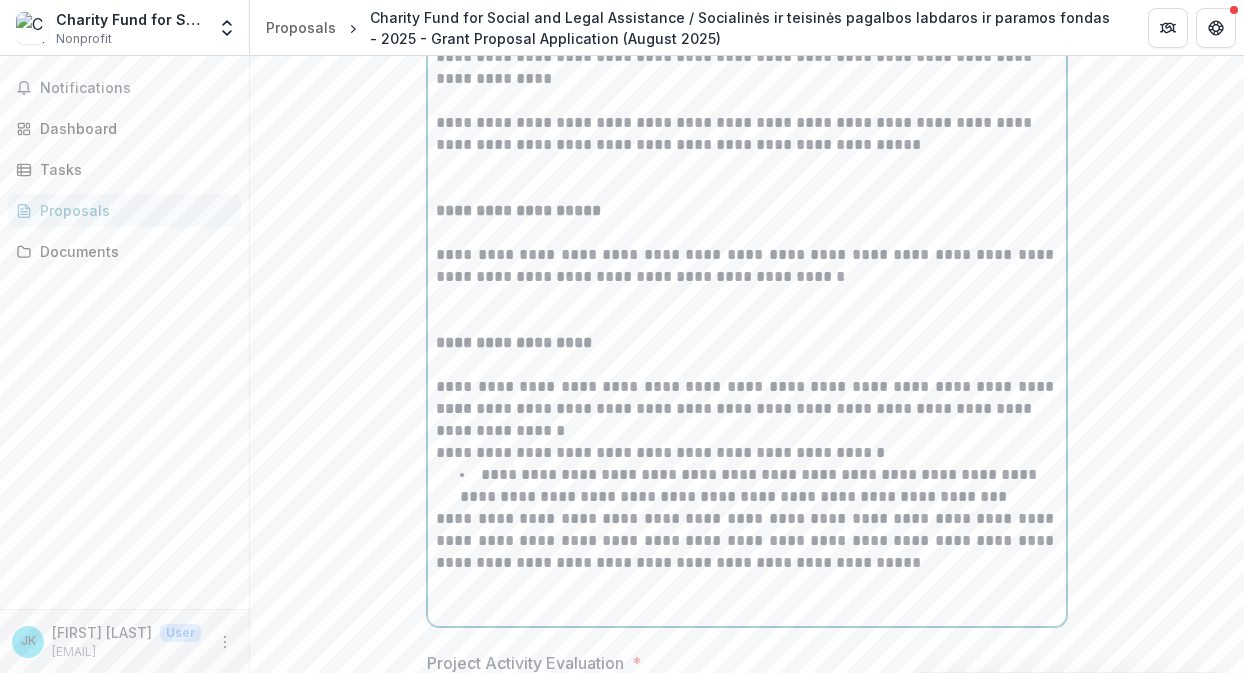 click on "**********" at bounding box center (750, 485) 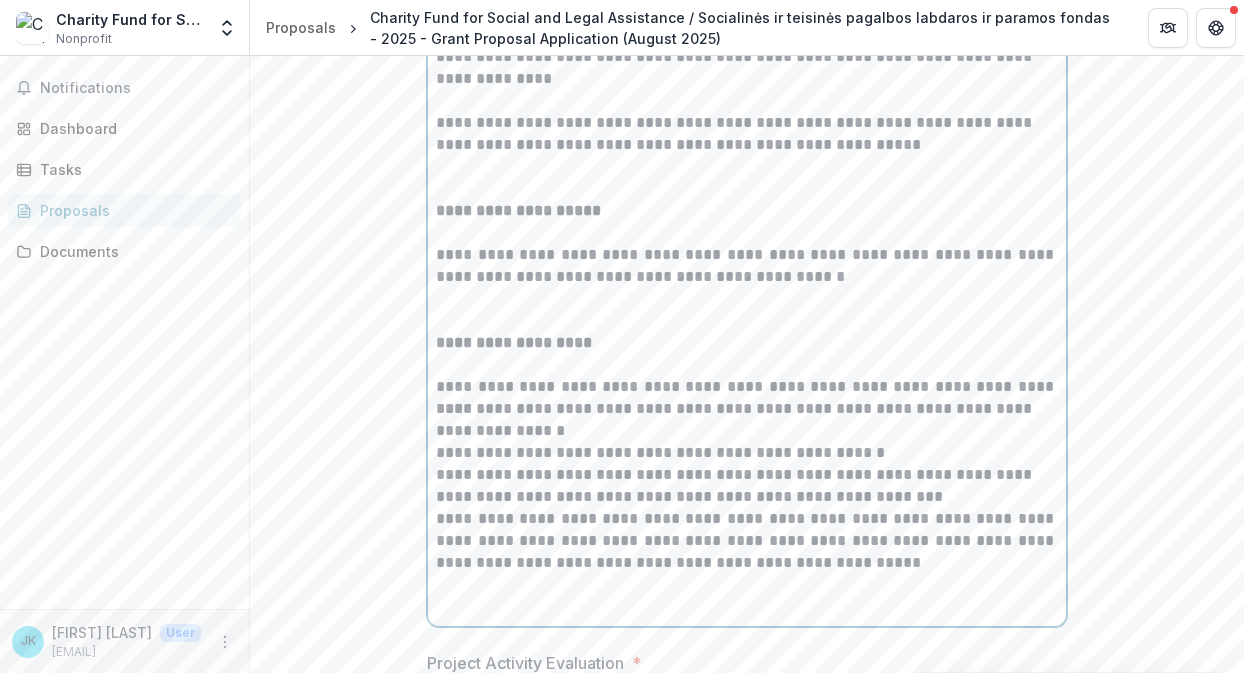 click on "**********" at bounding box center (747, 541) 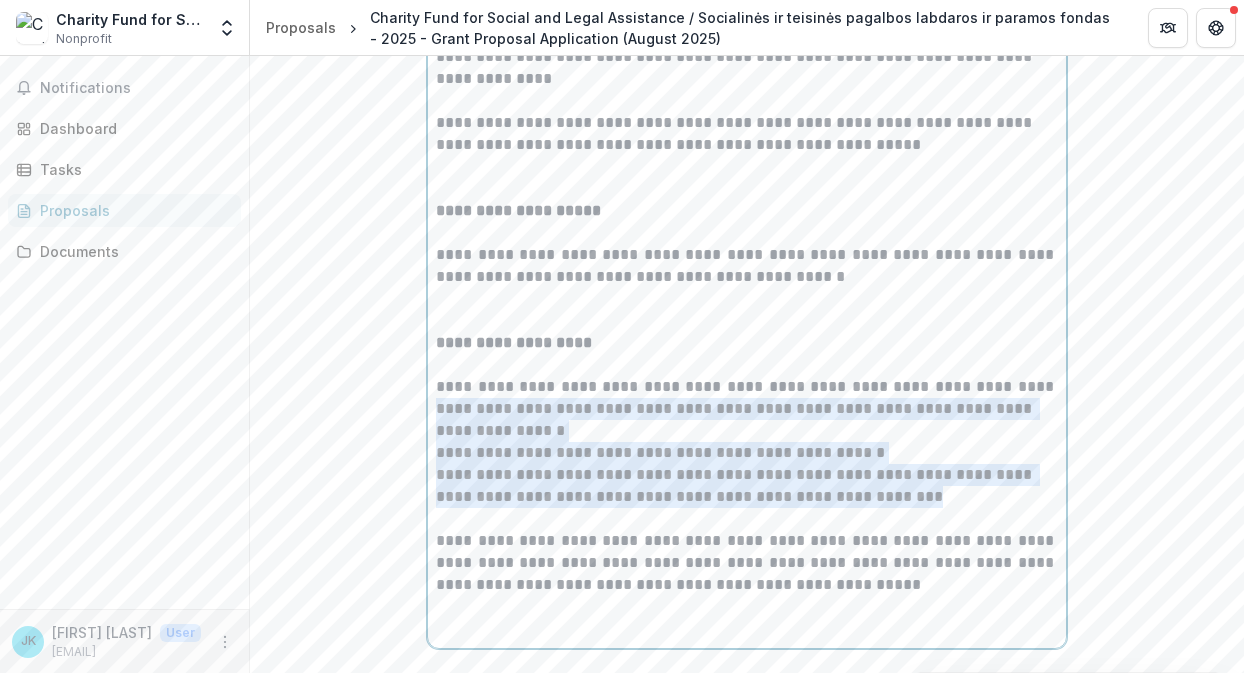 drag, startPoint x: 435, startPoint y: 331, endPoint x: 848, endPoint y: 415, distance: 421.4558 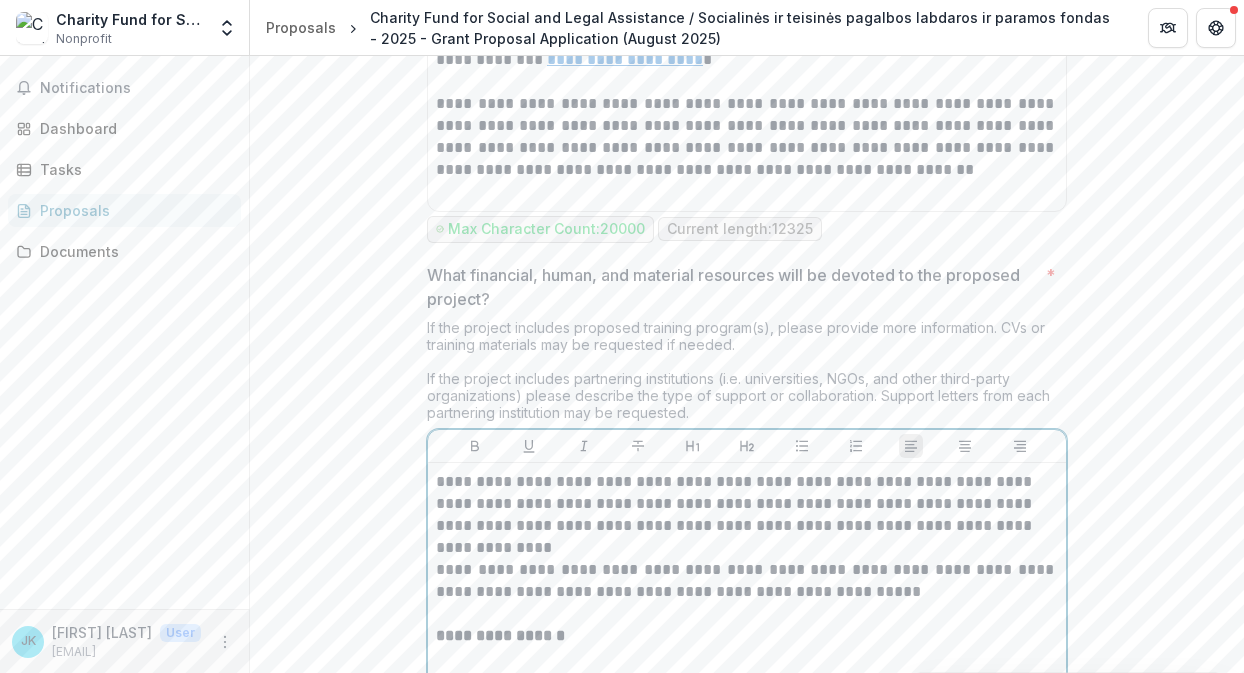 scroll, scrollTop: 5612, scrollLeft: 0, axis: vertical 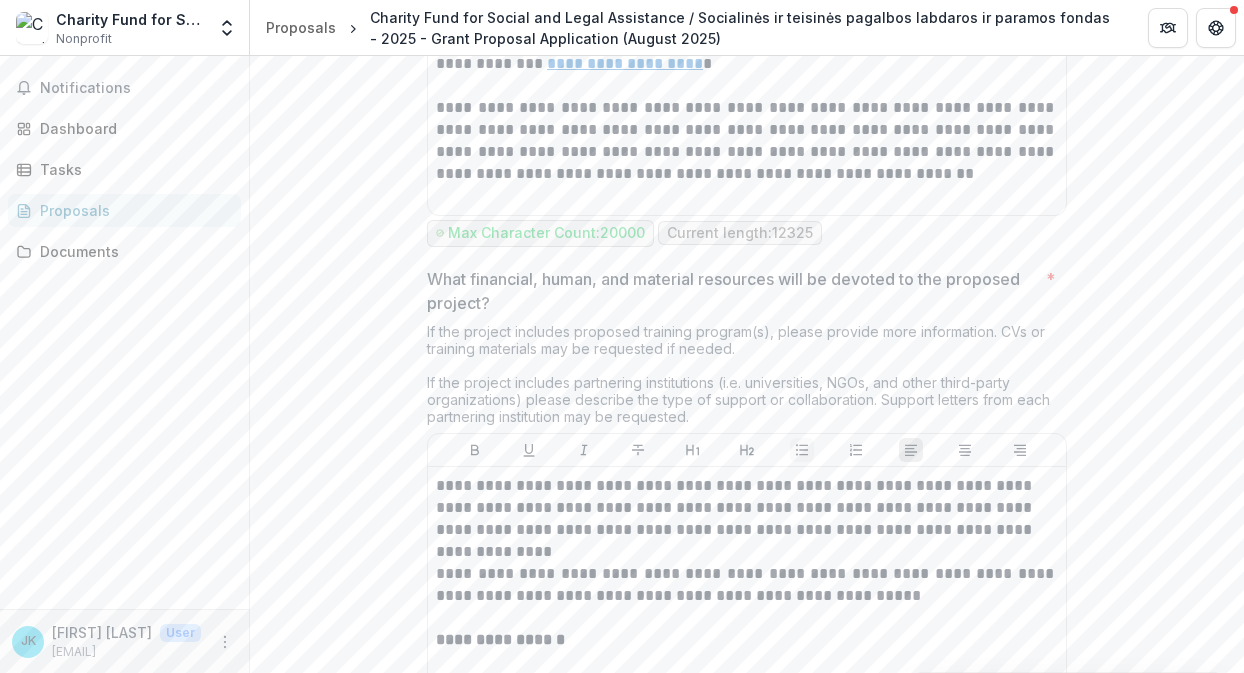 click 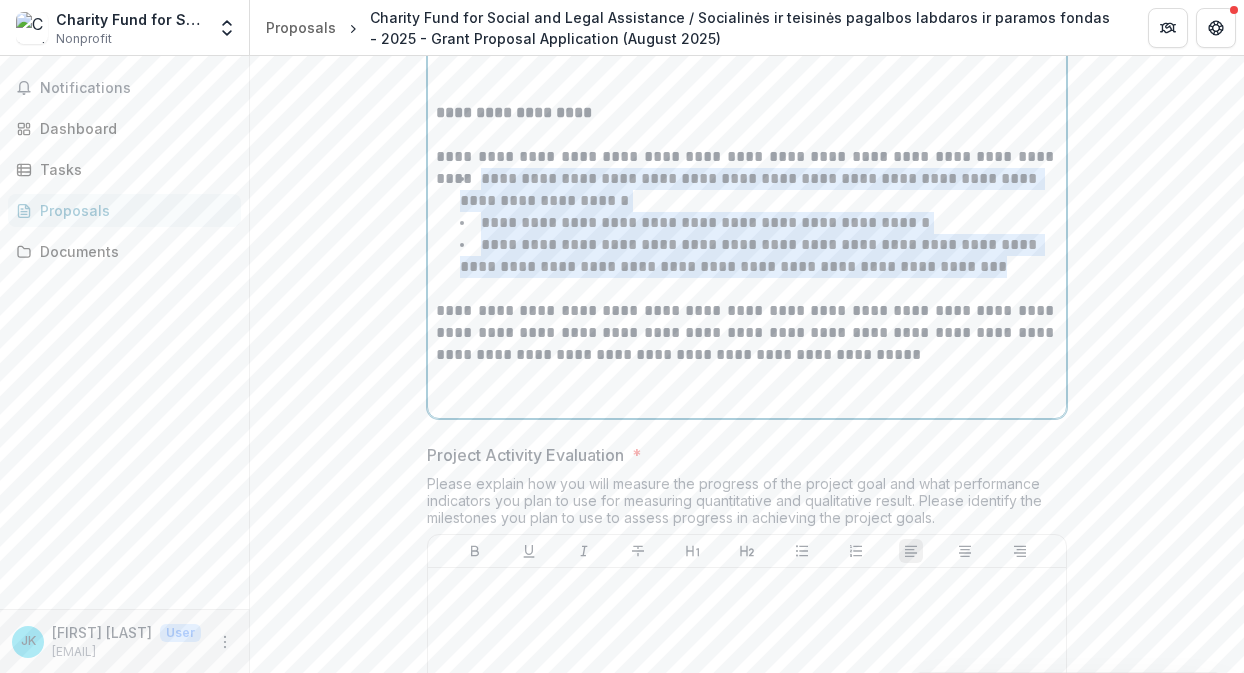 scroll, scrollTop: 6834, scrollLeft: 0, axis: vertical 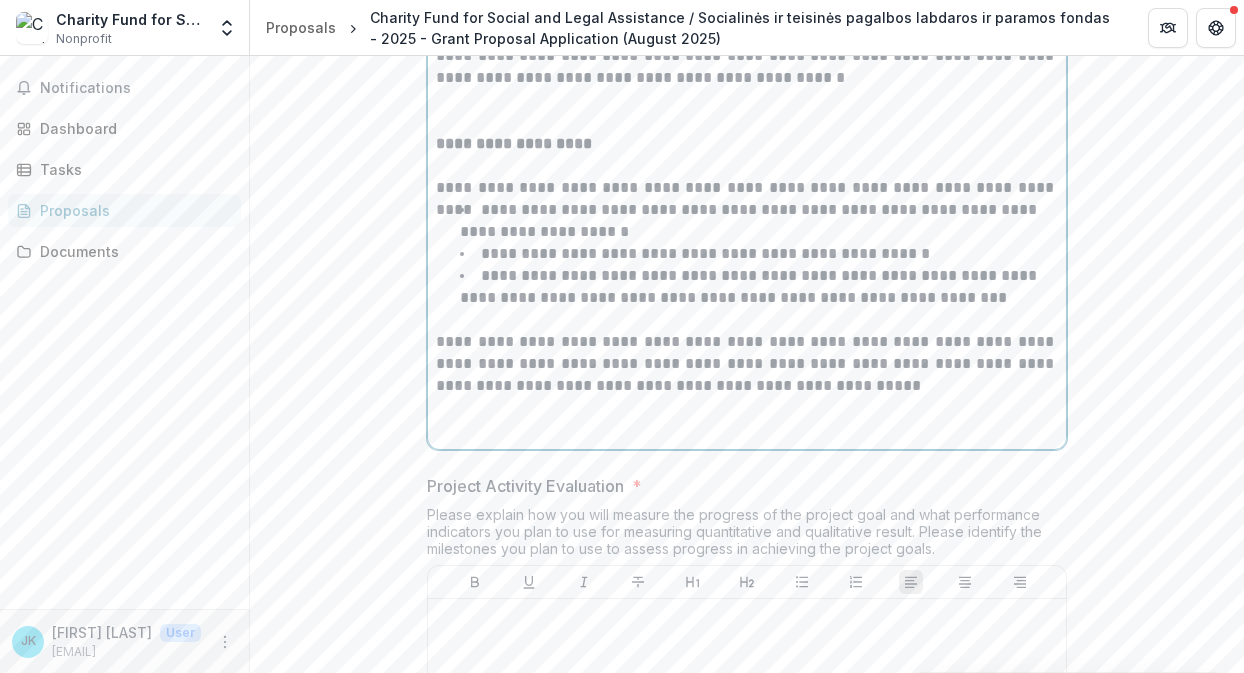 click on "**********" at bounding box center [747, 364] 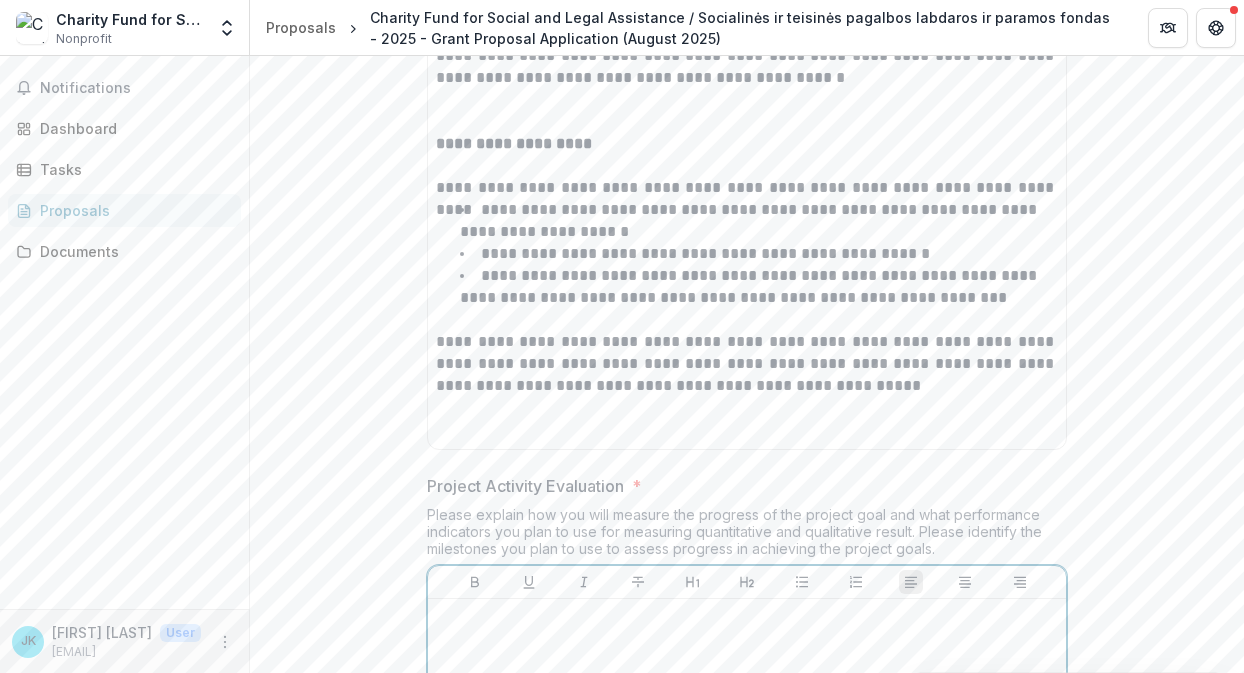 click at bounding box center [747, 757] 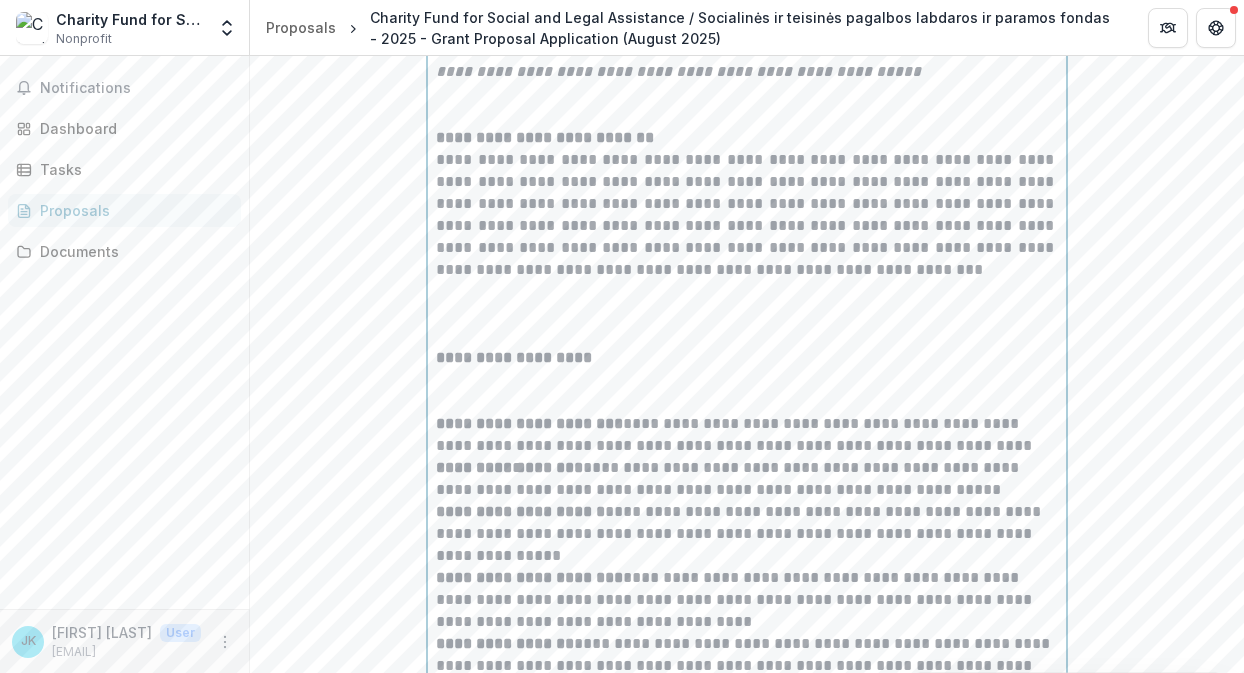 scroll, scrollTop: 8185, scrollLeft: 0, axis: vertical 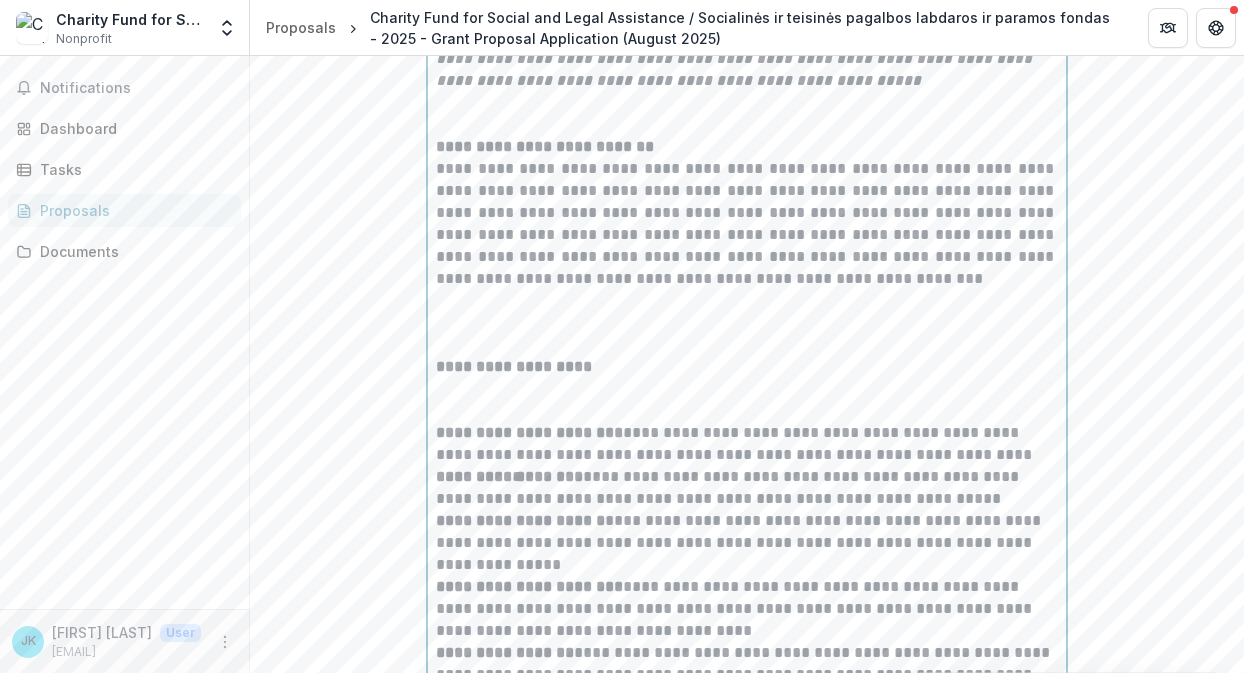 click at bounding box center (747, 400) 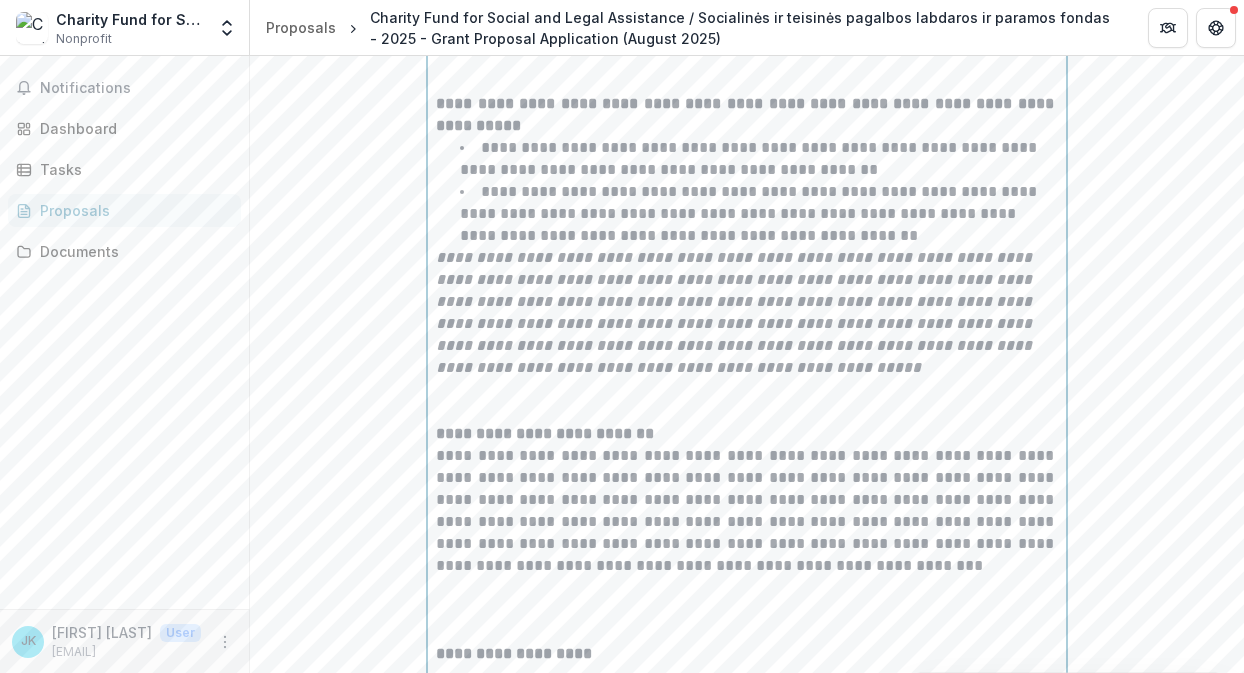 scroll, scrollTop: 7896, scrollLeft: 0, axis: vertical 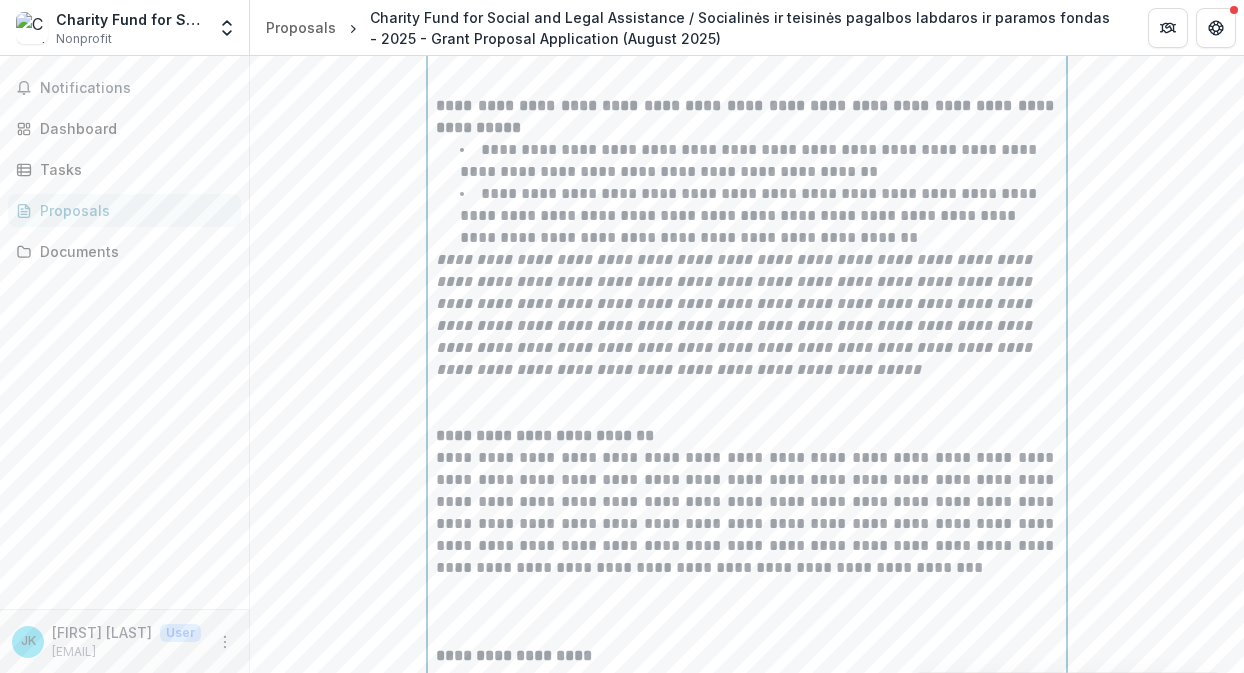 click at bounding box center [747, 612] 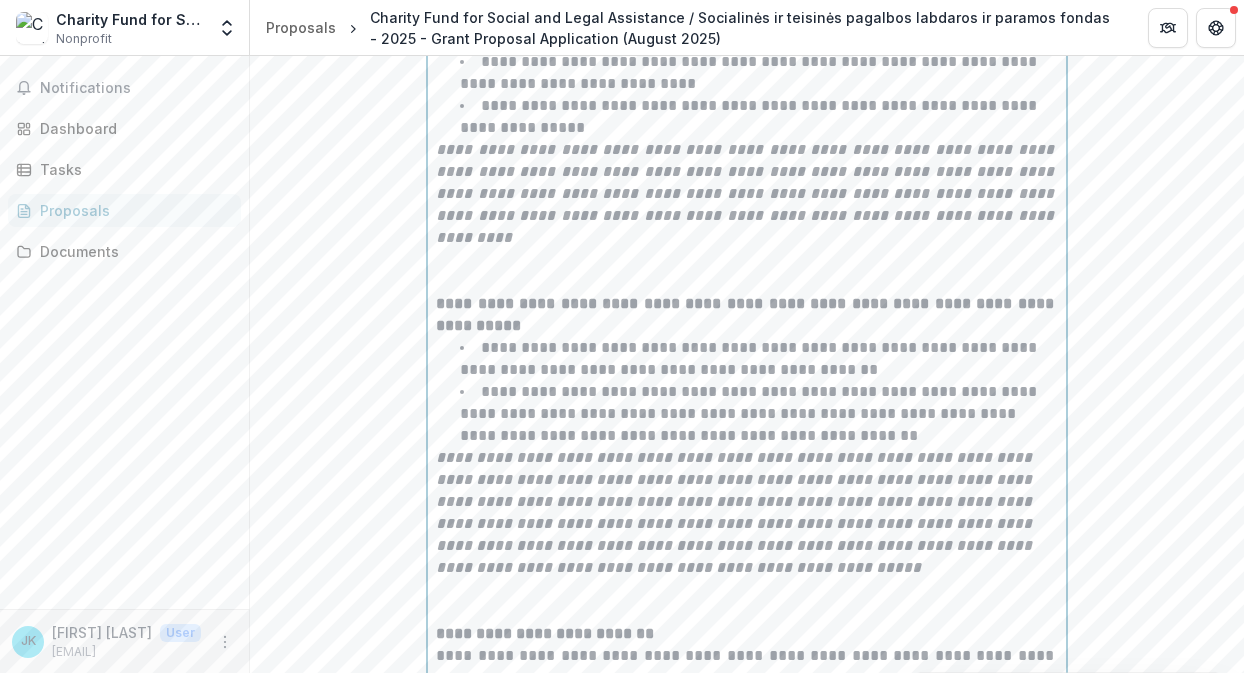 scroll, scrollTop: 7670, scrollLeft: 0, axis: vertical 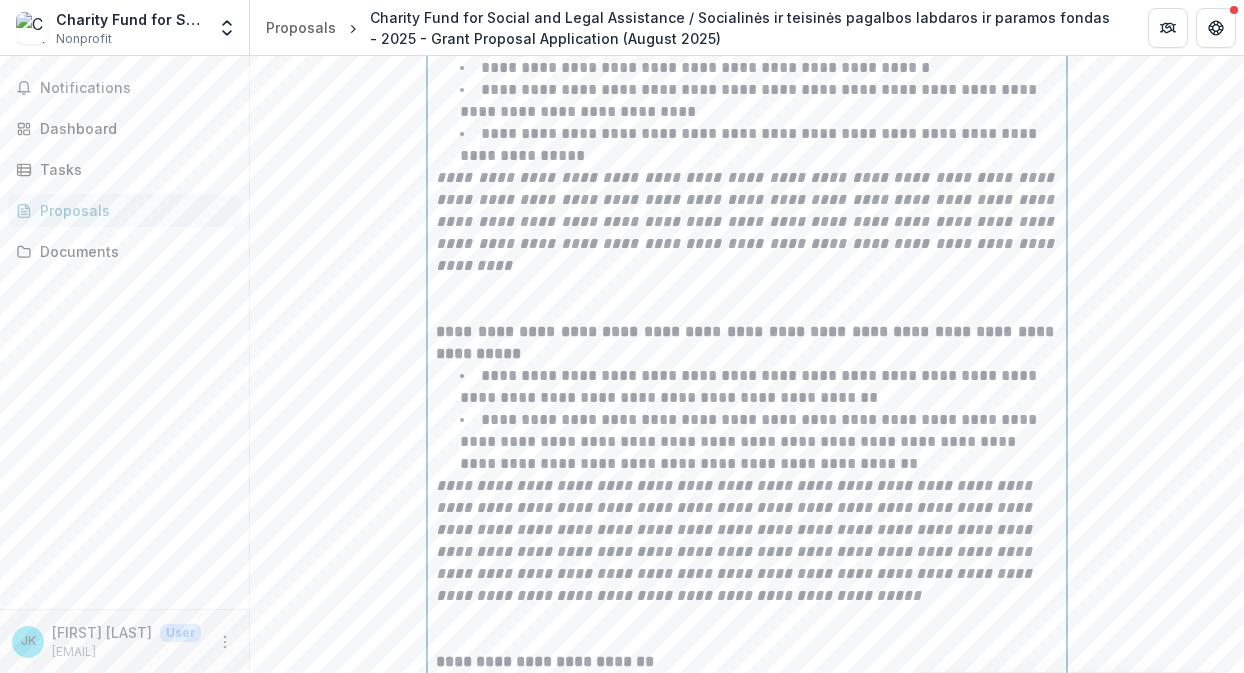 click on "**********" at bounding box center (750, 441) 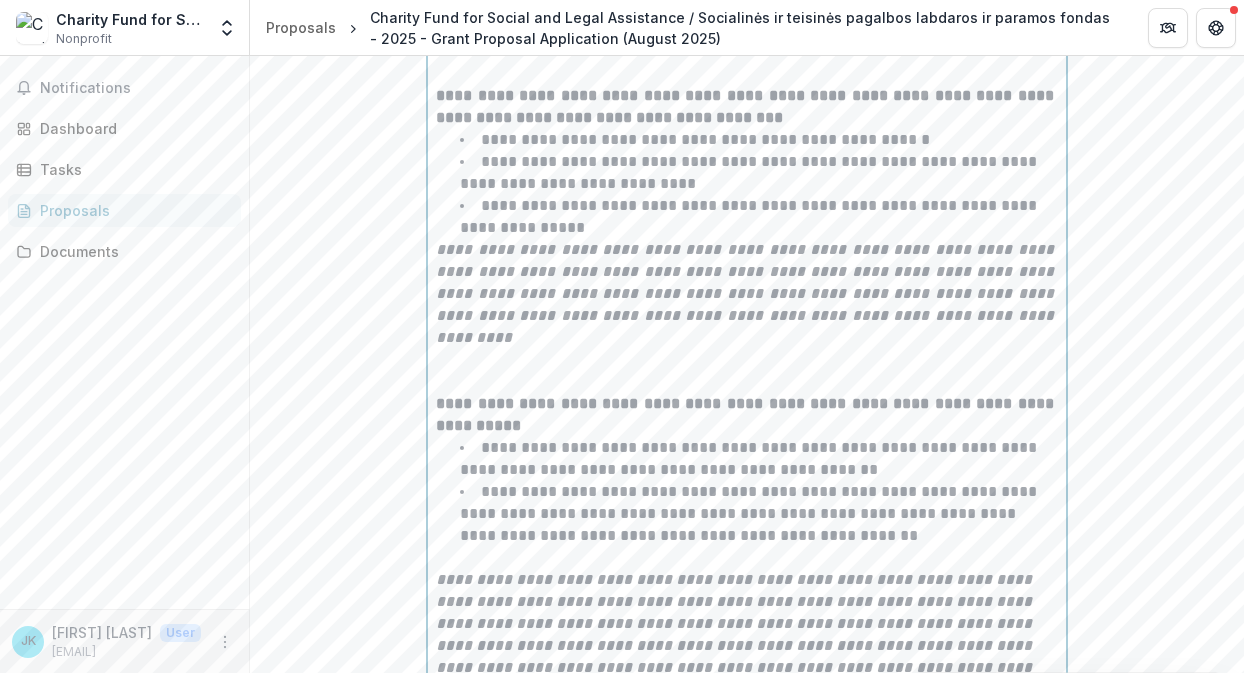 scroll, scrollTop: 7467, scrollLeft: 0, axis: vertical 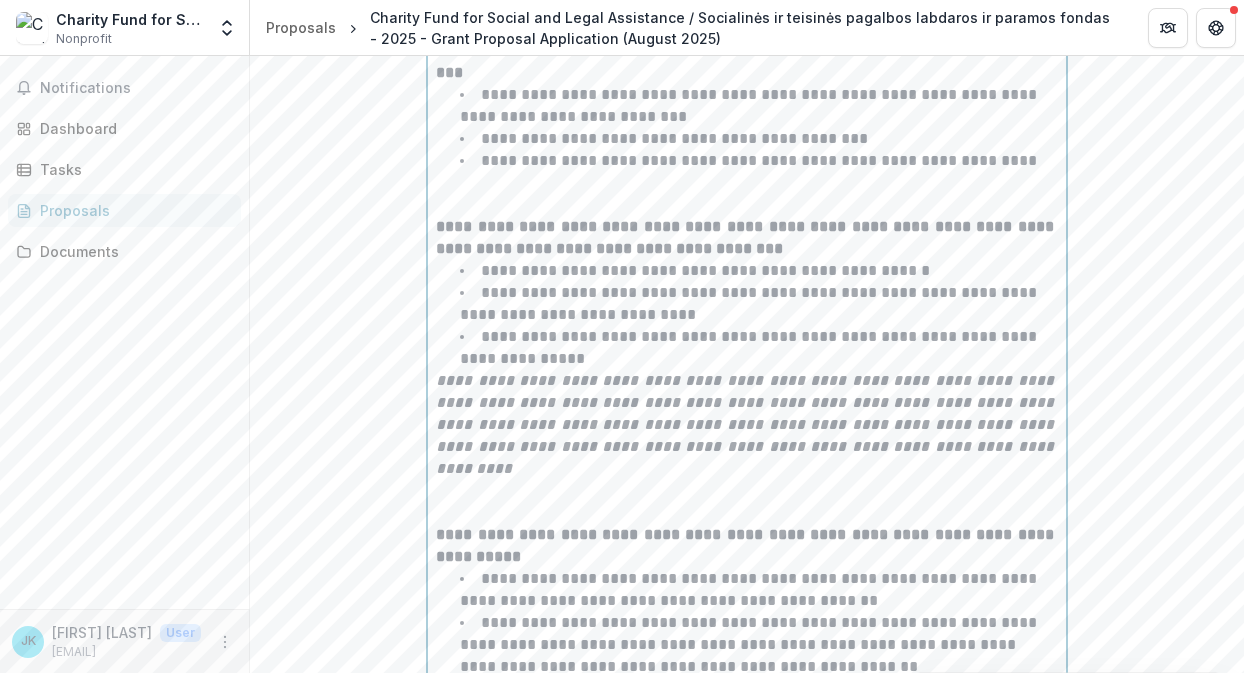 click on "**********" at bounding box center [747, 424] 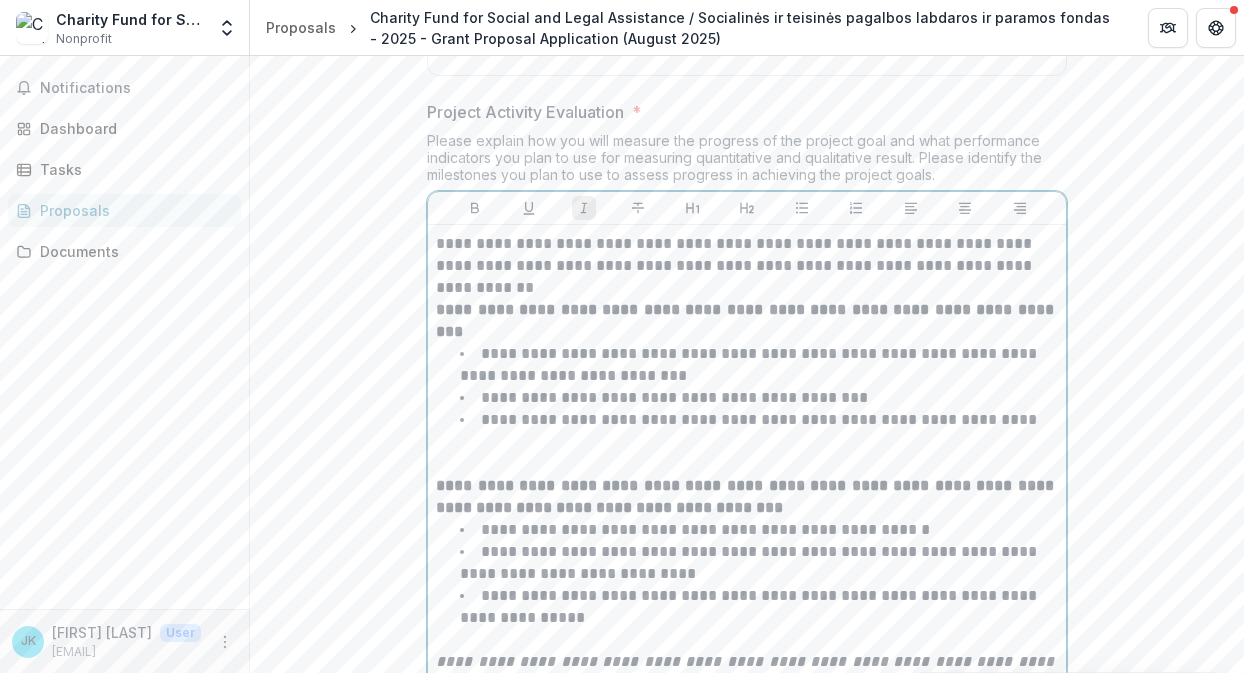 scroll, scrollTop: 7145, scrollLeft: 0, axis: vertical 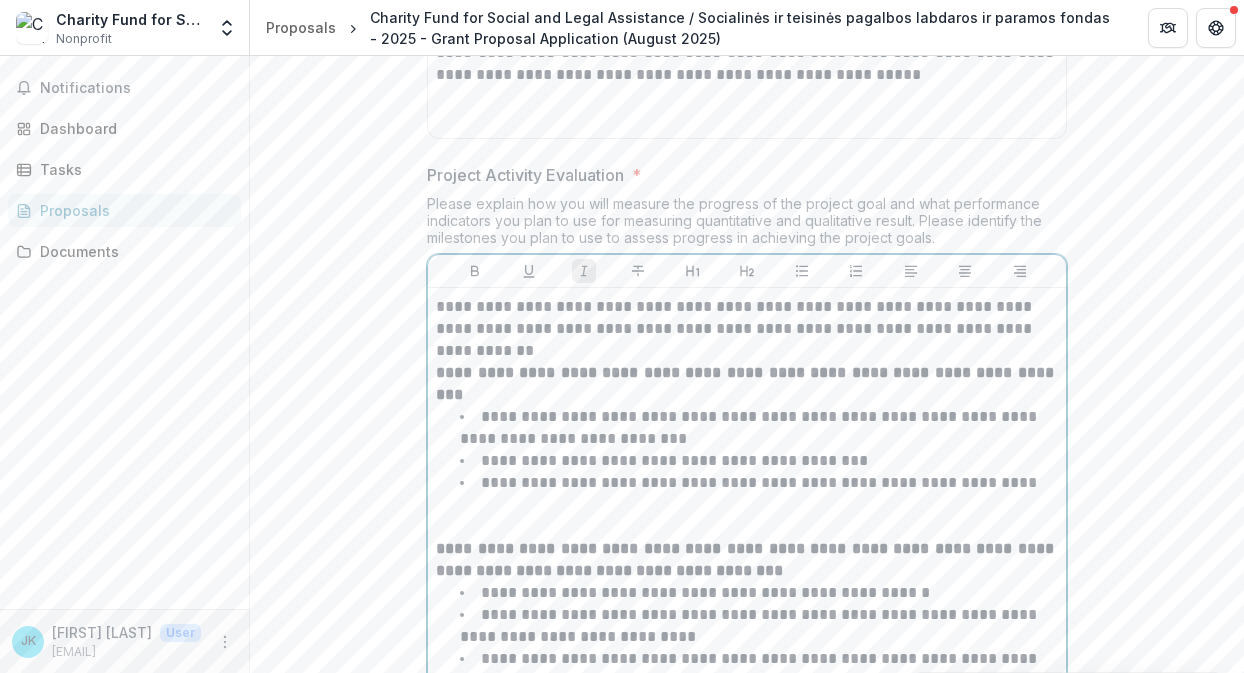 click on "**********" at bounding box center (747, 329) 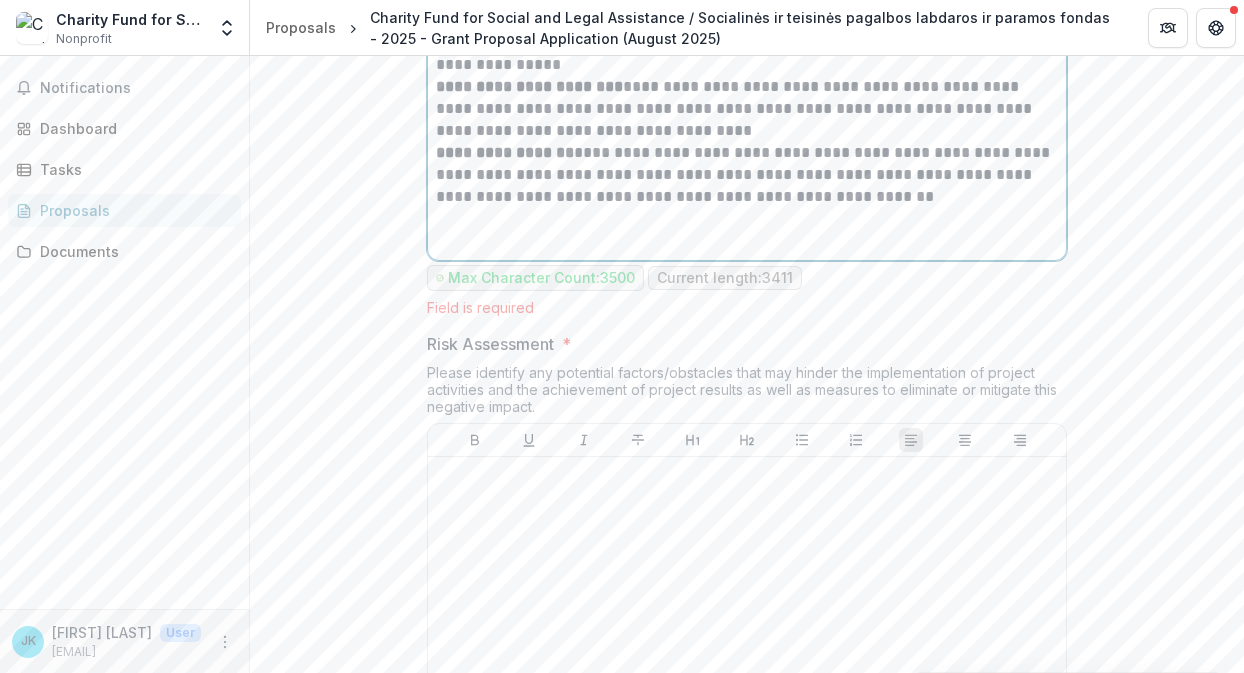 scroll, scrollTop: 8730, scrollLeft: 0, axis: vertical 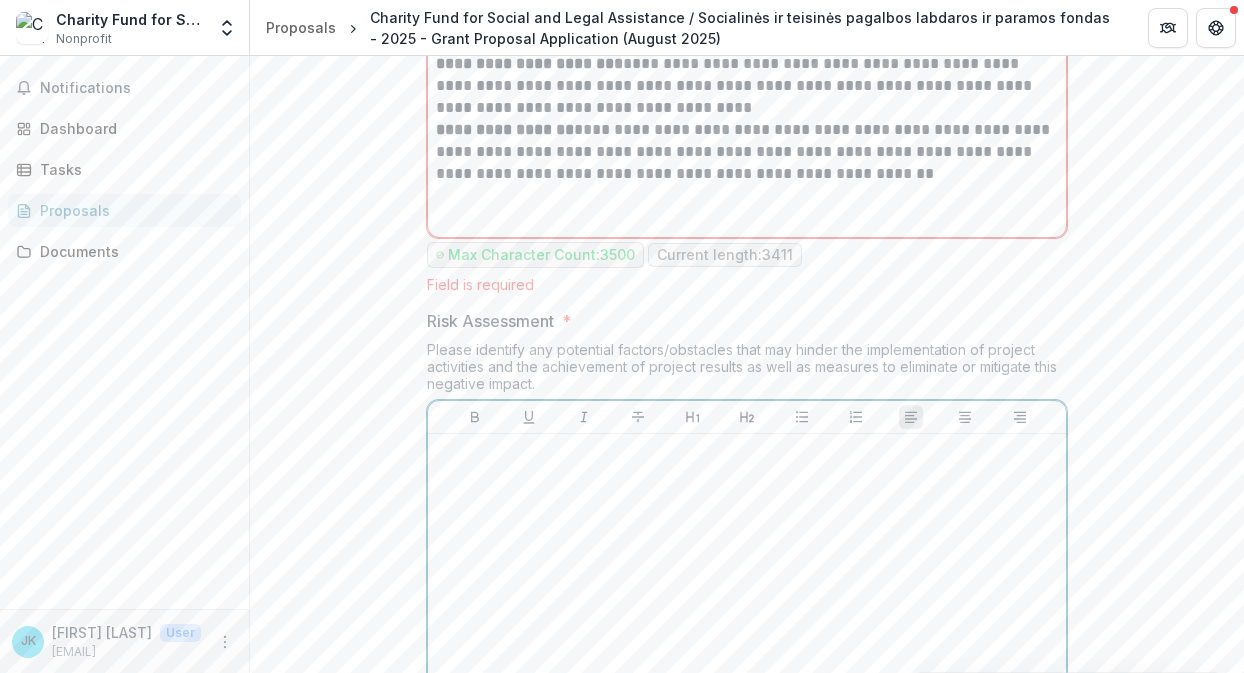 click at bounding box center (747, 592) 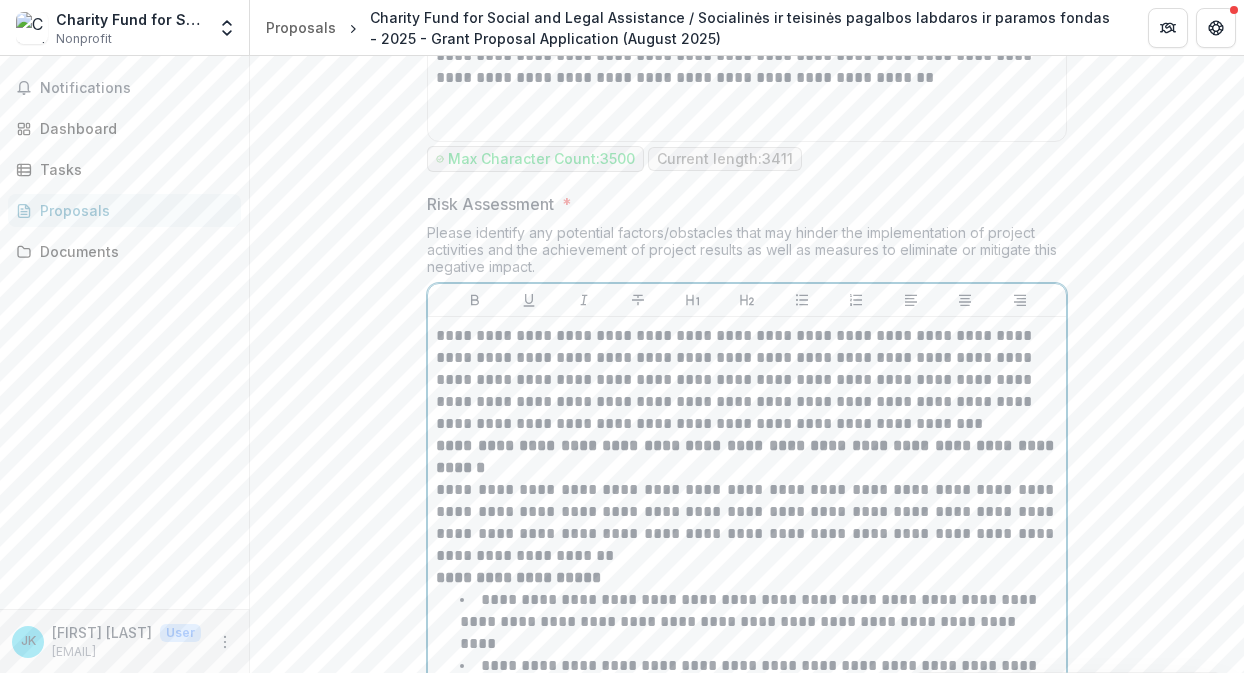 scroll, scrollTop: 8824, scrollLeft: 0, axis: vertical 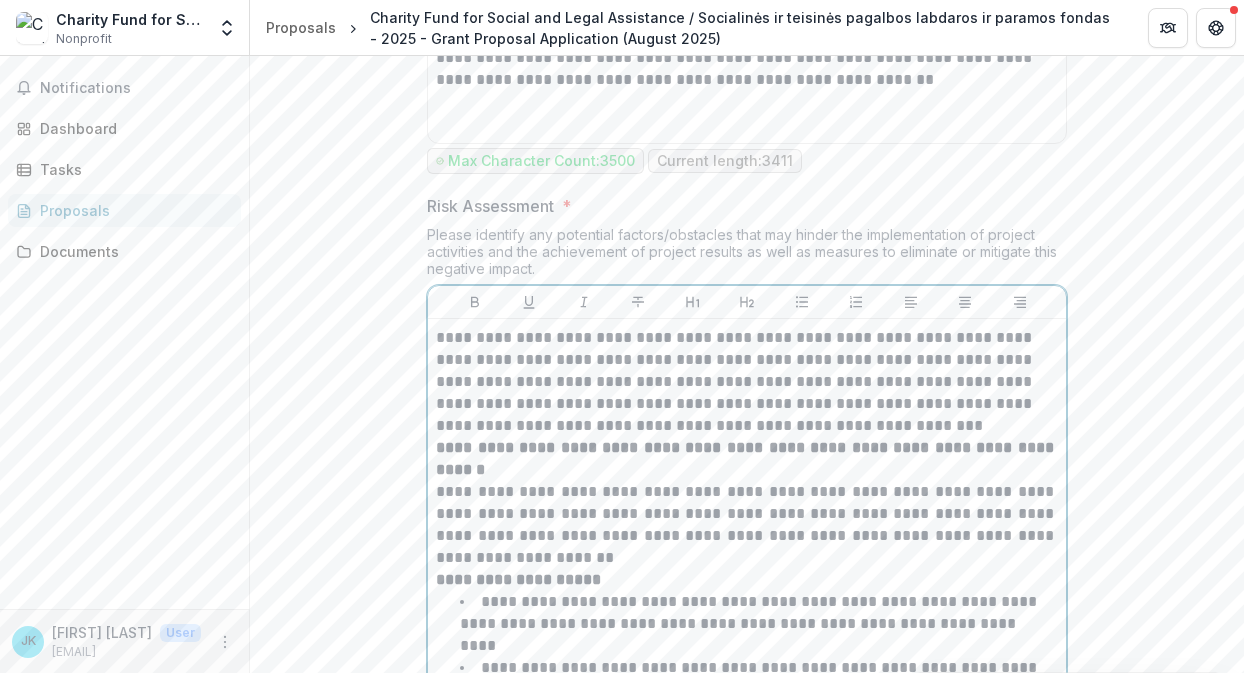 click on "**********" at bounding box center (747, 382) 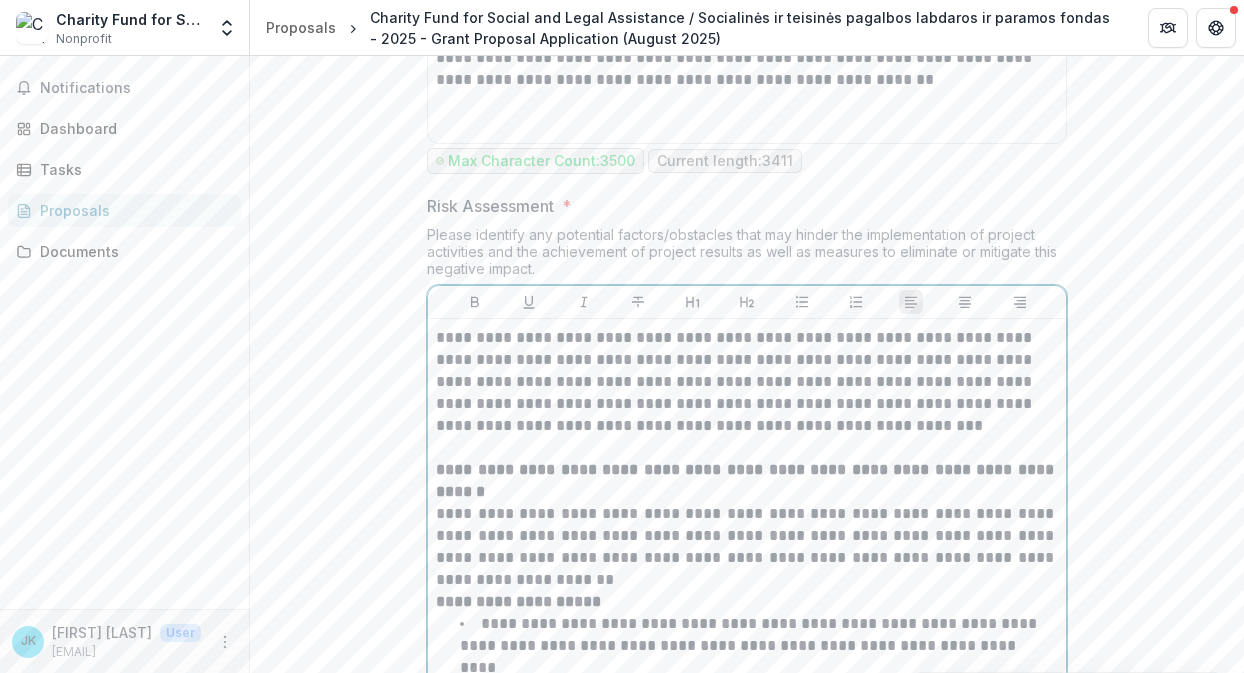 click on "**********" at bounding box center (747, 547) 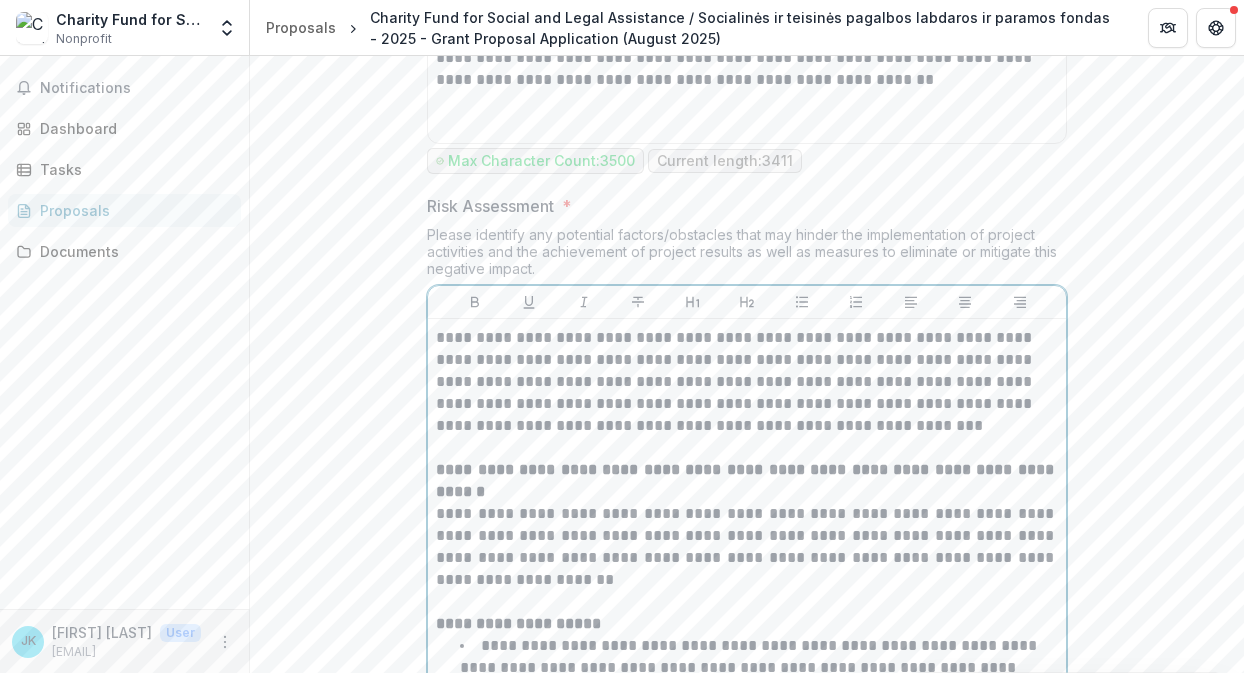 click on "**********" at bounding box center (747, 547) 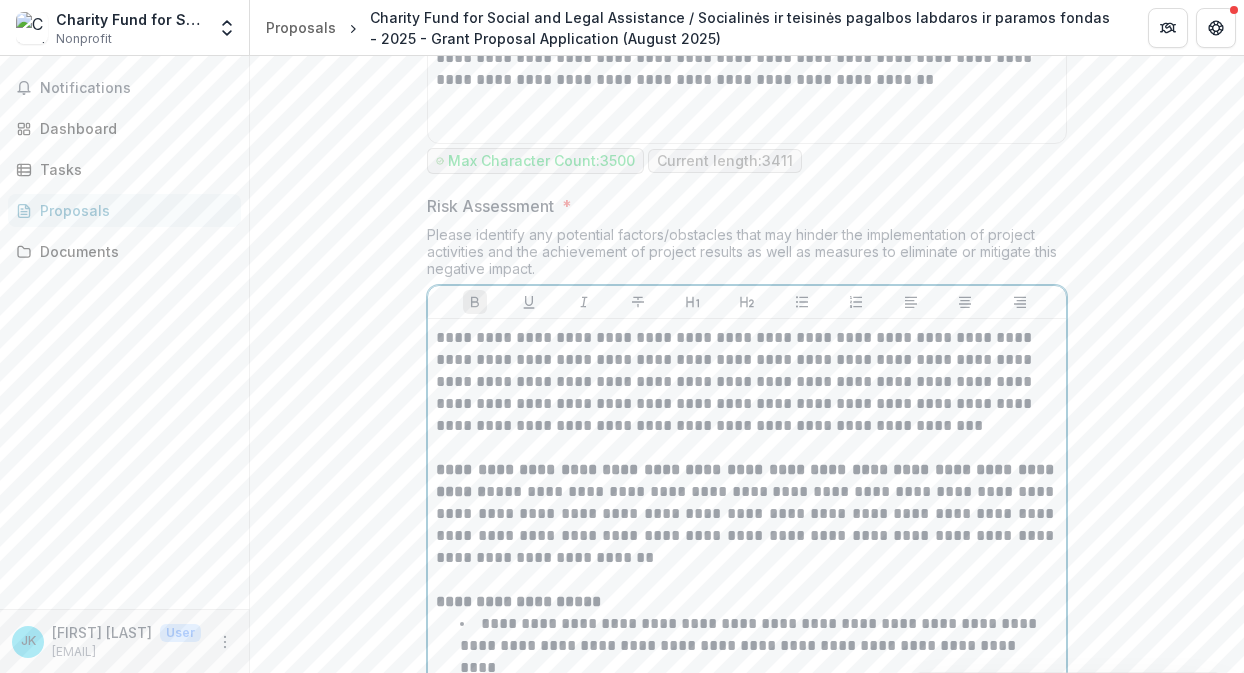 type 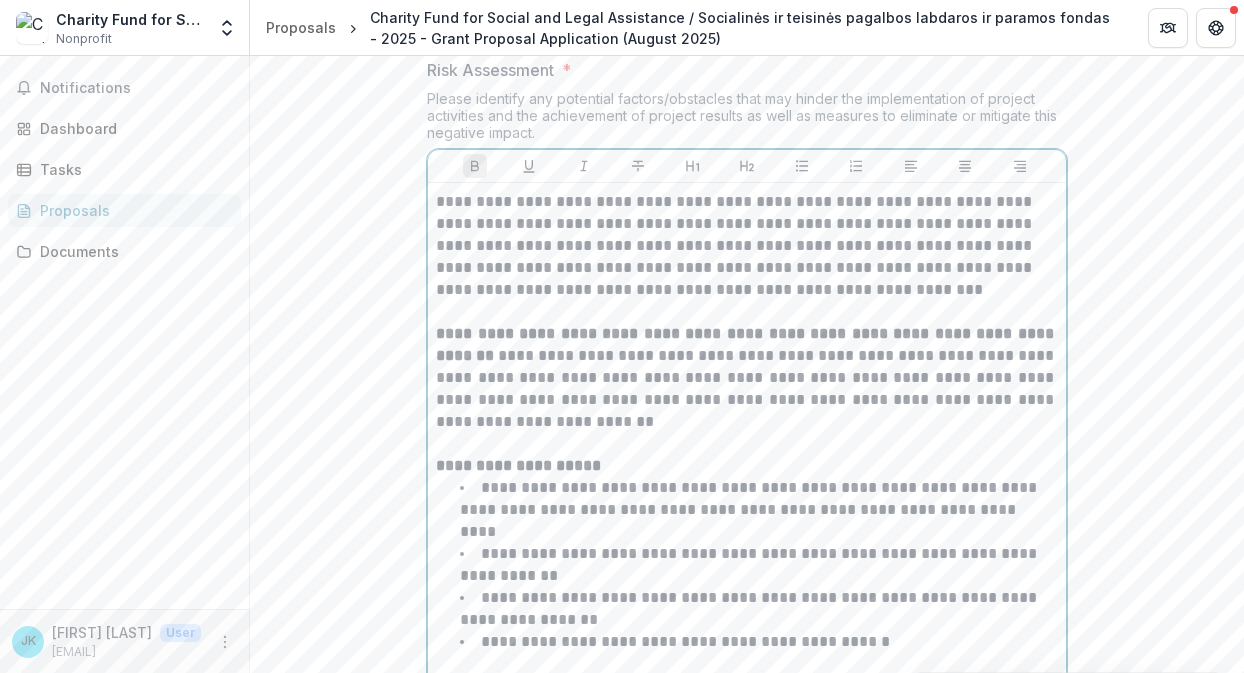 scroll, scrollTop: 9049, scrollLeft: 0, axis: vertical 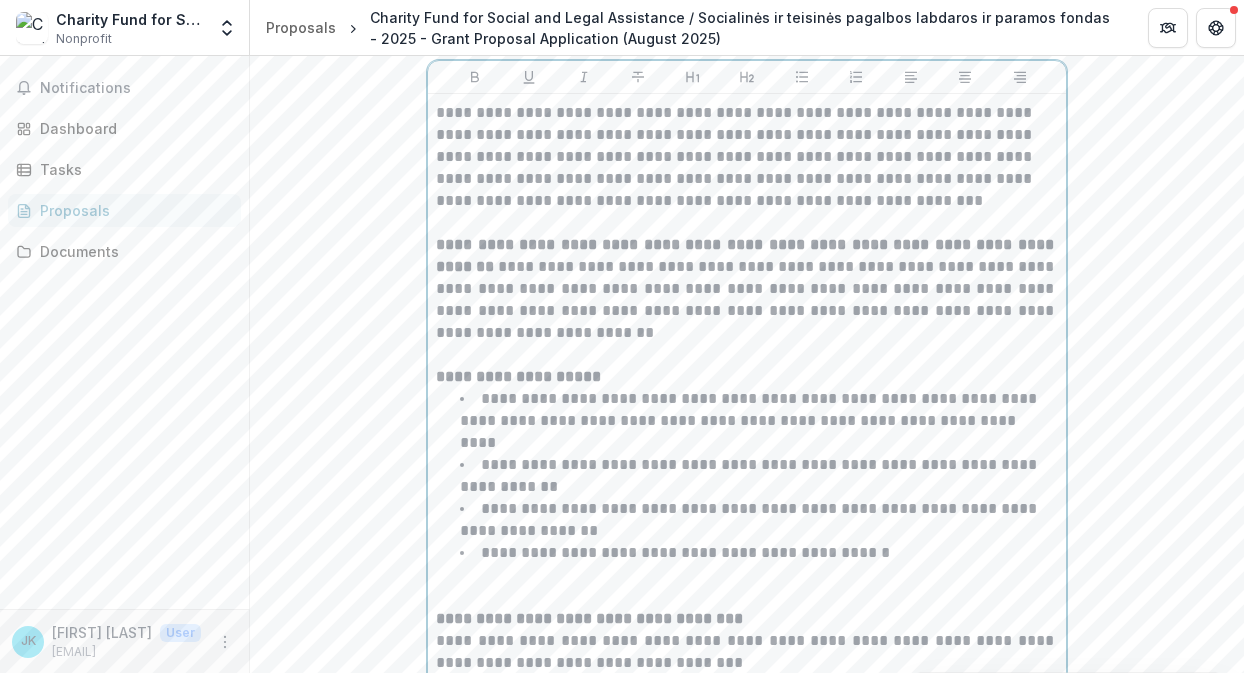click on "**********" at bounding box center (747, 652) 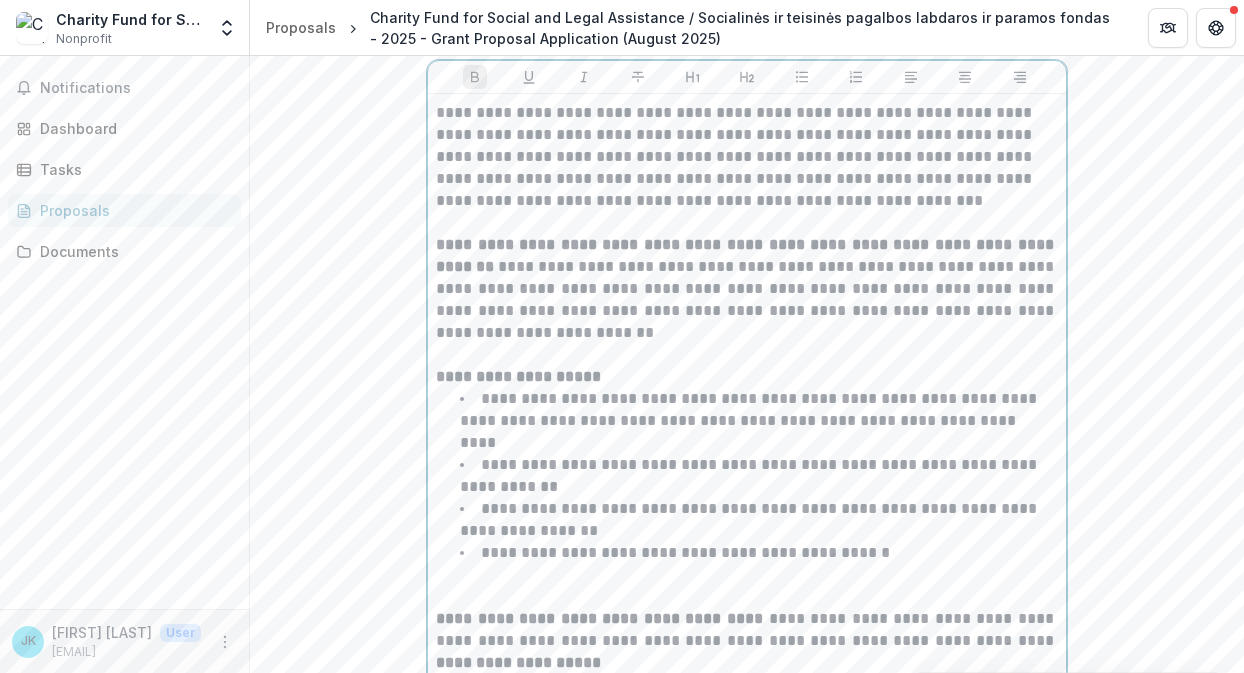 click on "**********" at bounding box center [518, 662] 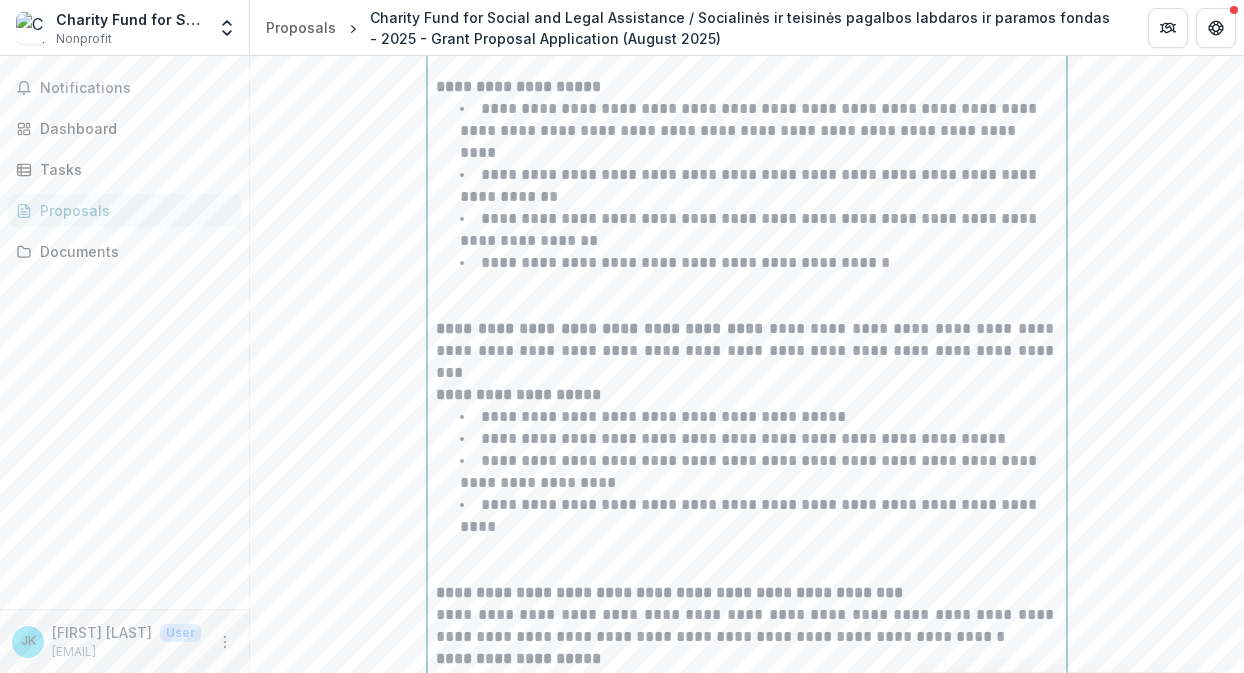 scroll, scrollTop: 9386, scrollLeft: 0, axis: vertical 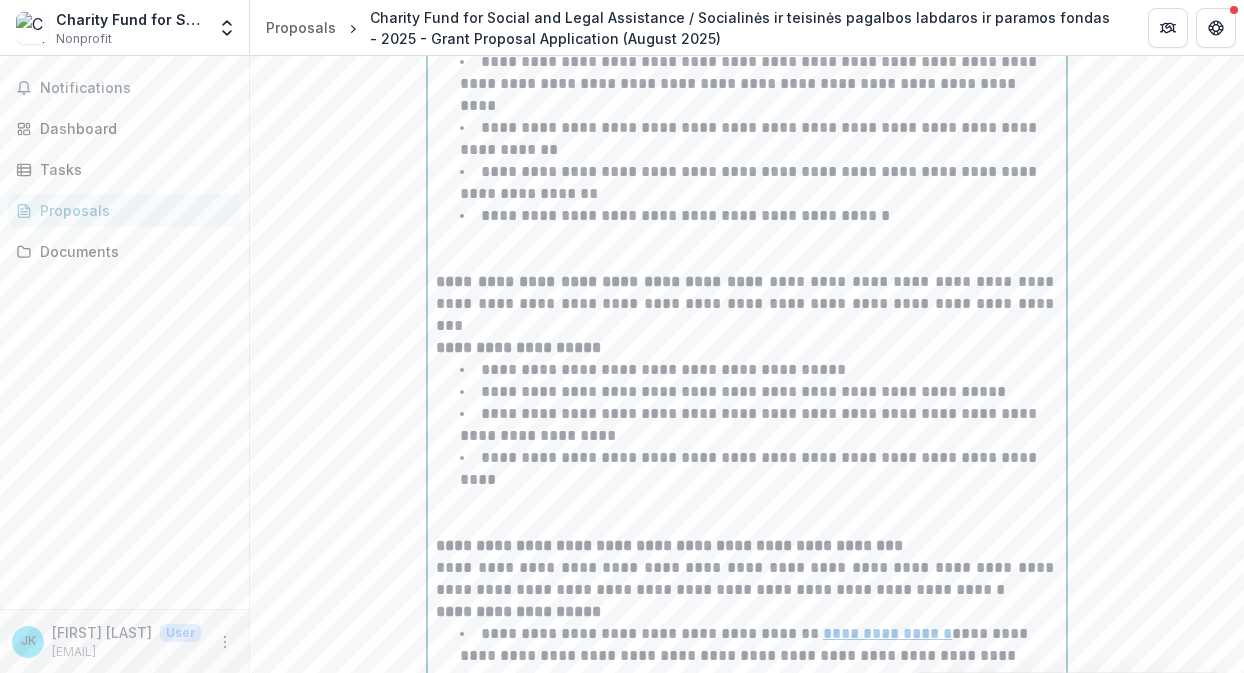 click on "**********" at bounding box center (747, 579) 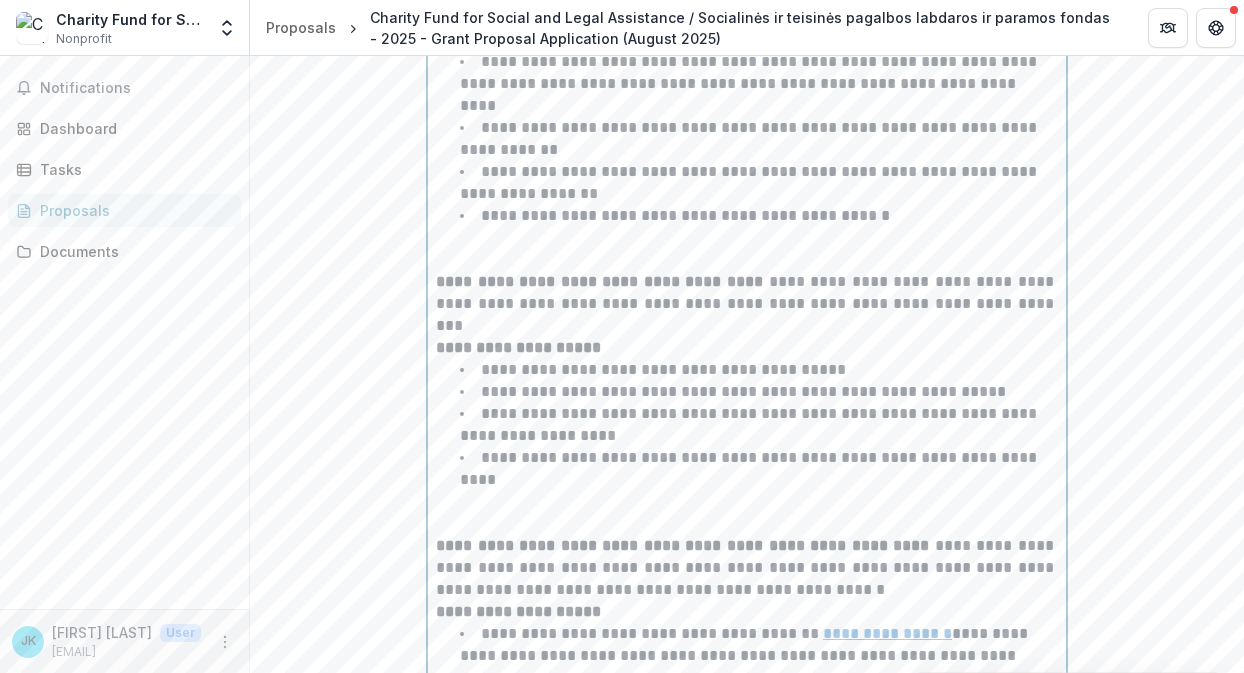click on "**********" at bounding box center [518, 611] 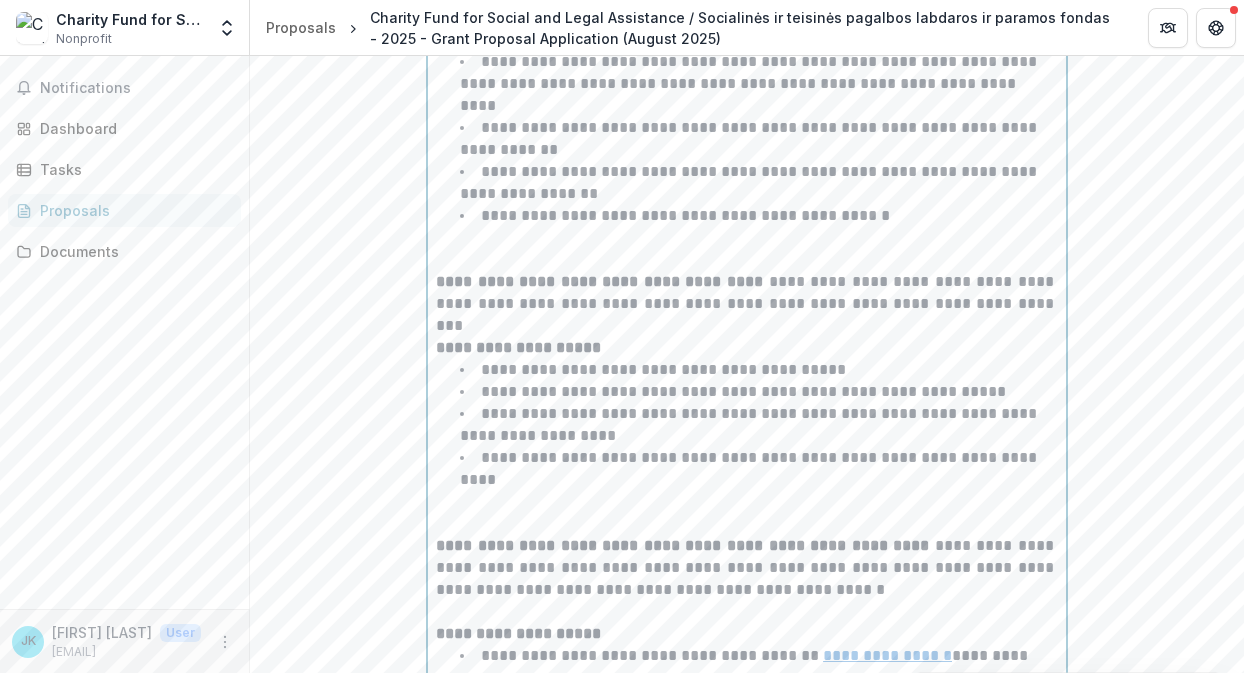 click on "**********" at bounding box center (602, 281) 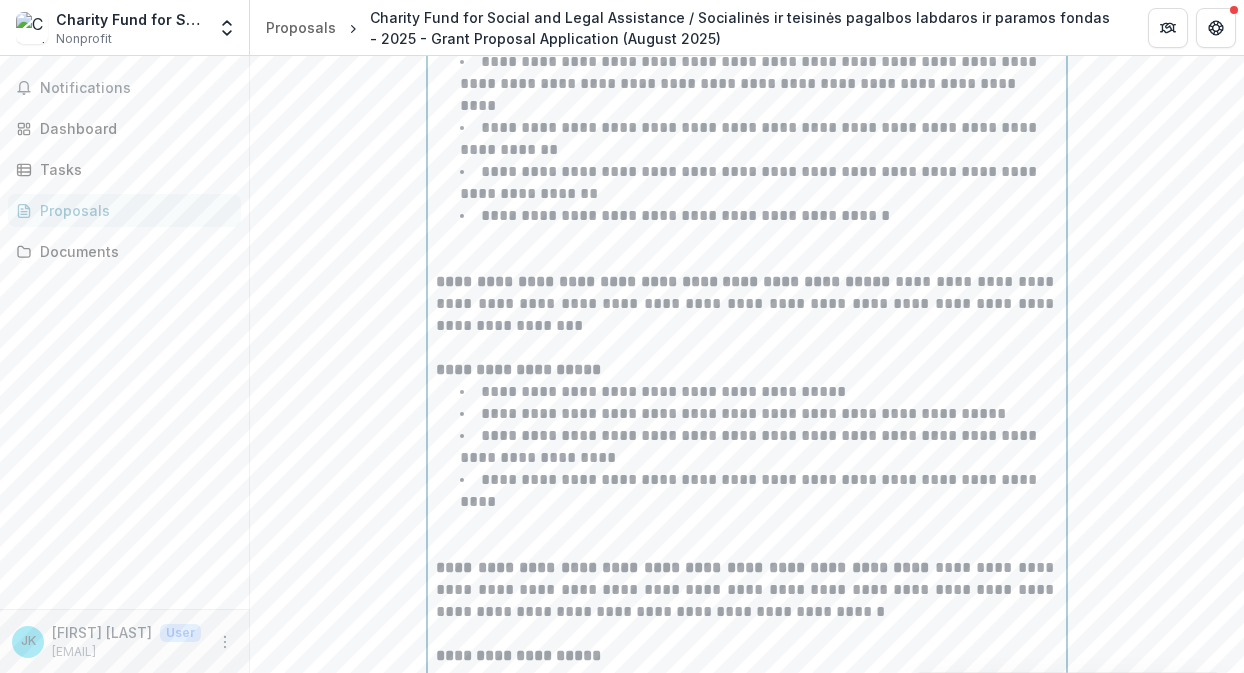click at bounding box center [747, 348] 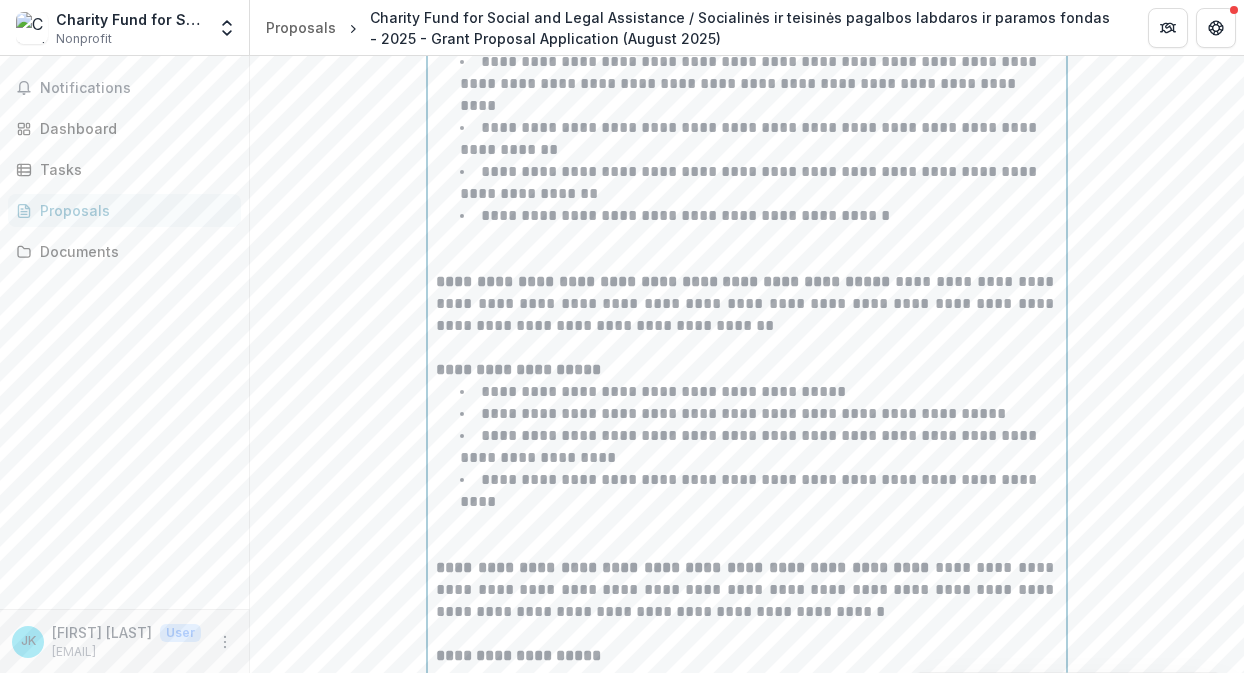 click on "**********" at bounding box center (745, 413) 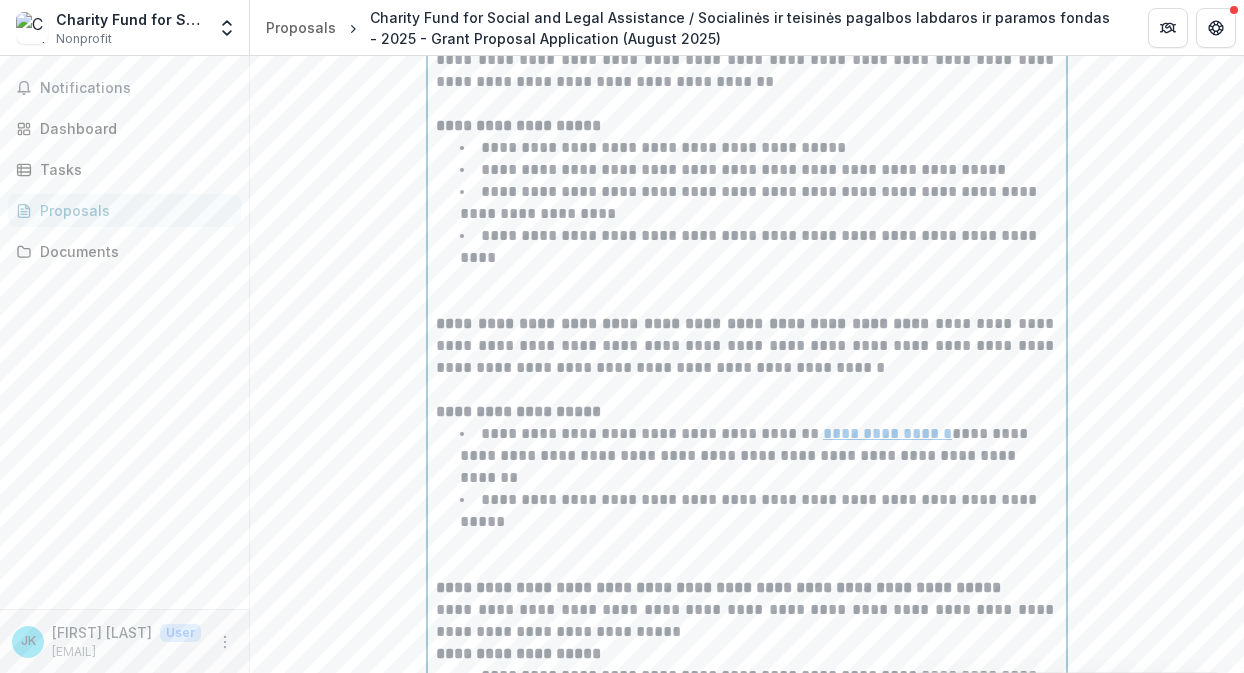 scroll, scrollTop: 9646, scrollLeft: 0, axis: vertical 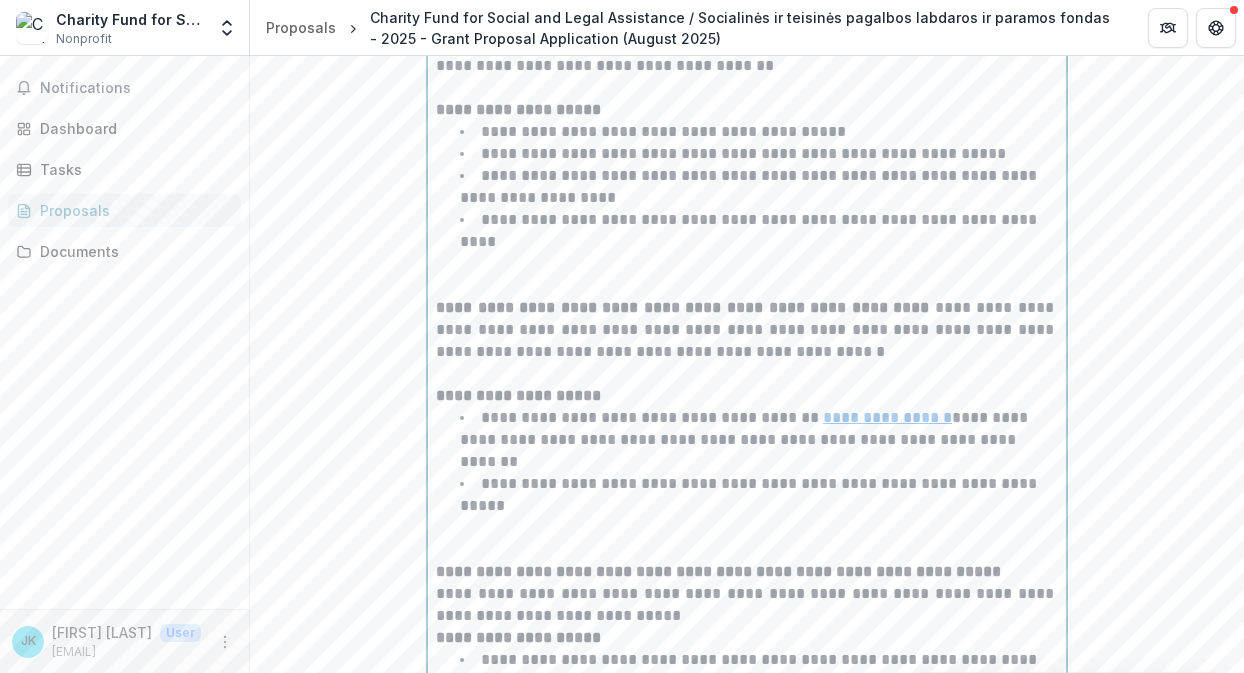 click on "**********" at bounding box center (747, 605) 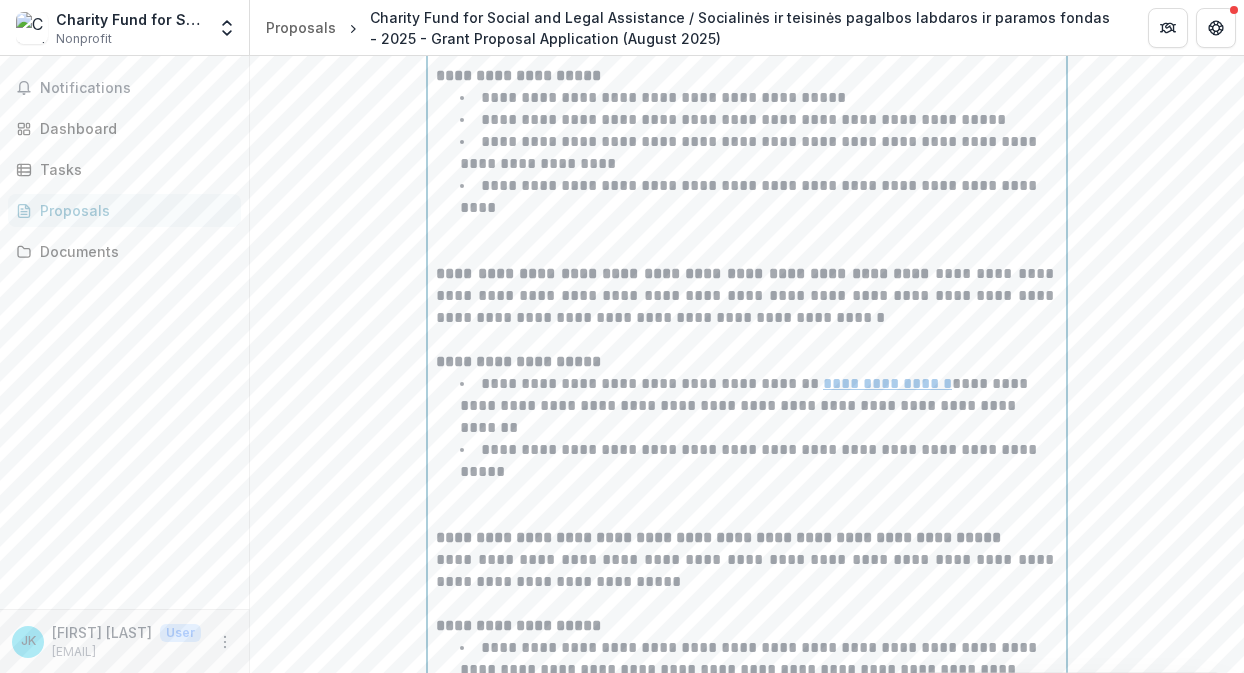 scroll, scrollTop: 9683, scrollLeft: 0, axis: vertical 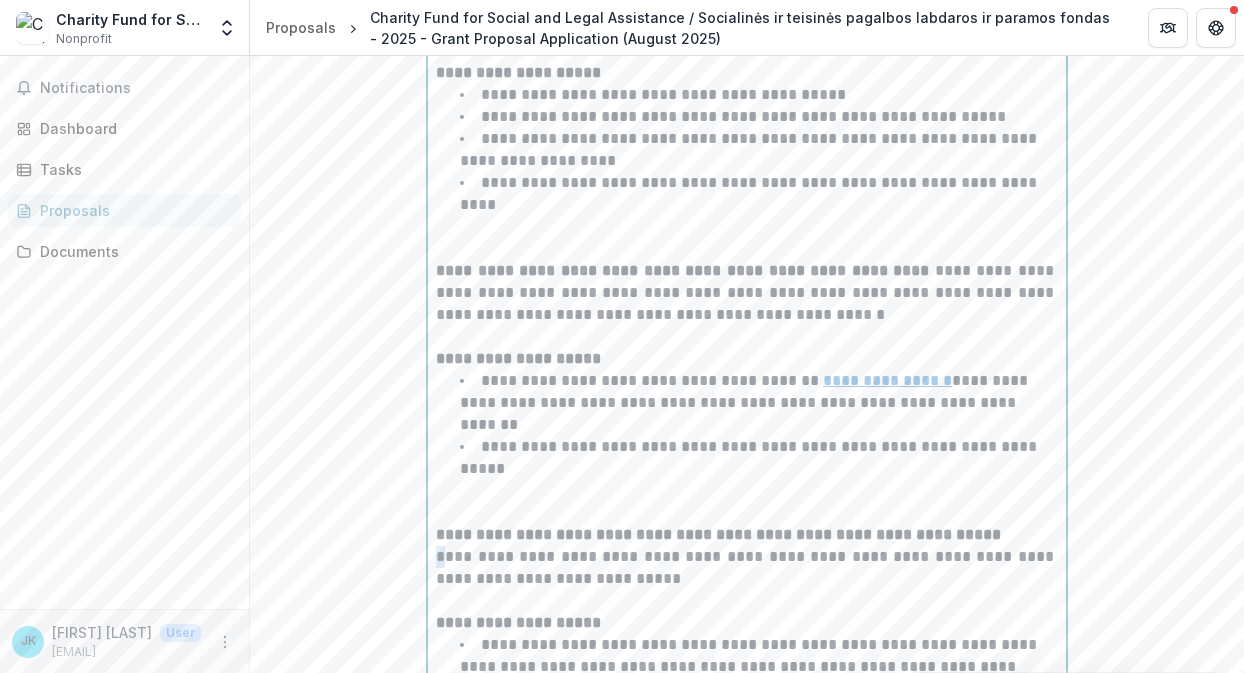 click on "**********" at bounding box center [747, 568] 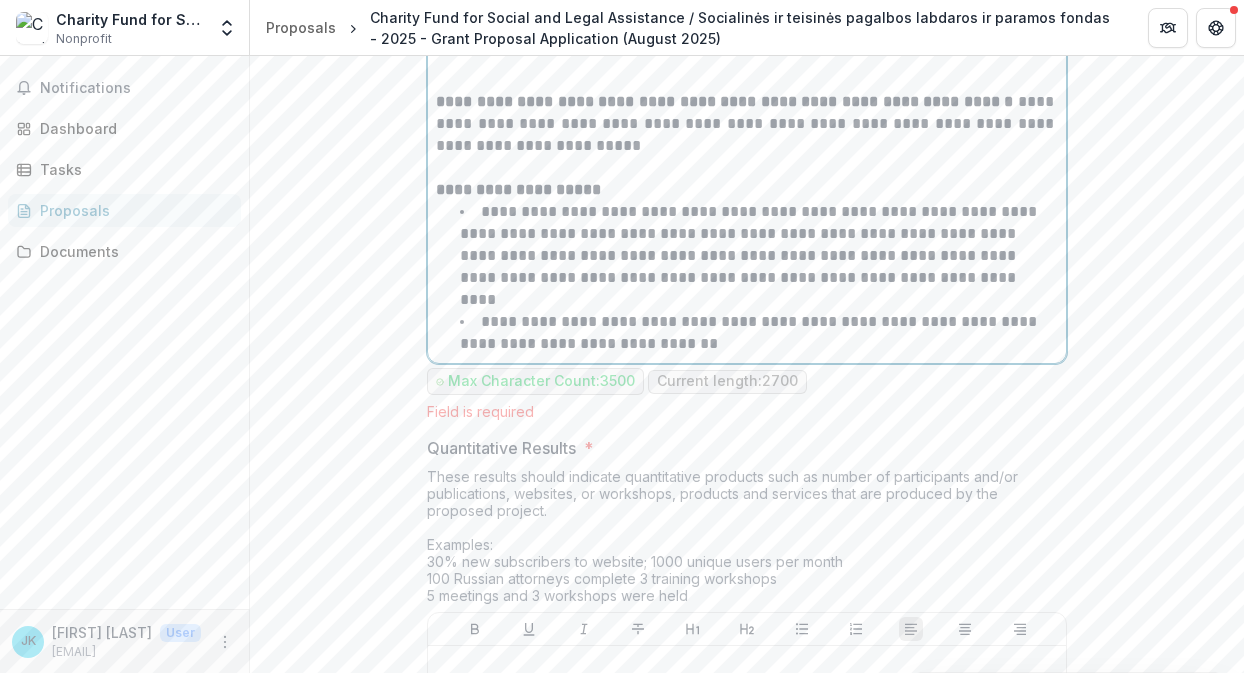 scroll, scrollTop: 10269, scrollLeft: 0, axis: vertical 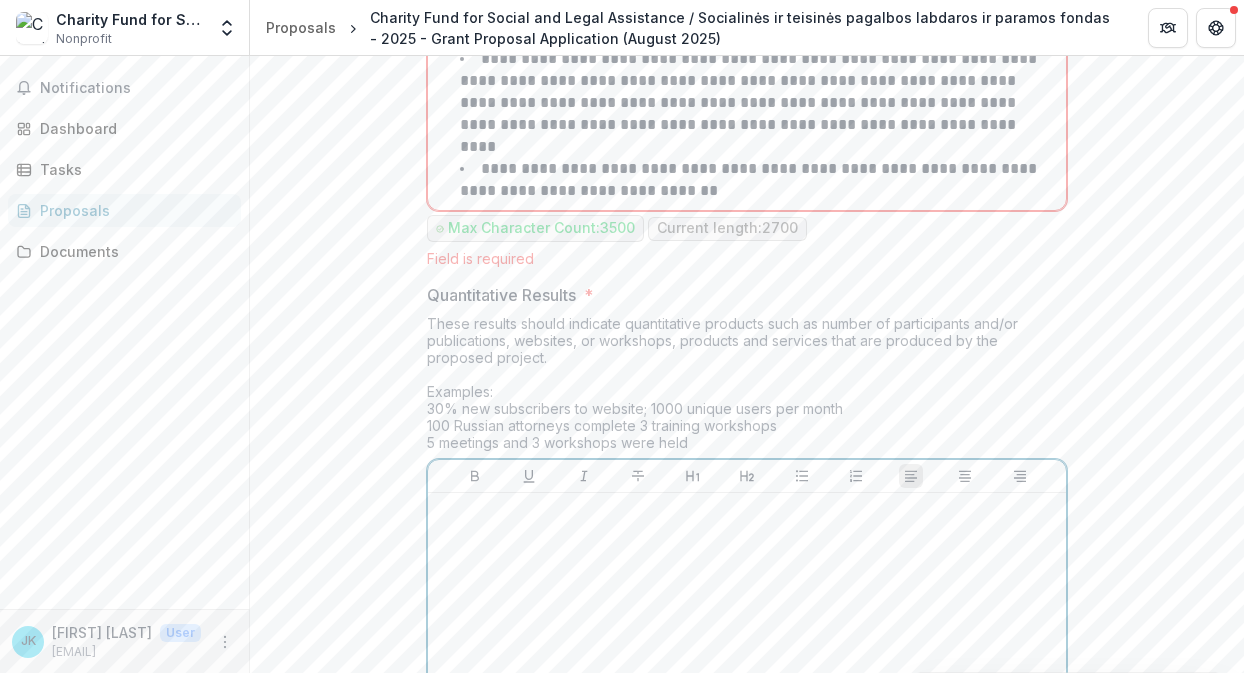 click at bounding box center [747, 651] 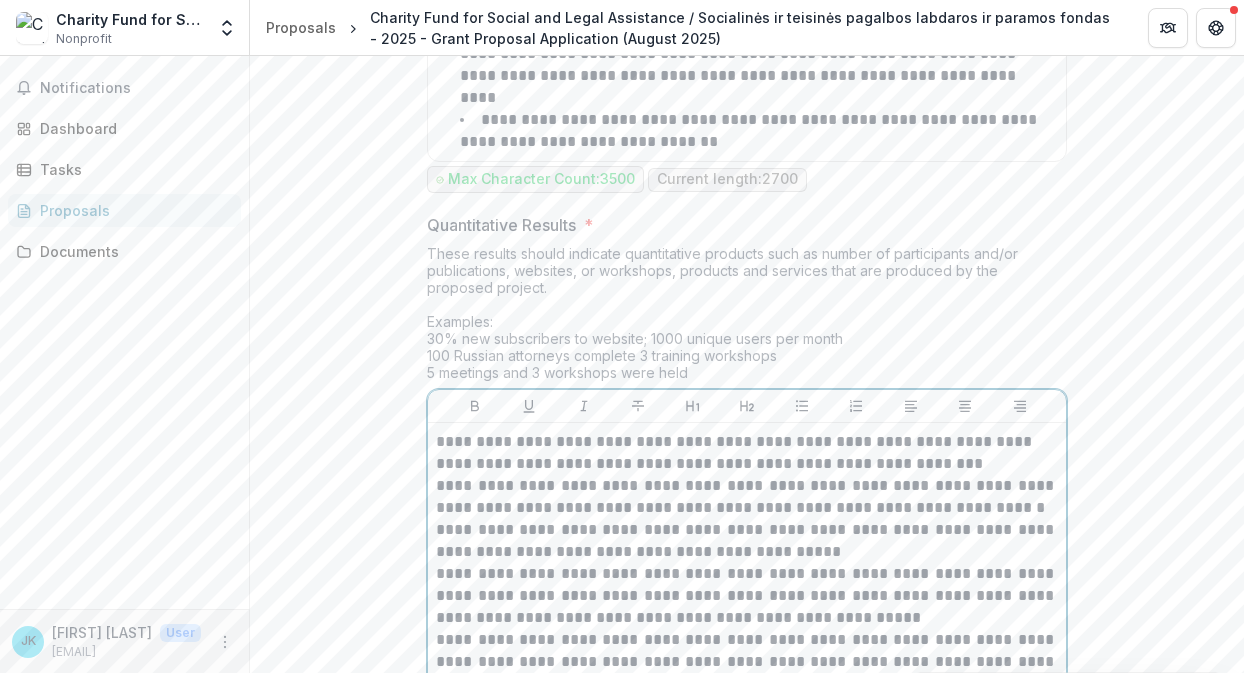 scroll, scrollTop: 10293, scrollLeft: 0, axis: vertical 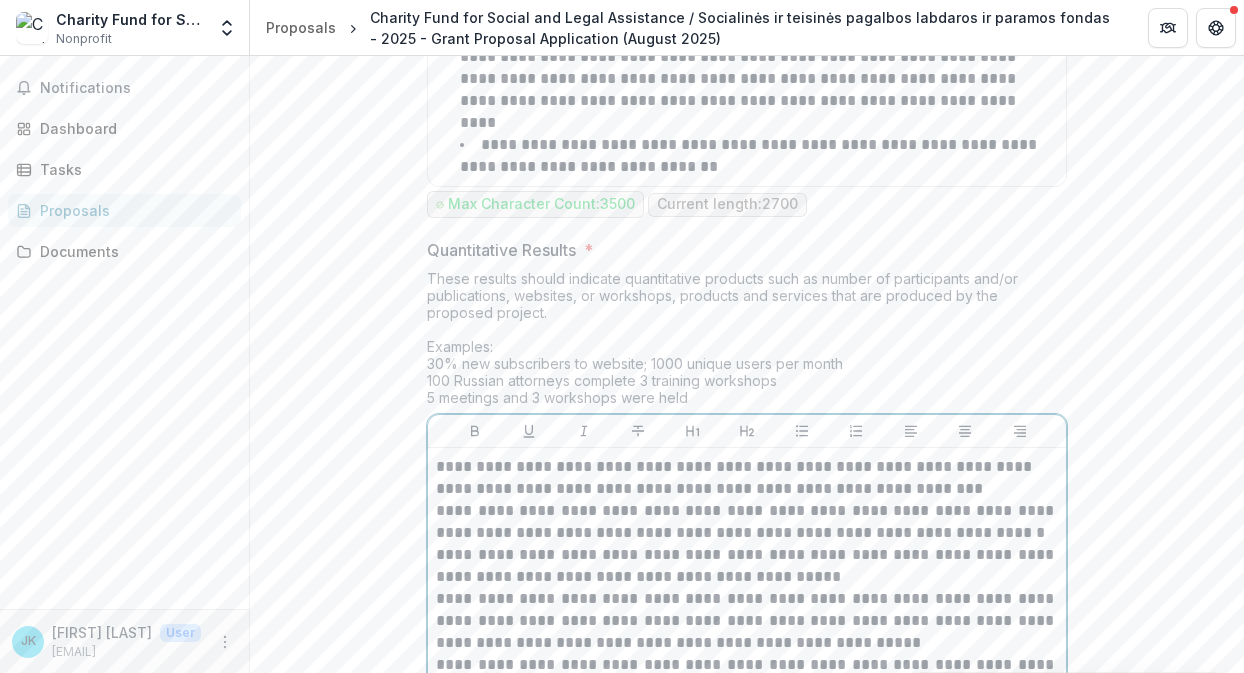 click on "**********" at bounding box center [747, 478] 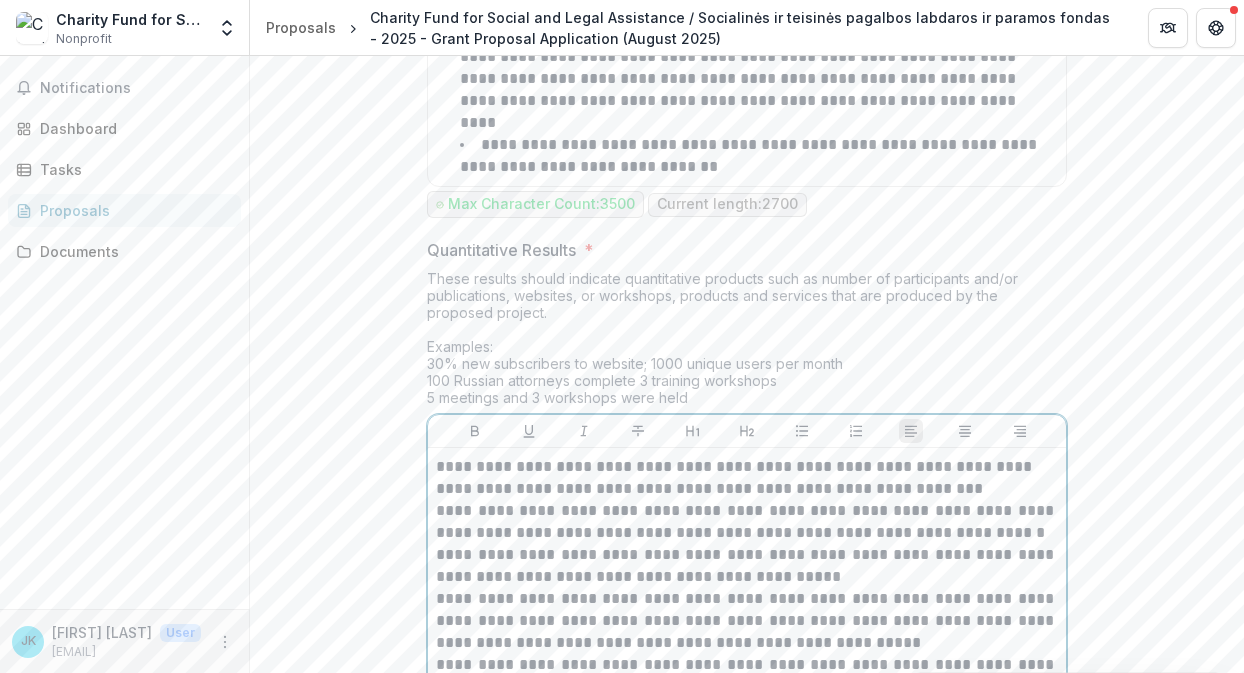 type 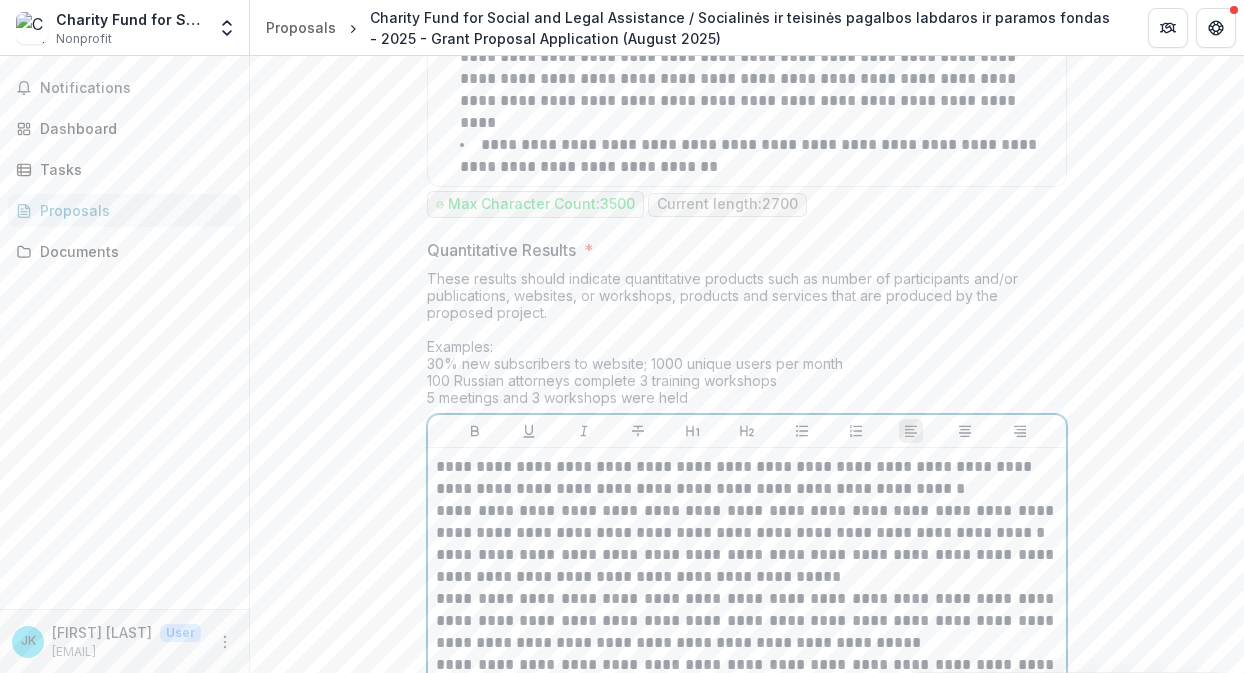 click on "**********" at bounding box center (747, 522) 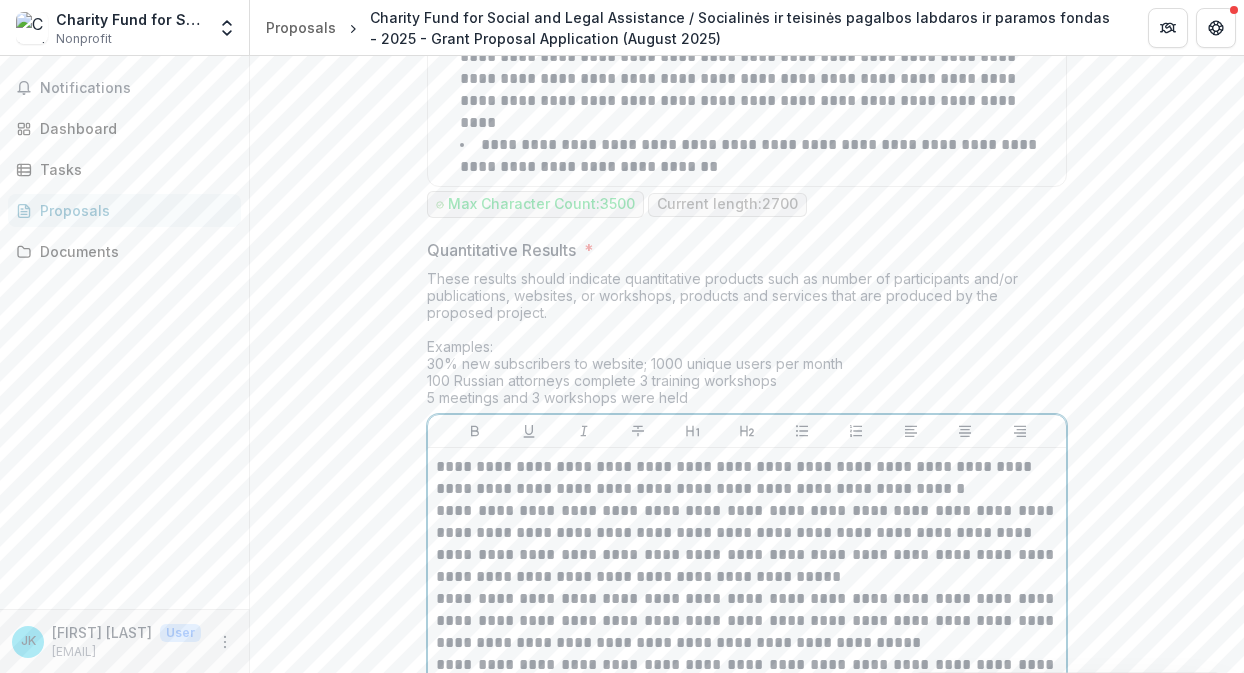 click on "**********" at bounding box center [747, 566] 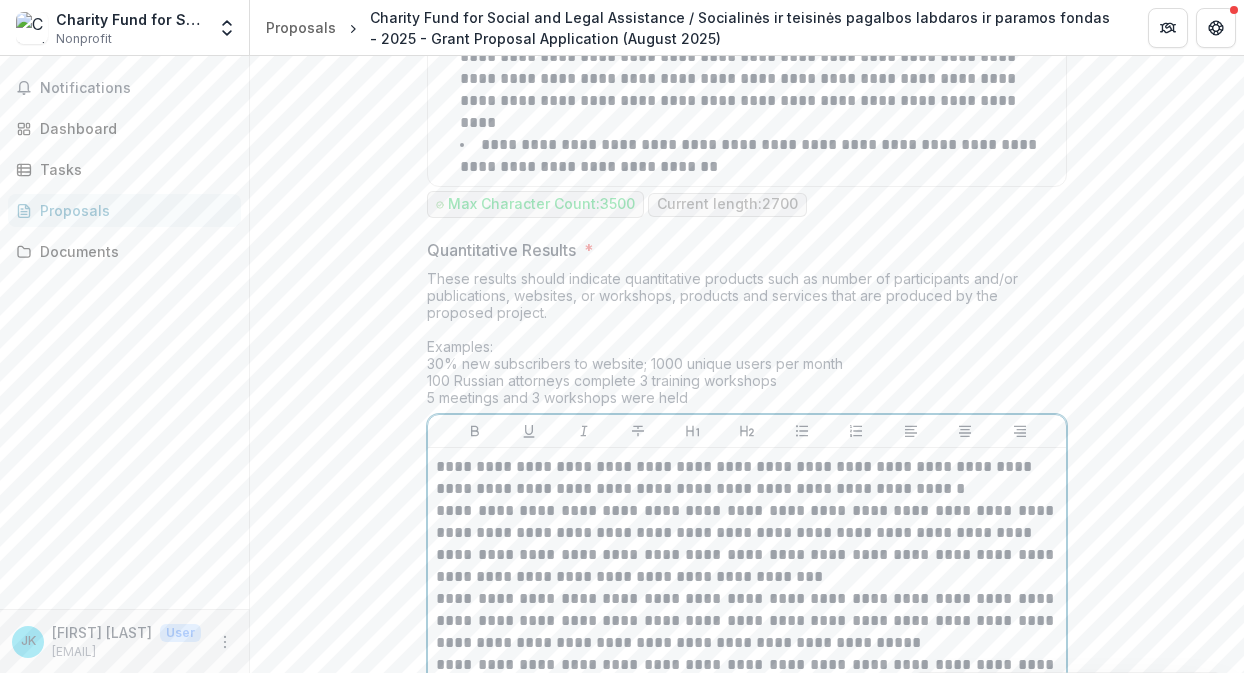 click on "**********" at bounding box center (747, 621) 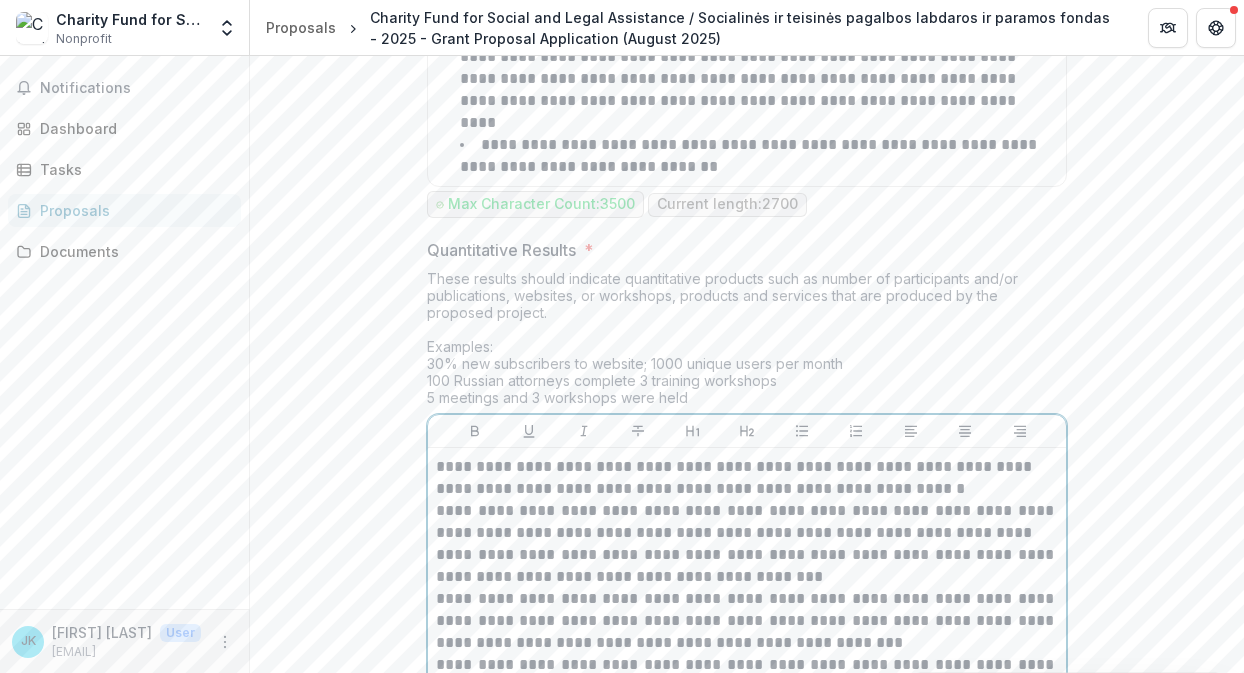 click on "**********" at bounding box center [747, 698] 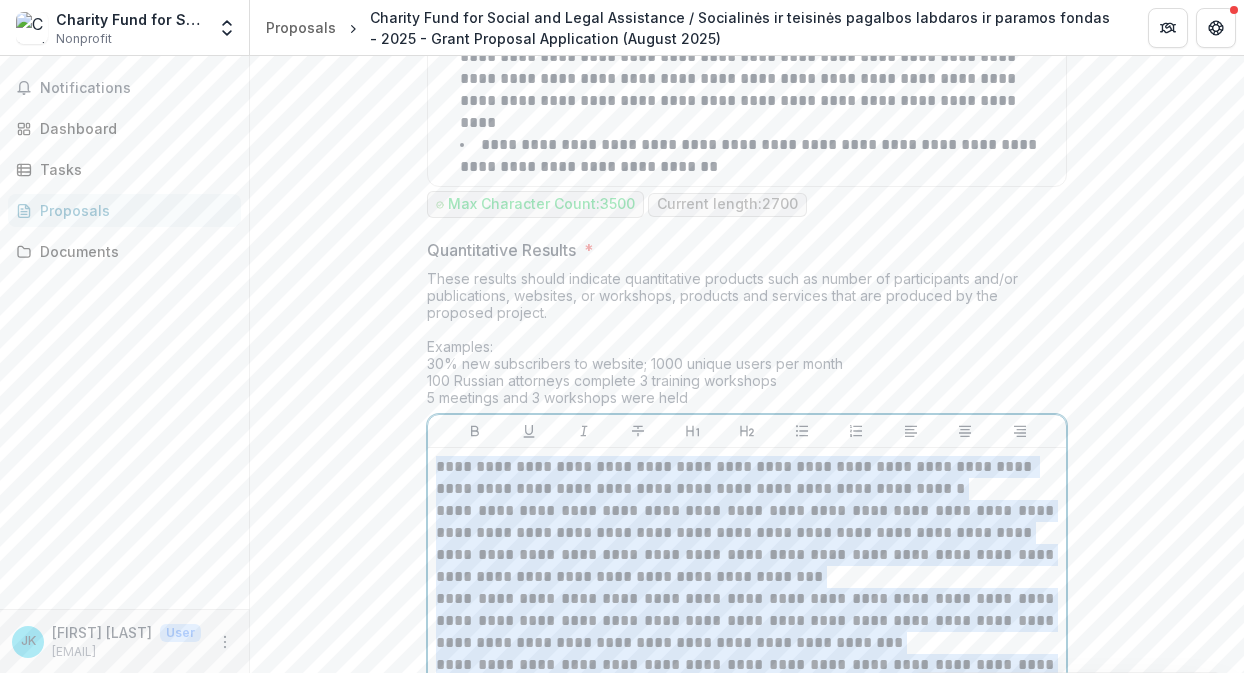drag, startPoint x: 876, startPoint y: 561, endPoint x: 441, endPoint y: 218, distance: 553.9621 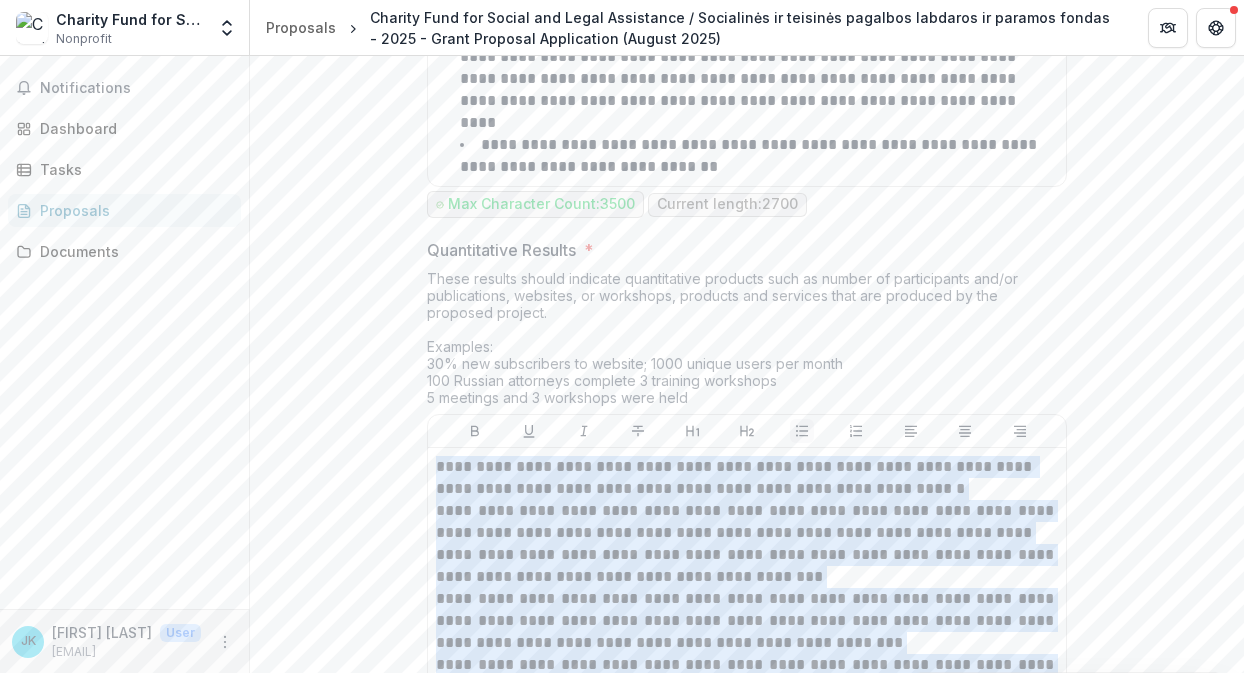 click at bounding box center (802, 431) 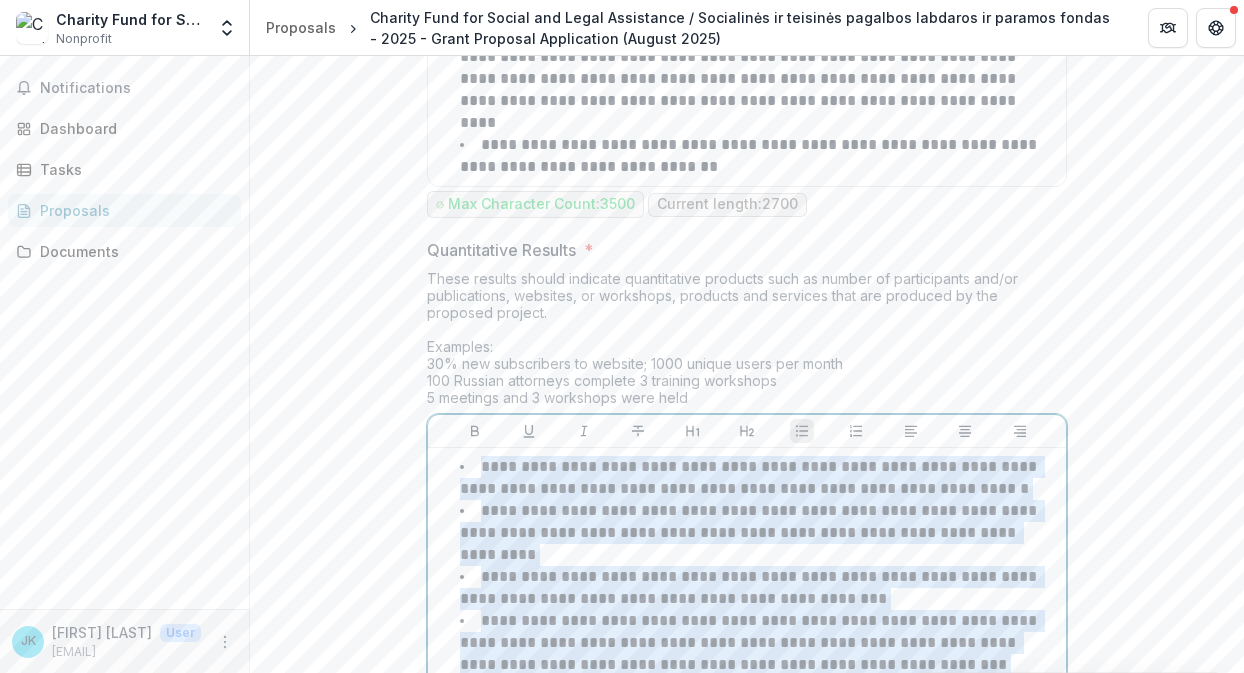 click on "**********" at bounding box center [750, 719] 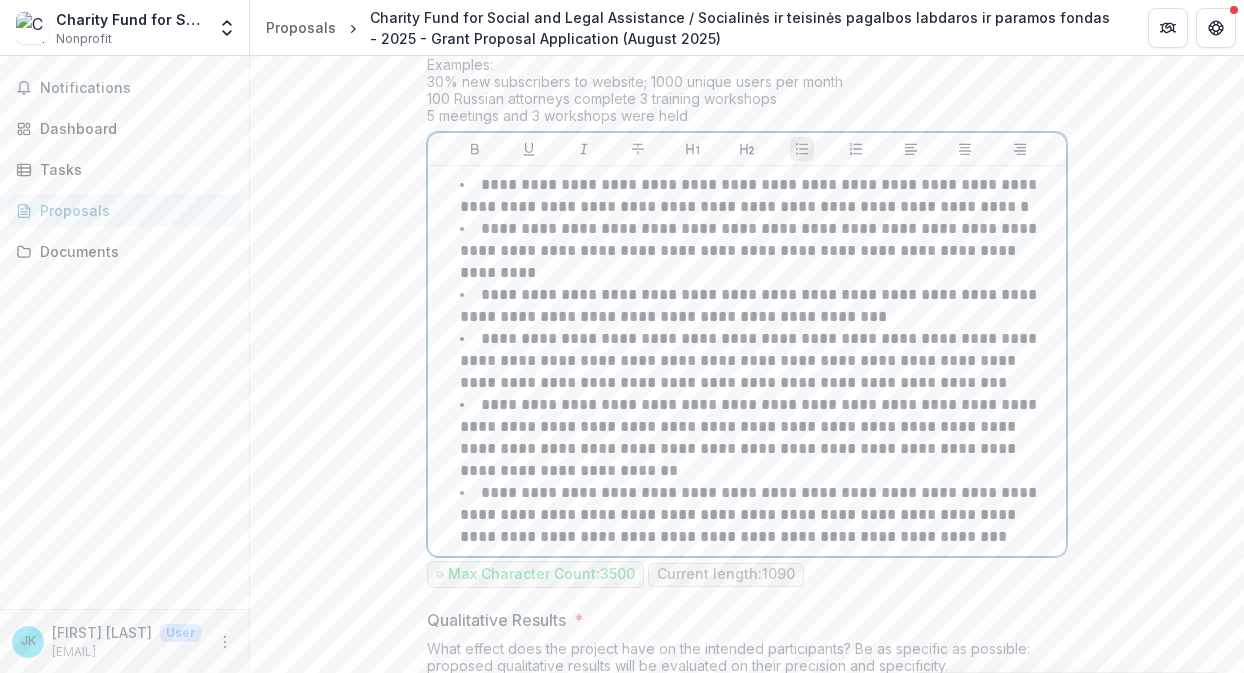 scroll, scrollTop: 10709, scrollLeft: 0, axis: vertical 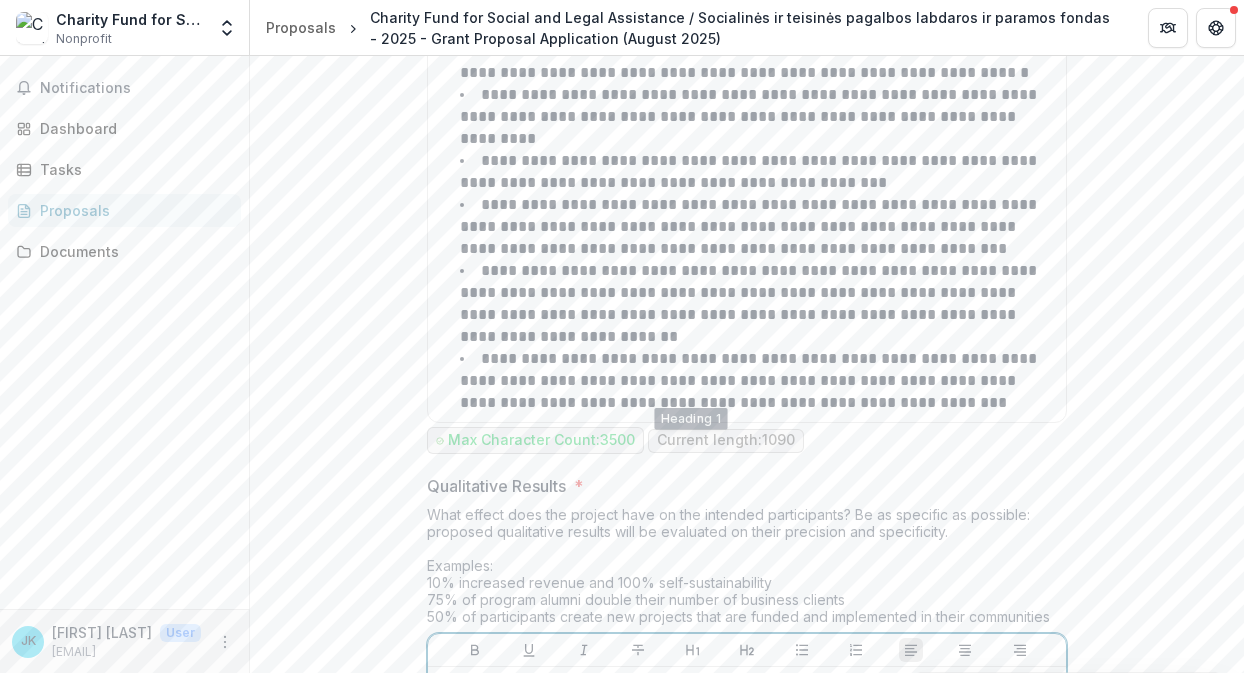 click at bounding box center [747, 825] 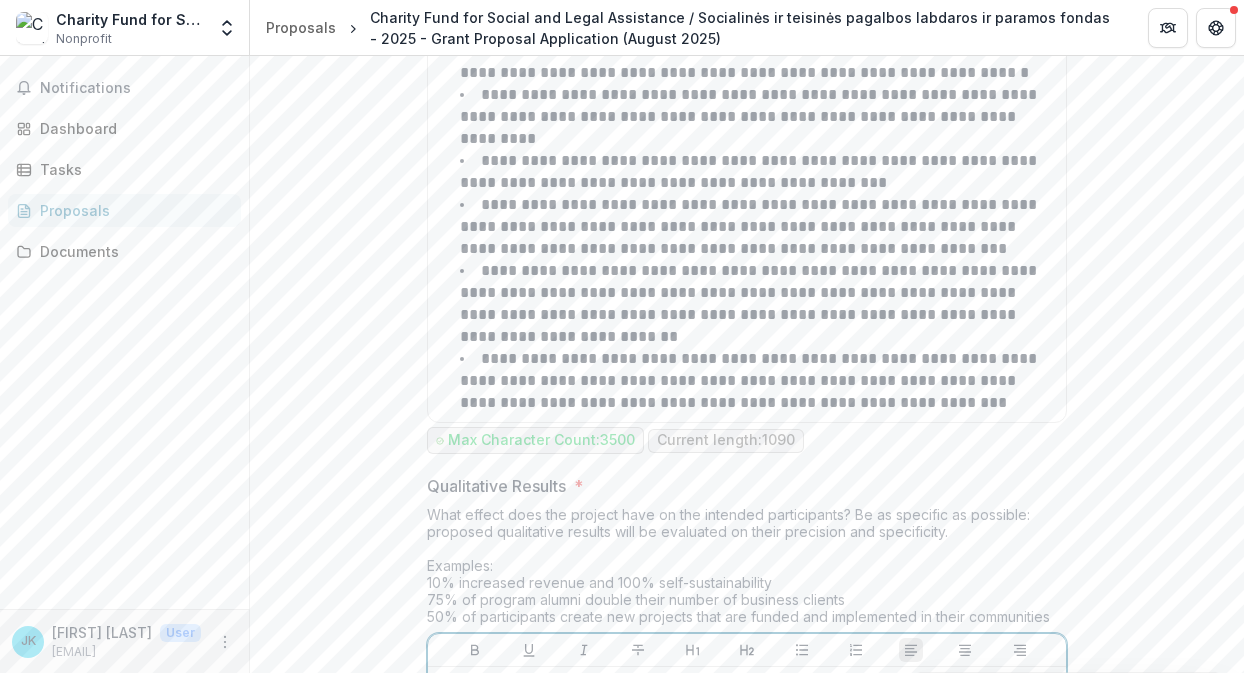 scroll, scrollTop: 11113, scrollLeft: 0, axis: vertical 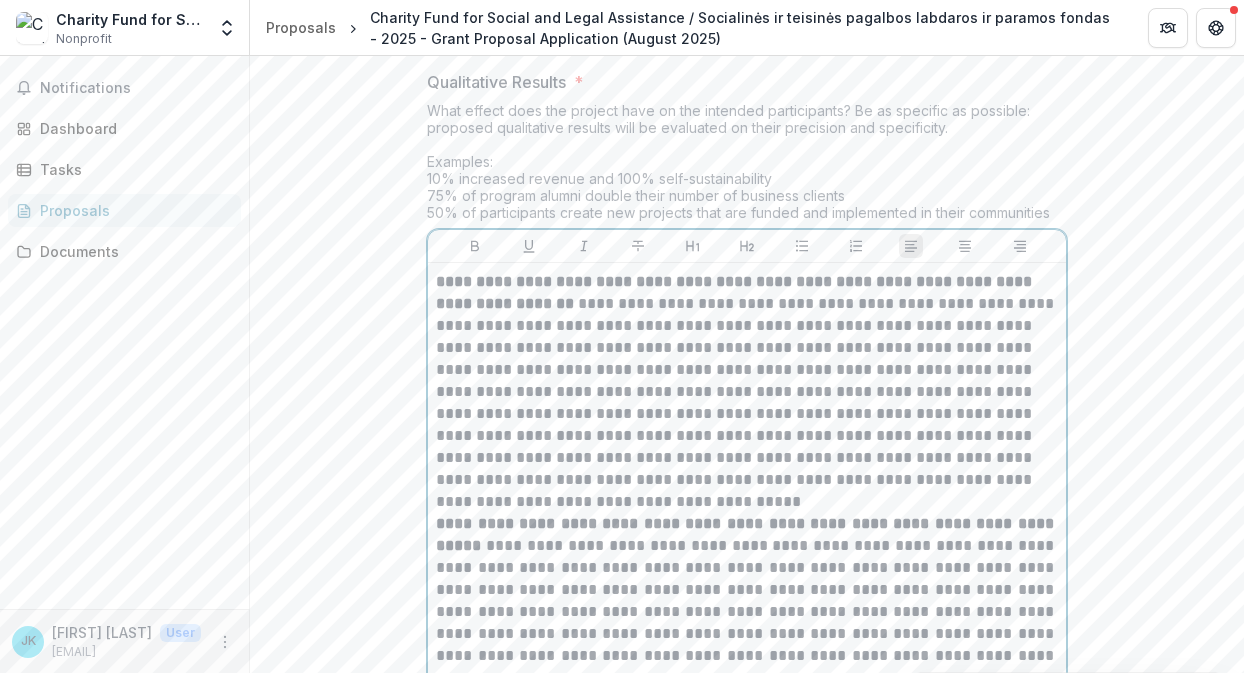 click on "**********" at bounding box center (747, 601) 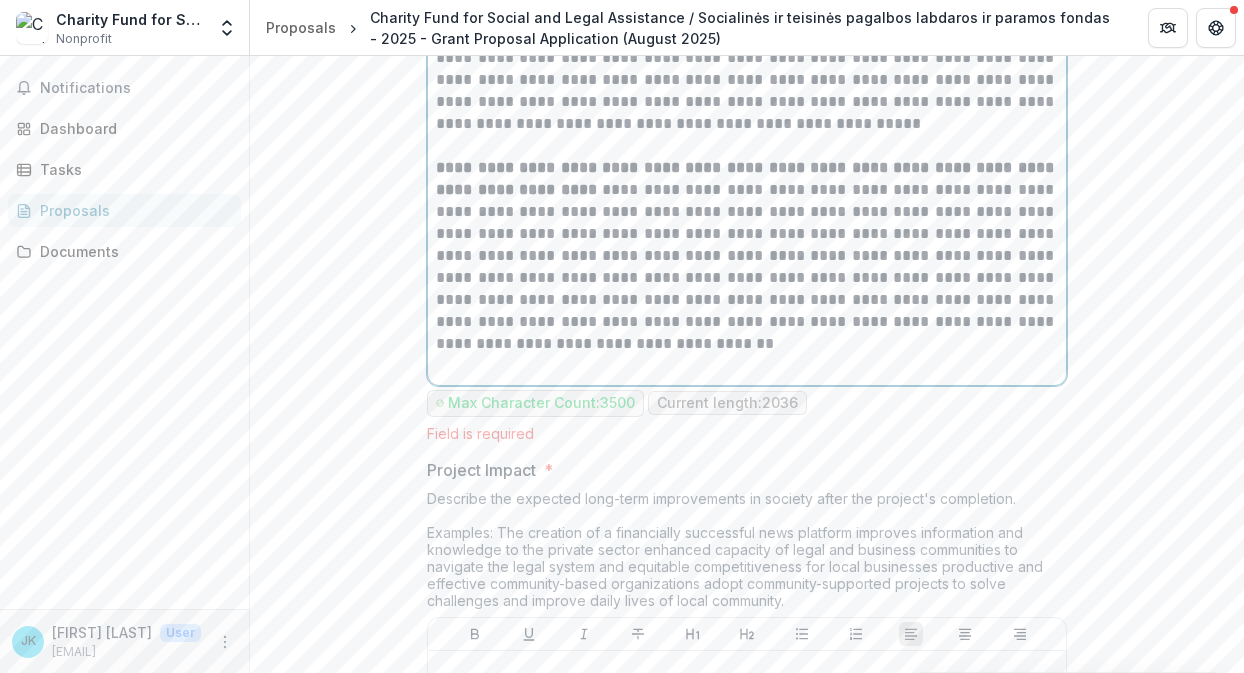 scroll, scrollTop: 11732, scrollLeft: 0, axis: vertical 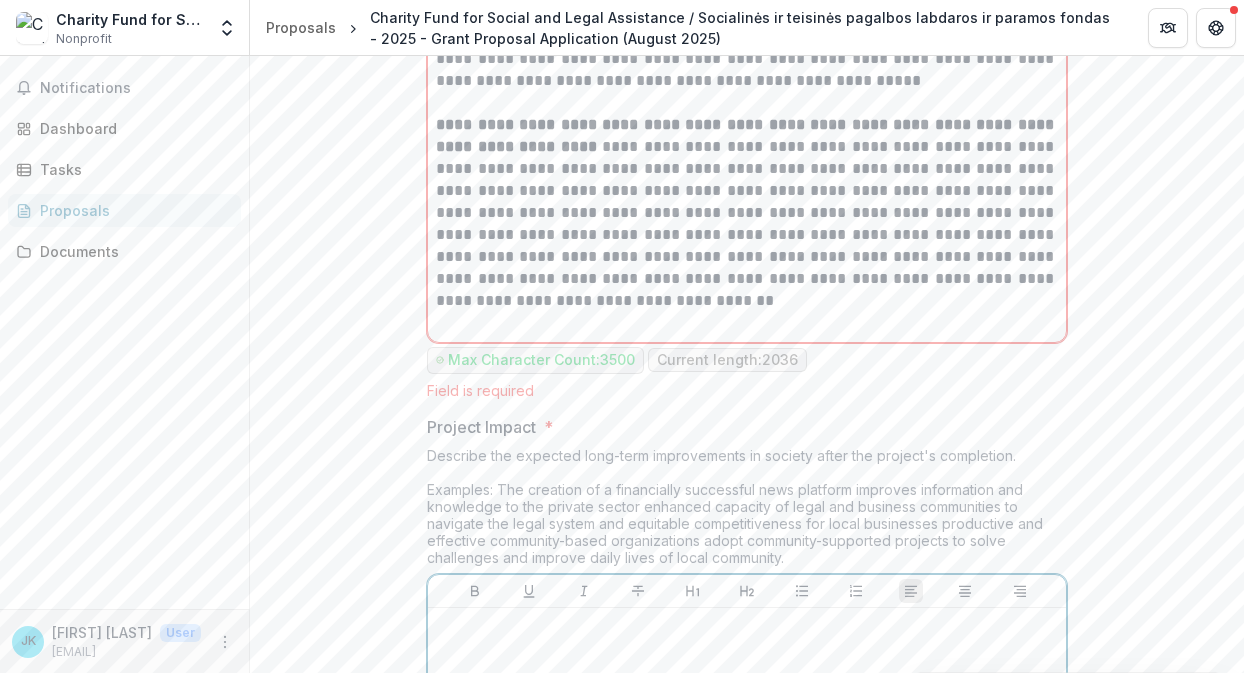 click at bounding box center (747, 766) 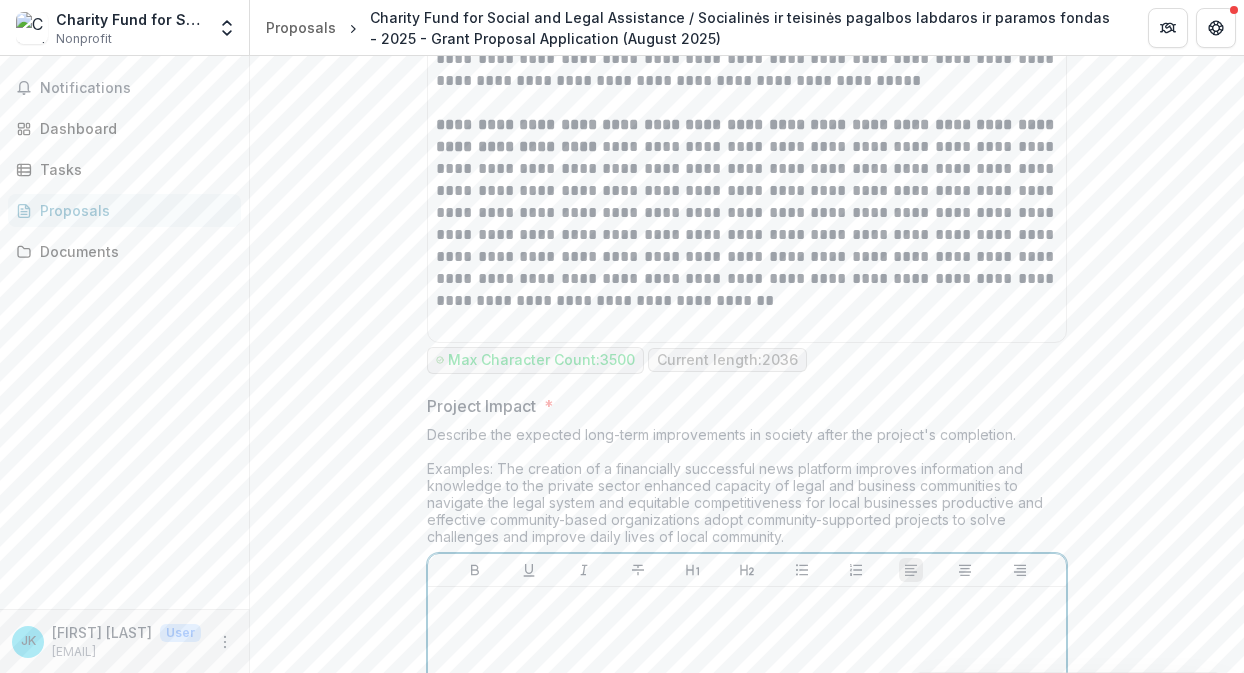 scroll, scrollTop: 11965, scrollLeft: 0, axis: vertical 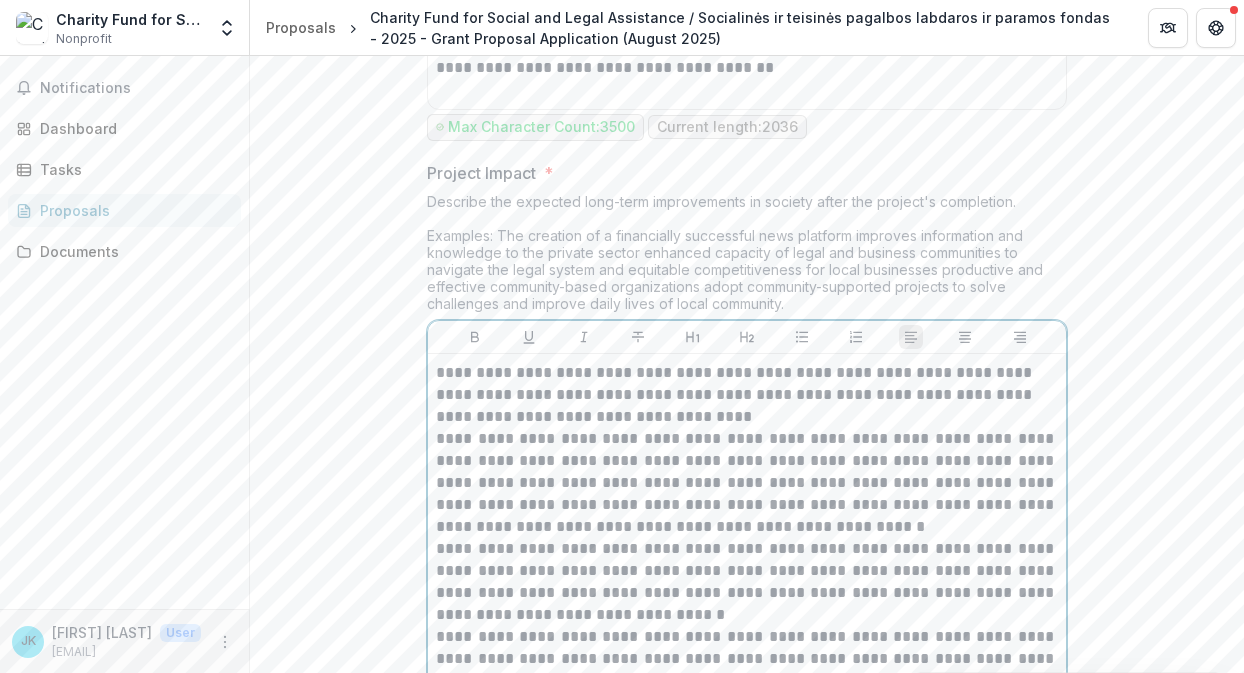 click on "**********" at bounding box center (747, 395) 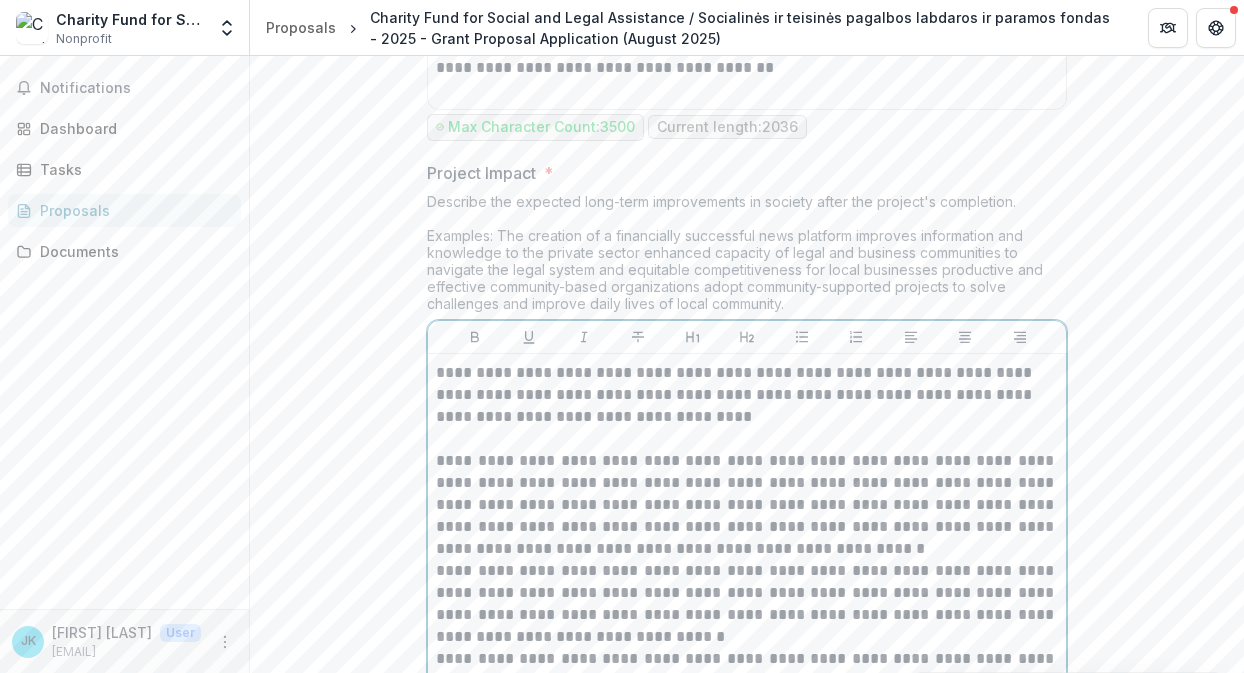 click on "**********" at bounding box center [747, 604] 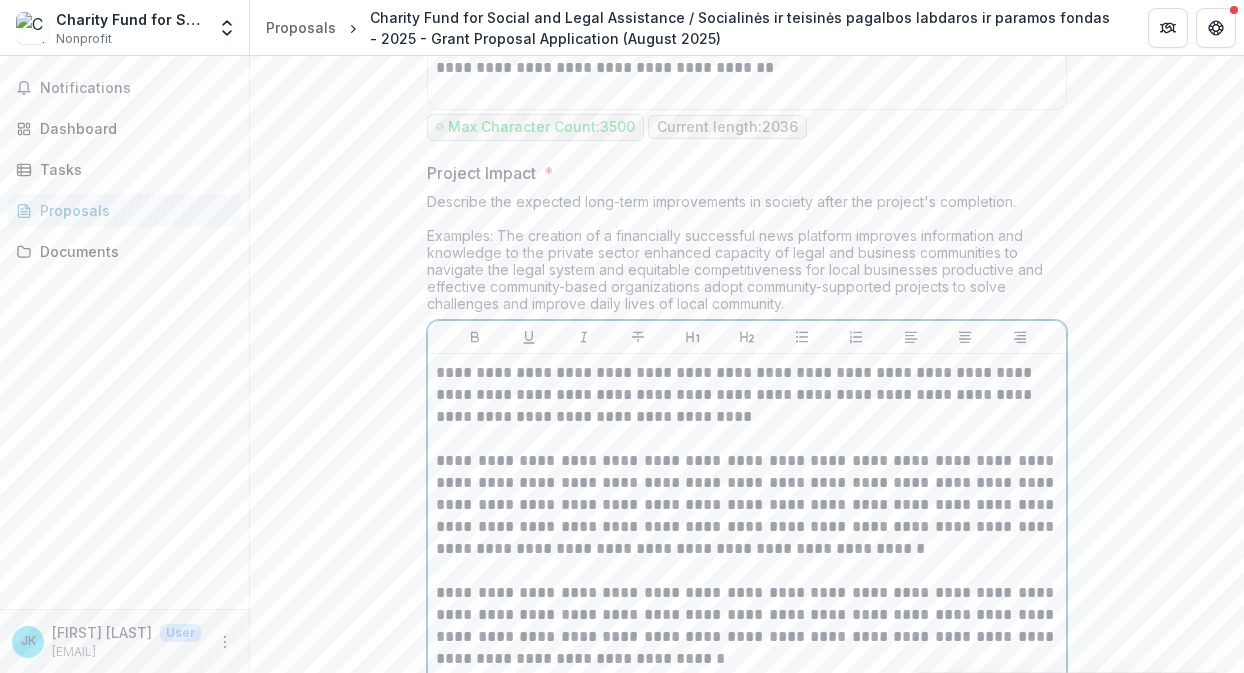 click on "**********" at bounding box center [747, 725] 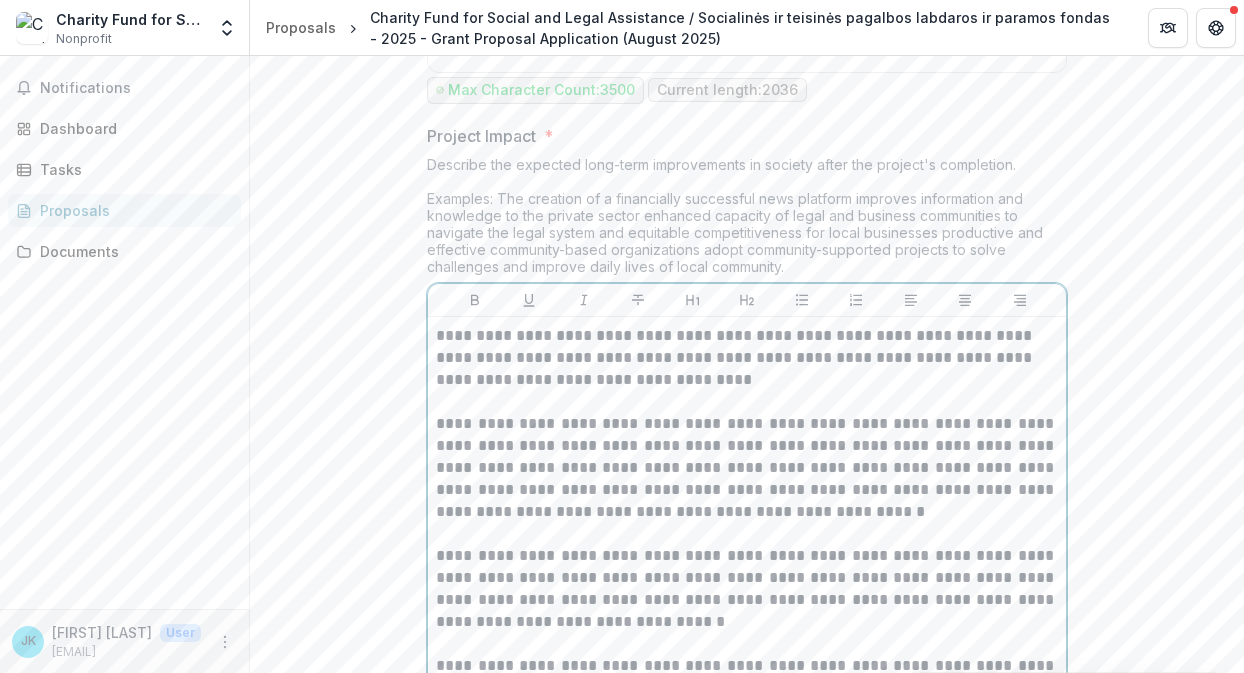 scroll, scrollTop: 12024, scrollLeft: 0, axis: vertical 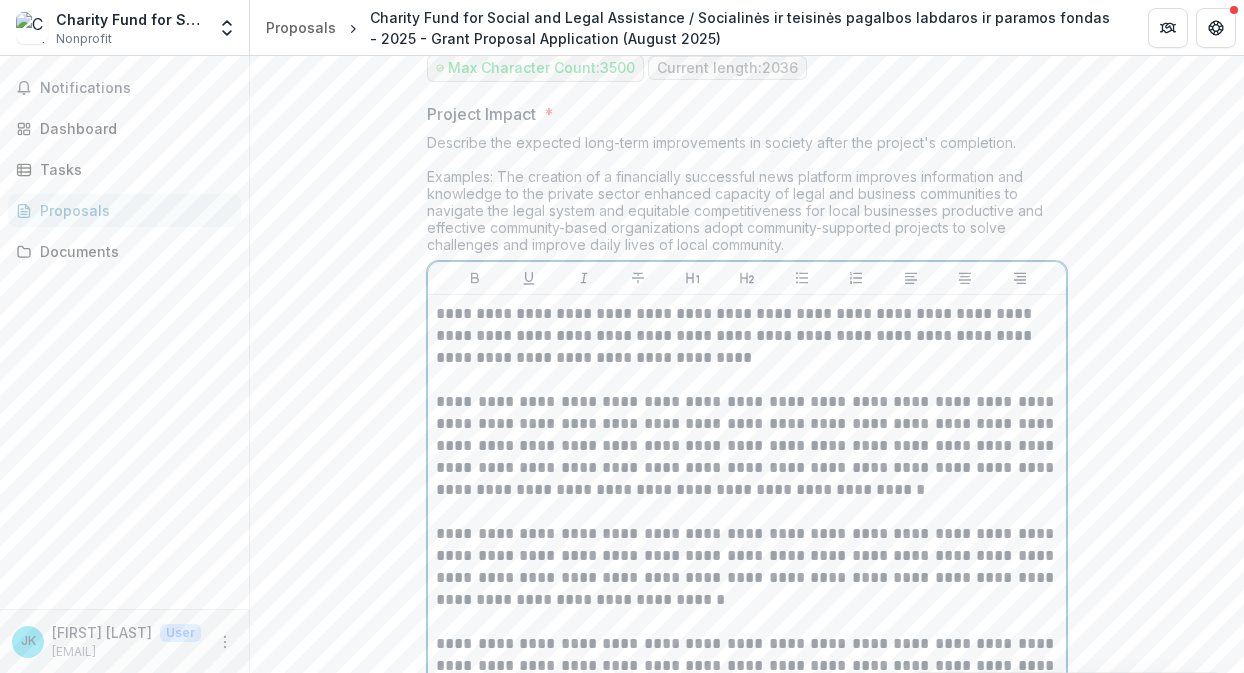 click on "**********" at bounding box center (747, 820) 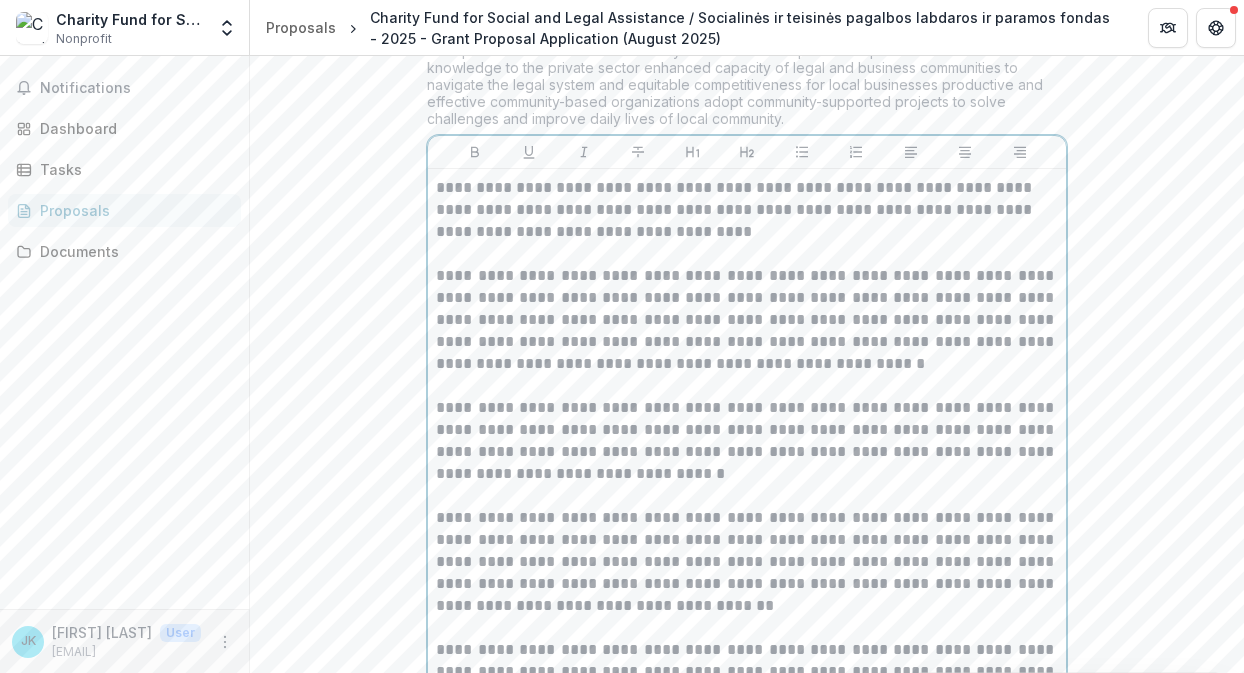scroll, scrollTop: 12152, scrollLeft: 0, axis: vertical 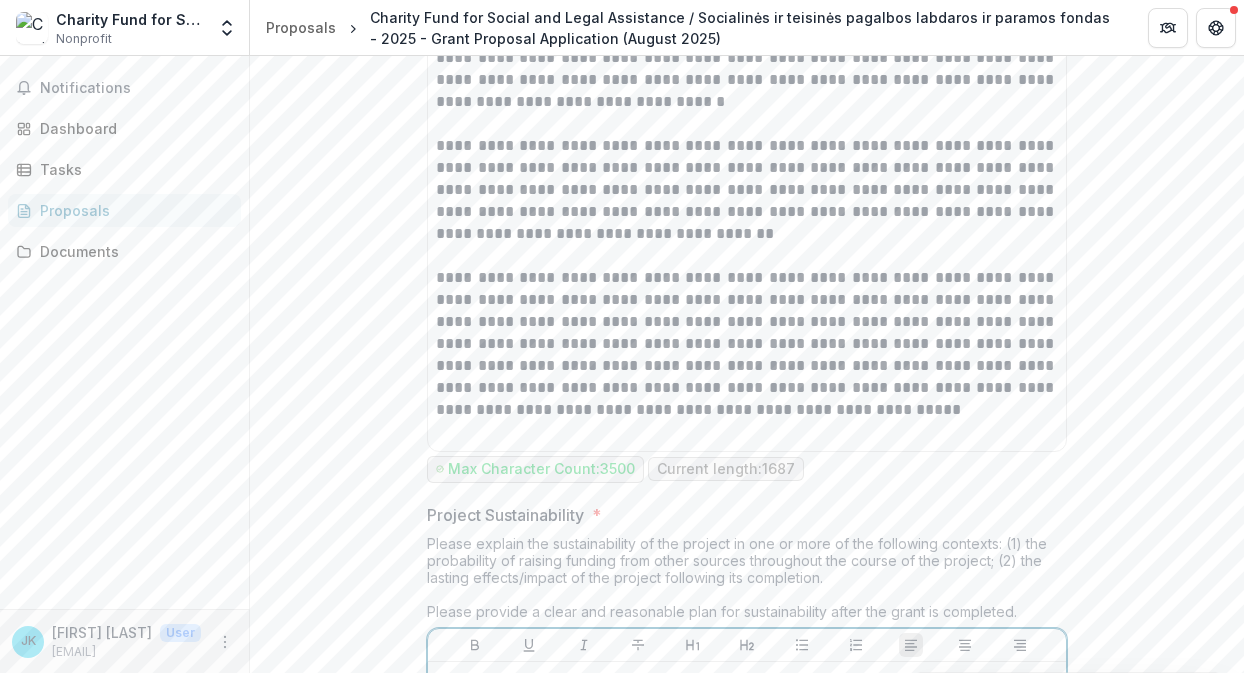 click at bounding box center [747, 645] 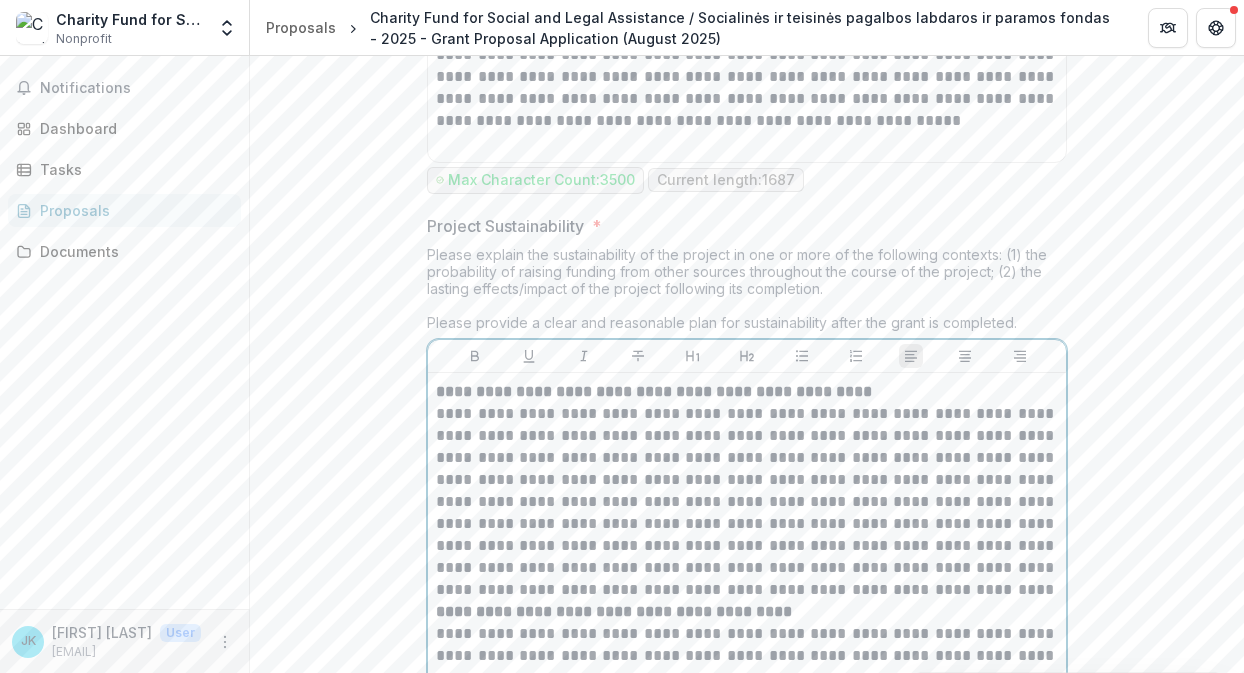 scroll, scrollTop: 12782, scrollLeft: 0, axis: vertical 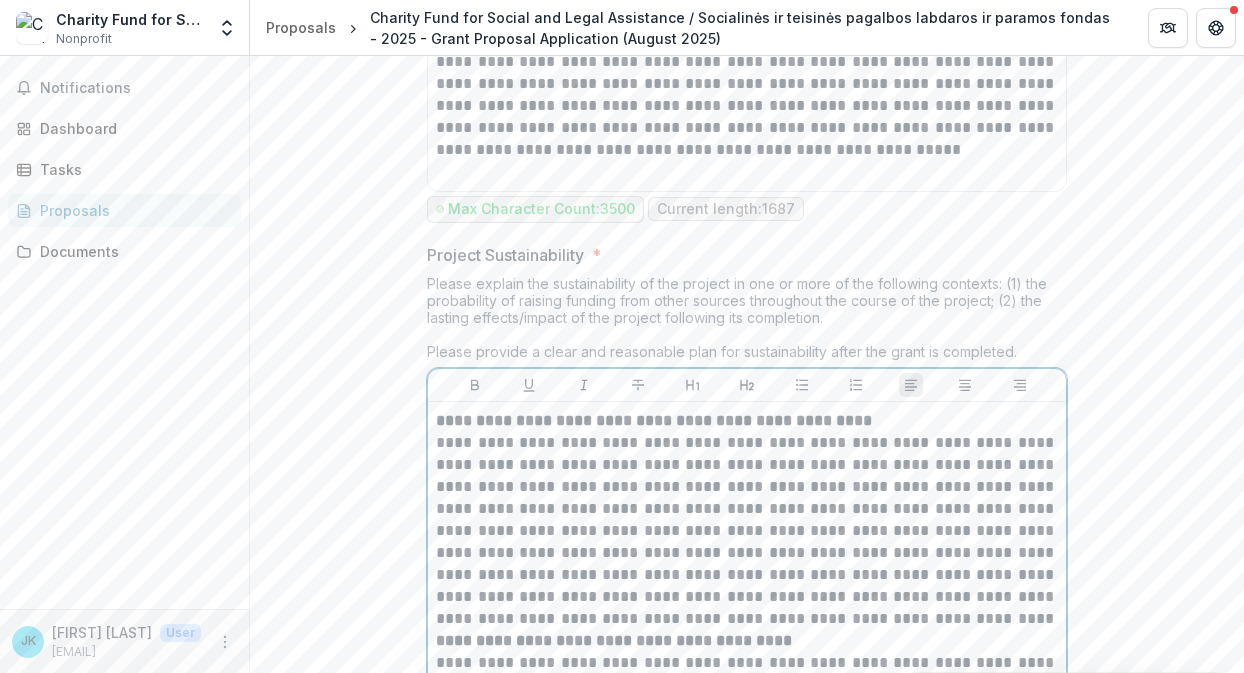 click on "**********" at bounding box center [747, 531] 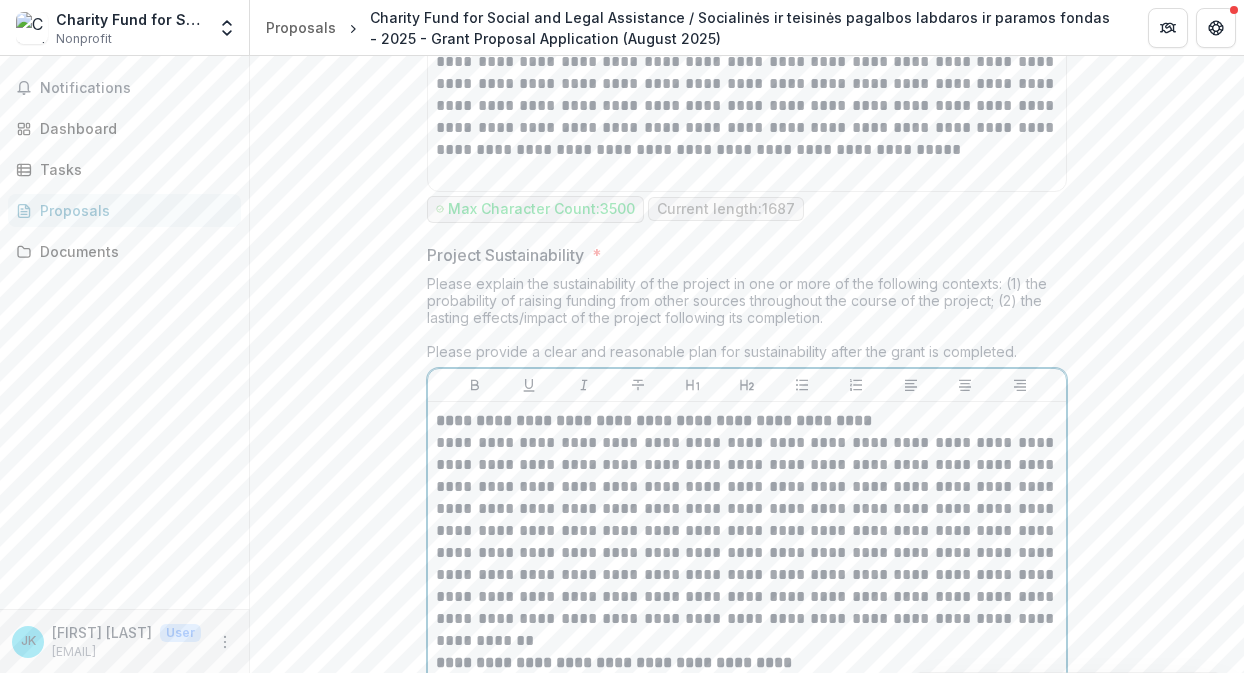 click on "**********" at bounding box center (747, 531) 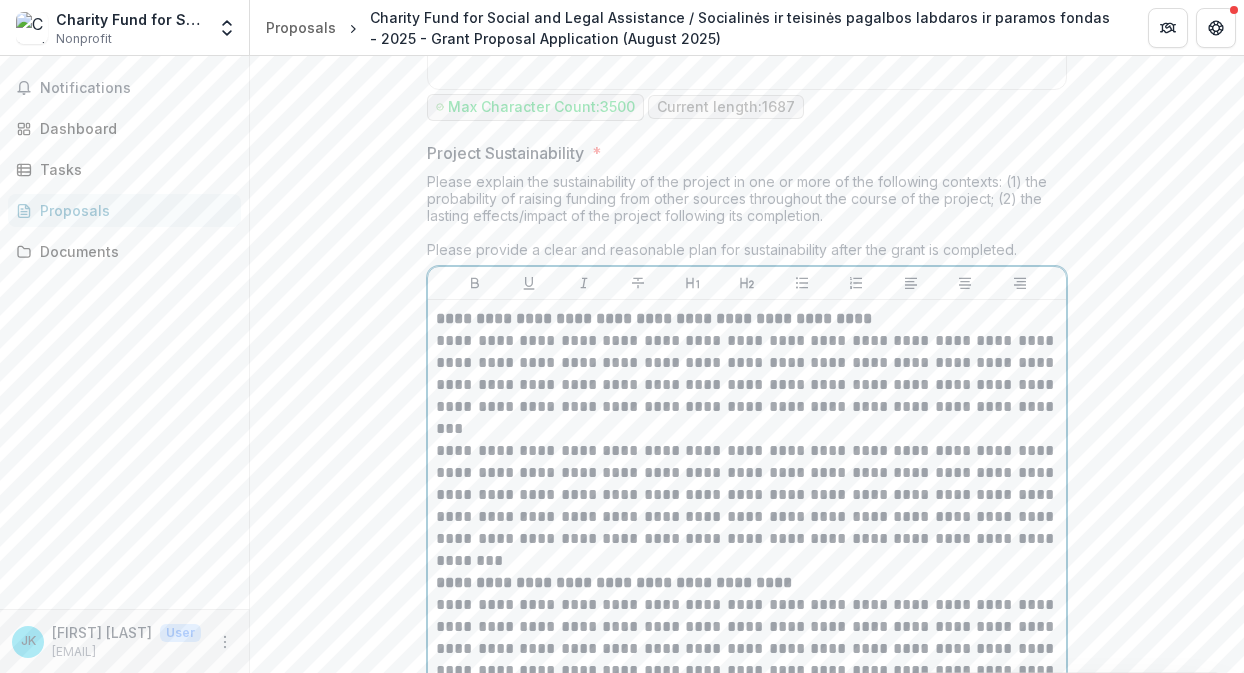 scroll, scrollTop: 12885, scrollLeft: 0, axis: vertical 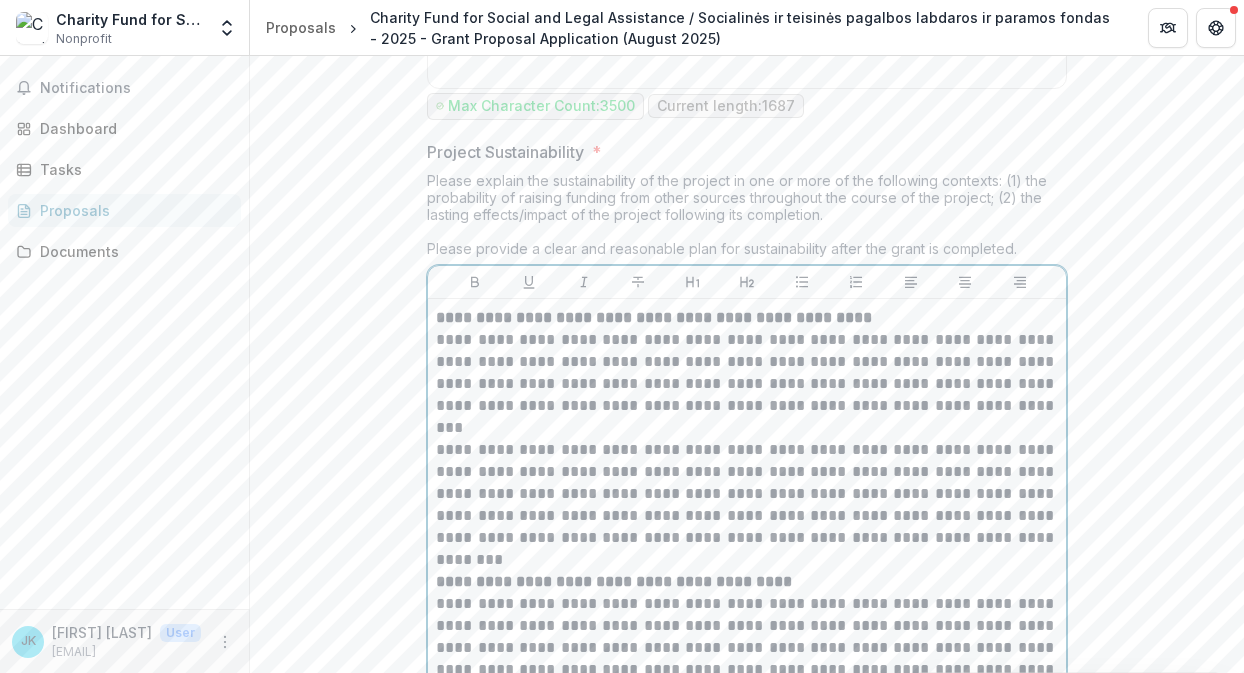 click on "**********" at bounding box center [747, 494] 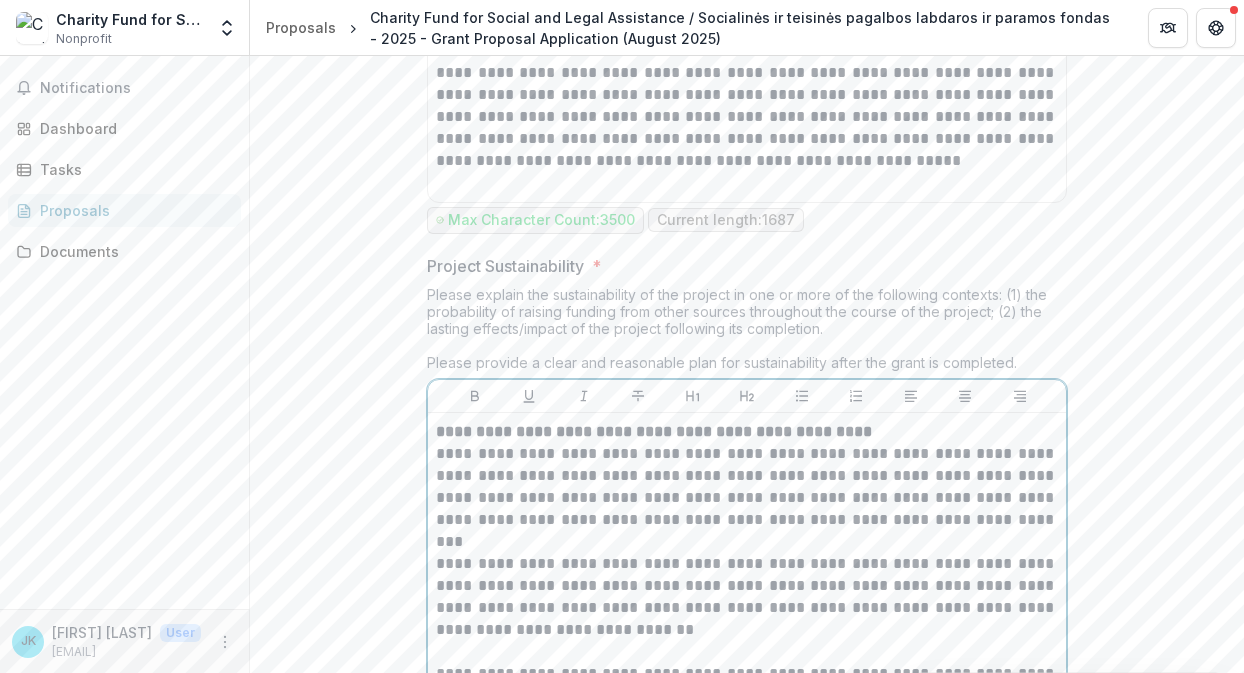 scroll, scrollTop: 12778, scrollLeft: 0, axis: vertical 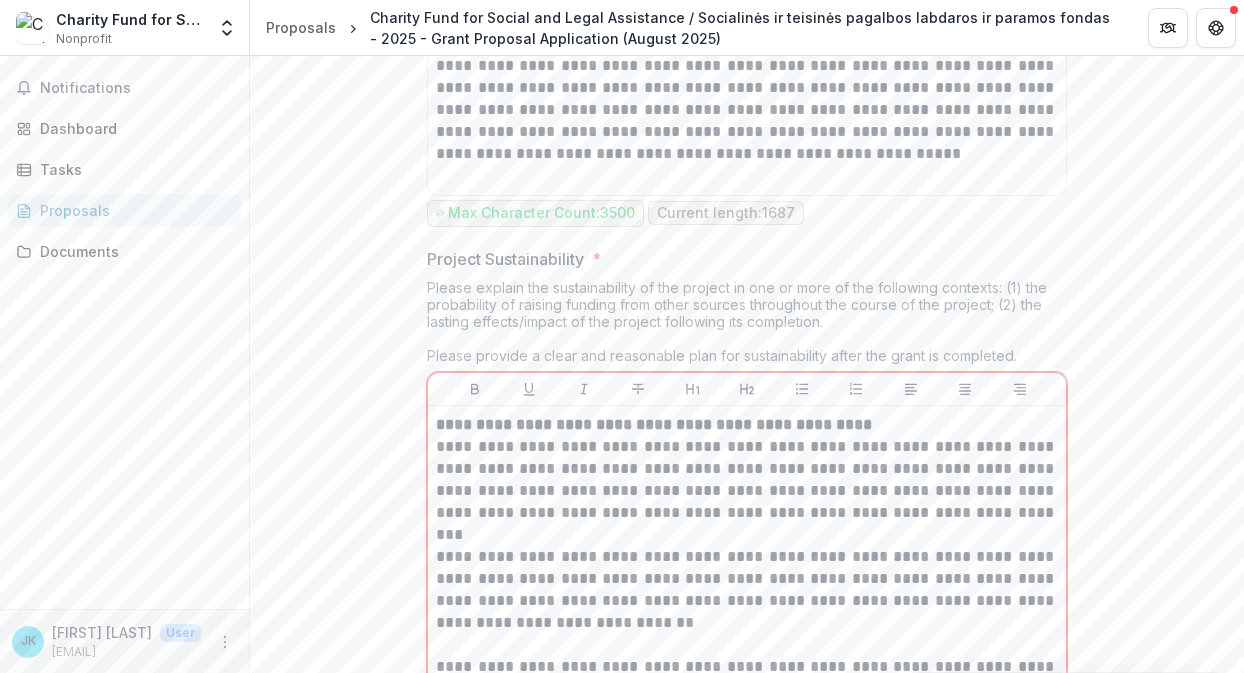 click on "**********" at bounding box center [747, 854] 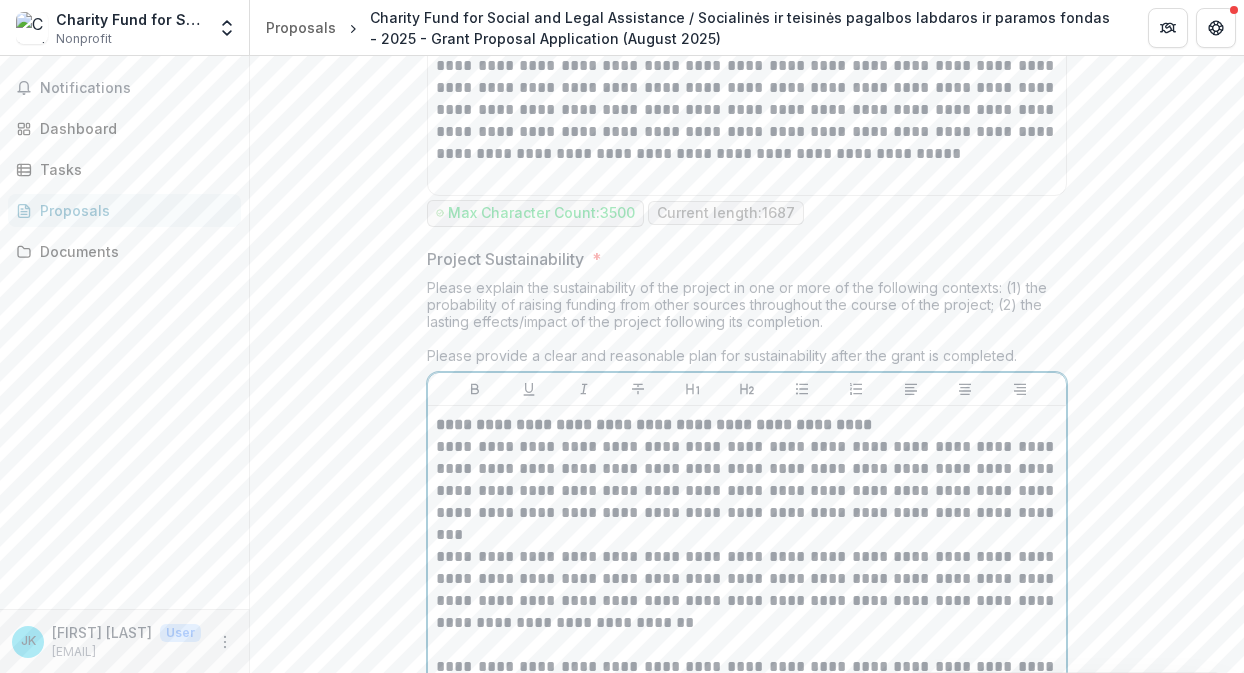 click on "**********" at bounding box center [747, 480] 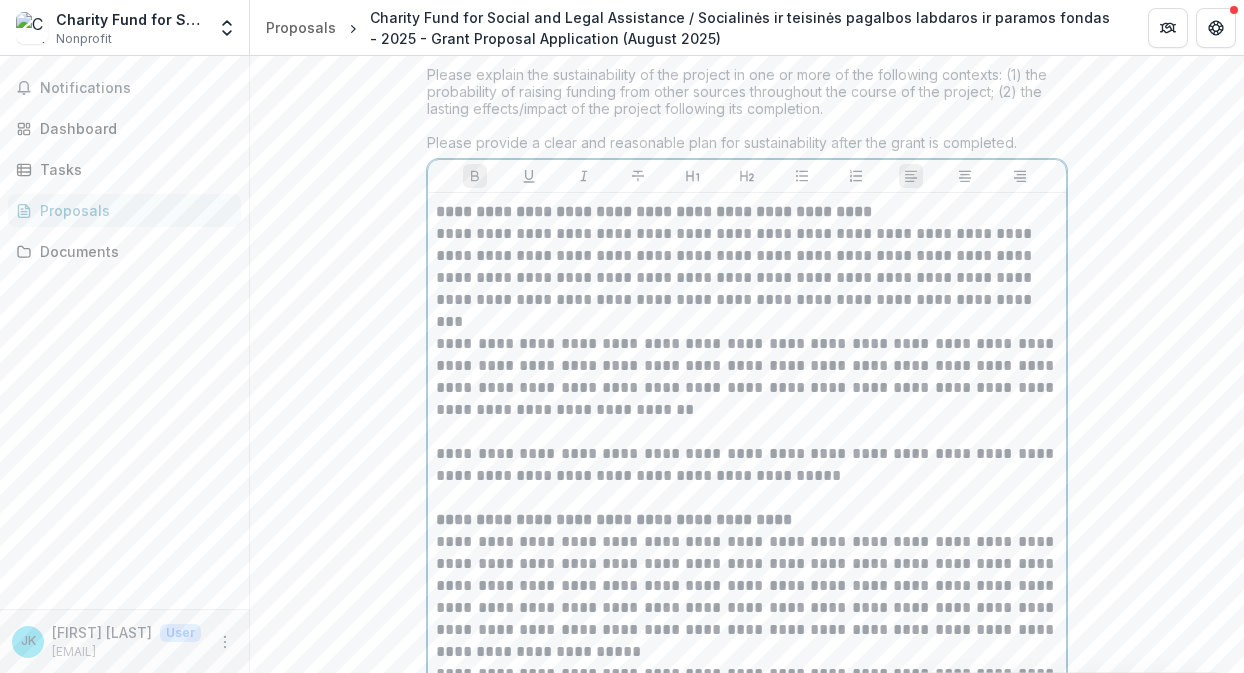 scroll, scrollTop: 12994, scrollLeft: 0, axis: vertical 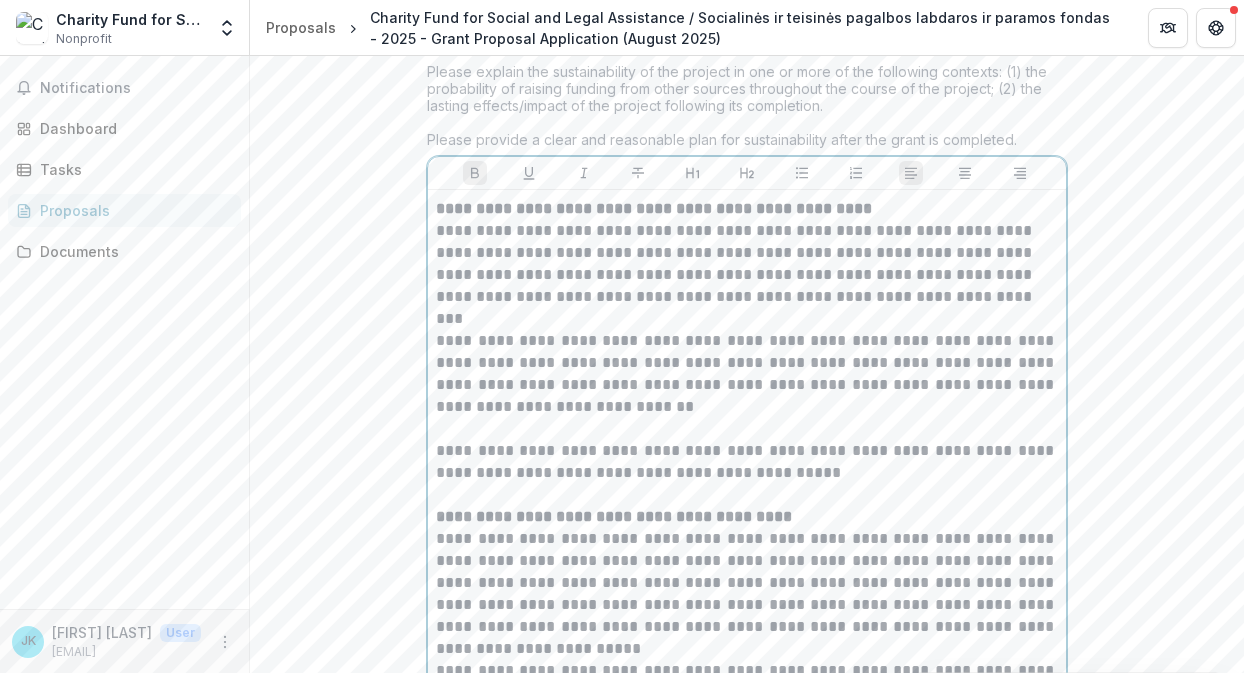 click on "**********" at bounding box center [747, 594] 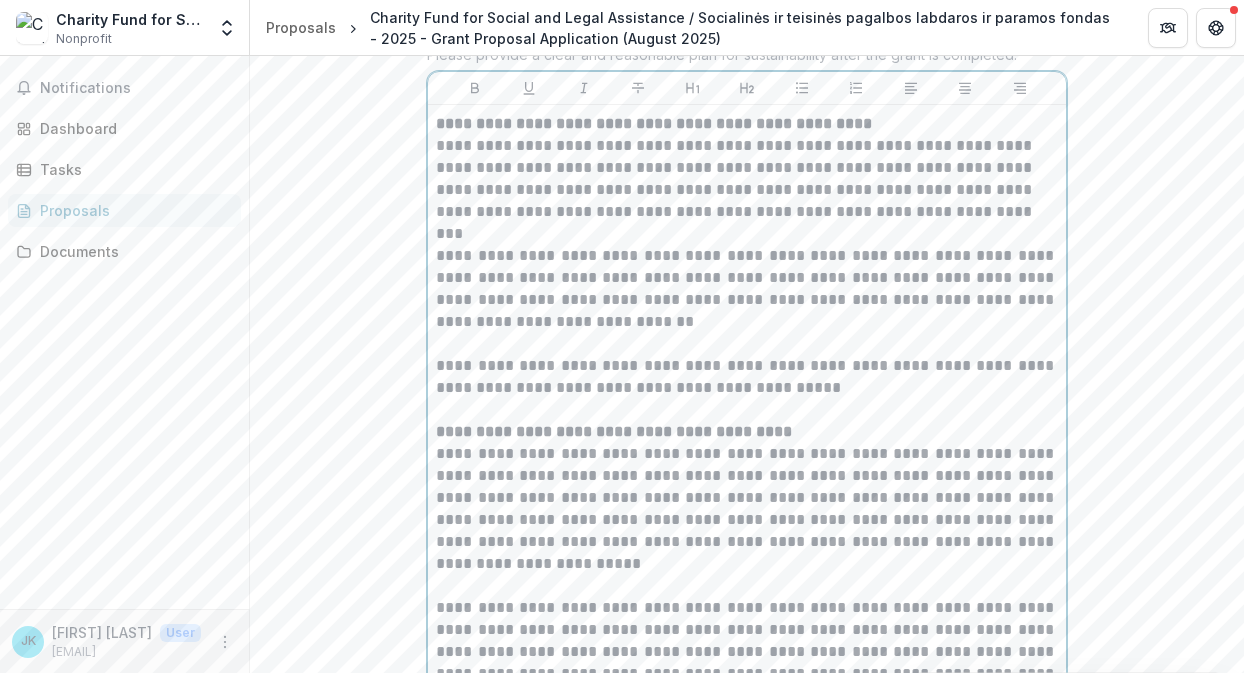 scroll, scrollTop: 13083, scrollLeft: 0, axis: vertical 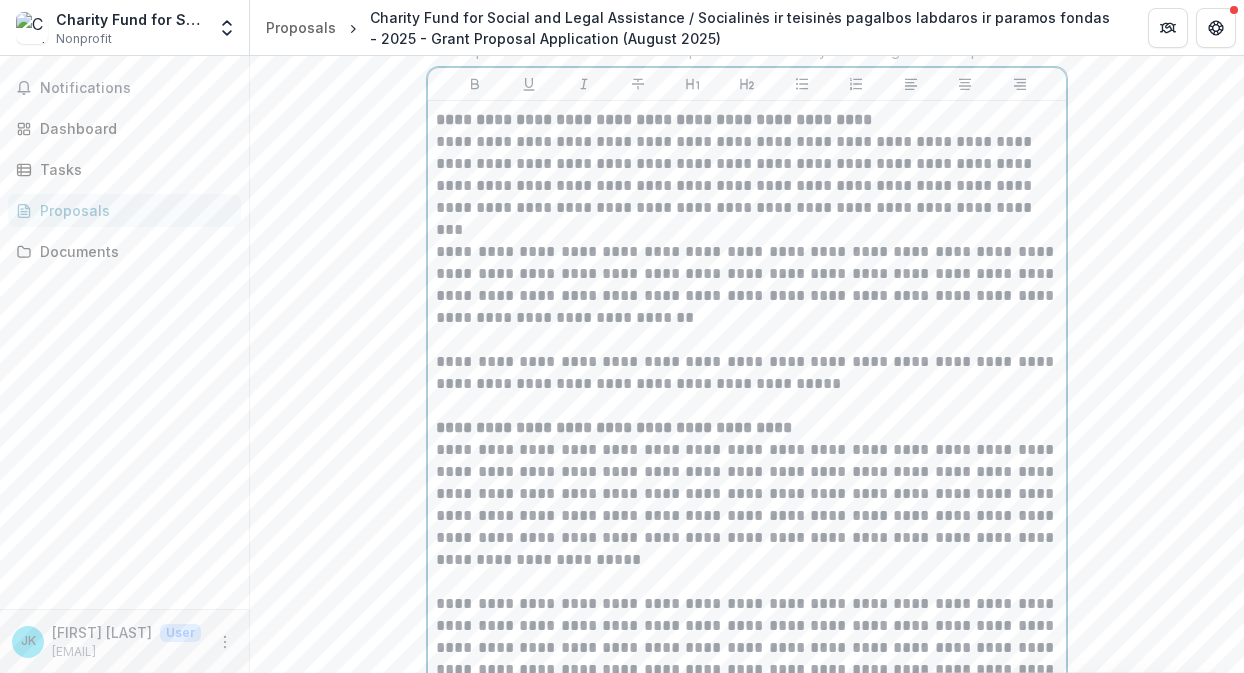 click on "**********" at bounding box center [747, 670] 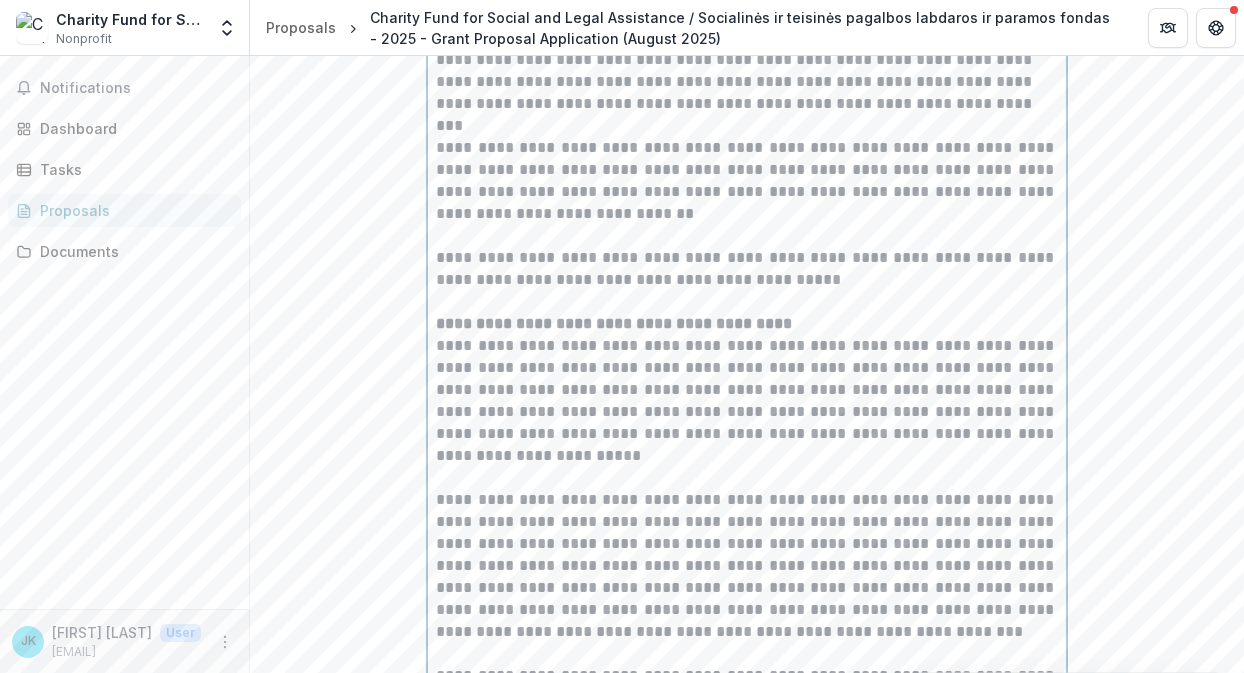 scroll, scrollTop: 13221, scrollLeft: 0, axis: vertical 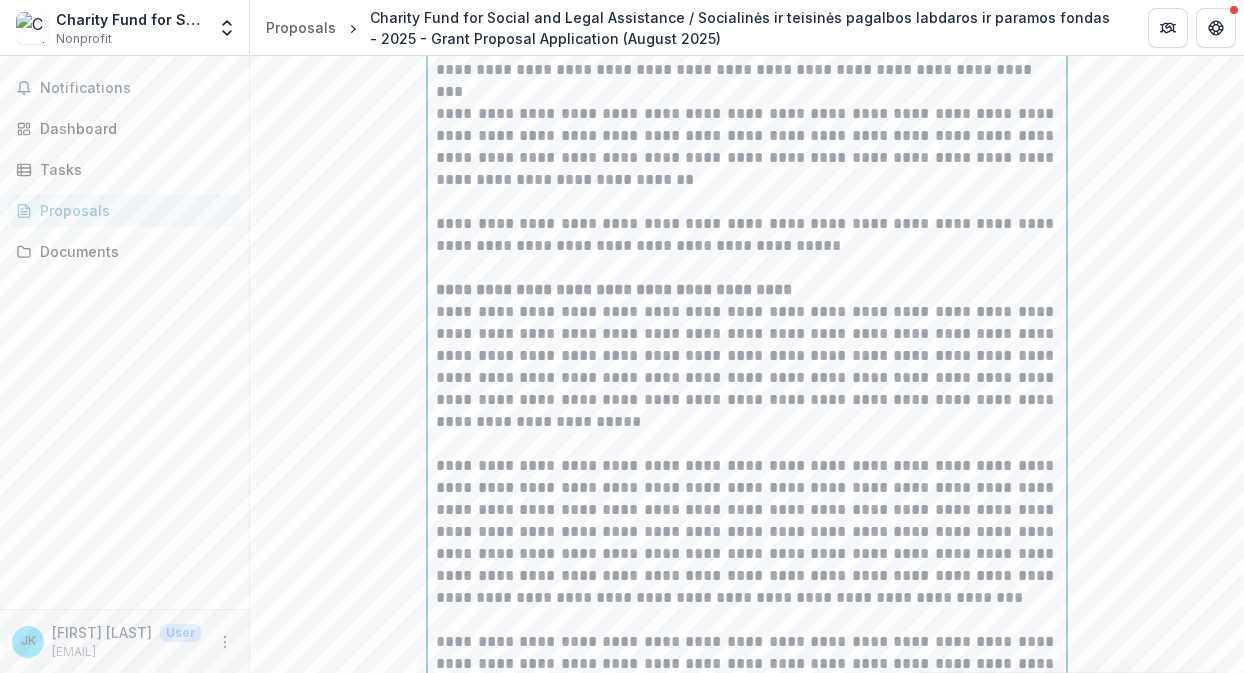 click on "**********" at bounding box center (747, 653) 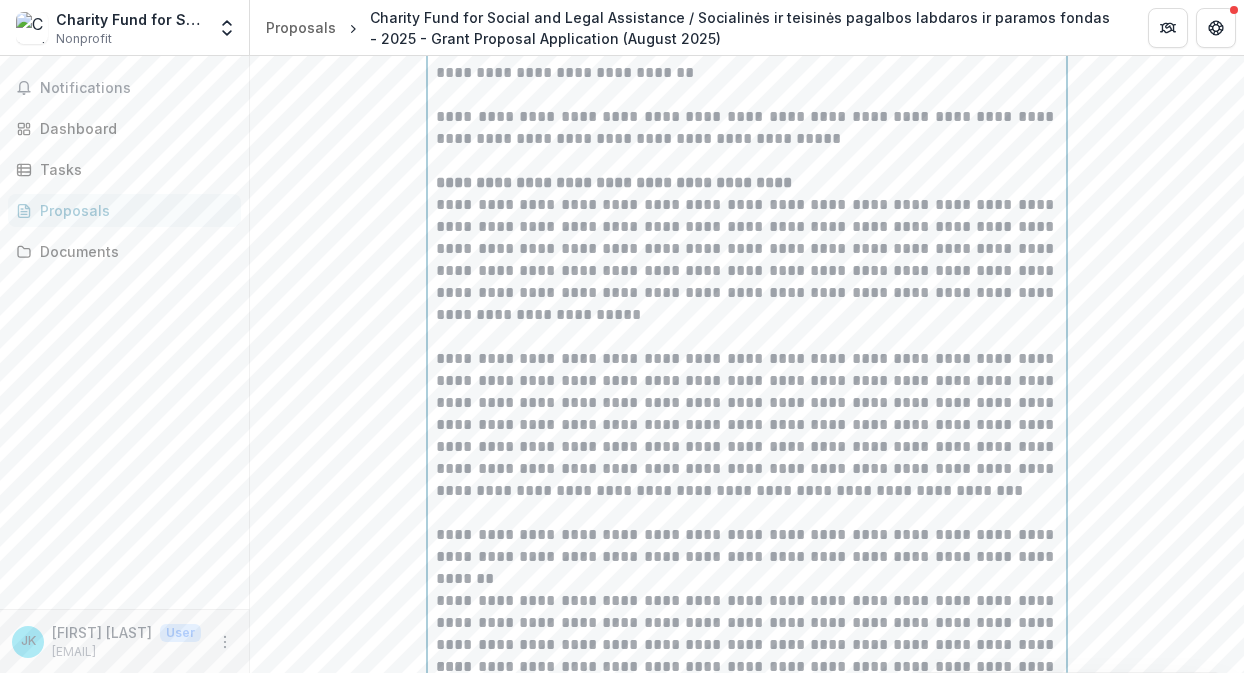 scroll, scrollTop: 13327, scrollLeft: 0, axis: vertical 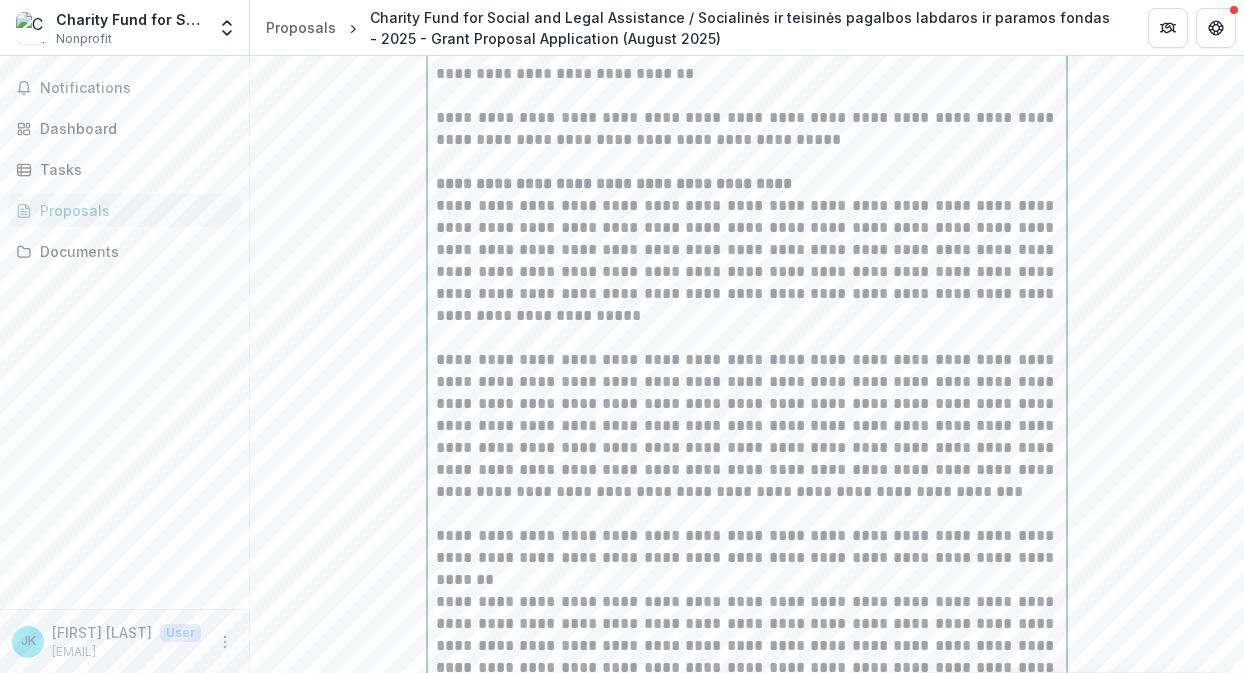 click on "**********" at bounding box center (747, 723) 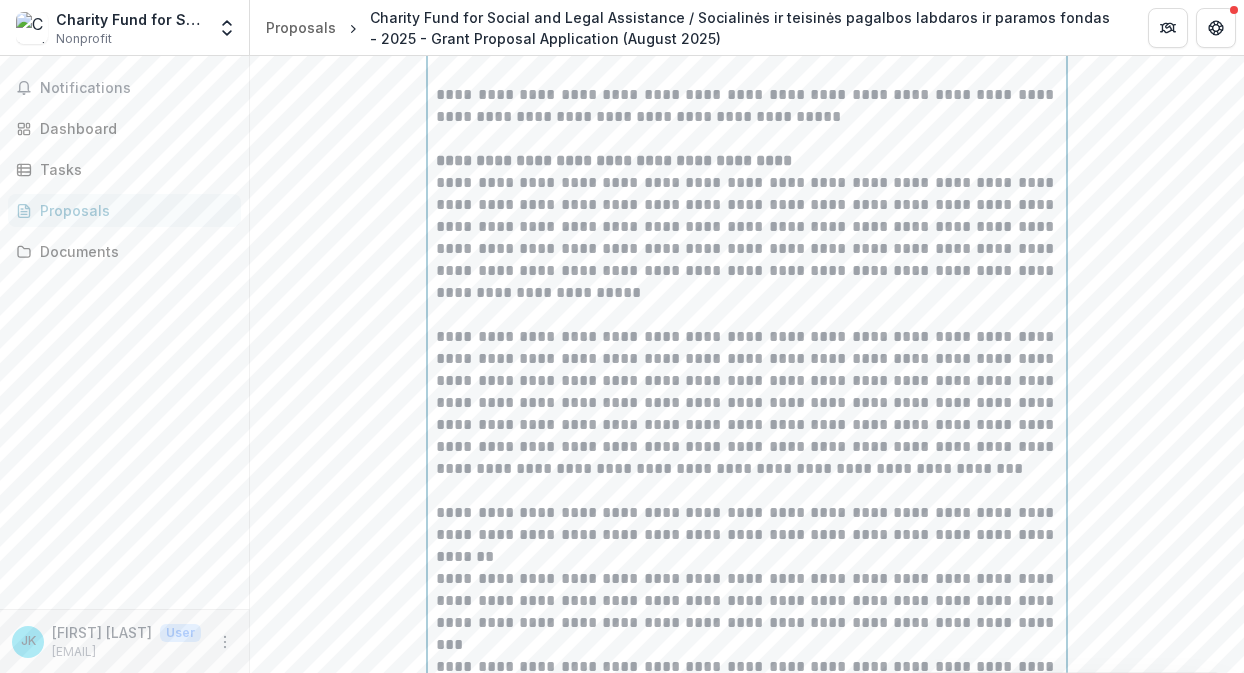 scroll, scrollTop: 13349, scrollLeft: 0, axis: vertical 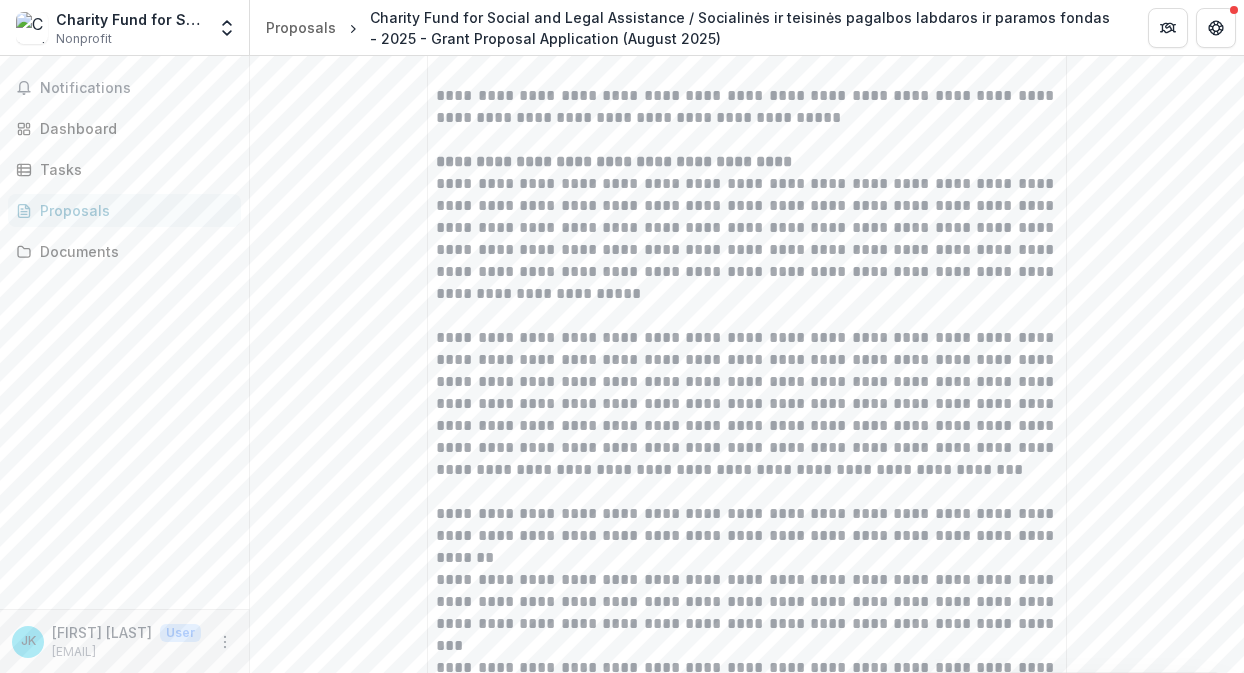 click on "Next" at bounding box center (1181, 911) 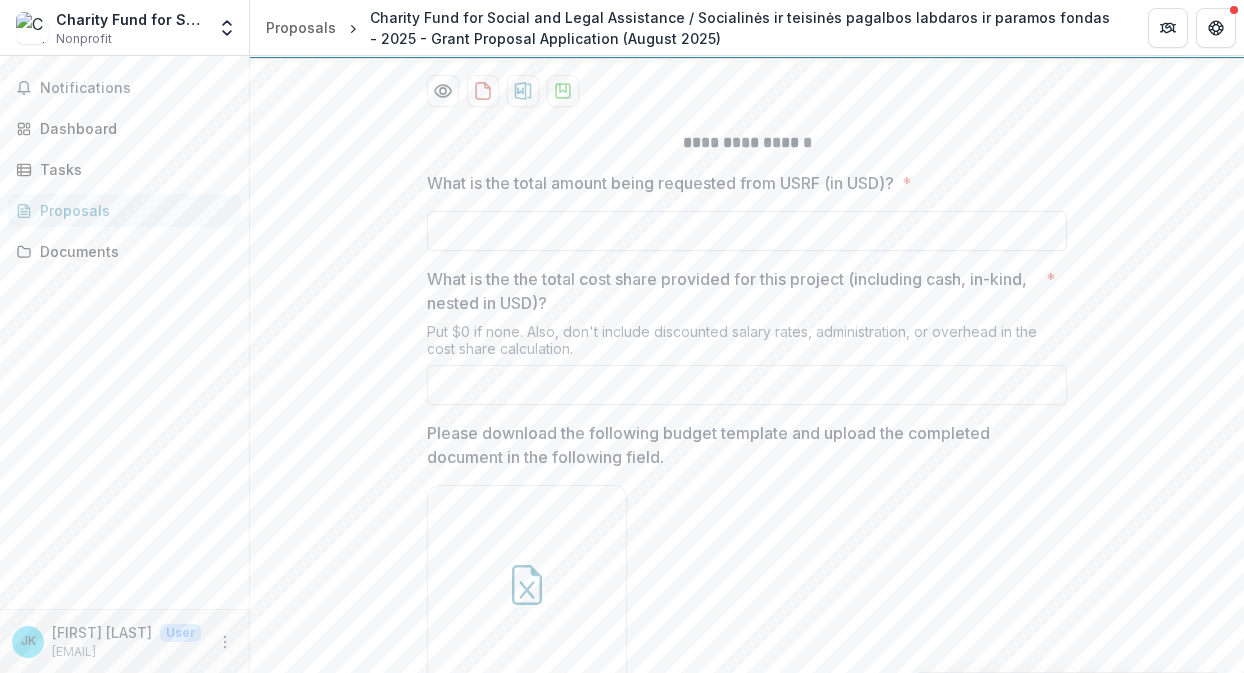 scroll, scrollTop: 321, scrollLeft: 0, axis: vertical 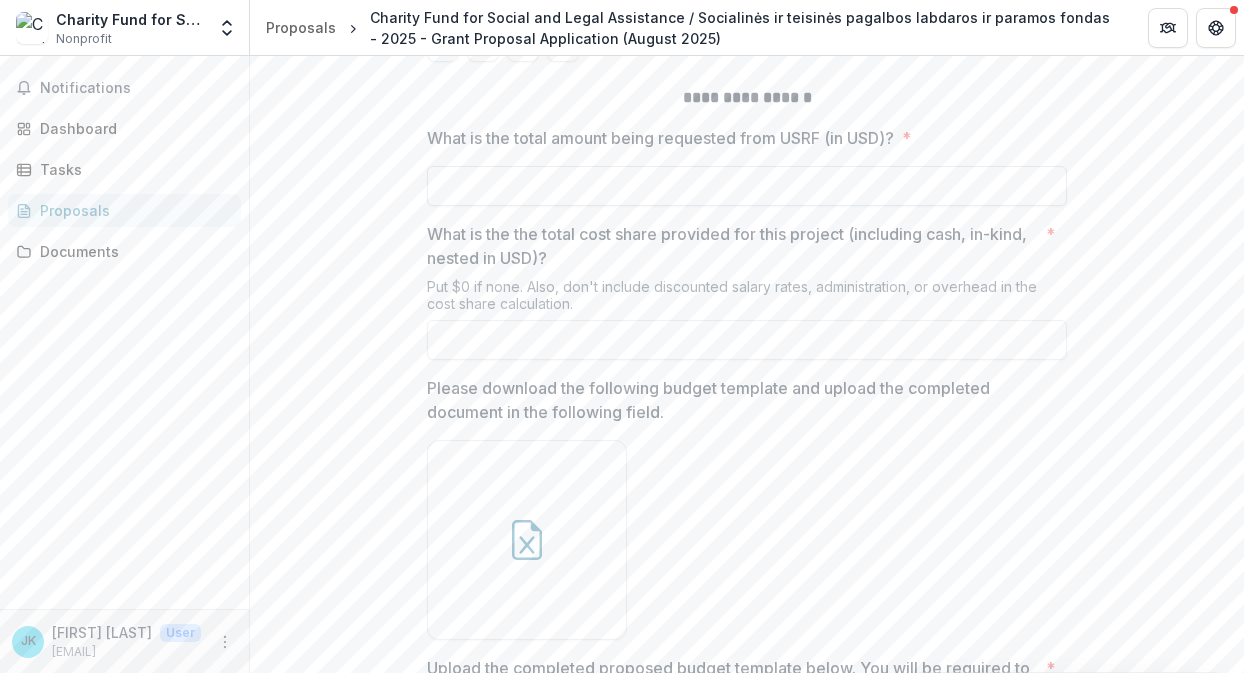 click on "What is the total amount being requested from USRF (in USD)? *" at bounding box center [747, 186] 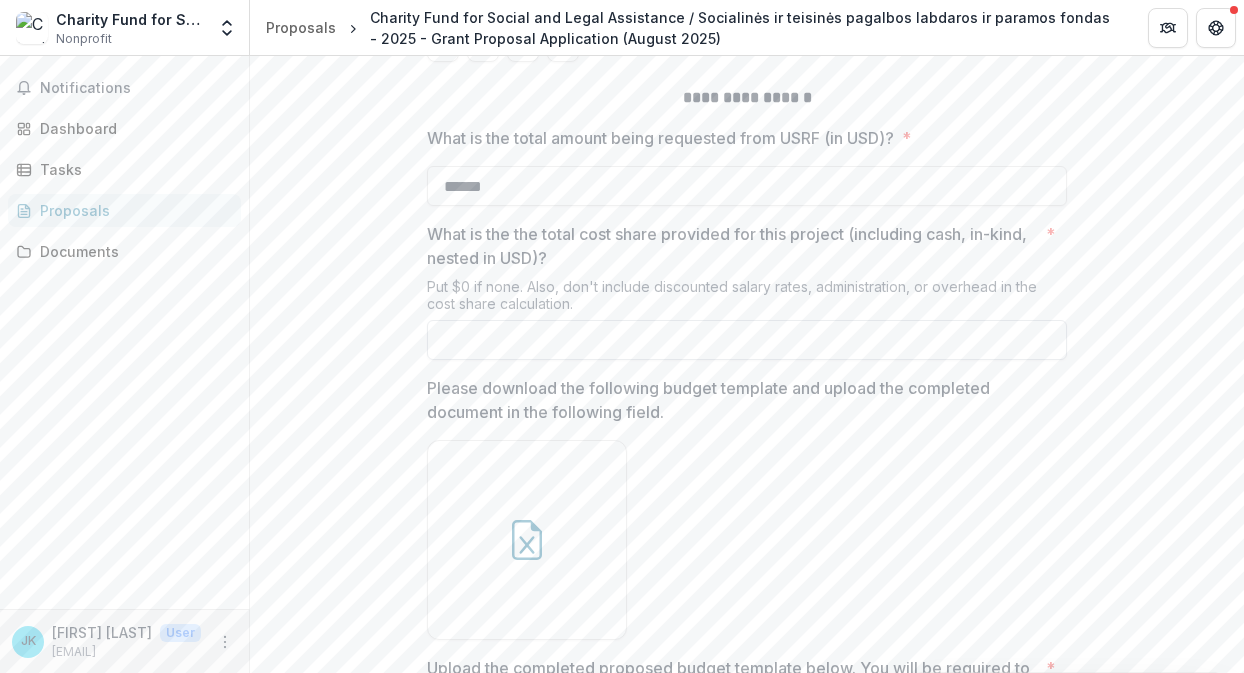 type on "*******" 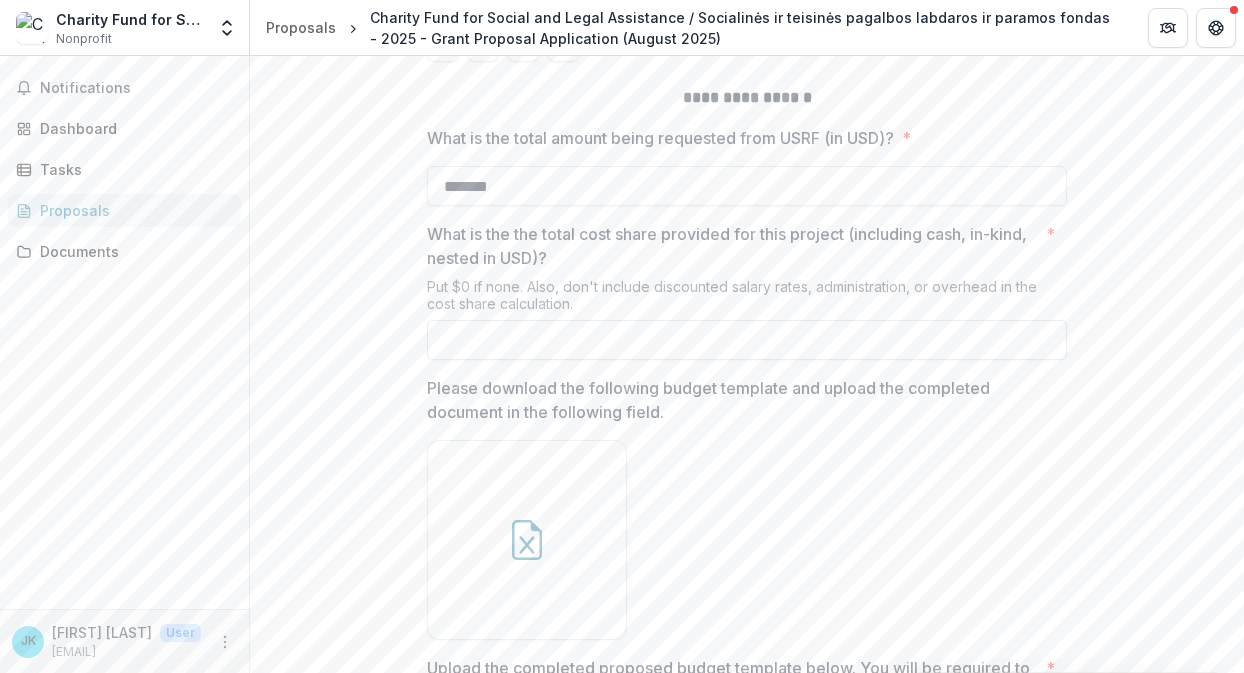 click on "What is the the total cost share provided for this project (including cash, in-kind, nested in USD)? *" at bounding box center (747, 340) 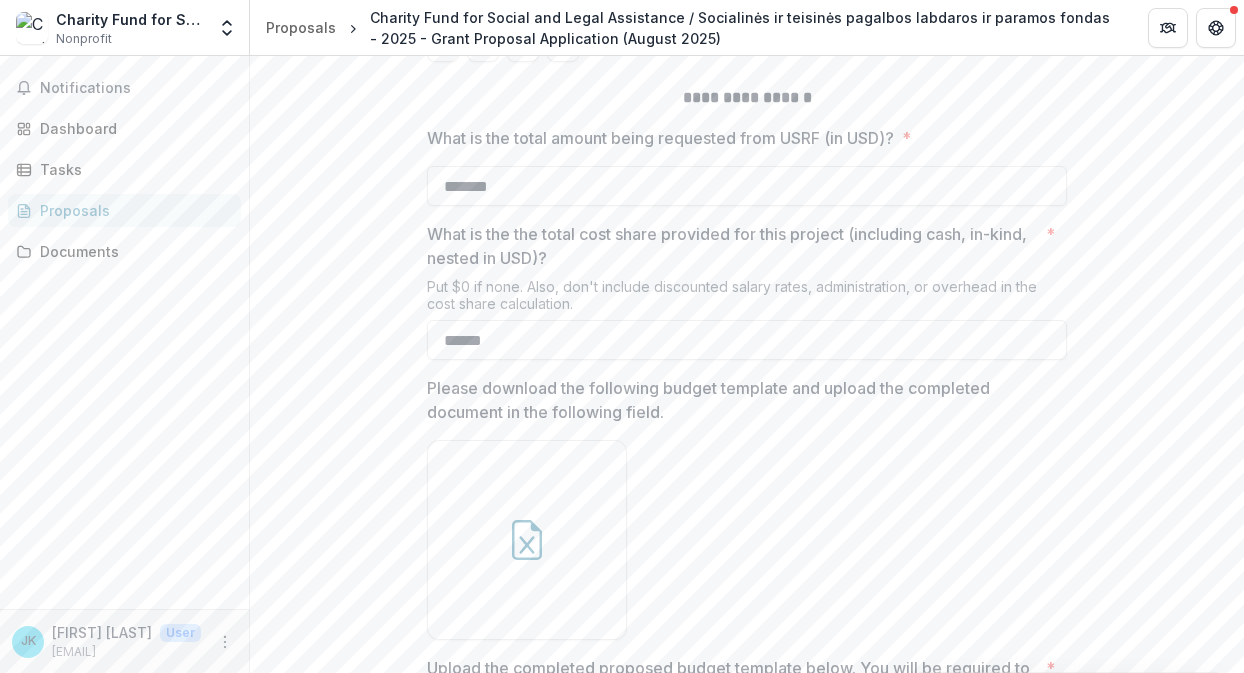 type on "*******" 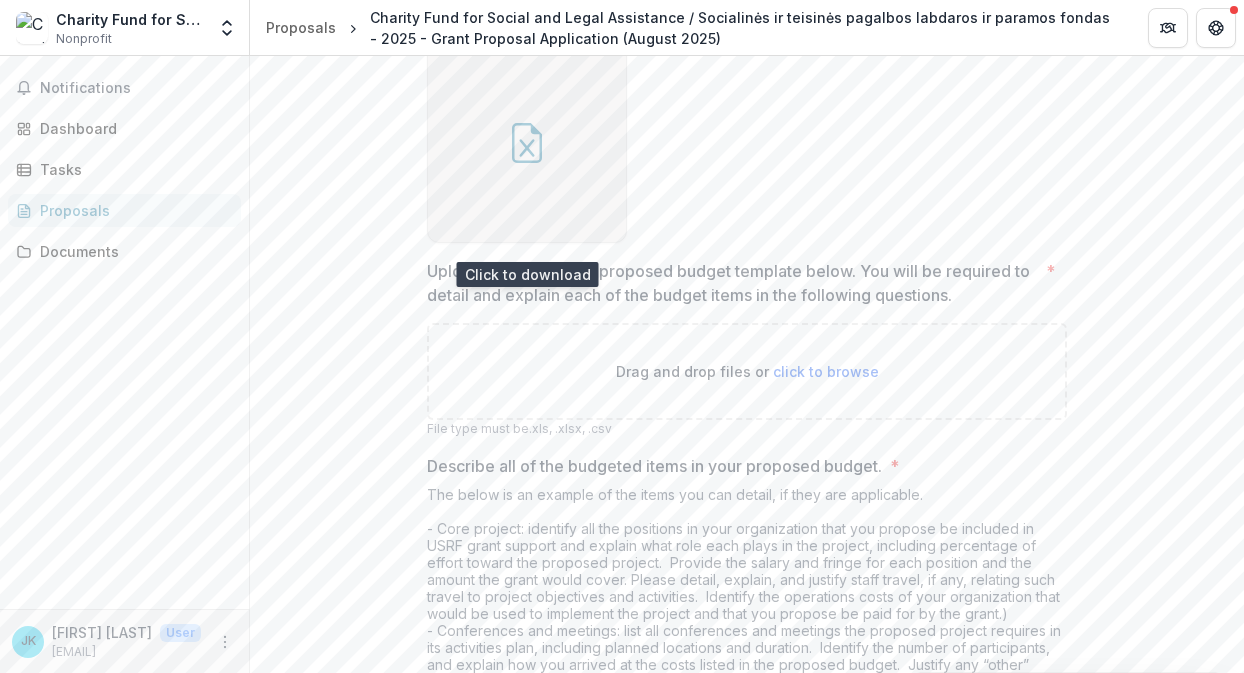 scroll, scrollTop: 728, scrollLeft: 0, axis: vertical 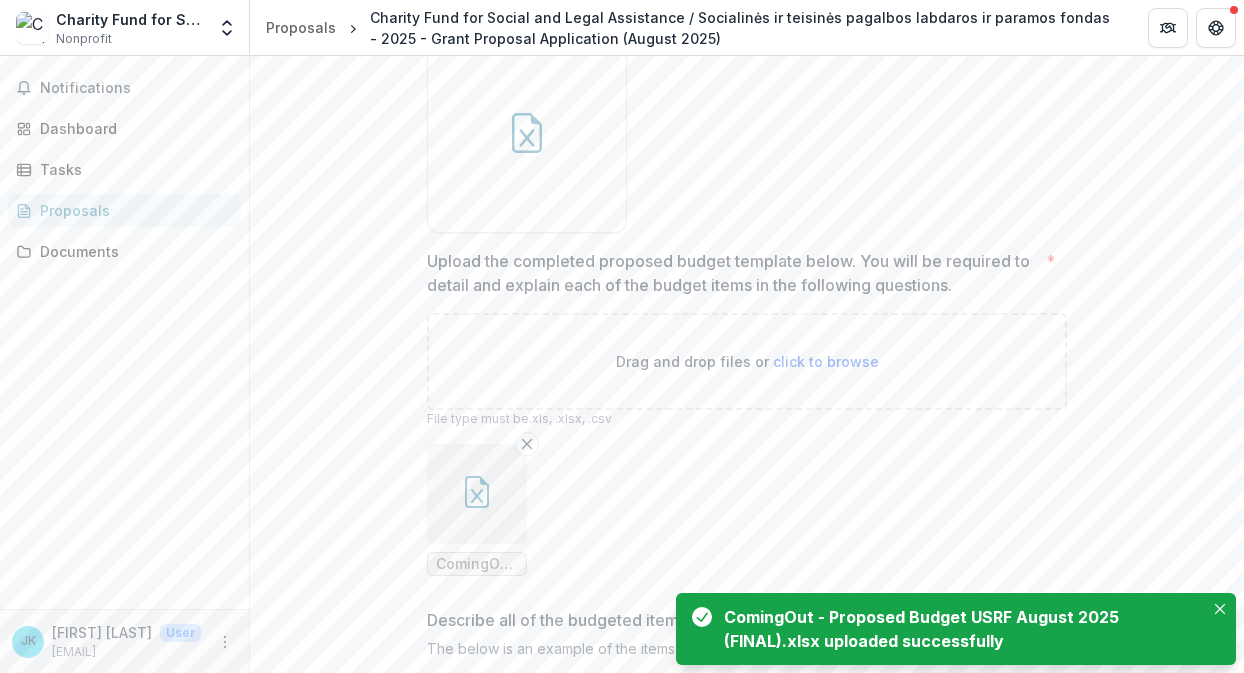 click at bounding box center (747, 133) 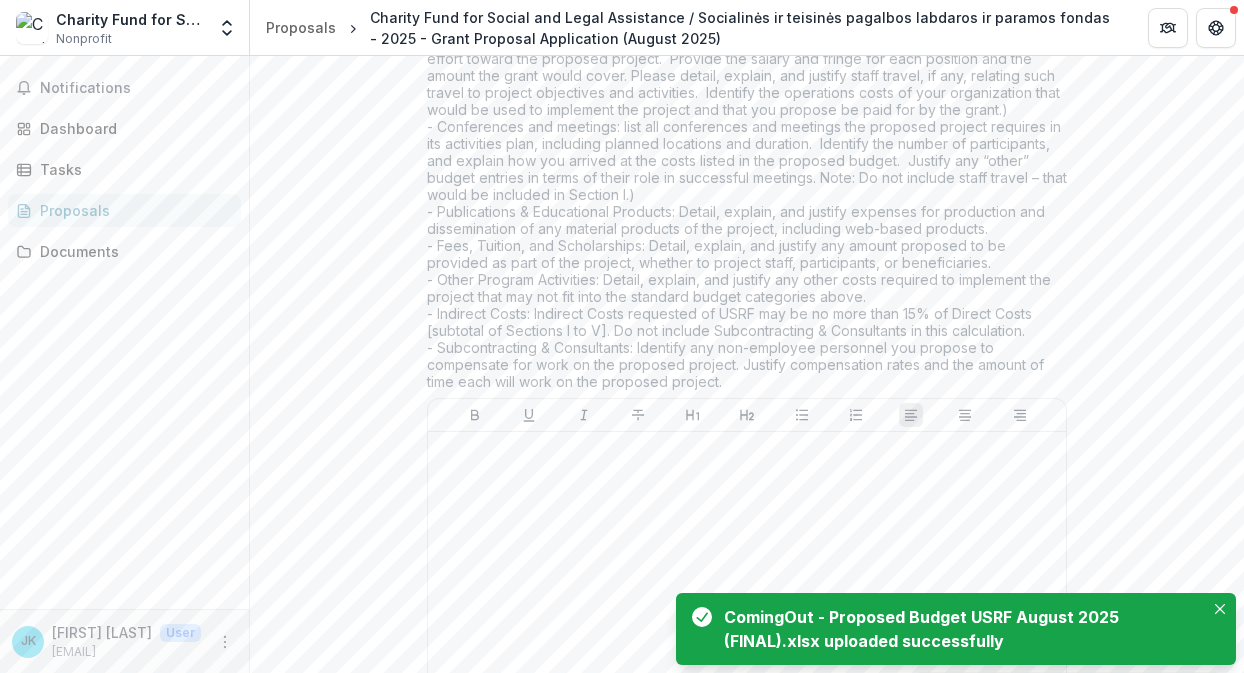 scroll, scrollTop: 1408, scrollLeft: 0, axis: vertical 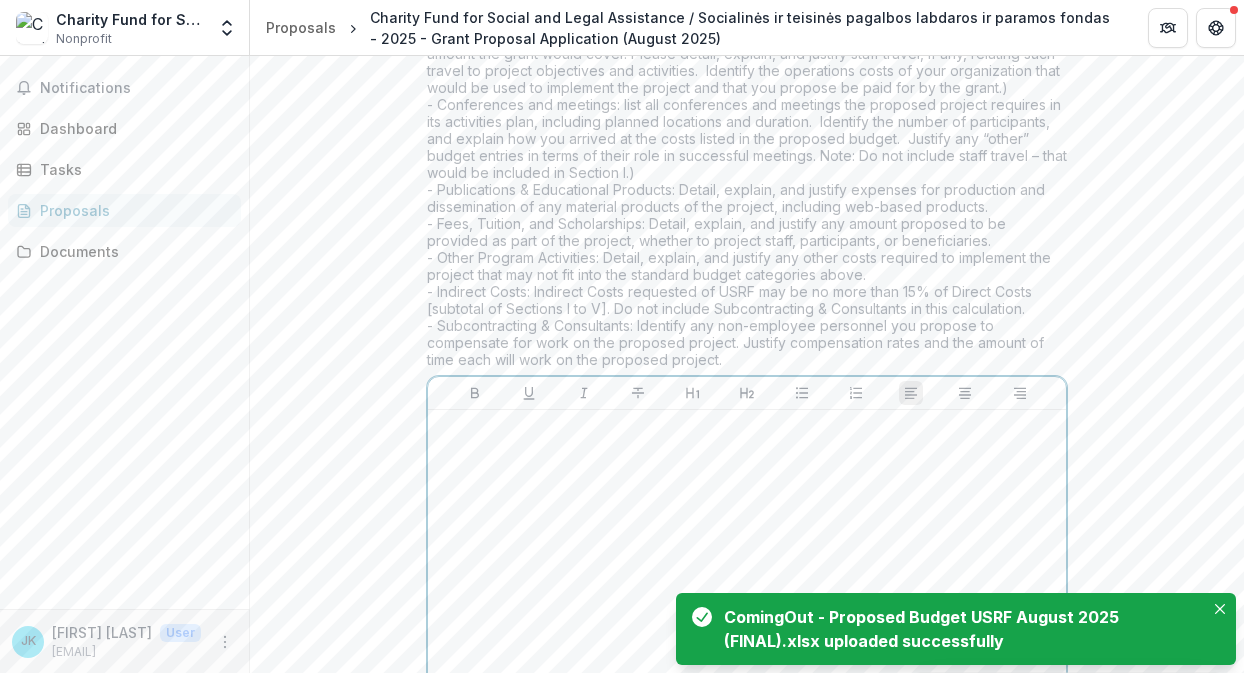 click at bounding box center [747, 429] 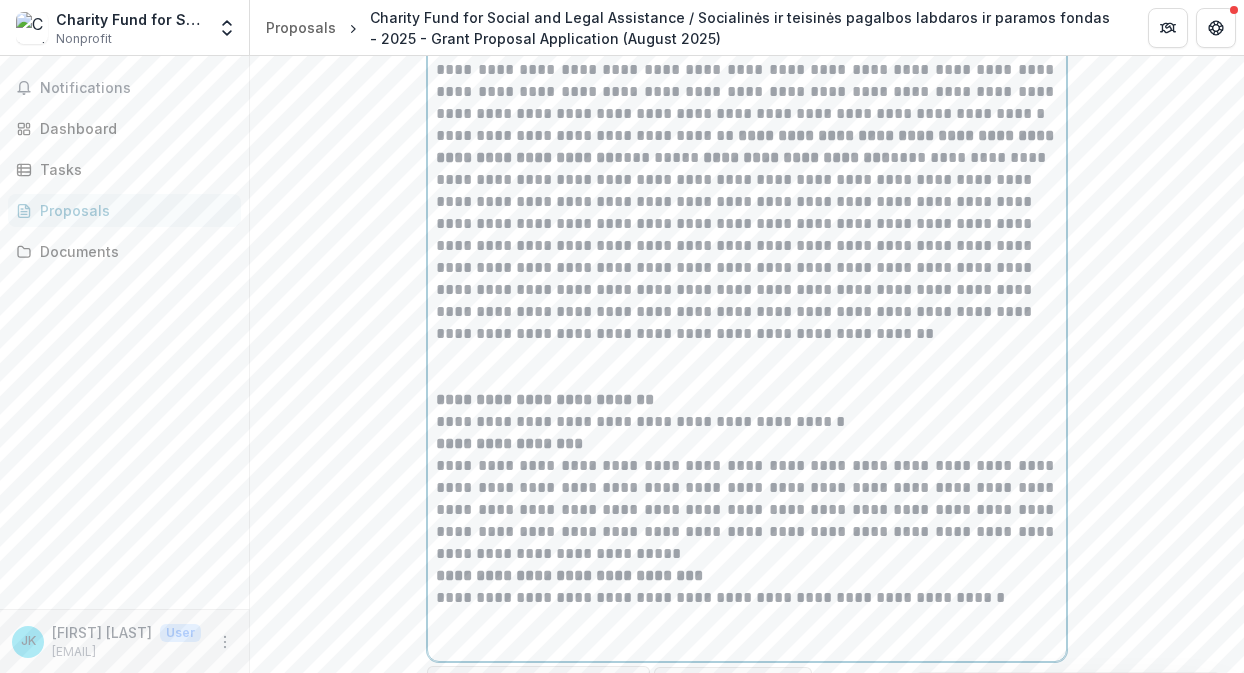 scroll, scrollTop: 2730, scrollLeft: 0, axis: vertical 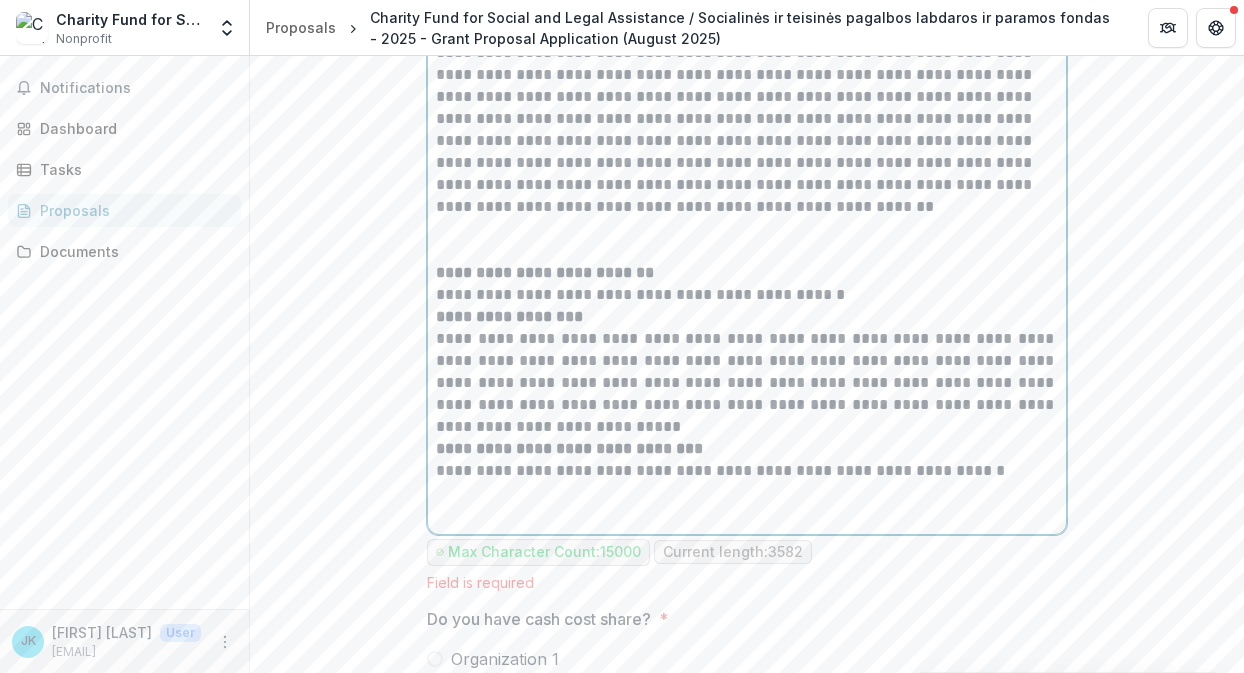 click on "**********" at bounding box center [747, 383] 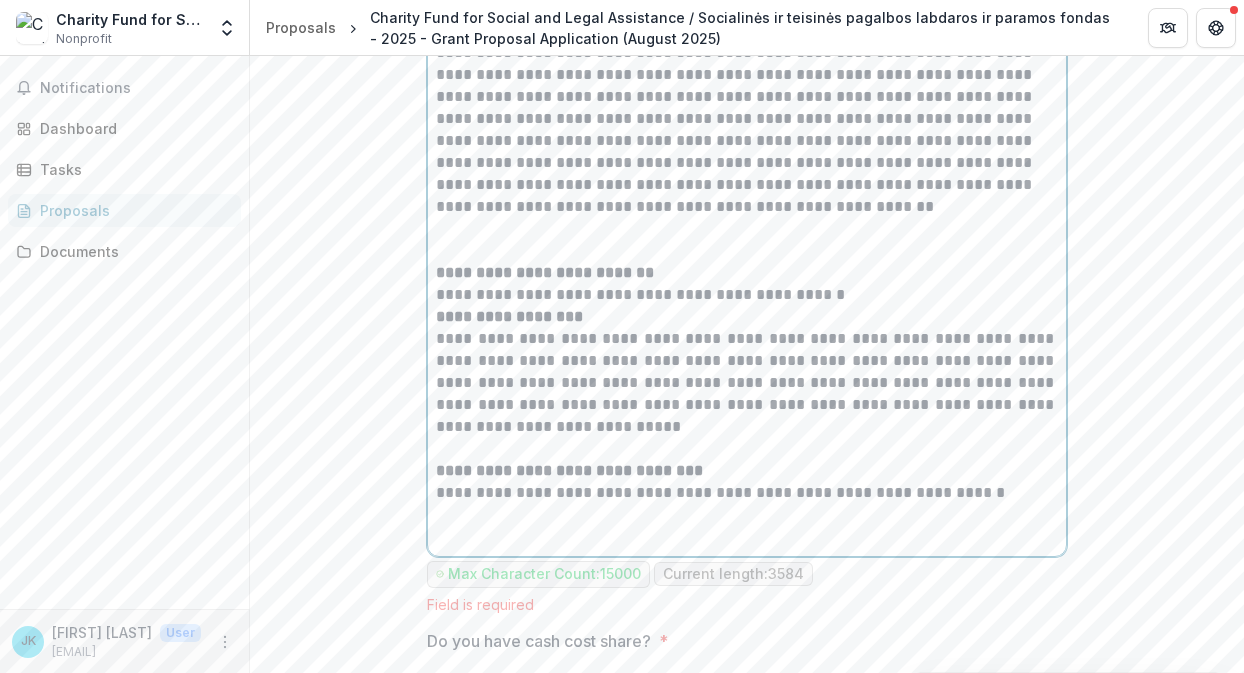 click on "**********" at bounding box center (747, 295) 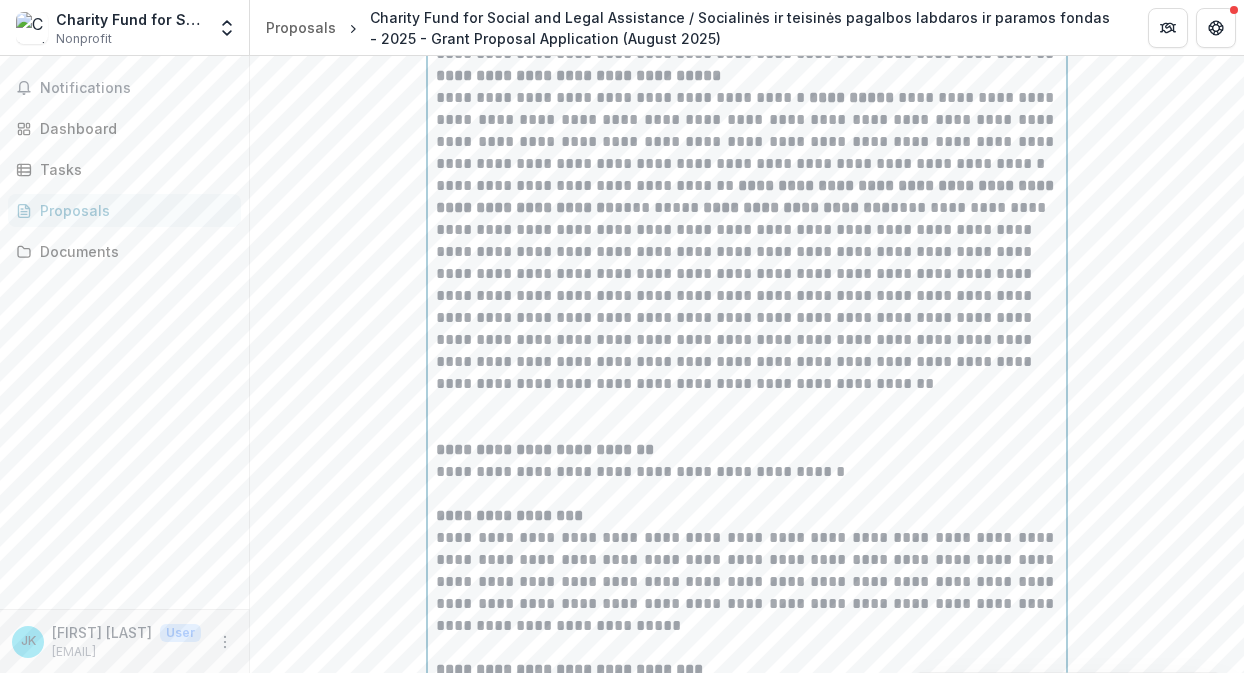 scroll, scrollTop: 2435, scrollLeft: 0, axis: vertical 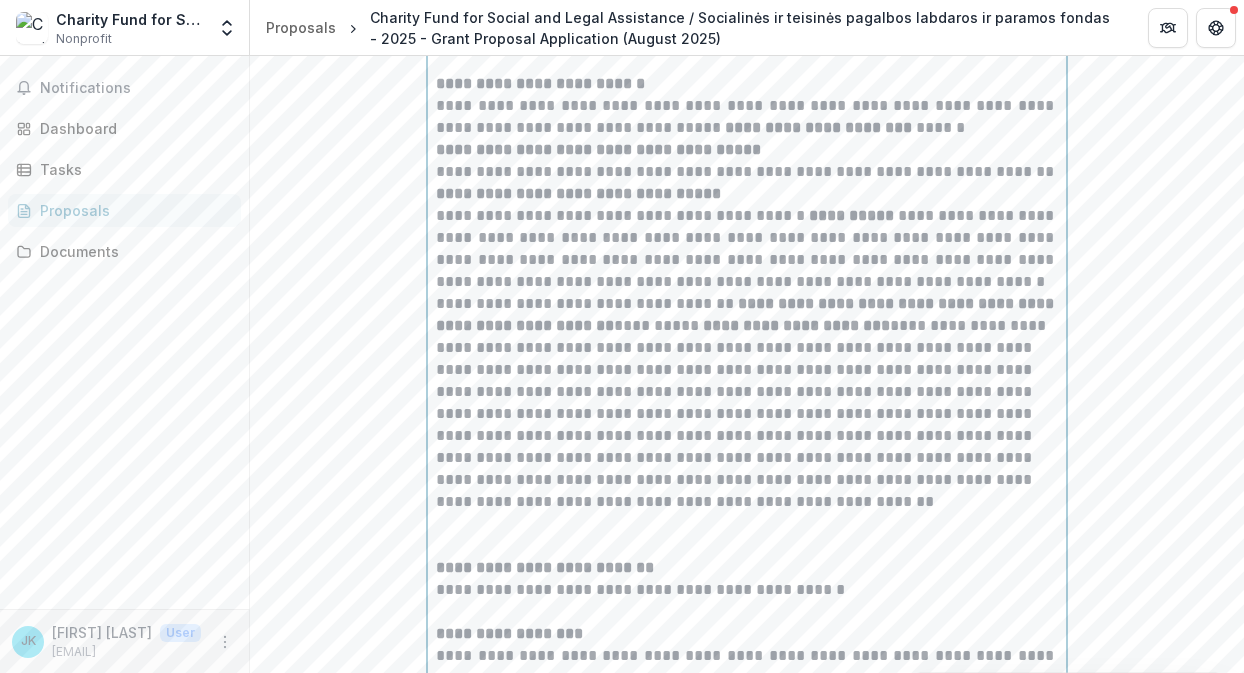 click on "**********" at bounding box center [747, 161] 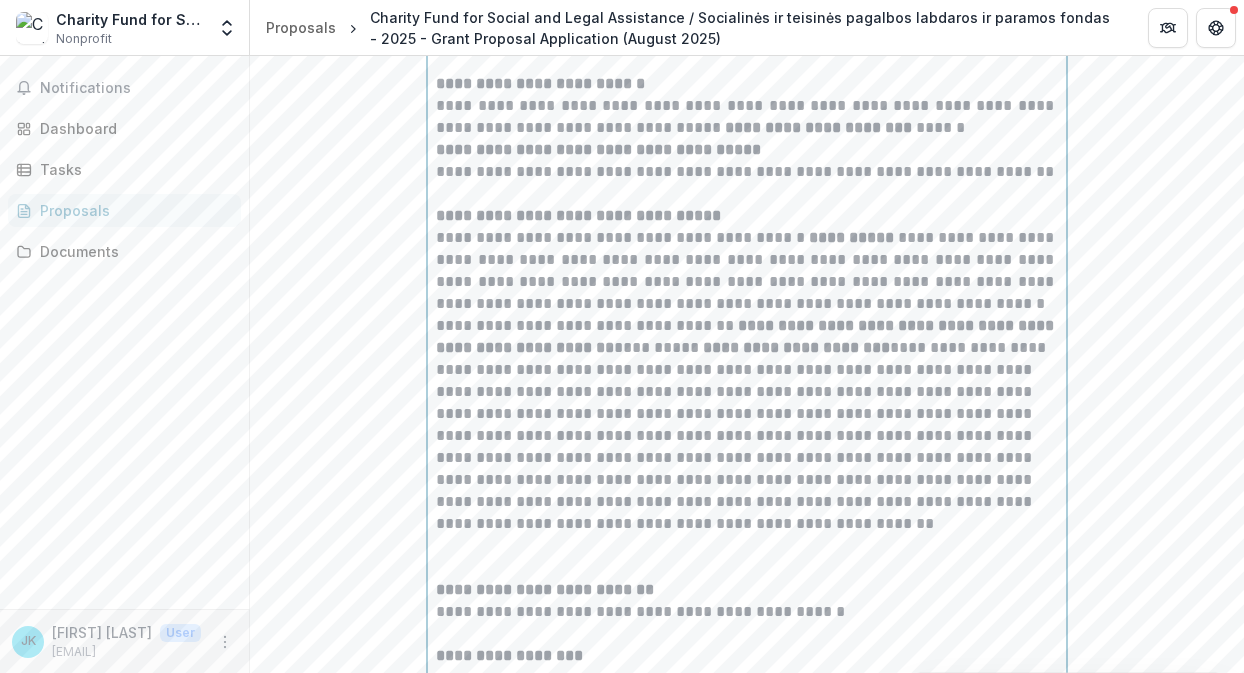 click on "**********" at bounding box center (747, 271) 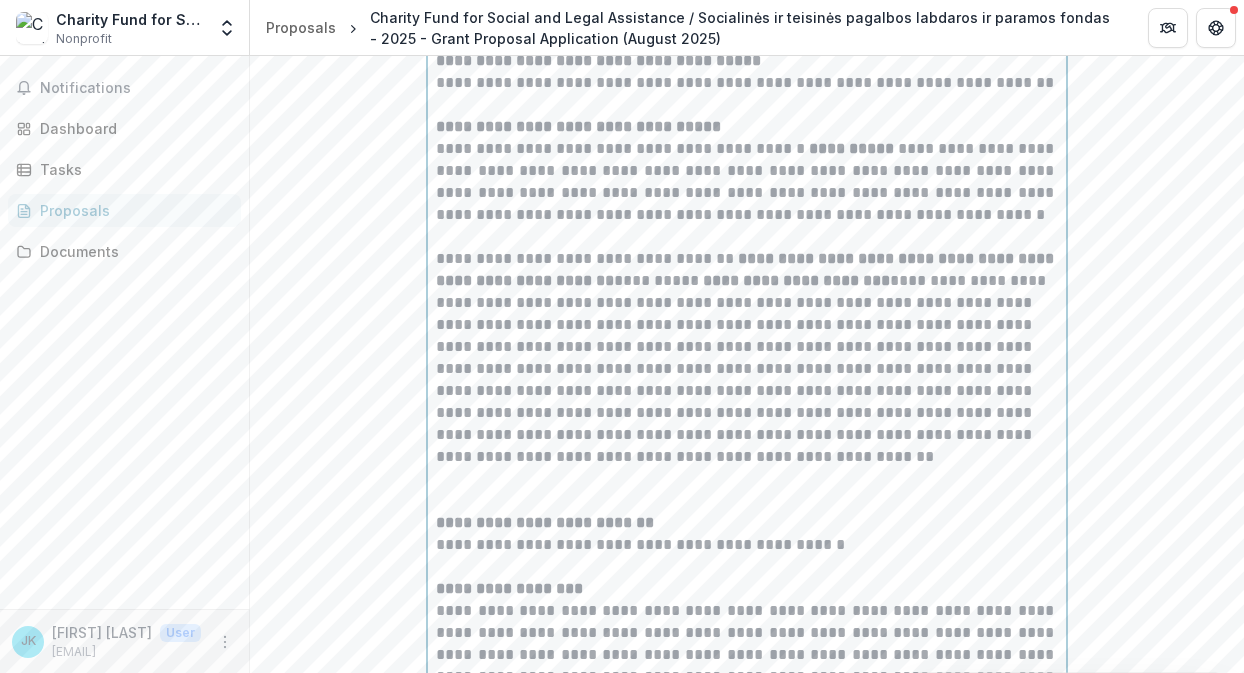 scroll, scrollTop: 2590, scrollLeft: 0, axis: vertical 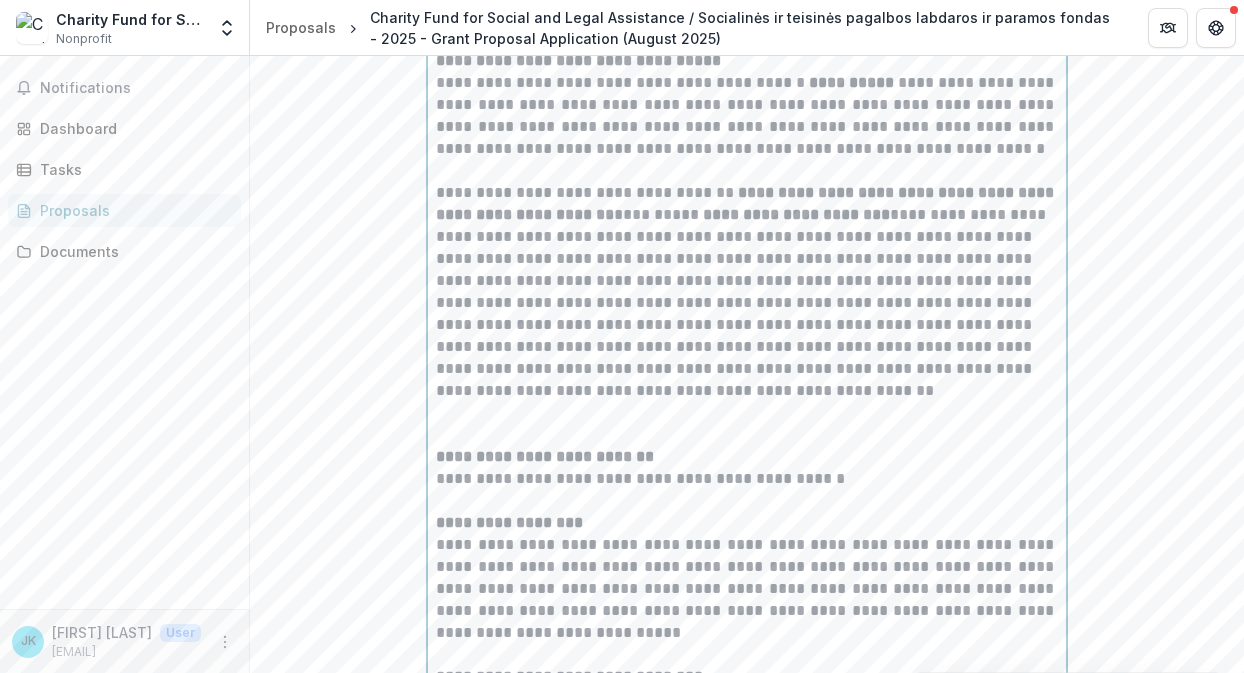click on "**********" at bounding box center (747, 292) 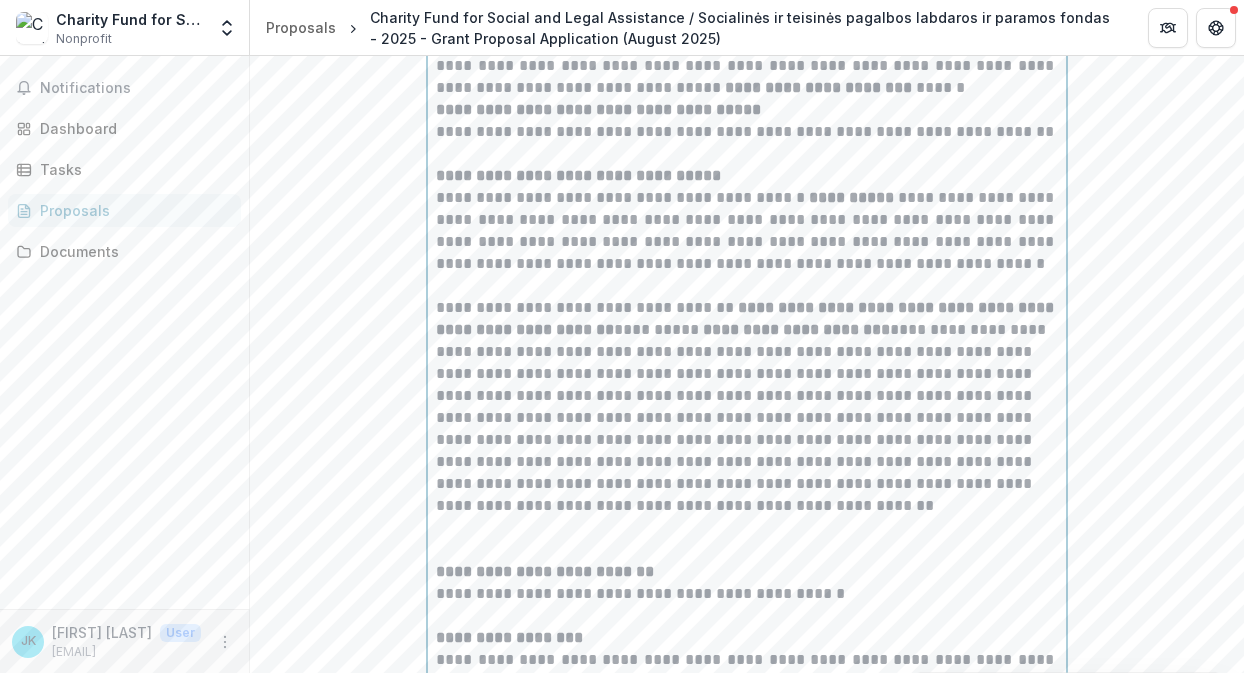 scroll, scrollTop: 2434, scrollLeft: 0, axis: vertical 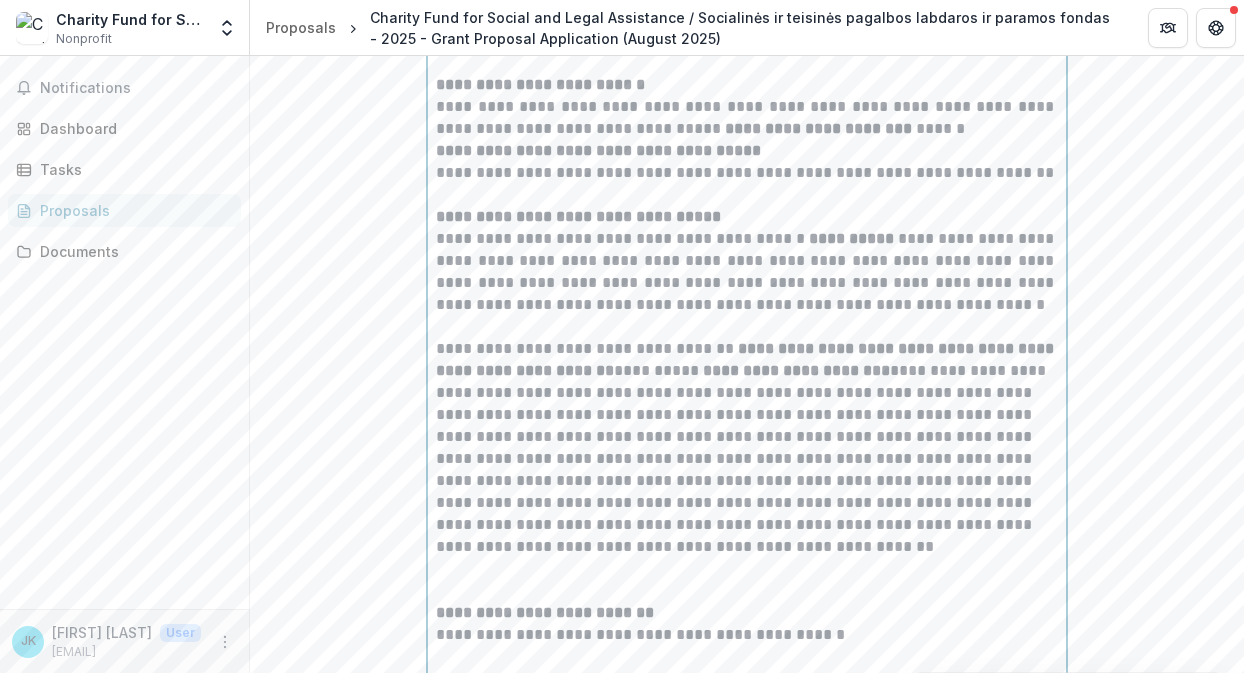 click on "**********" at bounding box center [747, 448] 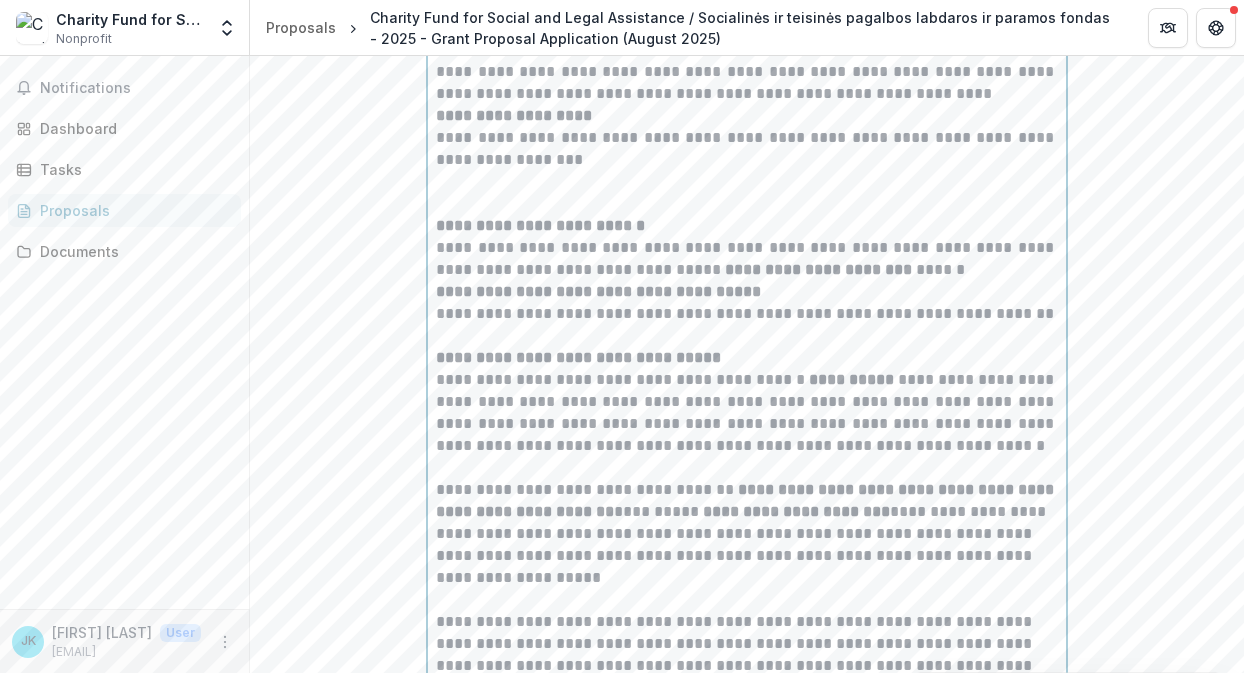 scroll, scrollTop: 2243, scrollLeft: 0, axis: vertical 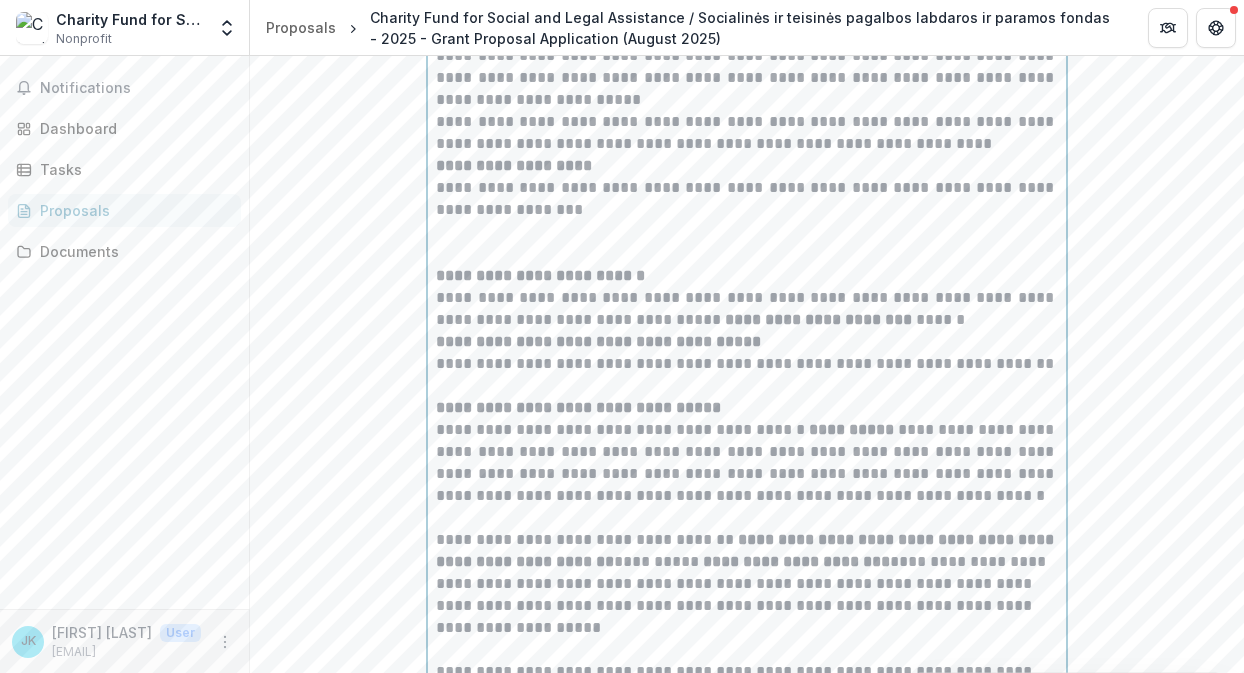 click on "**********" at bounding box center (598, 341) 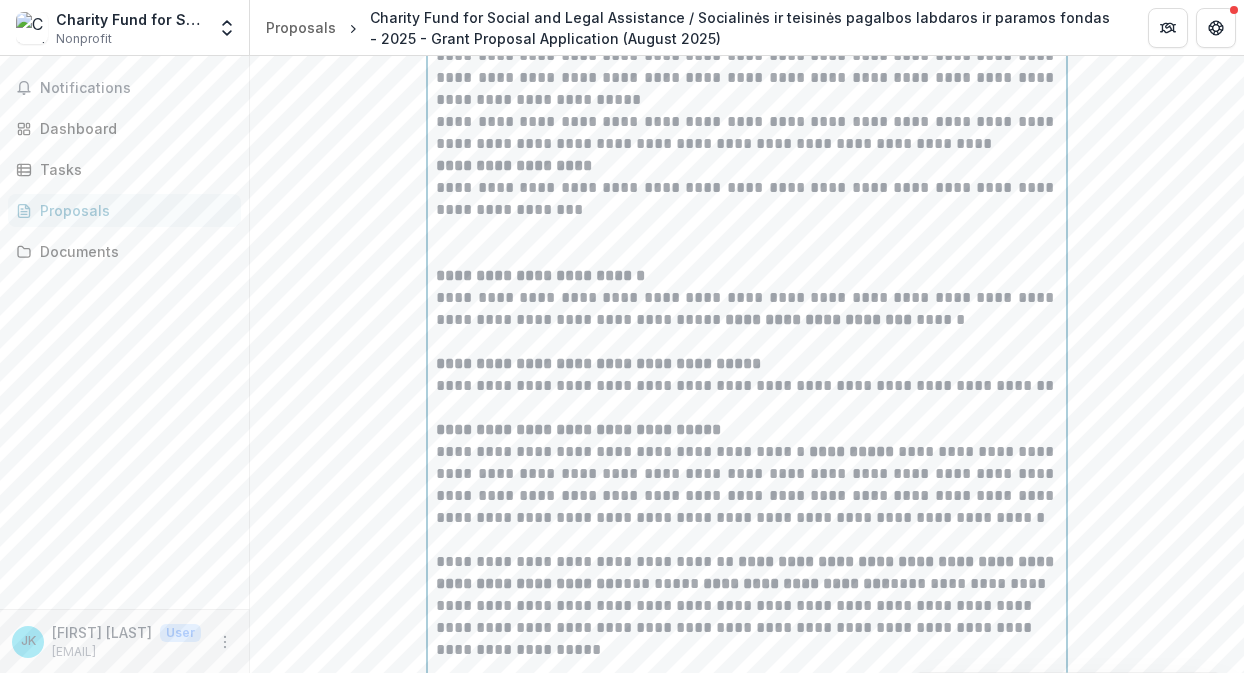 scroll, scrollTop: 2238, scrollLeft: 0, axis: vertical 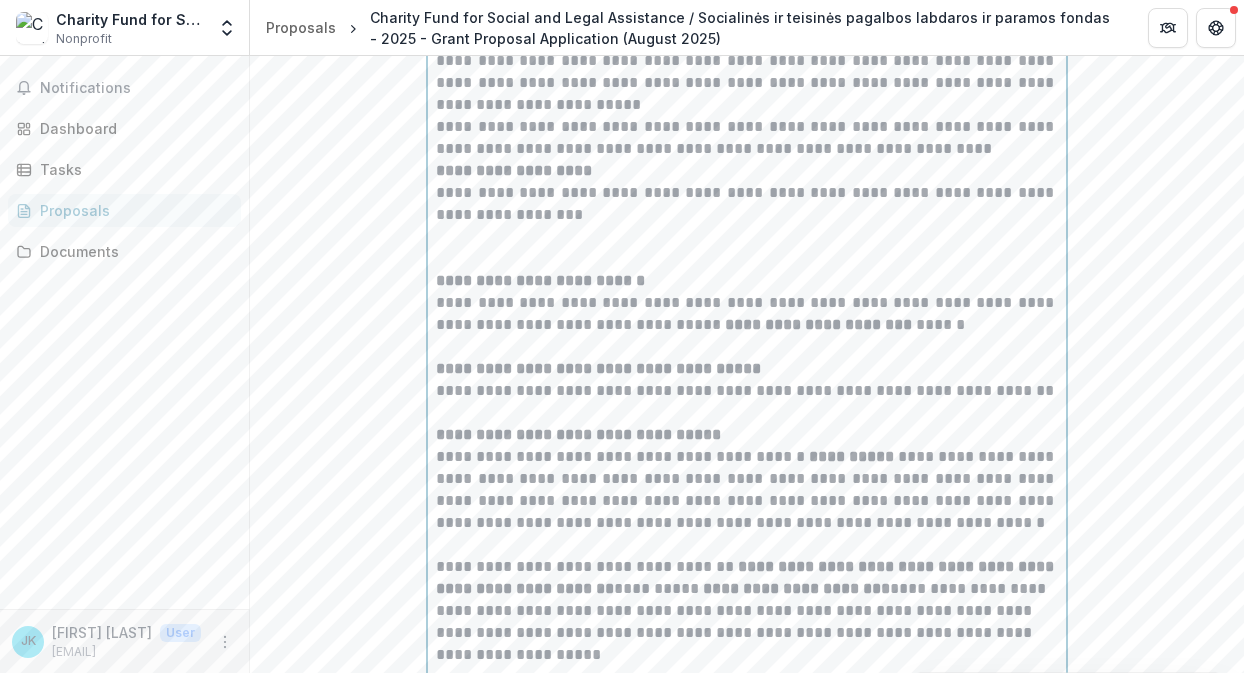 click at bounding box center [747, 248] 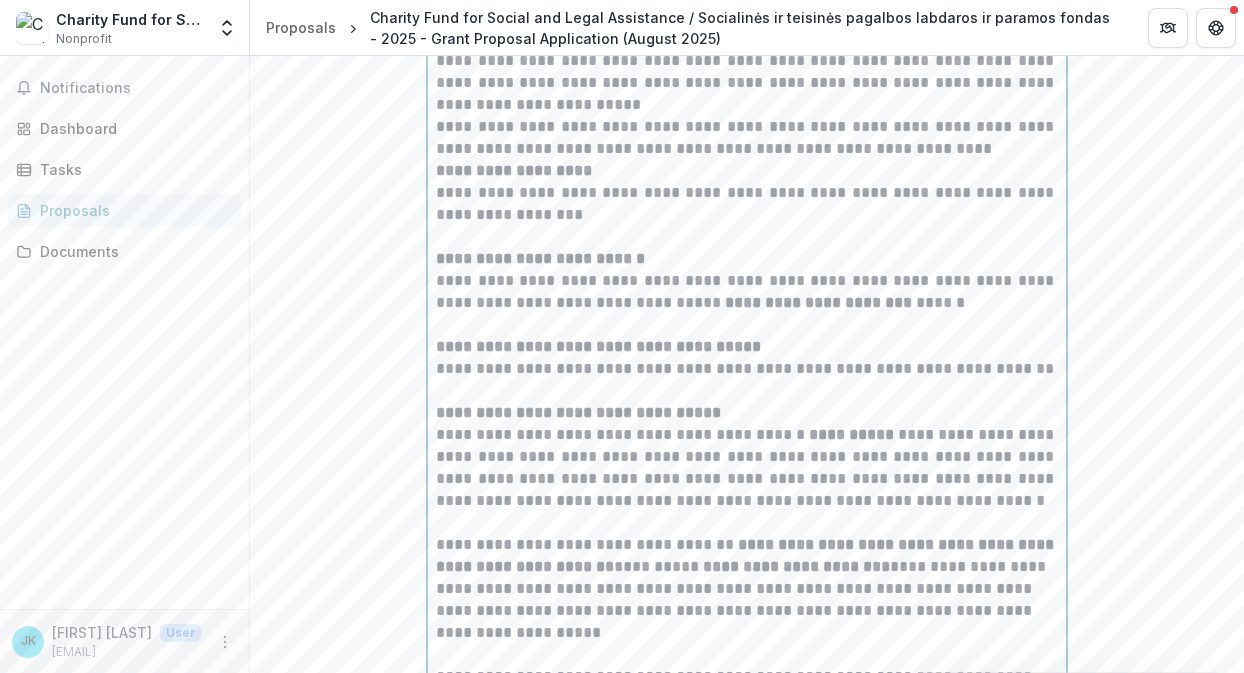 scroll, scrollTop: 1964, scrollLeft: 0, axis: vertical 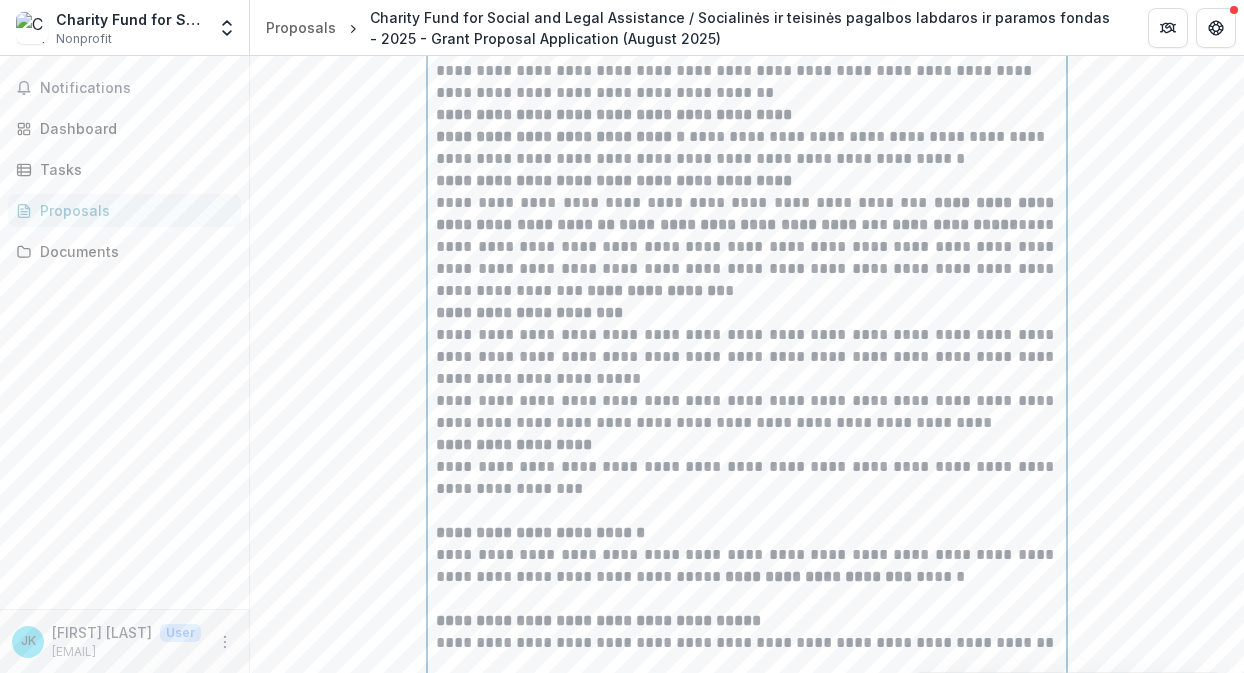 click on "**********" at bounding box center [747, 247] 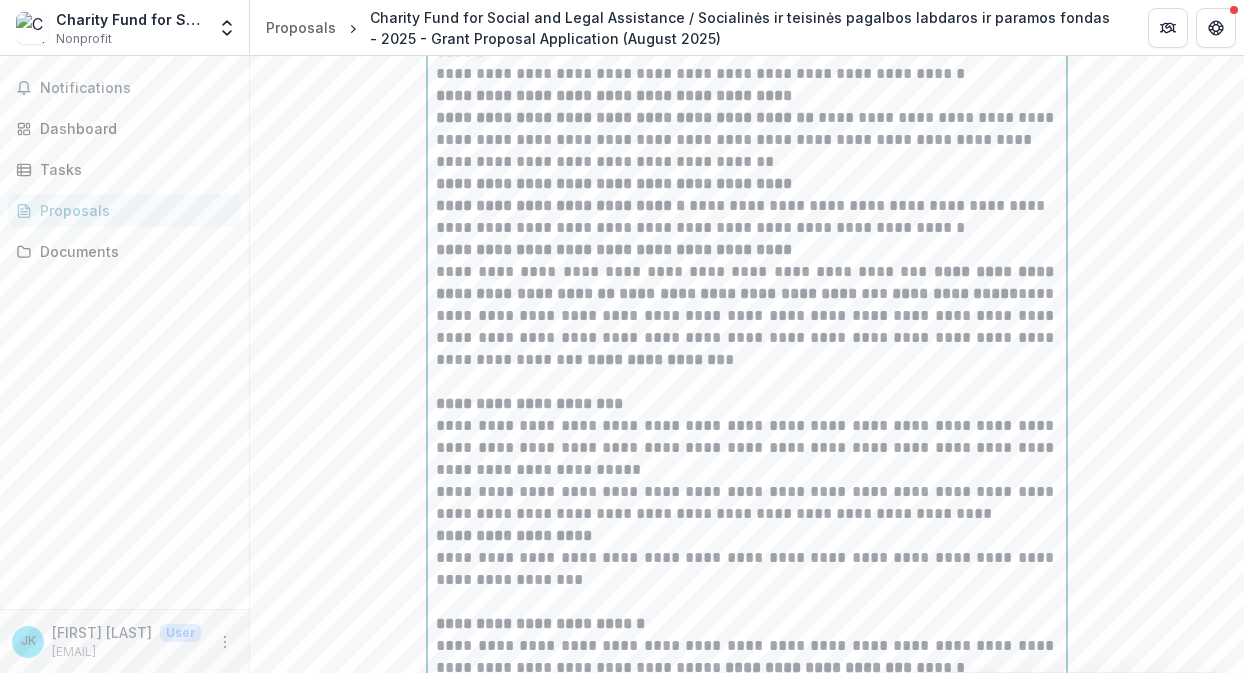 scroll, scrollTop: 1878, scrollLeft: 0, axis: vertical 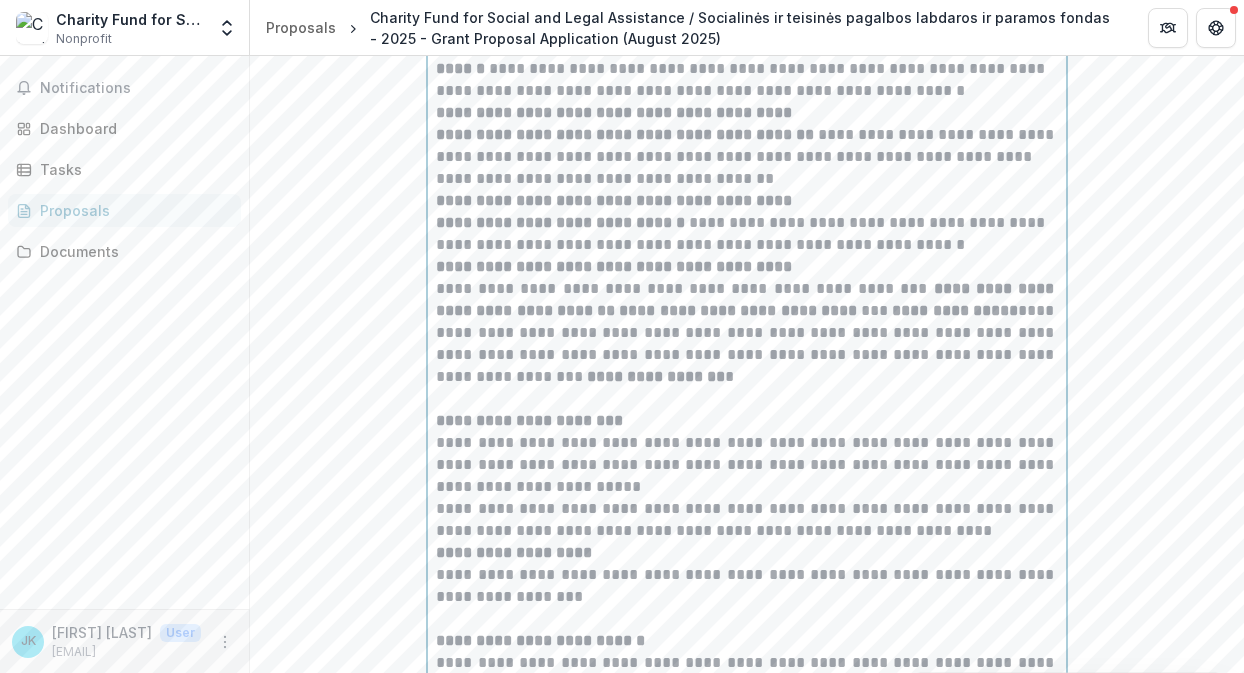 click on "**********" at bounding box center (747, 299) 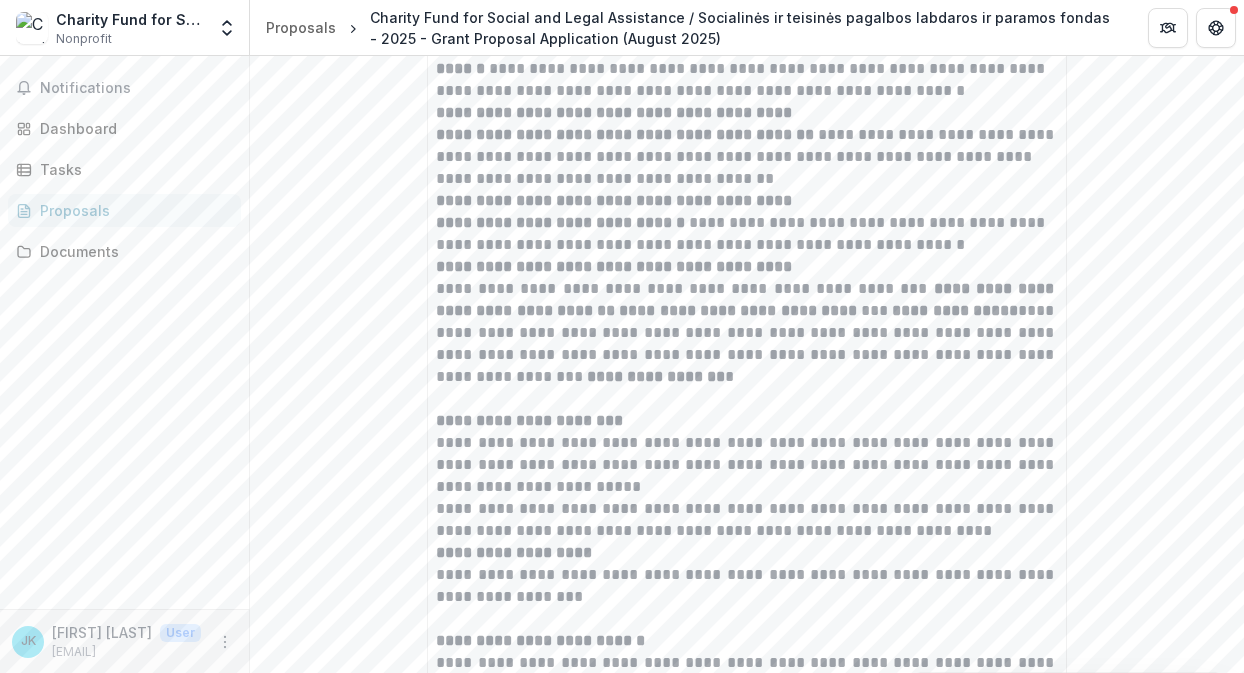 click on "**********" at bounding box center (747, 740) 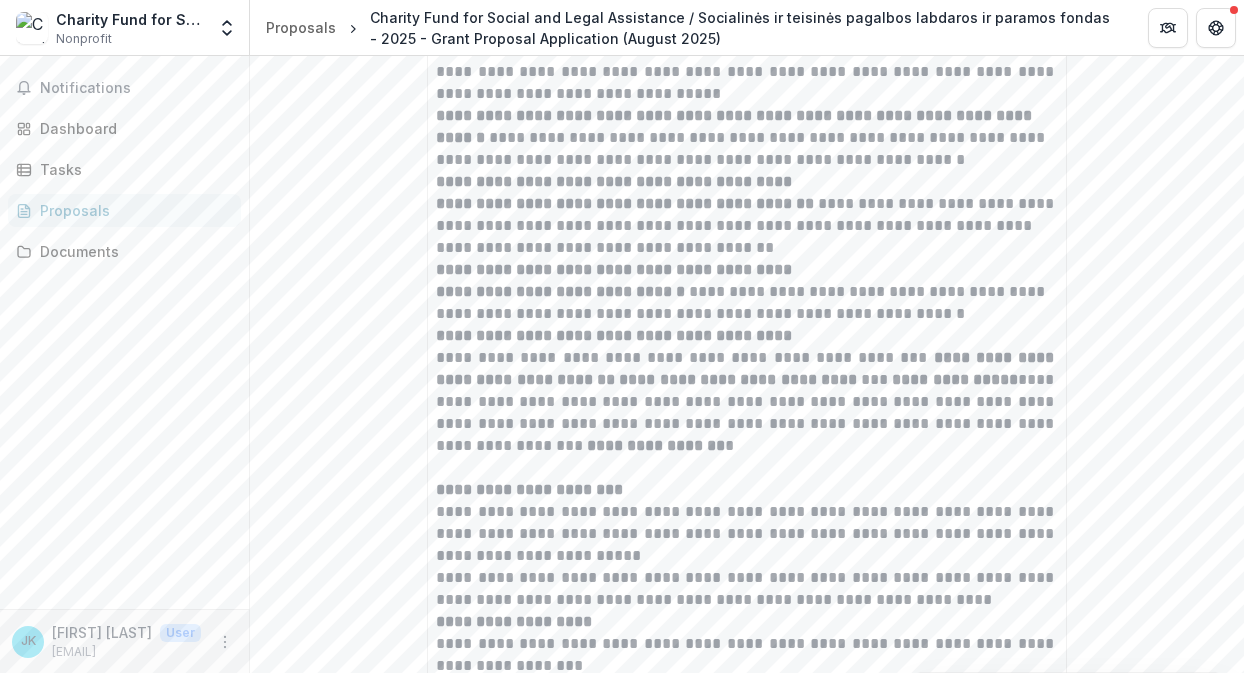 scroll, scrollTop: 1803, scrollLeft: 0, axis: vertical 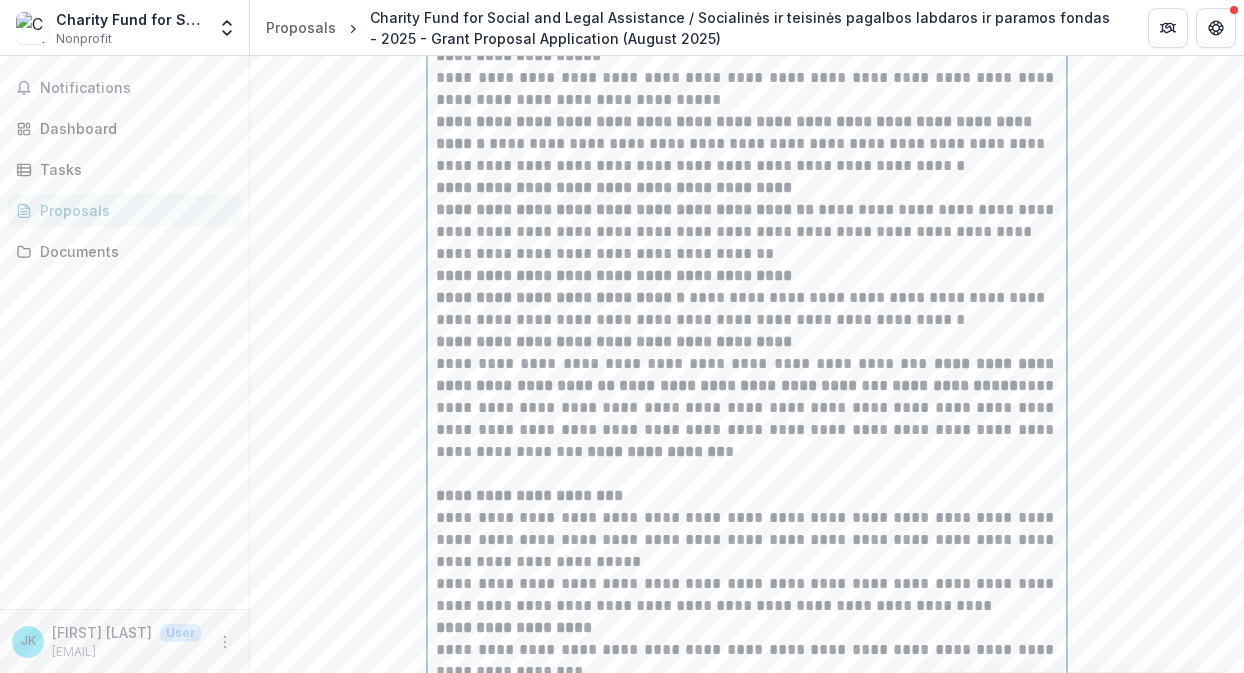 click on "**********" at bounding box center [614, 341] 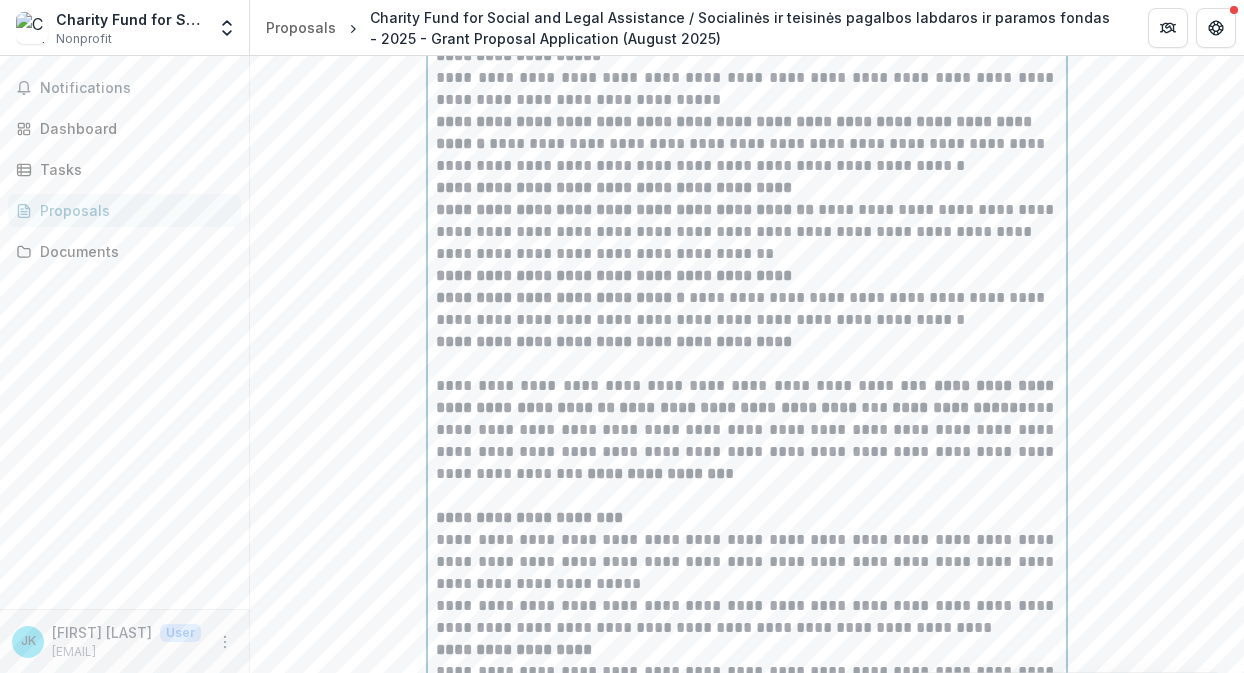 click on "**********" at bounding box center [560, 297] 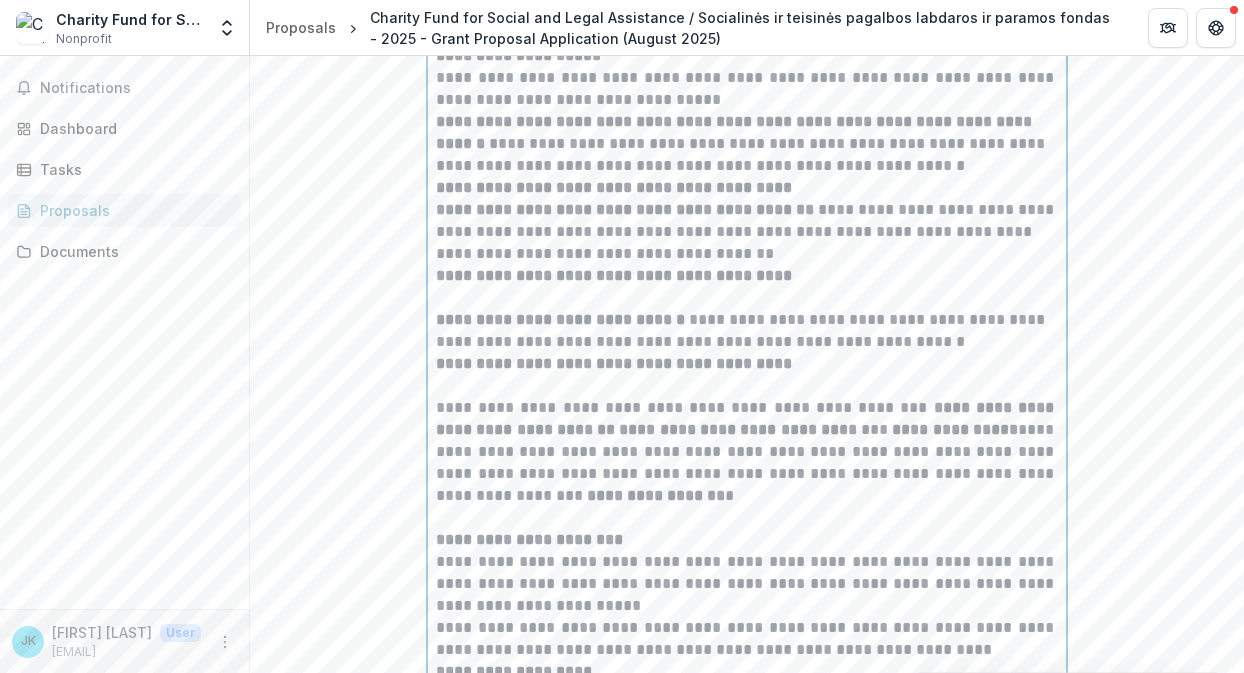 click on "**********" at bounding box center [625, 209] 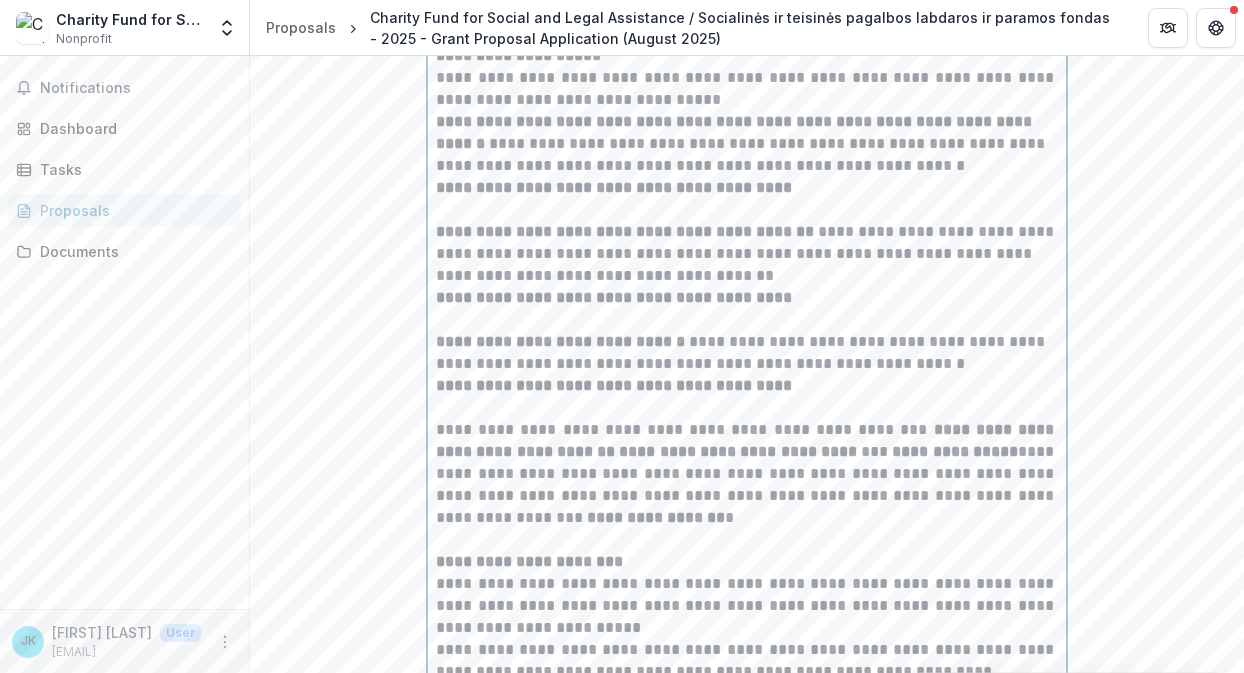 click on "**********" at bounding box center [736, 132] 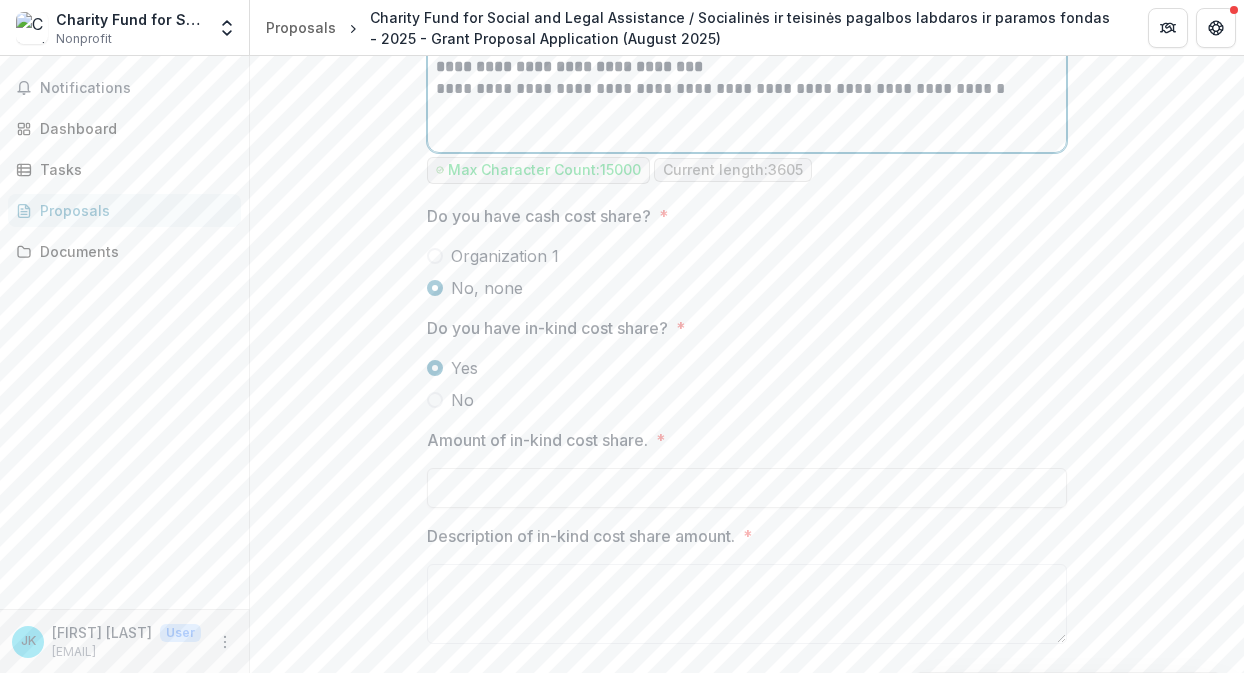 scroll, scrollTop: 3366, scrollLeft: 0, axis: vertical 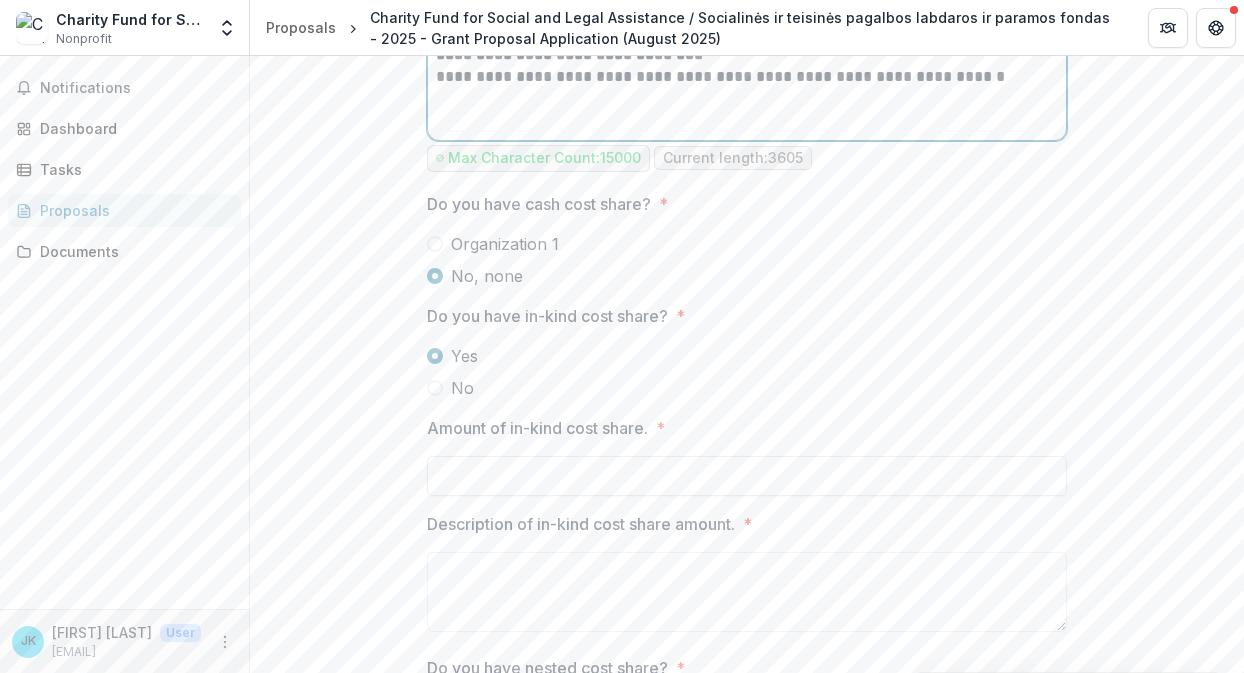 click on "Organization 1" at bounding box center (505, 244) 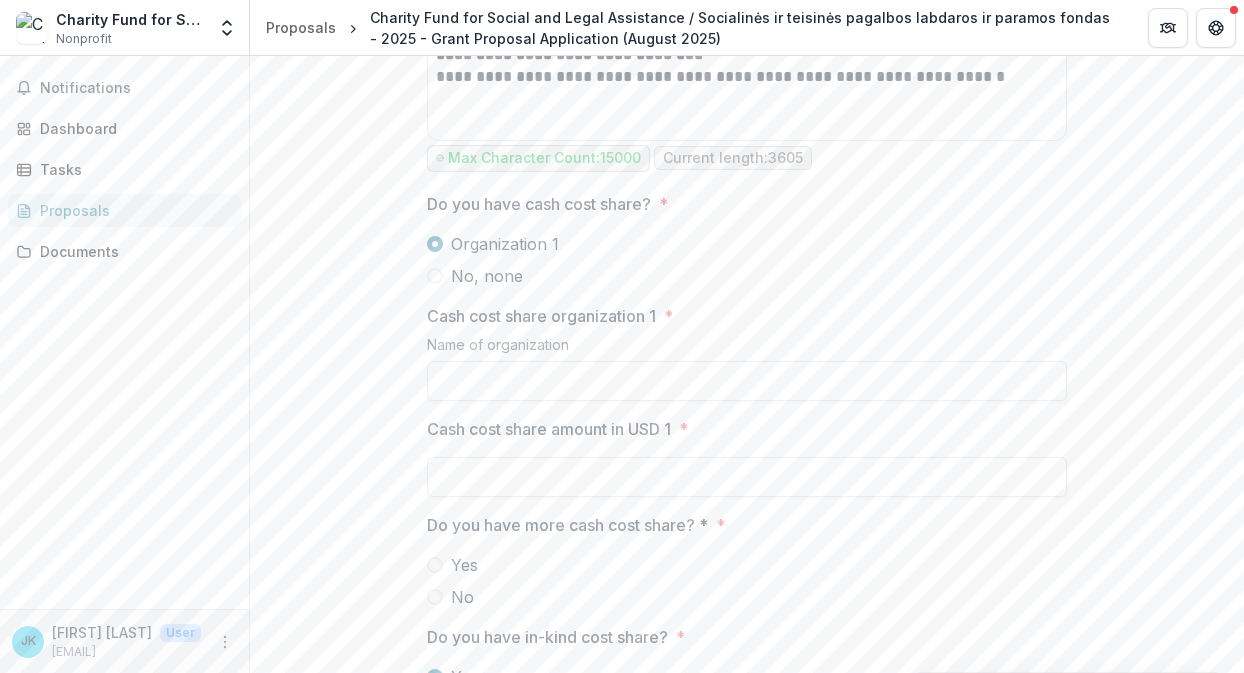 click on "**********" at bounding box center (747, -935) 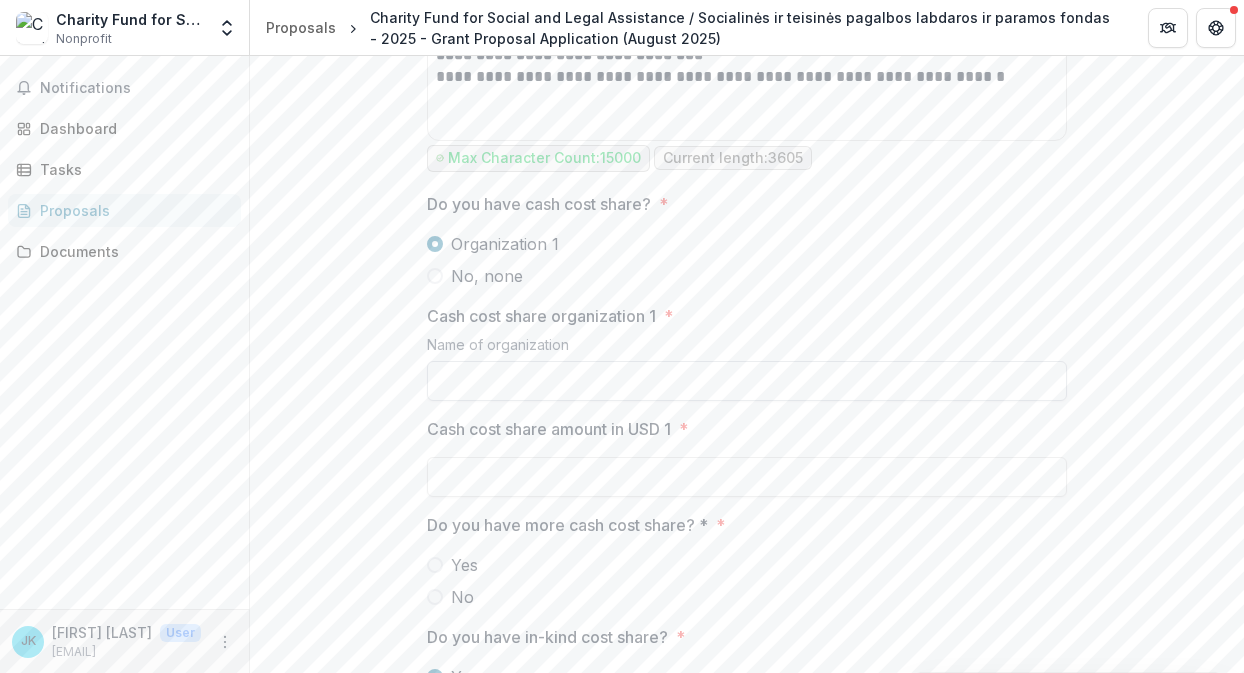 click on "Cash cost share organization 1 *" at bounding box center (747, 381) 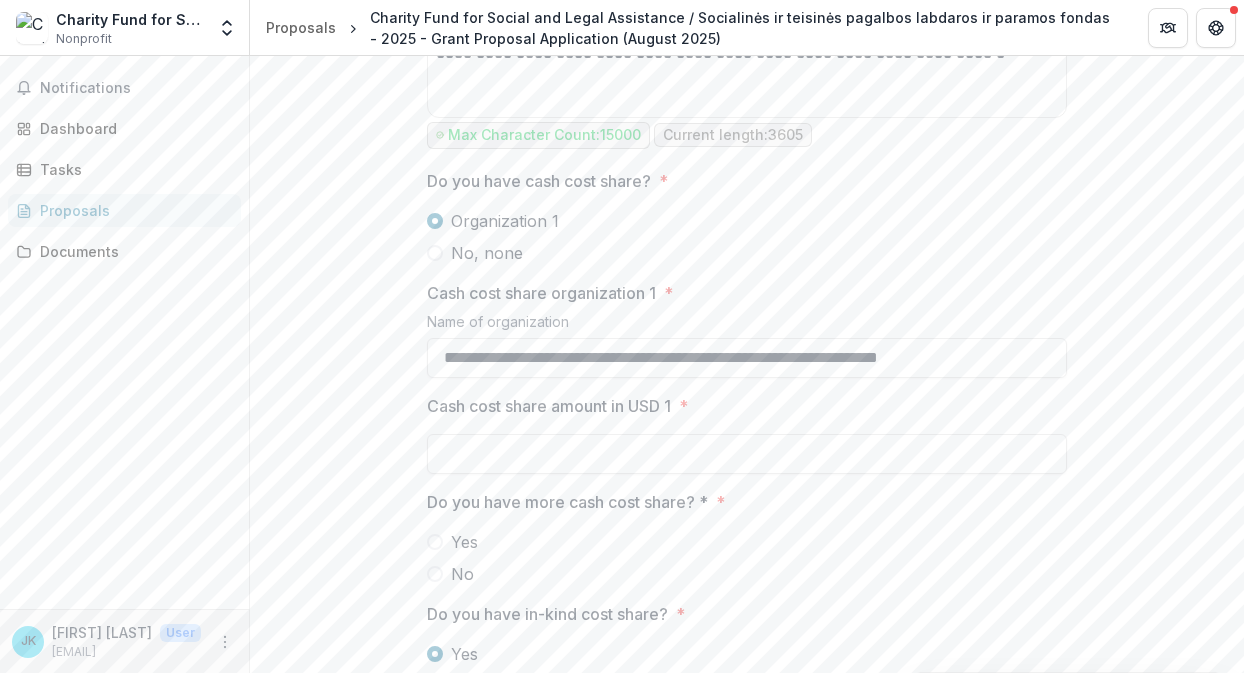 scroll, scrollTop: 3424, scrollLeft: 0, axis: vertical 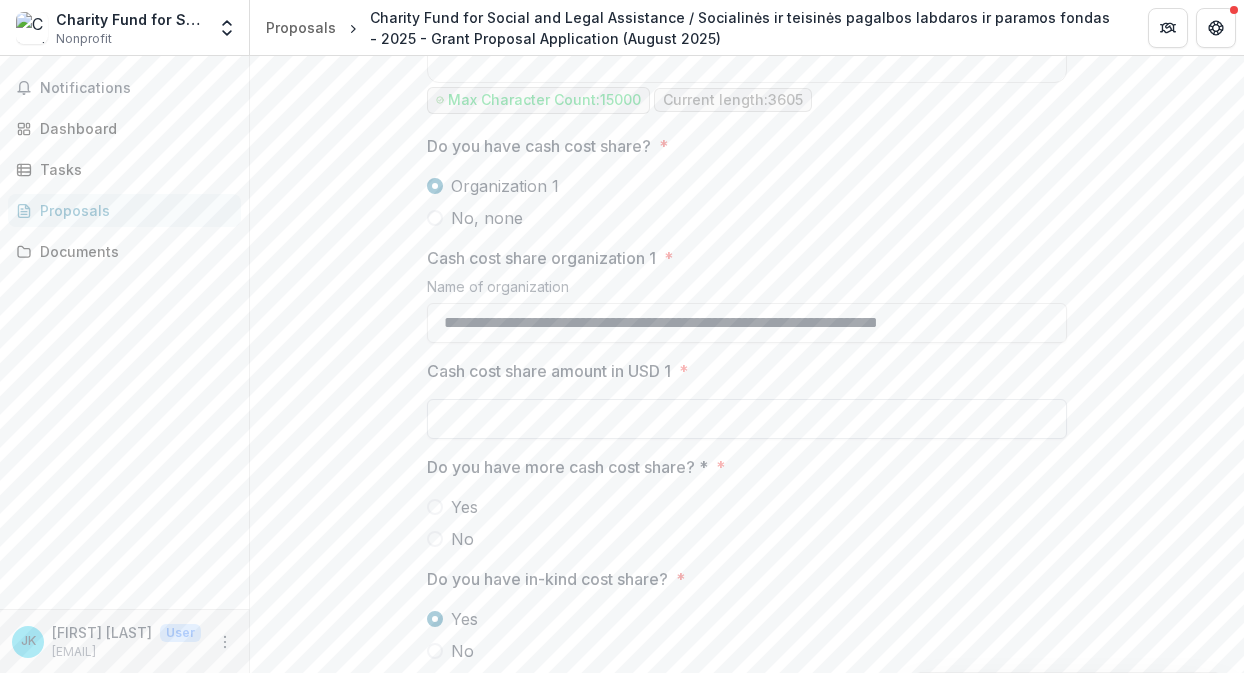 type on "**********" 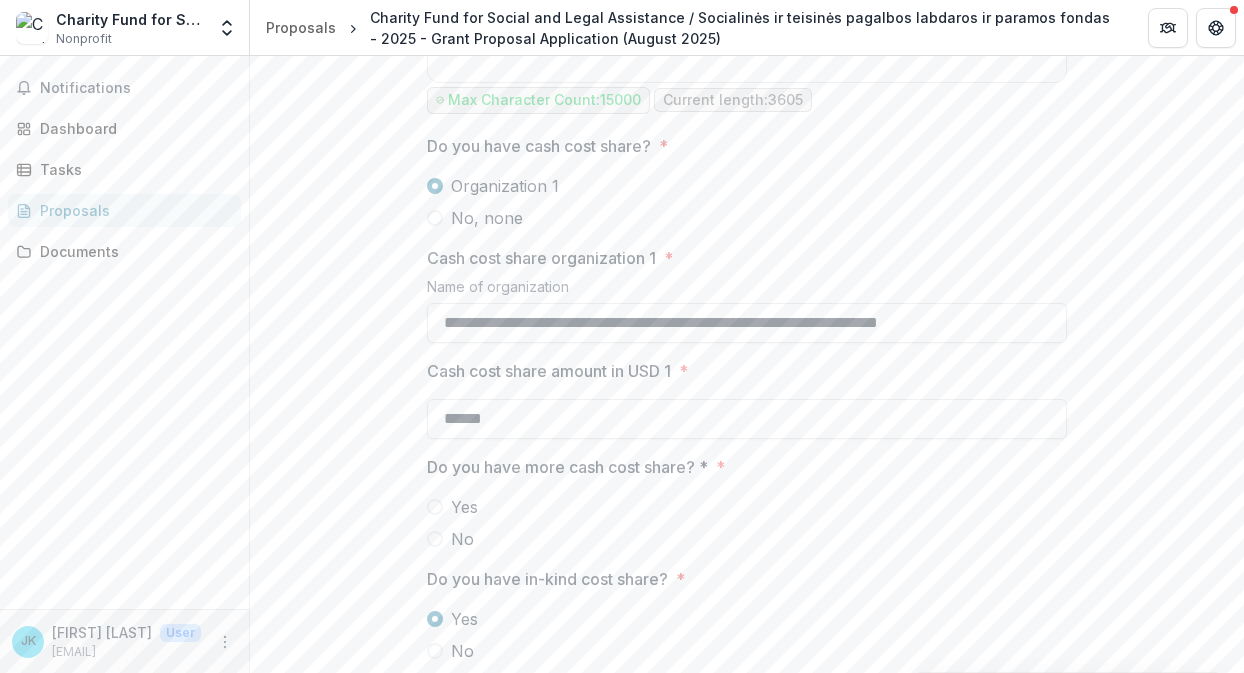 type on "*******" 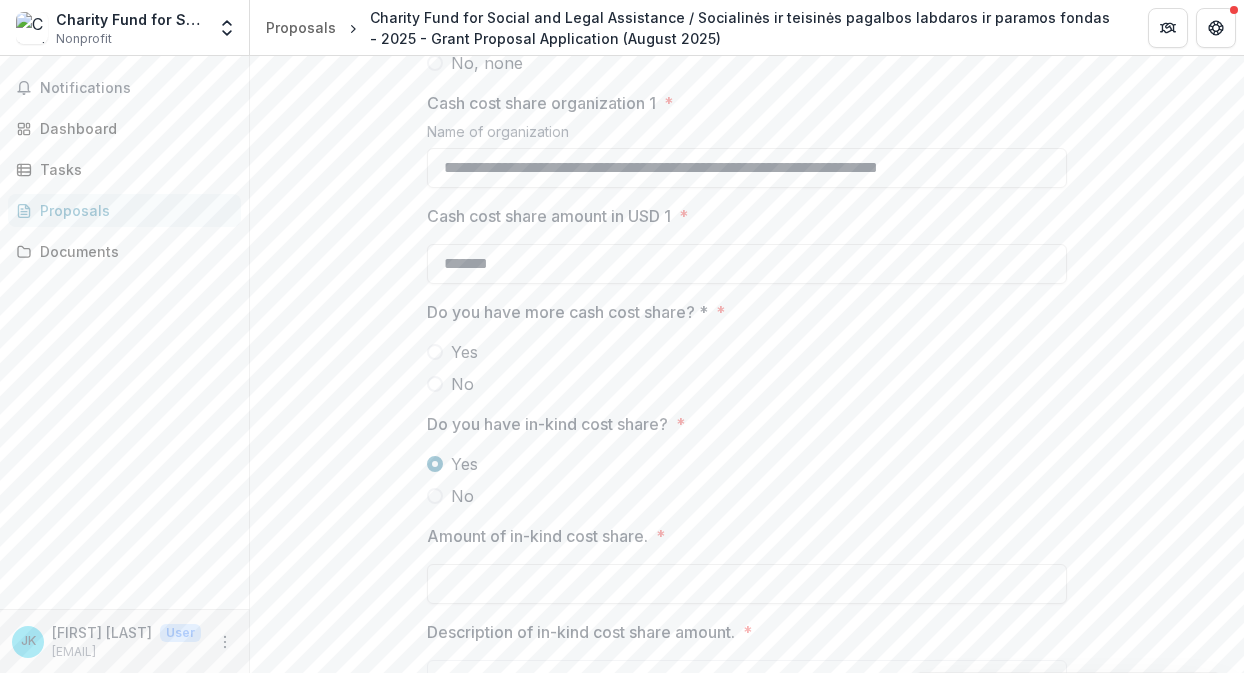 scroll, scrollTop: 3584, scrollLeft: 0, axis: vertical 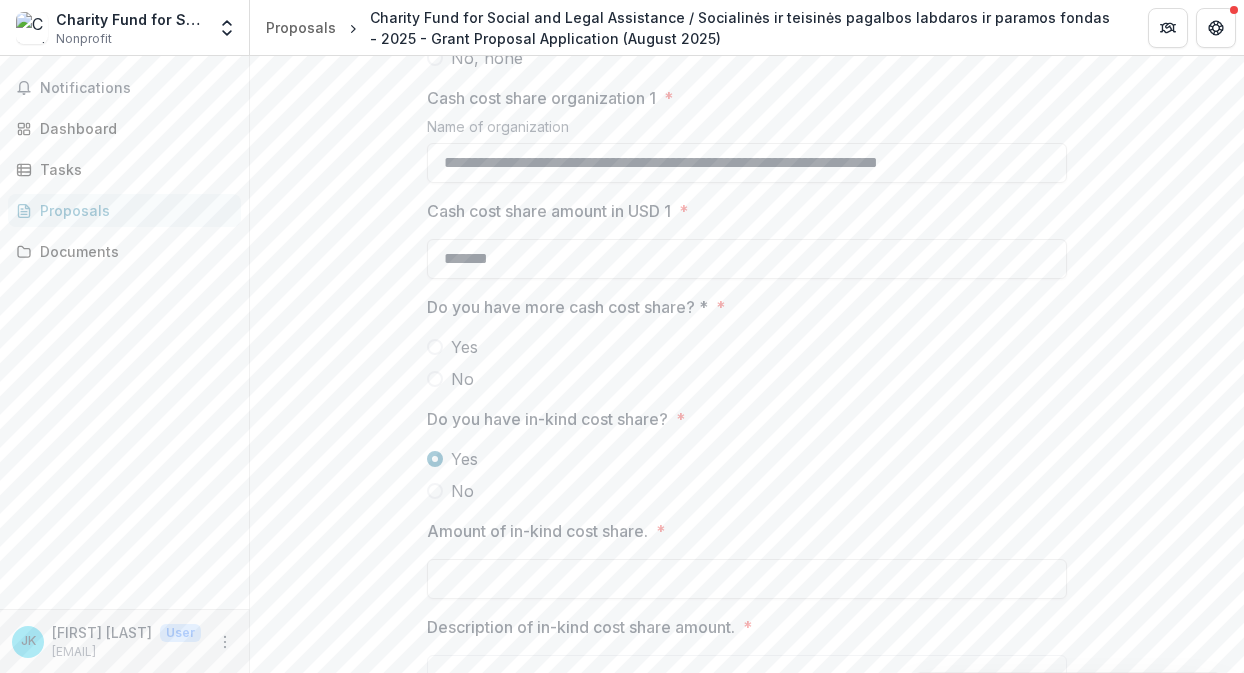 click on "No" at bounding box center [462, 379] 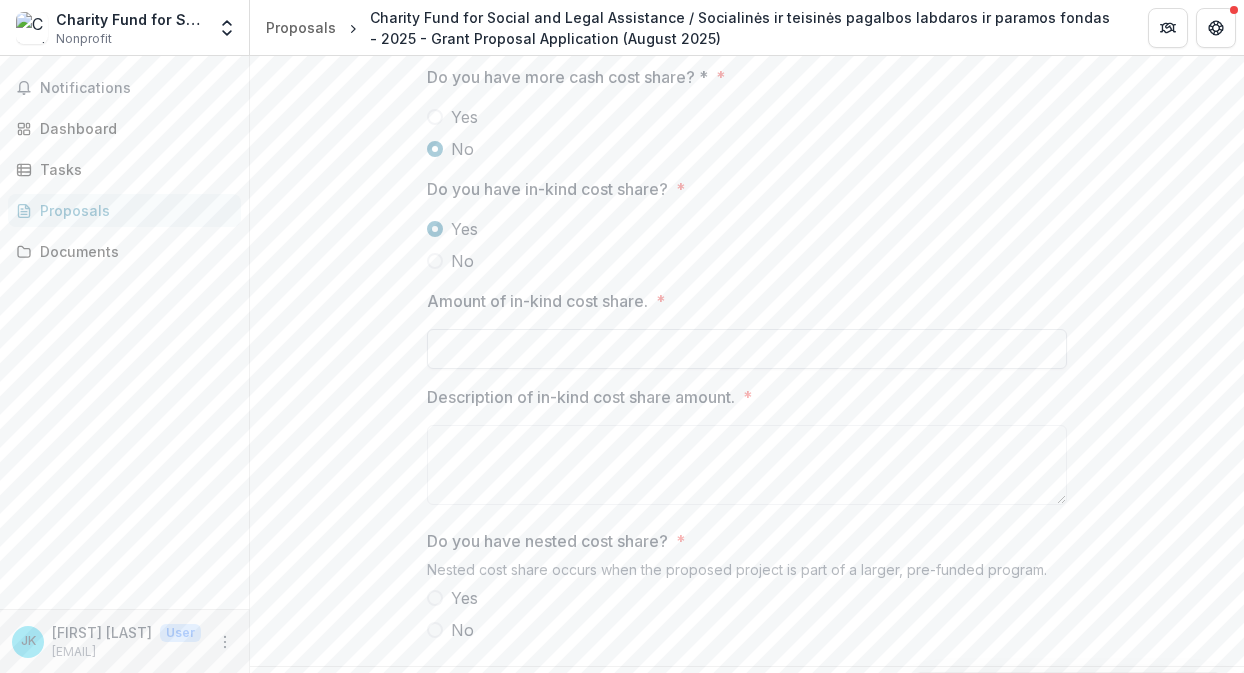 scroll, scrollTop: 3820, scrollLeft: 0, axis: vertical 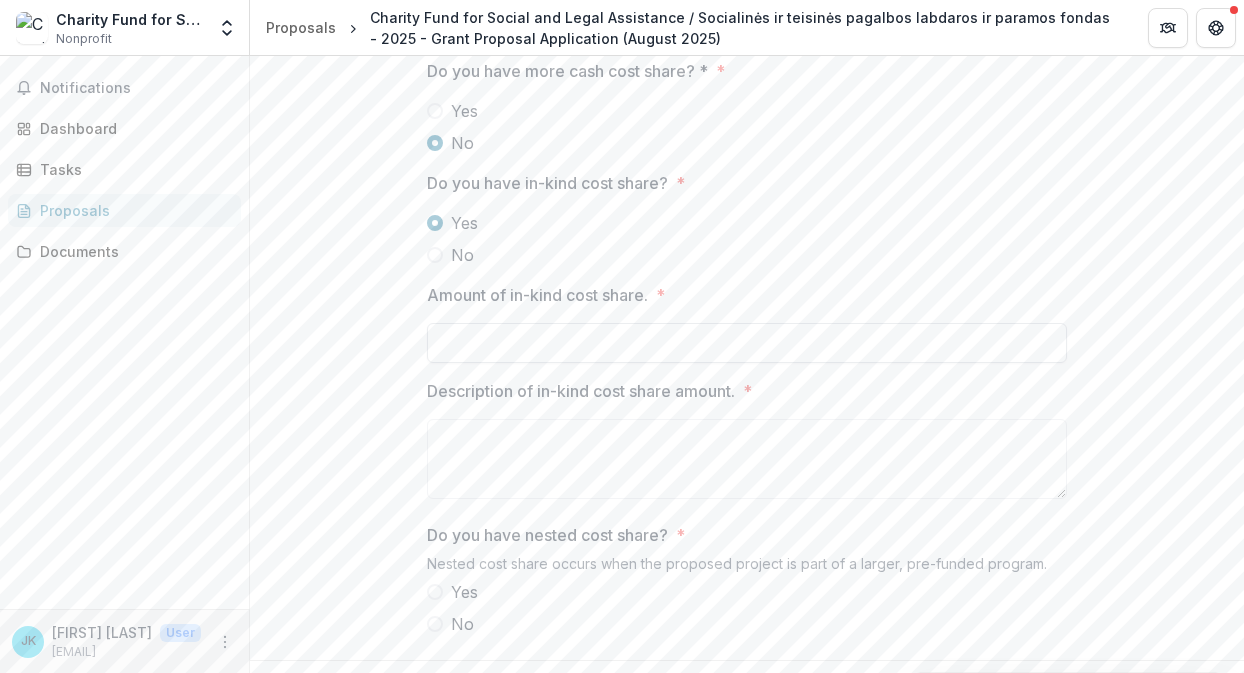 click on "Amount of in-kind cost share. *" at bounding box center (747, 343) 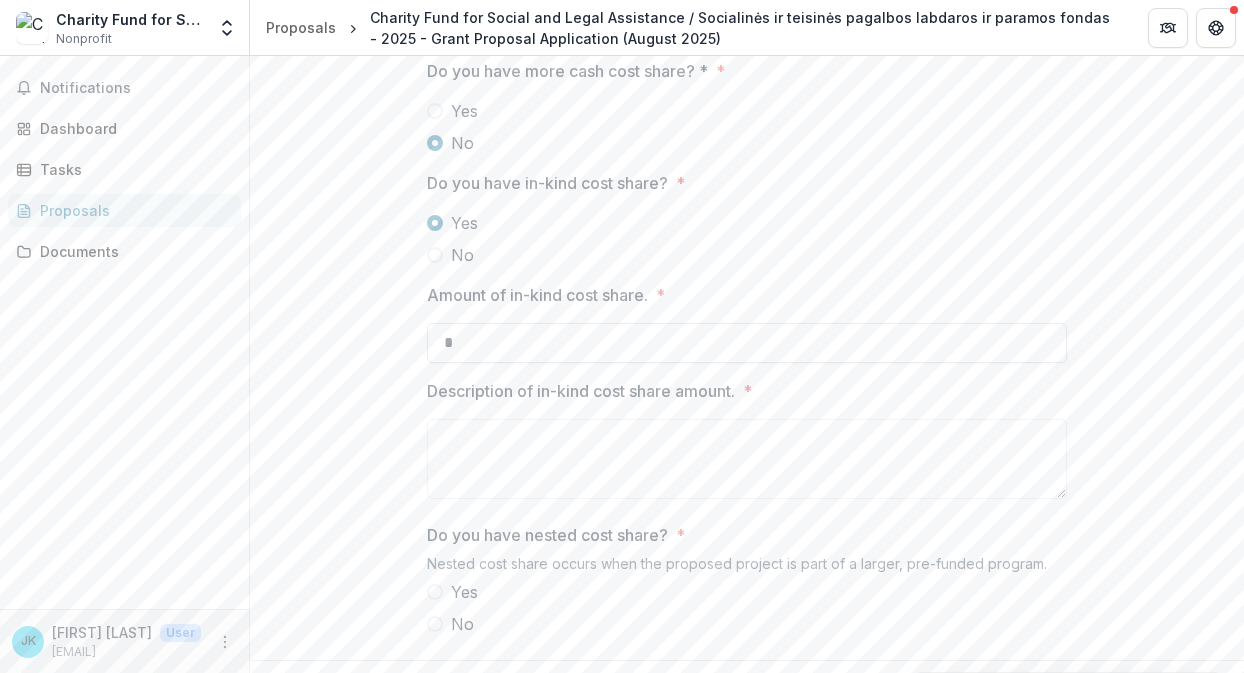type on "*" 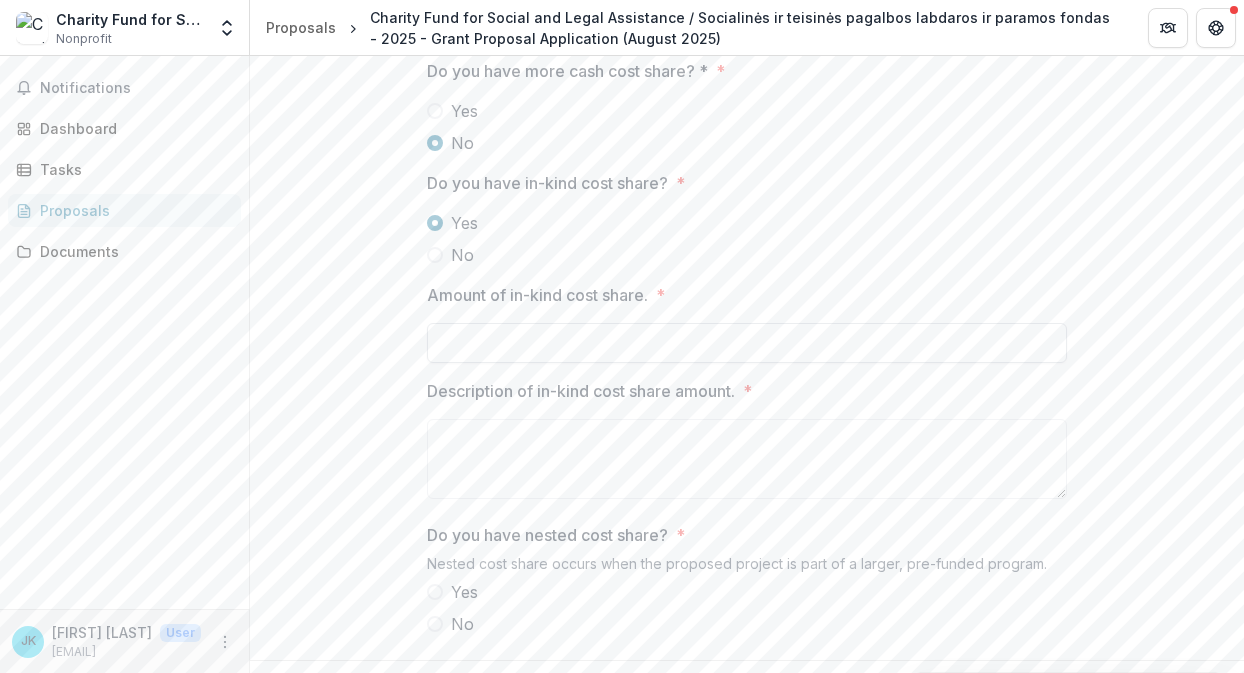 type on "**" 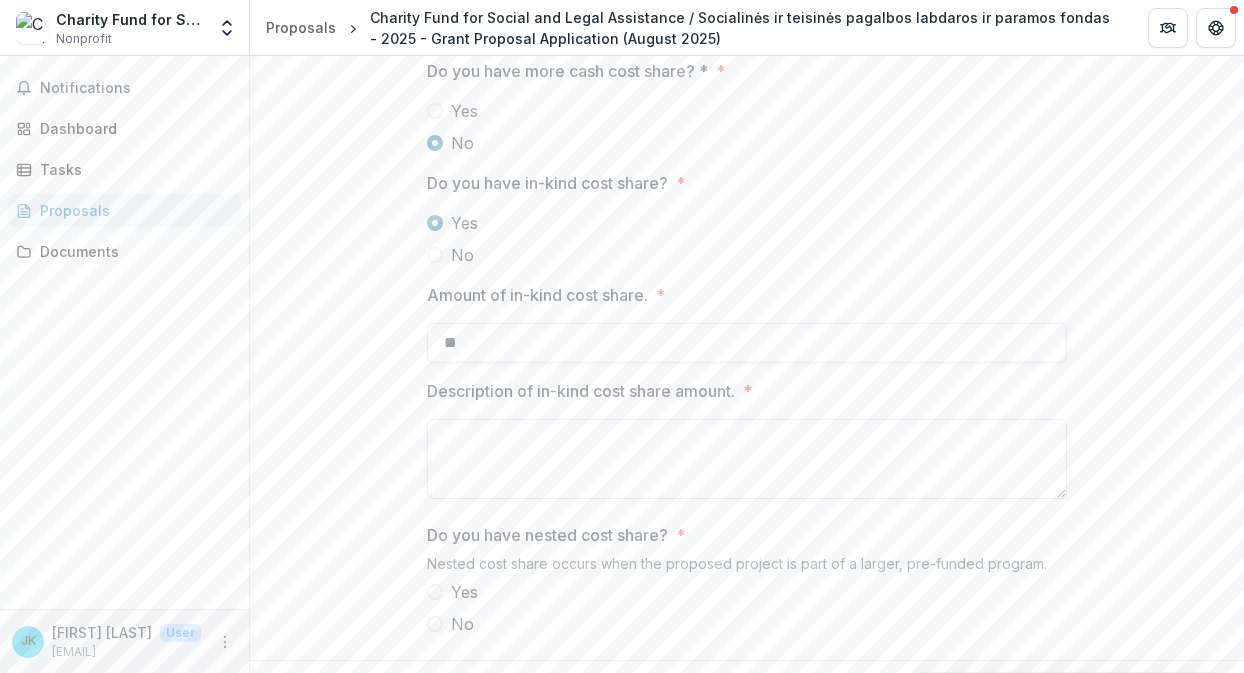 click on "Description of in-kind cost share amount. *" at bounding box center [747, 459] 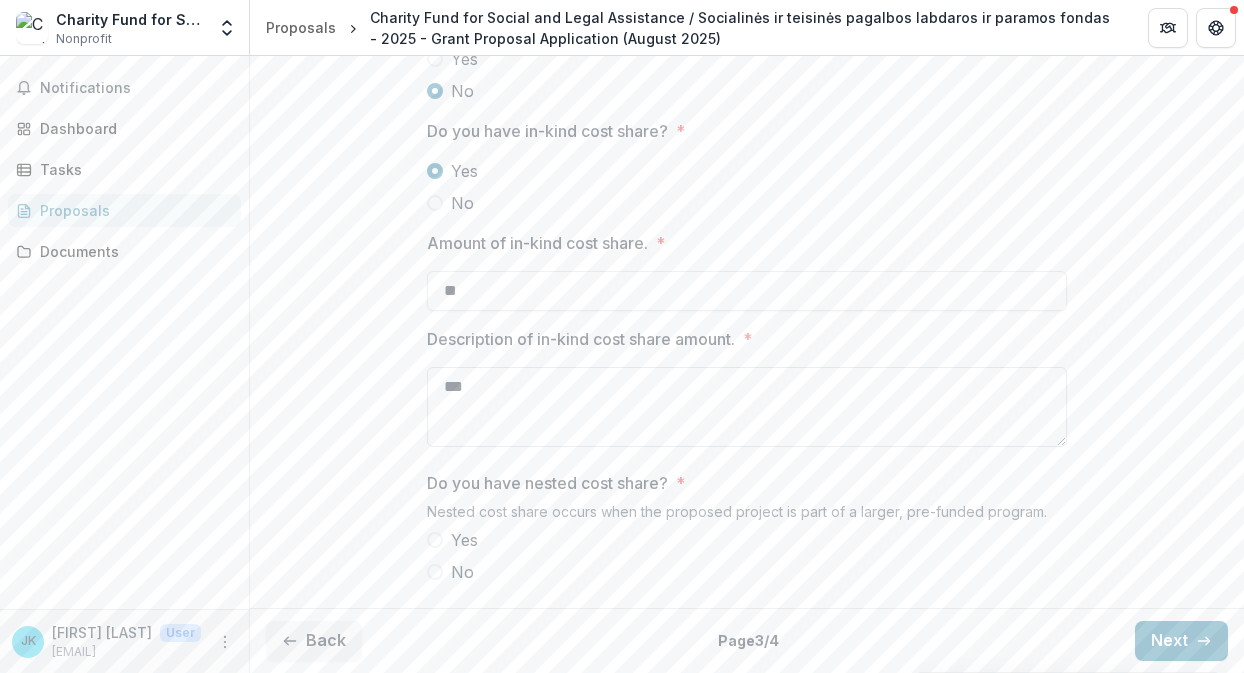 scroll, scrollTop: 3885, scrollLeft: 0, axis: vertical 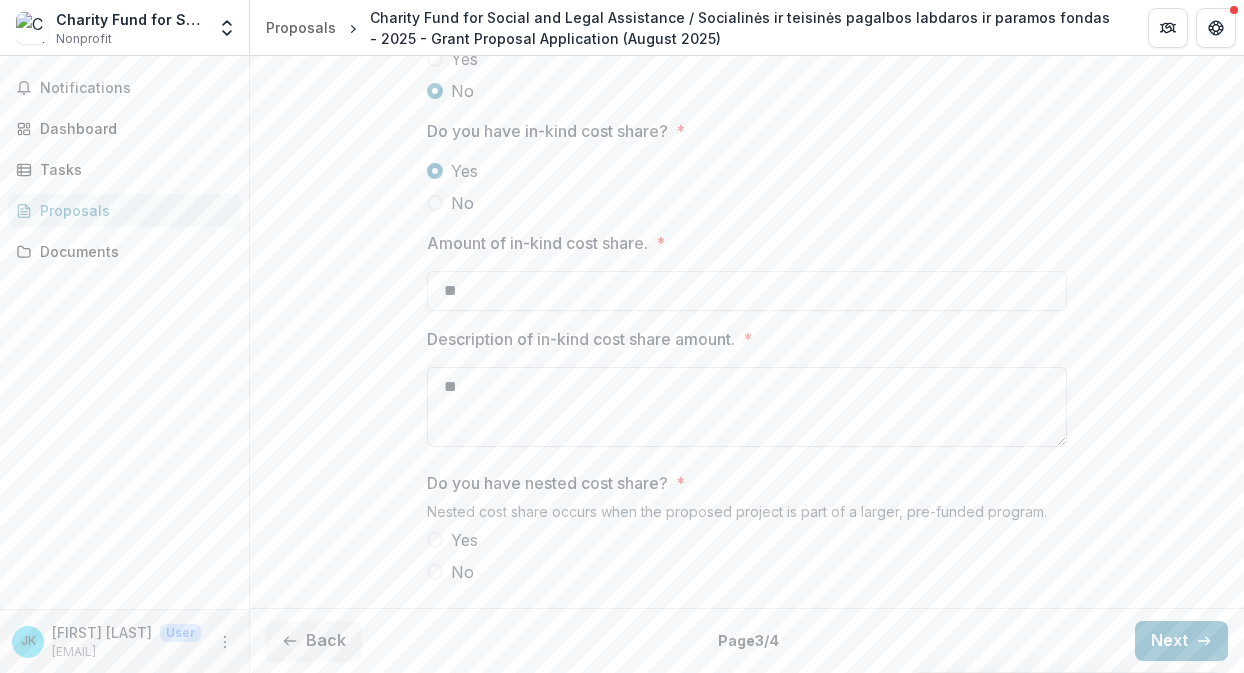 type on "*" 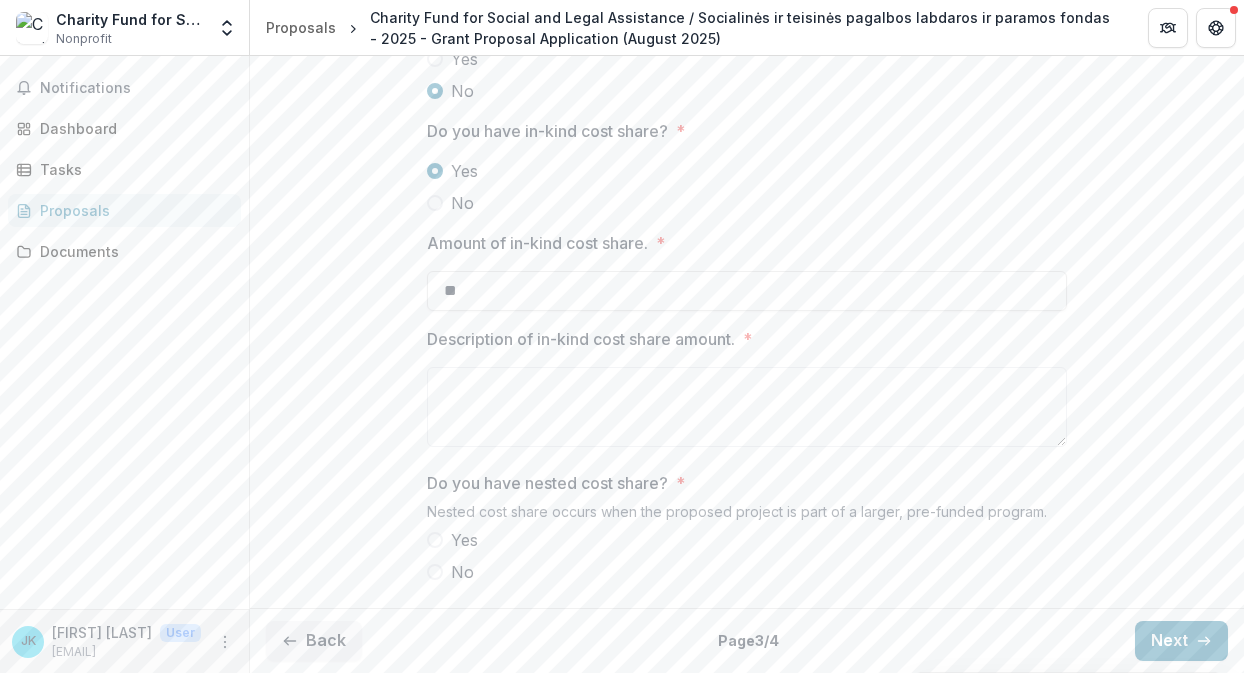 click on "No" at bounding box center (462, 572) 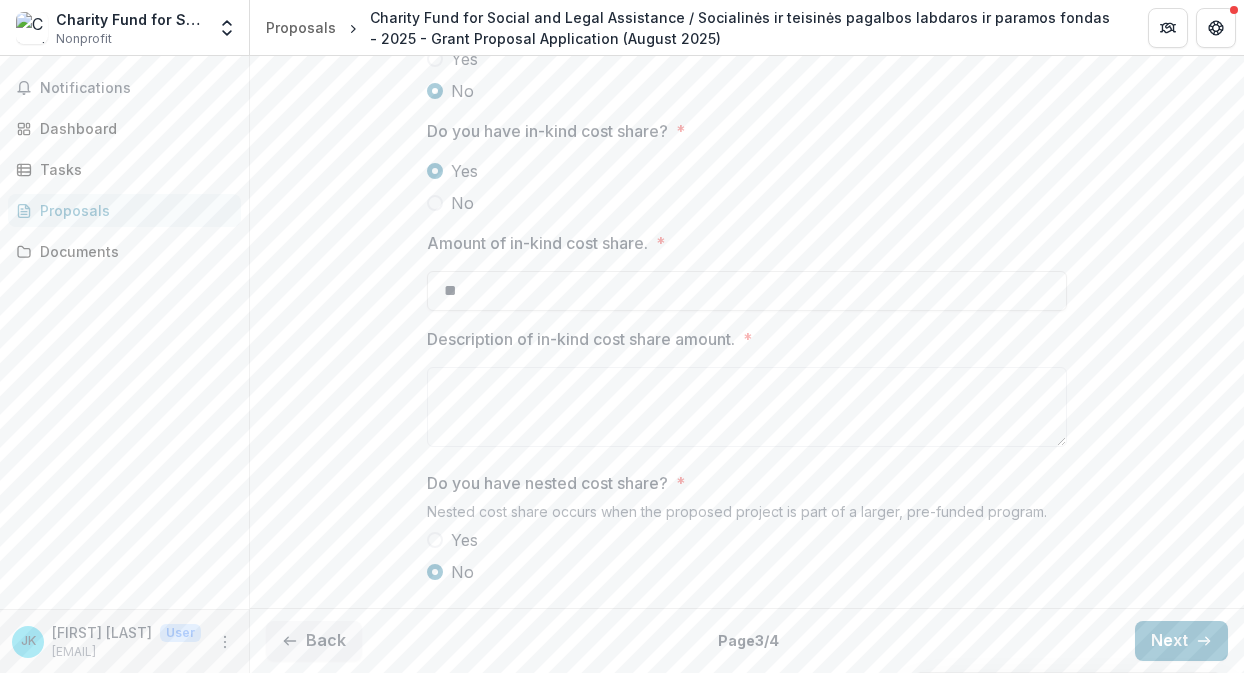click on "Back Page  3  /  4 Next" at bounding box center [747, 640] 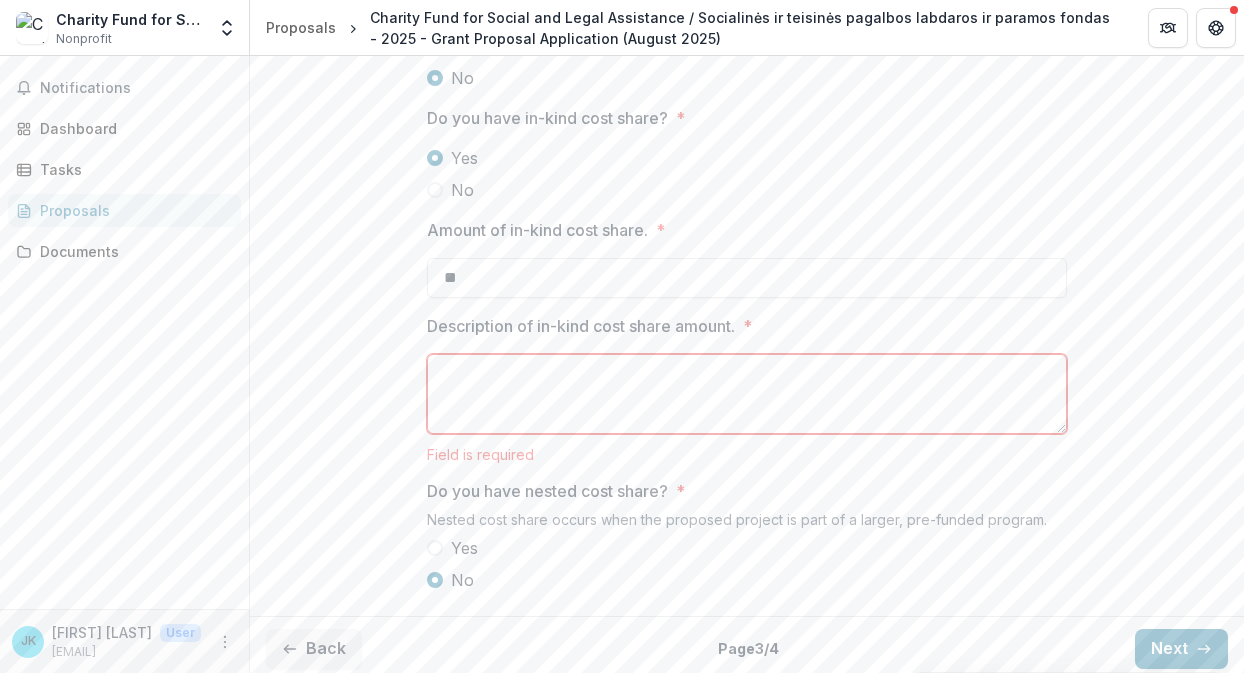 click on "Description of in-kind cost share amount. *" at bounding box center [747, 394] 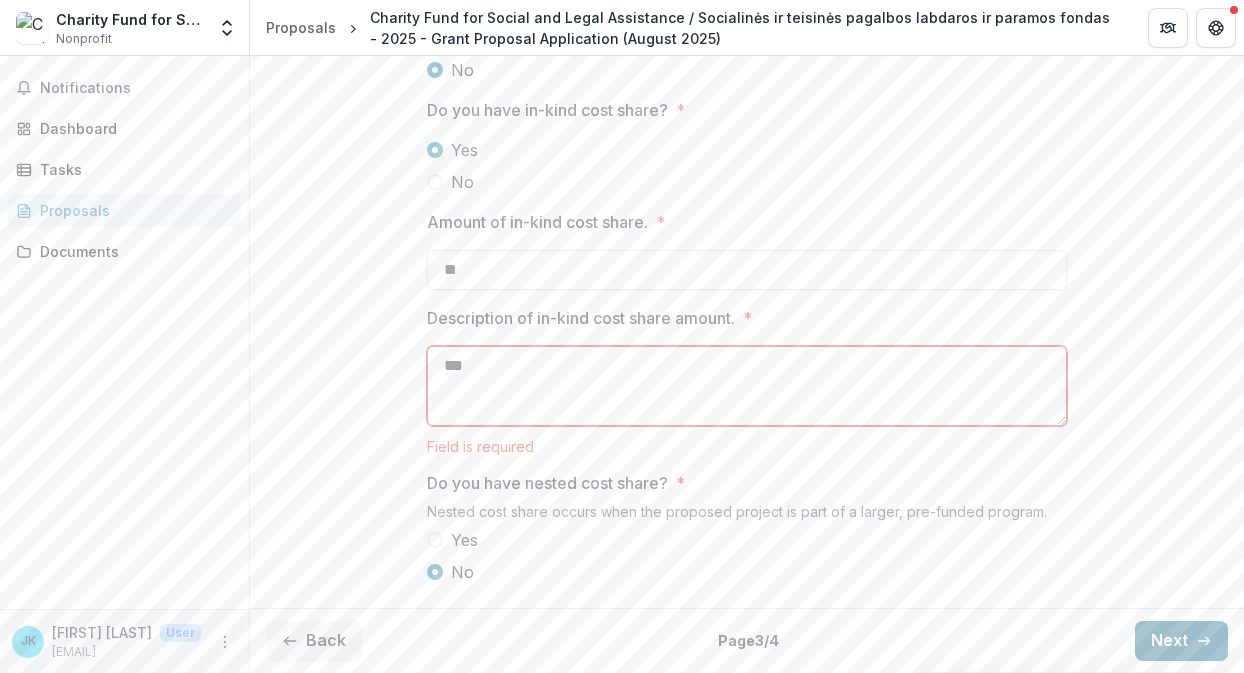 type on "***" 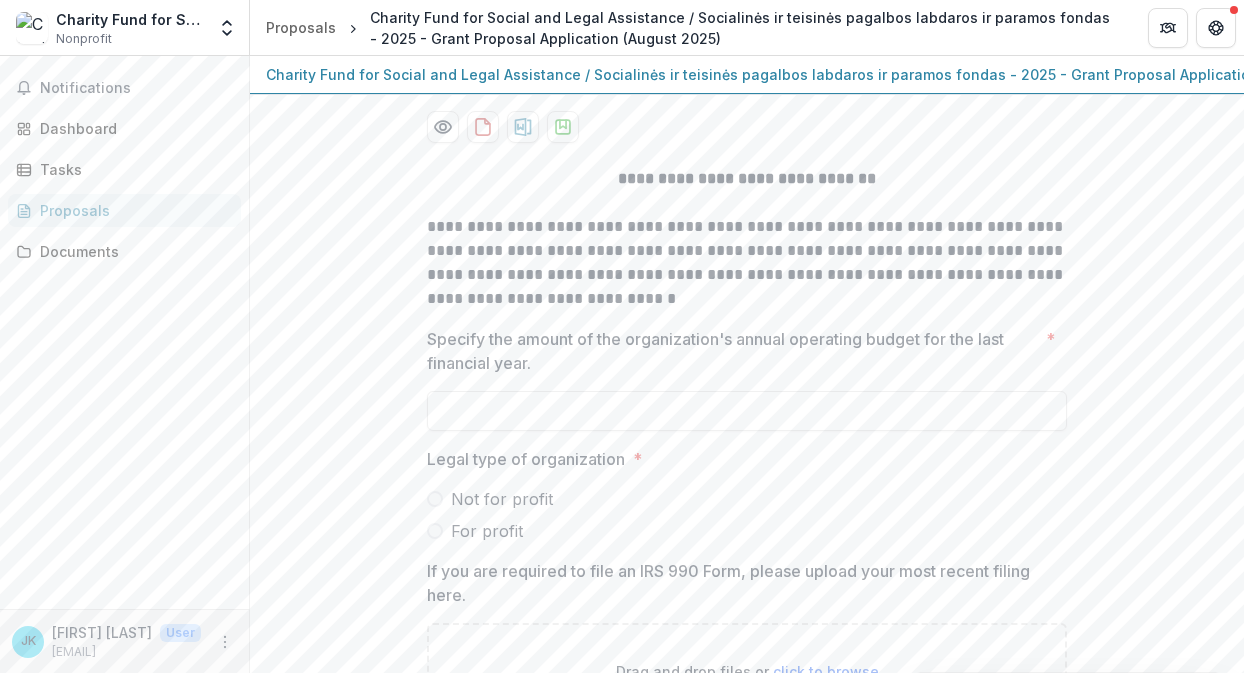 scroll, scrollTop: 258, scrollLeft: 0, axis: vertical 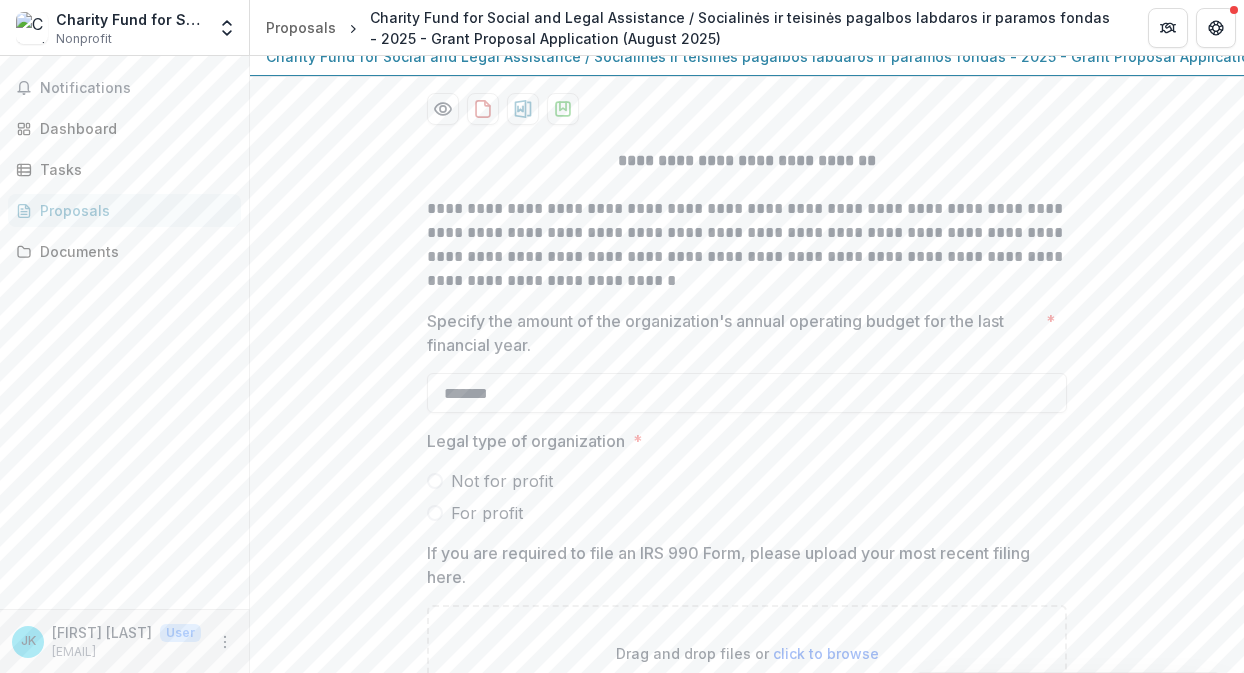 type on "********" 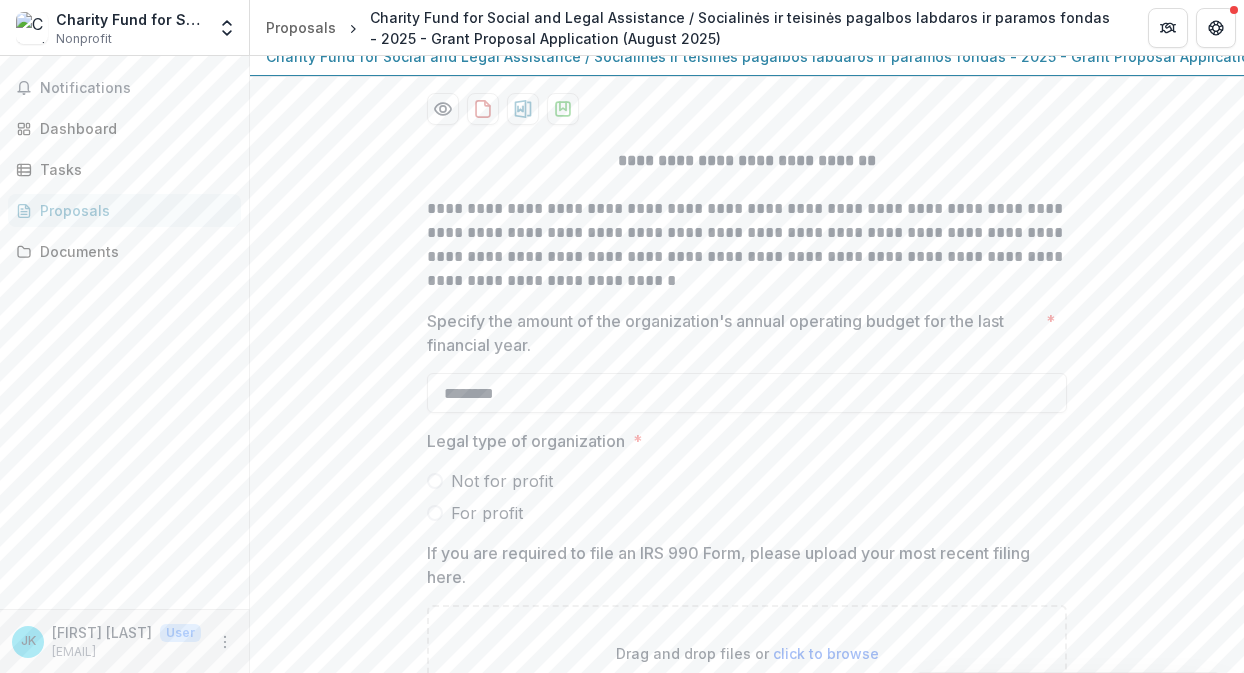click on "For profit" at bounding box center (487, 513) 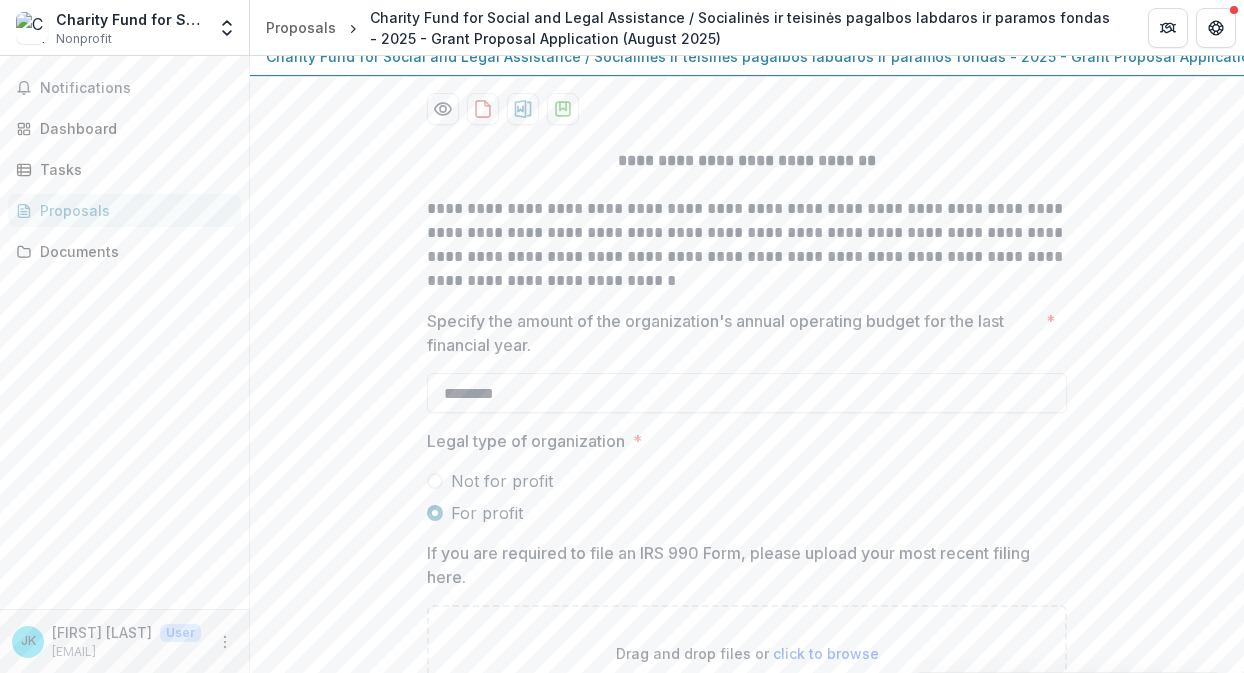 click on "Not for profit" at bounding box center (502, 481) 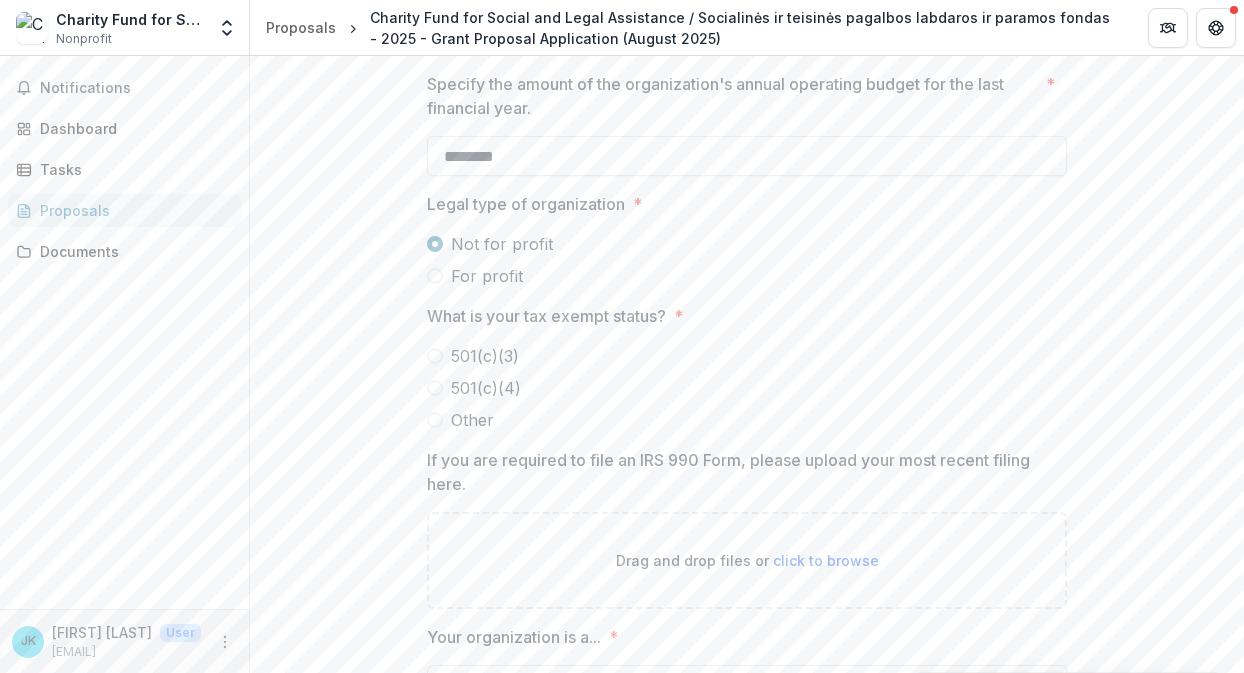 scroll, scrollTop: 512, scrollLeft: 0, axis: vertical 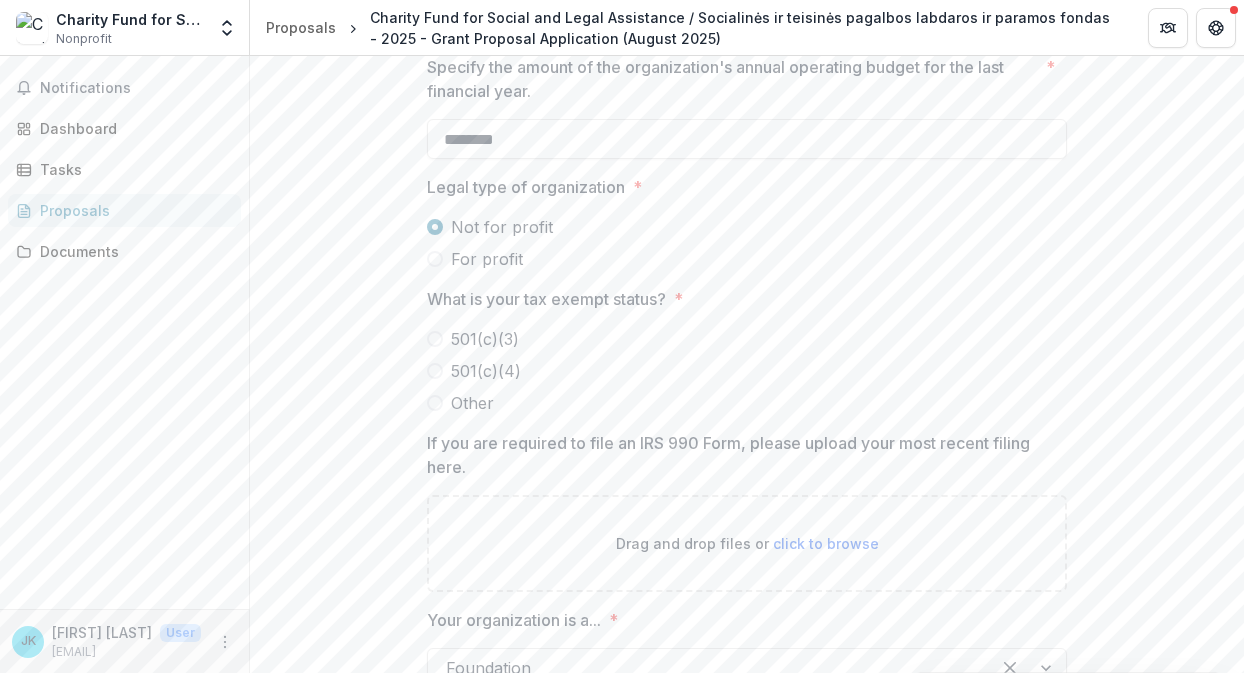 click on "Other" at bounding box center [472, 403] 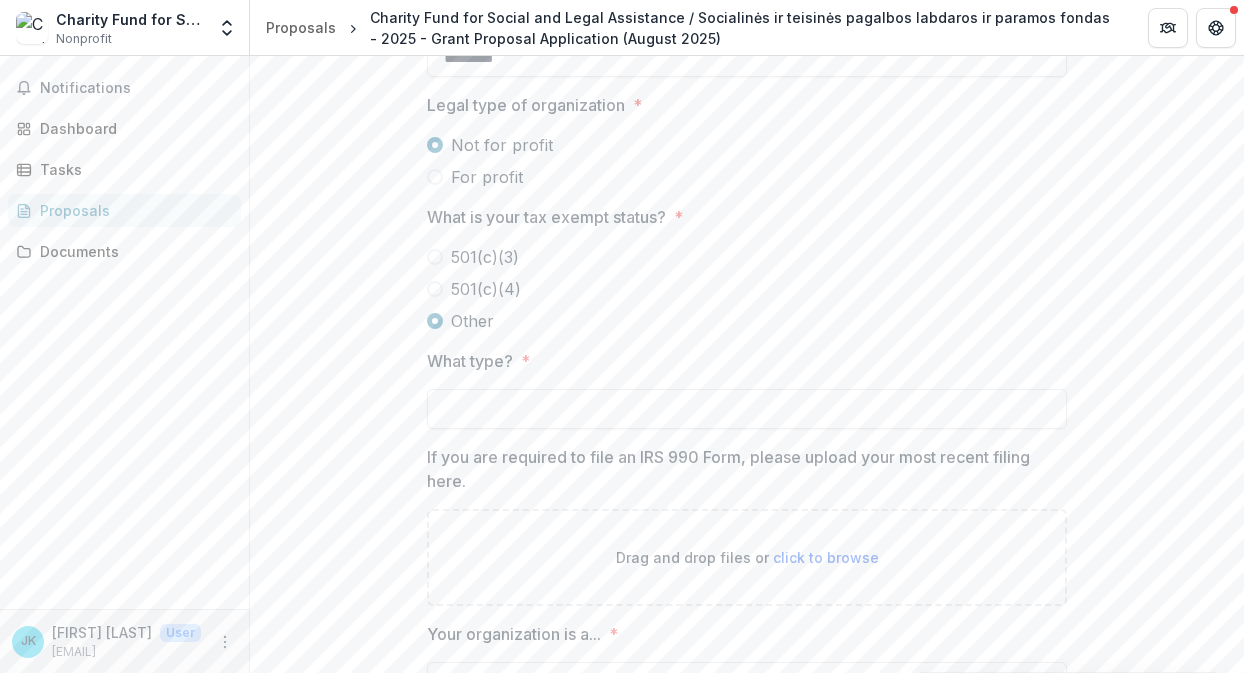 scroll, scrollTop: 621, scrollLeft: 0, axis: vertical 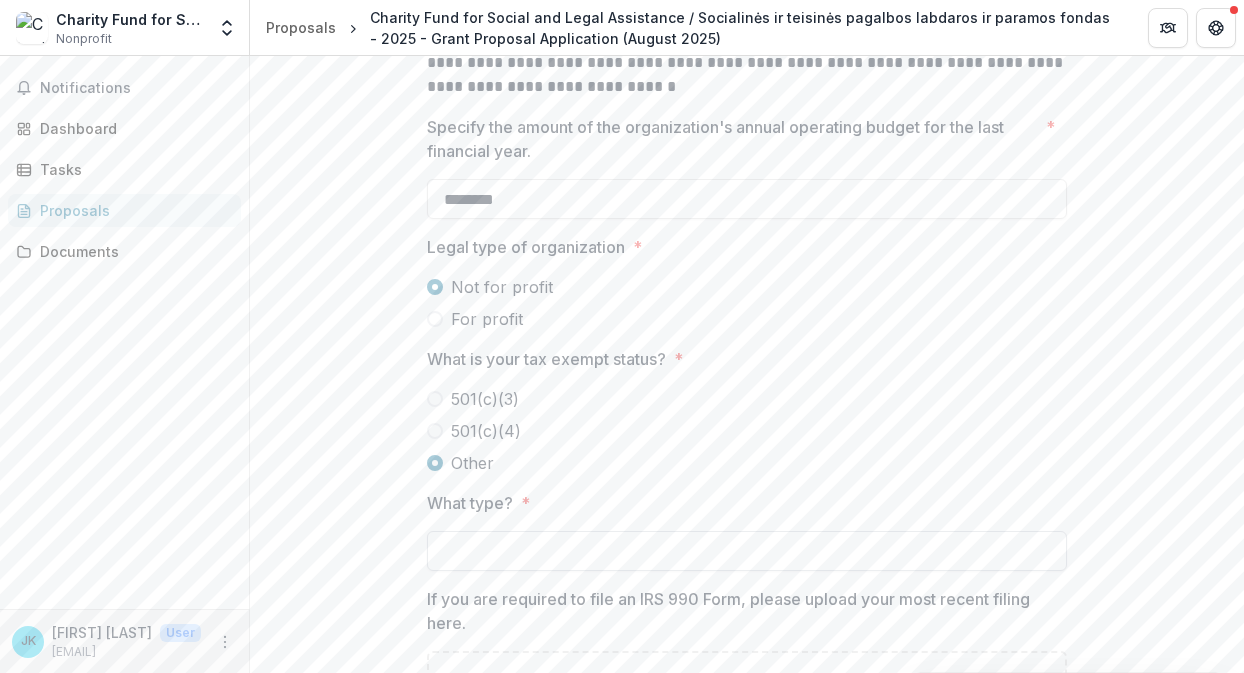 click on "What type? *" at bounding box center (747, 551) 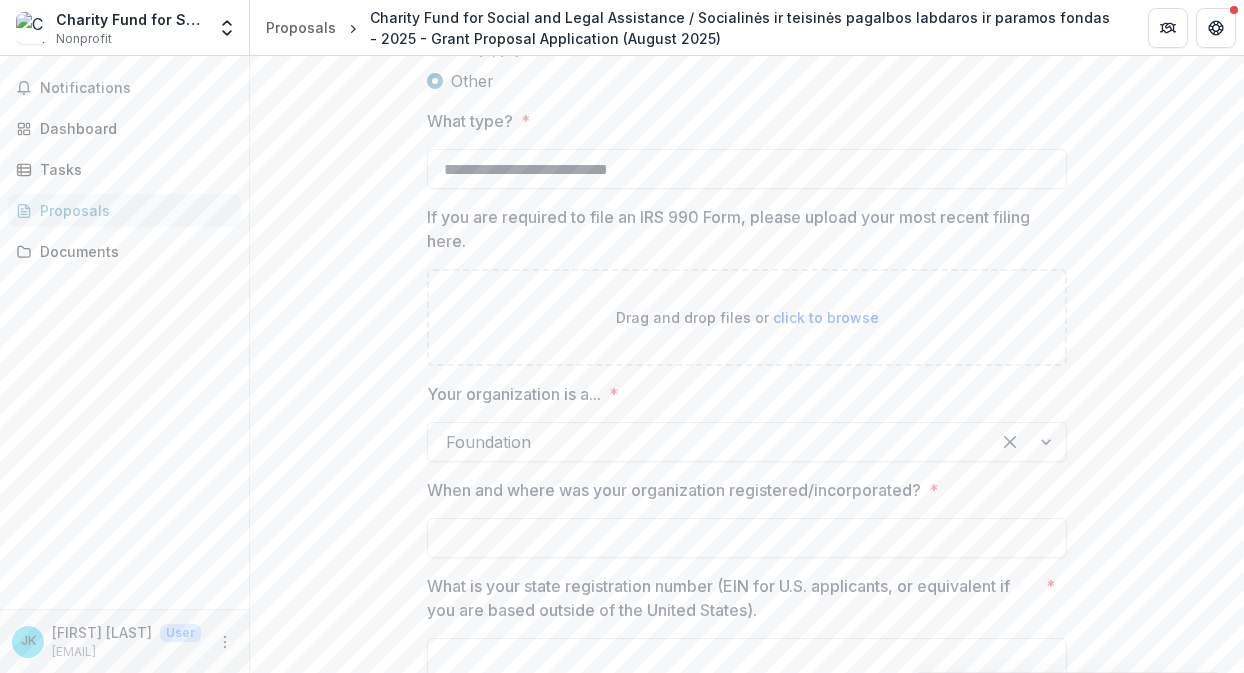 scroll, scrollTop: 839, scrollLeft: 0, axis: vertical 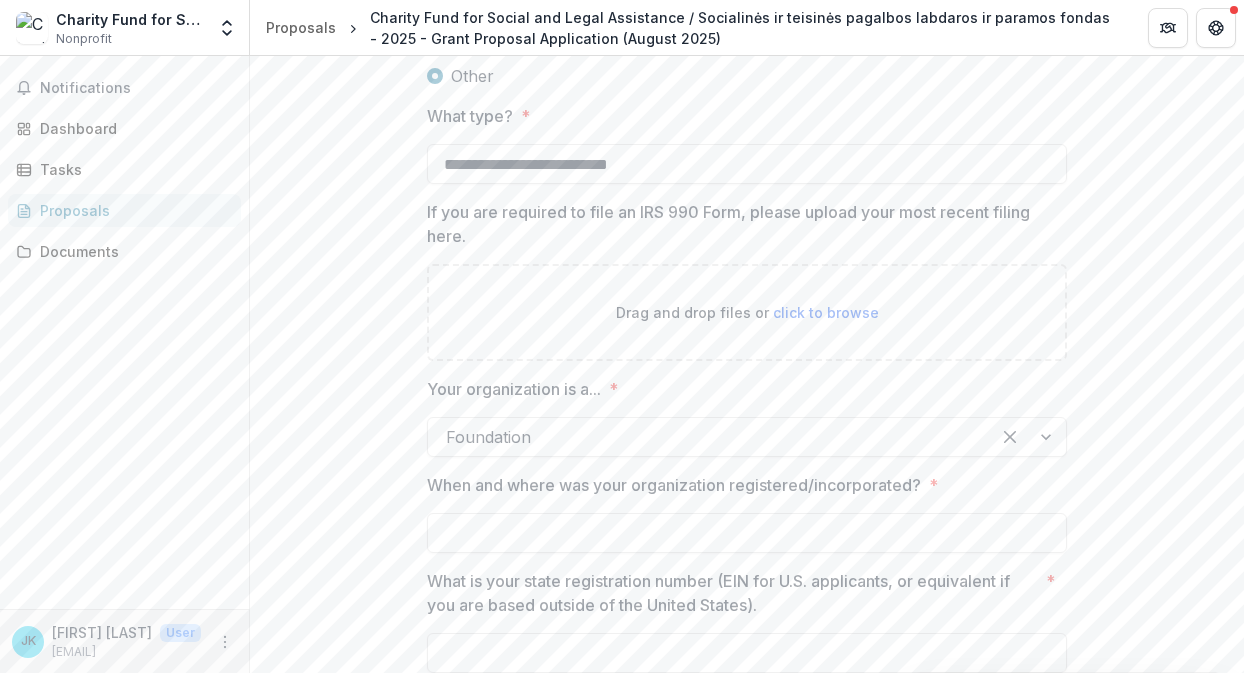 type on "**********" 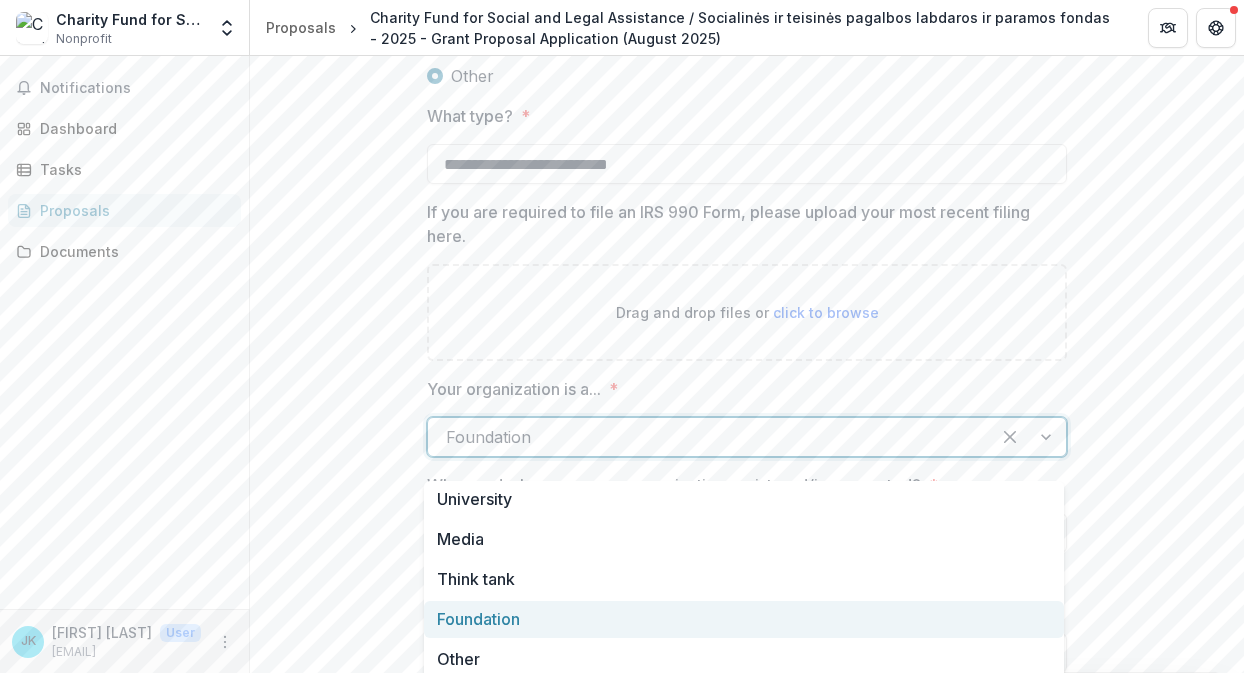 click on "Foundation" at bounding box center (744, 619) 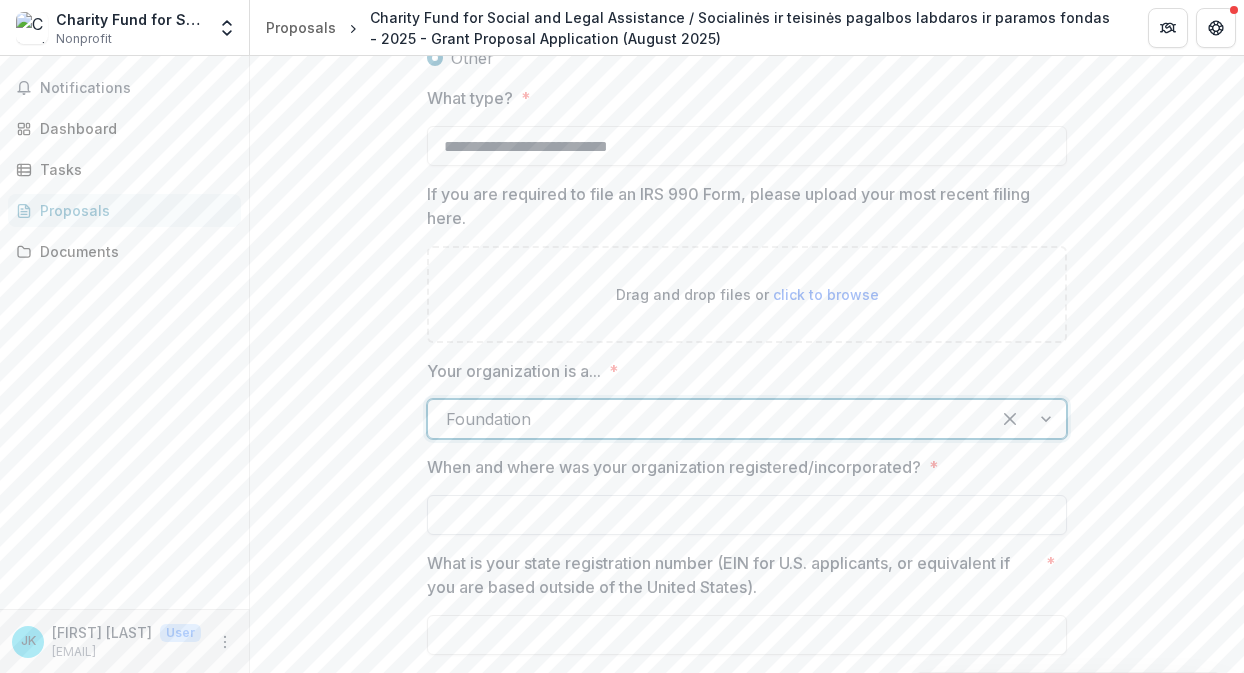 scroll, scrollTop: 859, scrollLeft: 0, axis: vertical 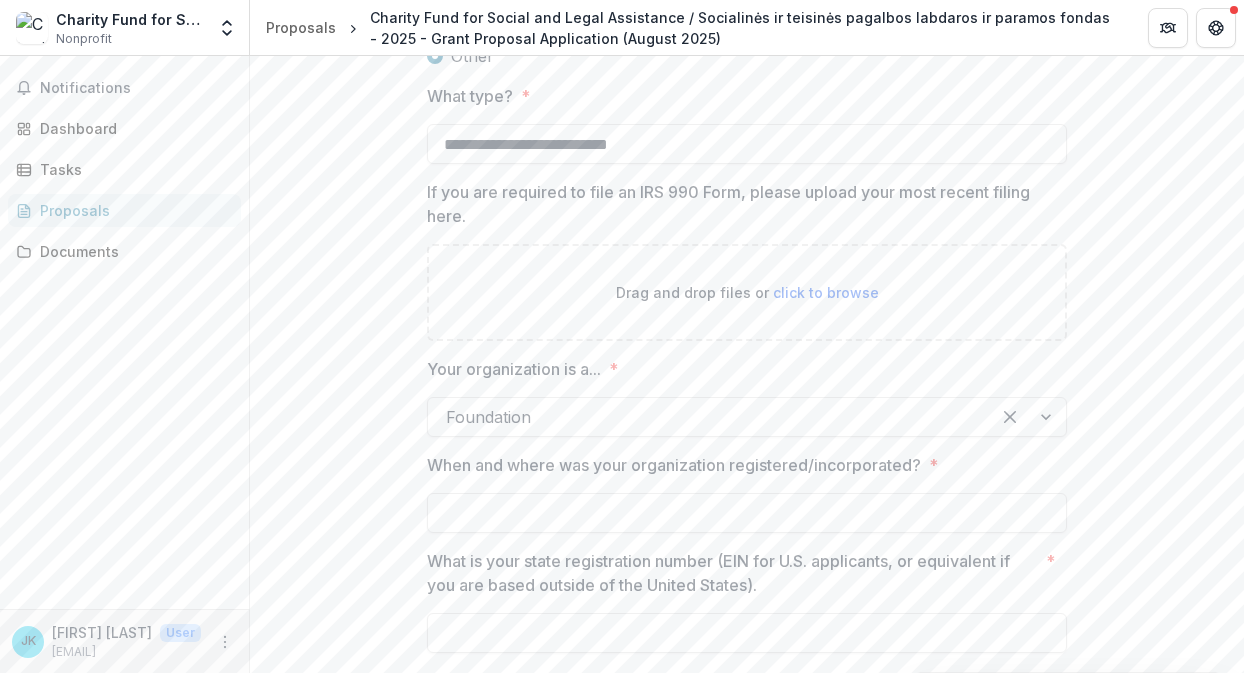 paste on "**********" 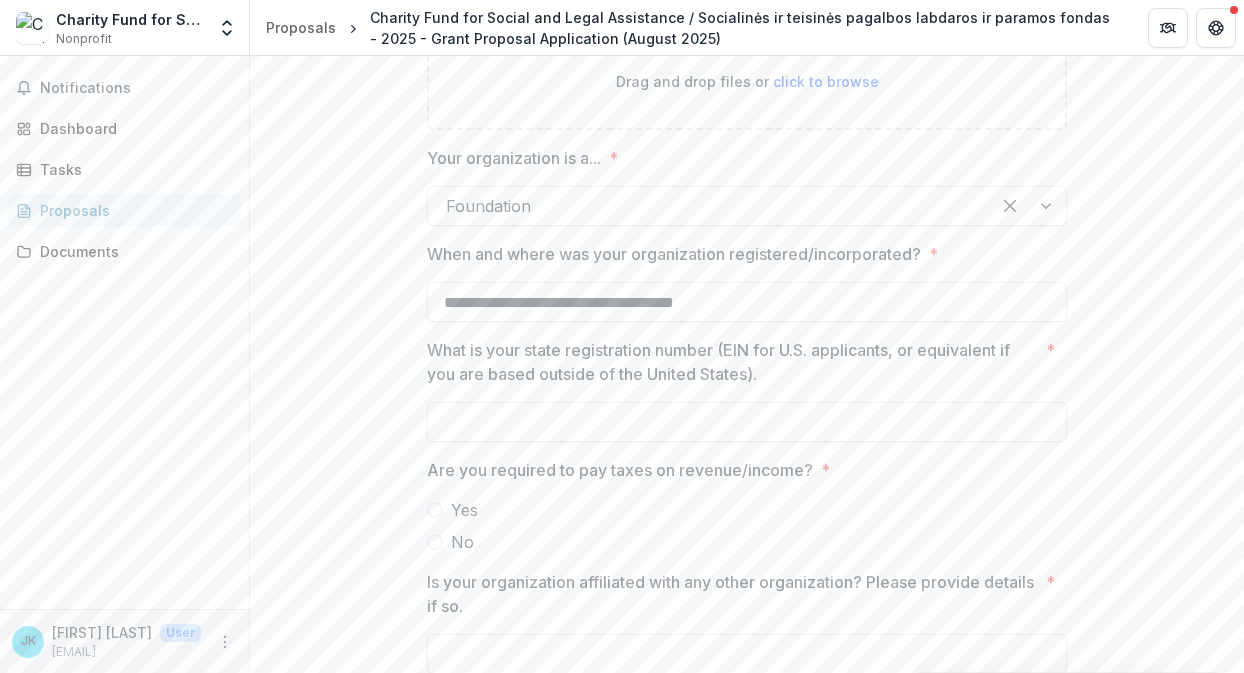scroll, scrollTop: 1107, scrollLeft: 0, axis: vertical 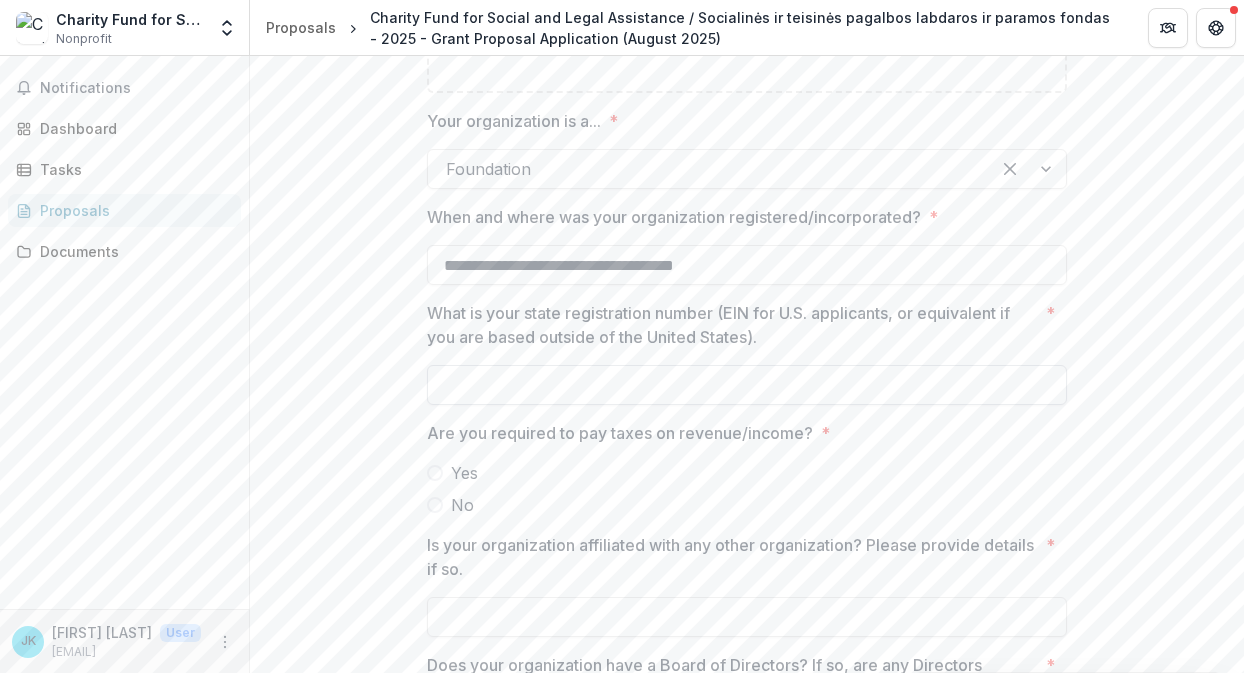 type on "**********" 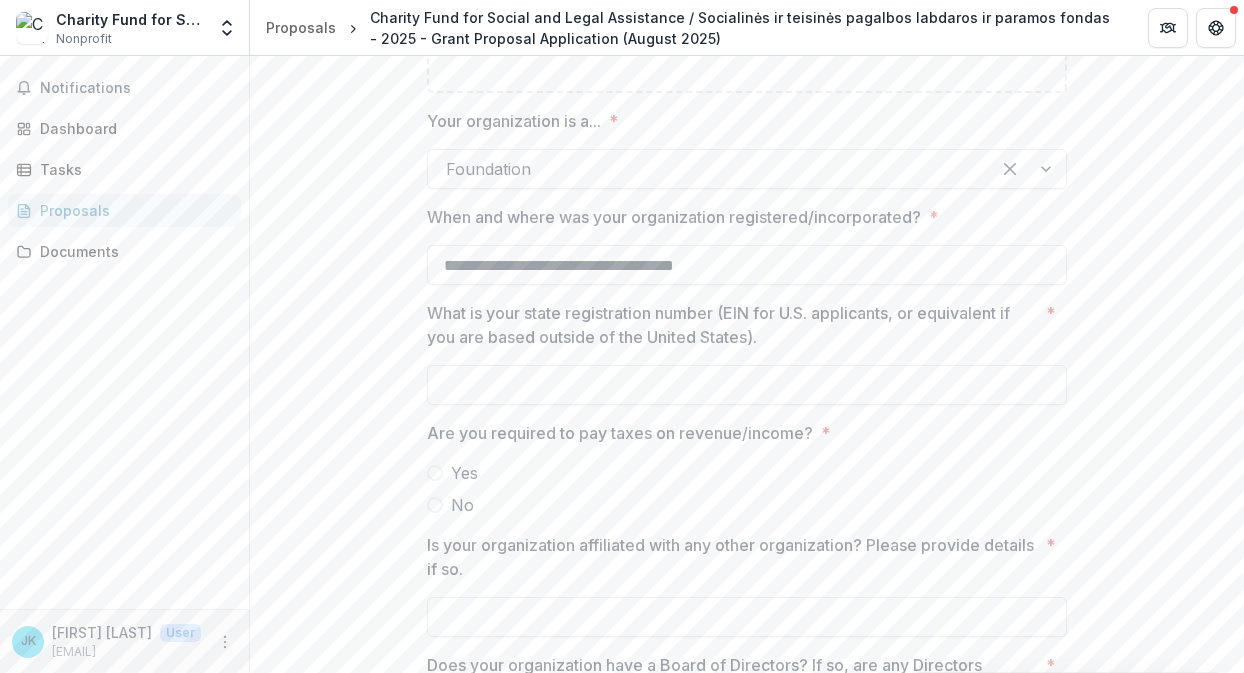 paste on "*********" 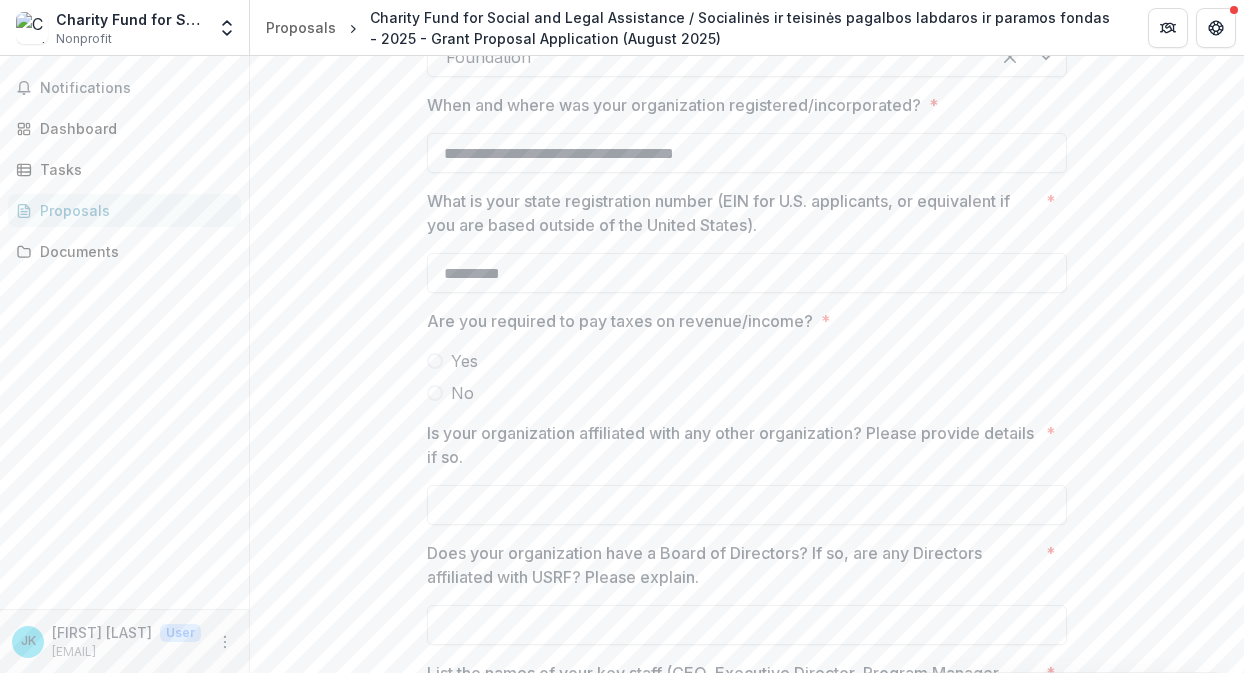 click on "No" at bounding box center [462, 393] 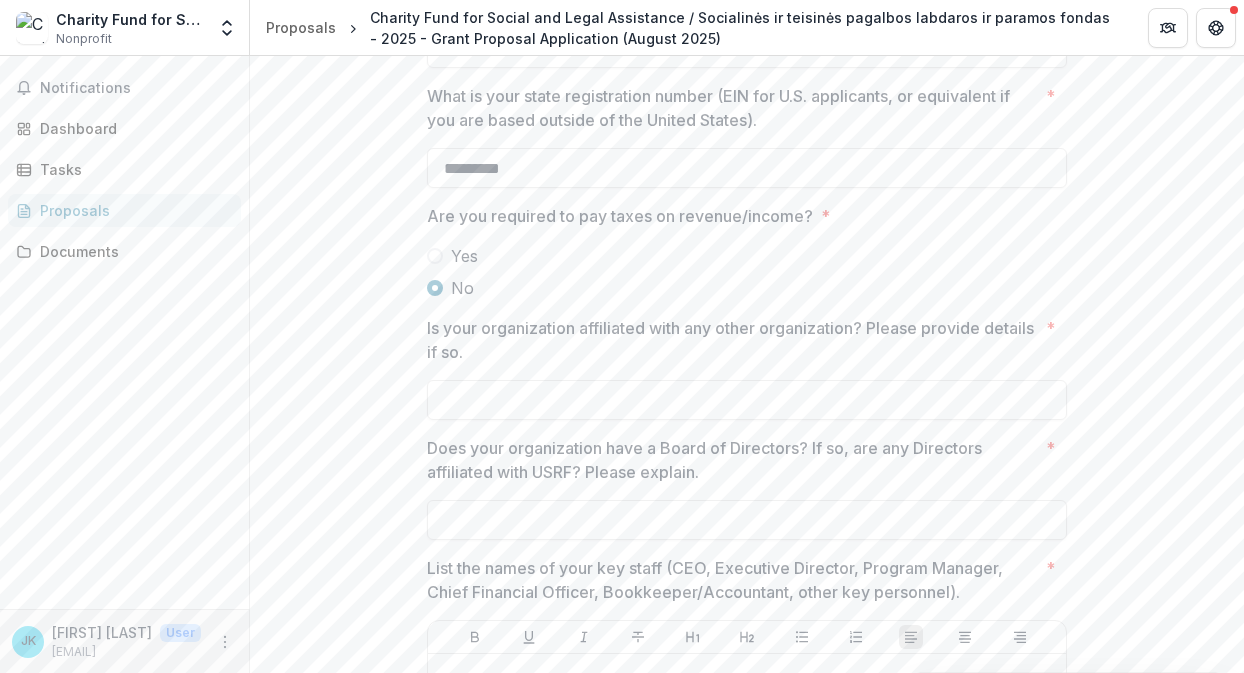 scroll, scrollTop: 1331, scrollLeft: 0, axis: vertical 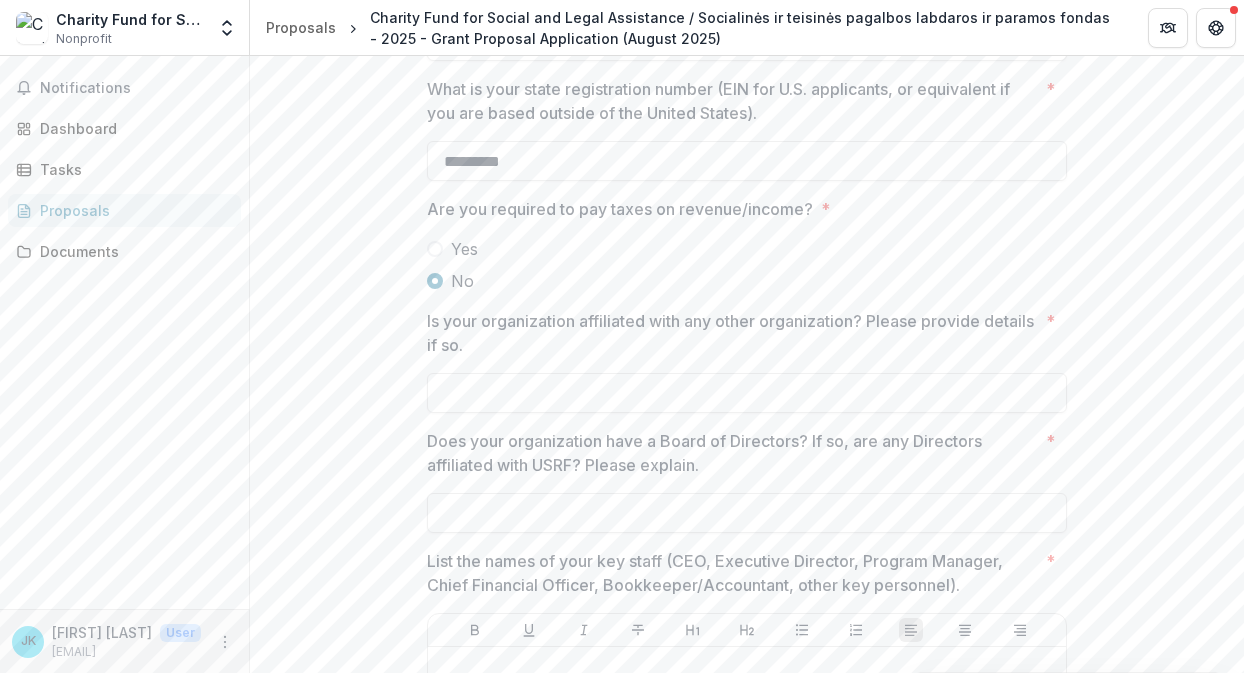 type on "*********" 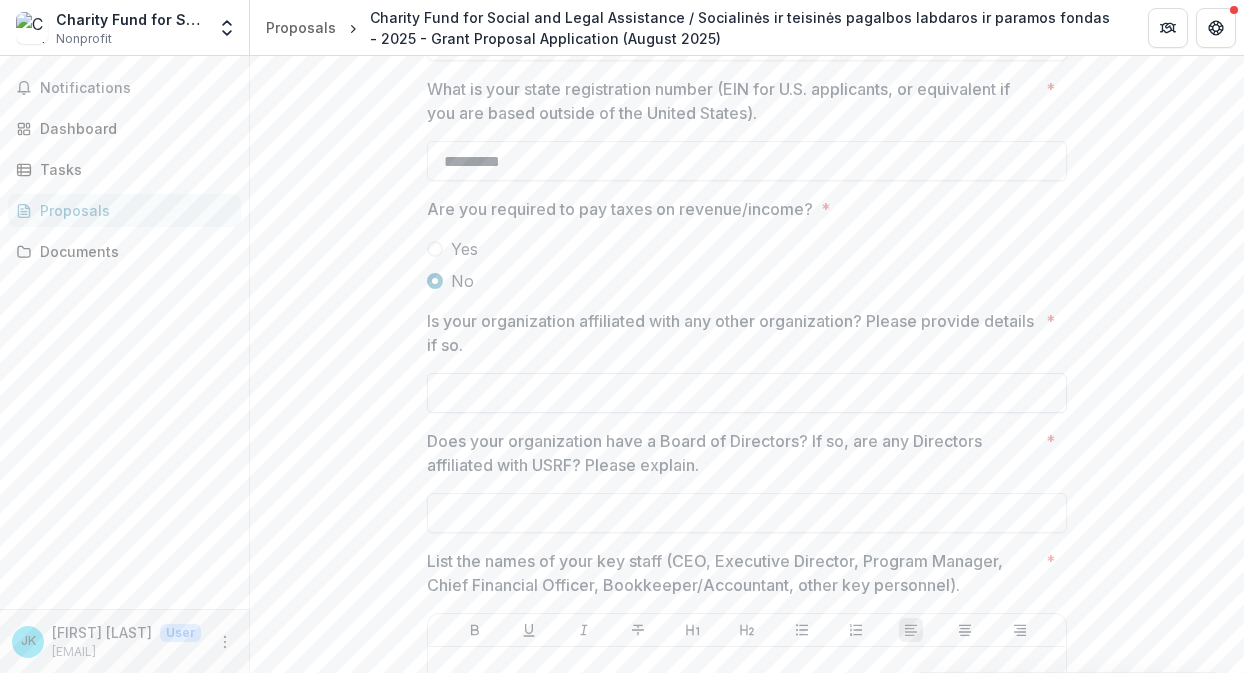 paste on "**********" 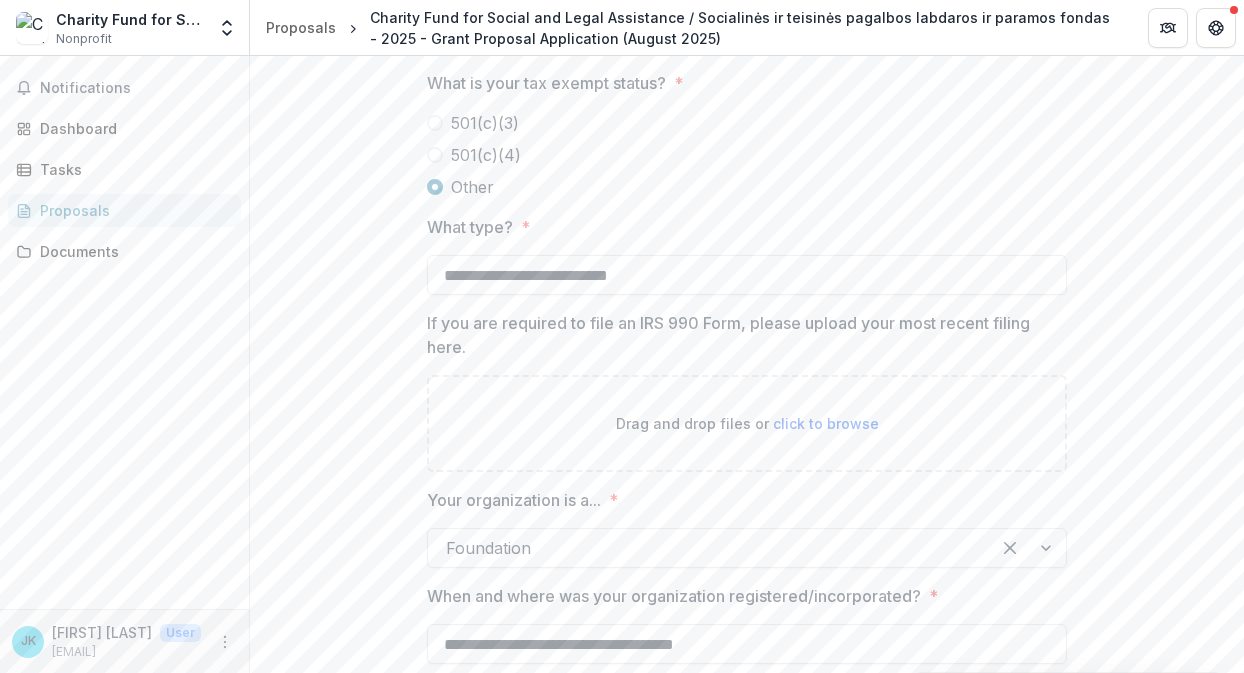 scroll, scrollTop: 745, scrollLeft: 0, axis: vertical 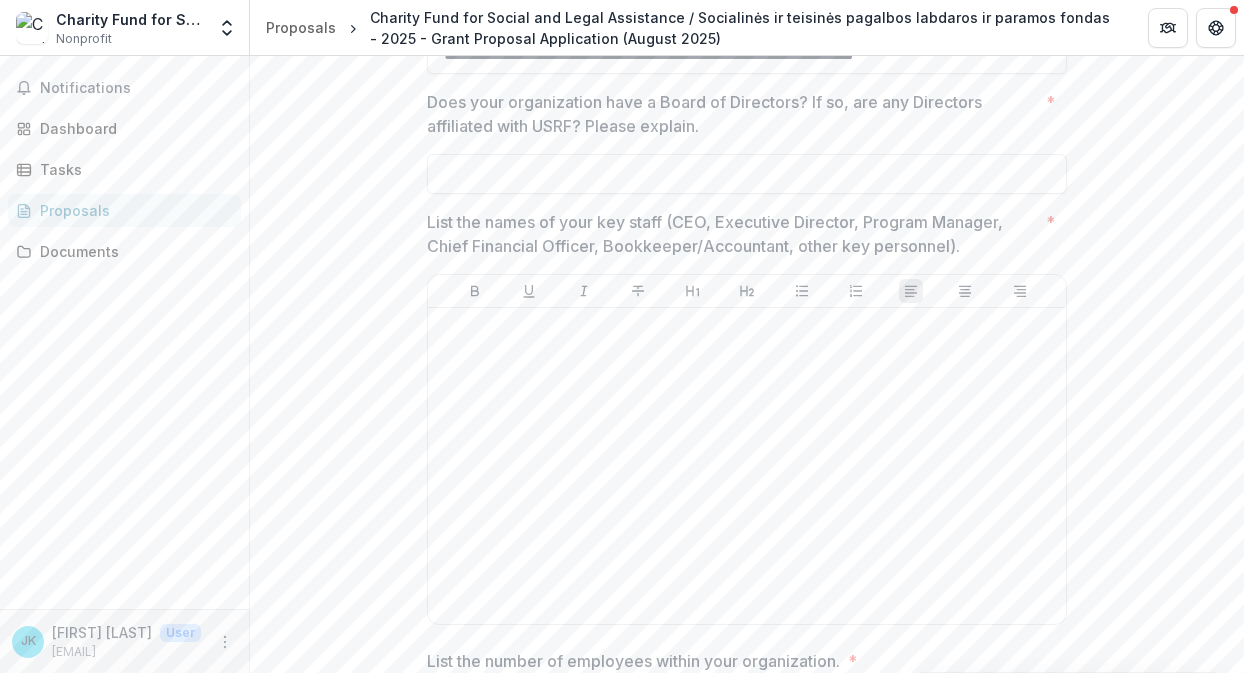 type on "**********" 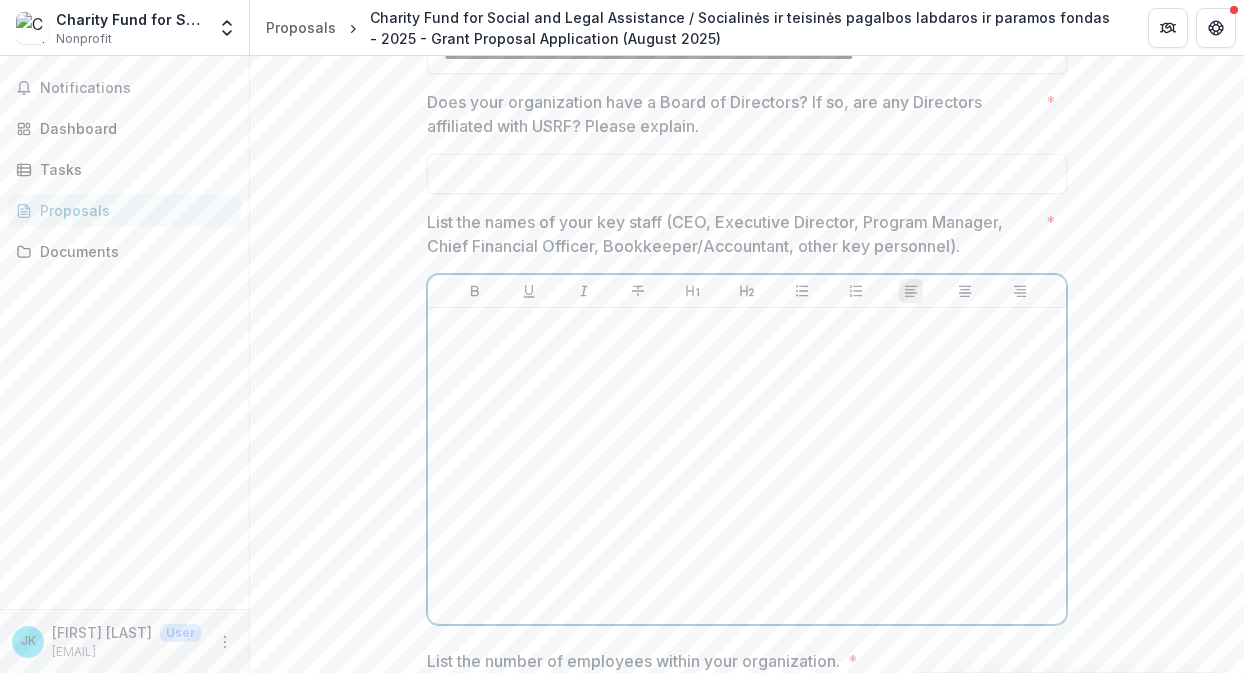 click at bounding box center [747, 327] 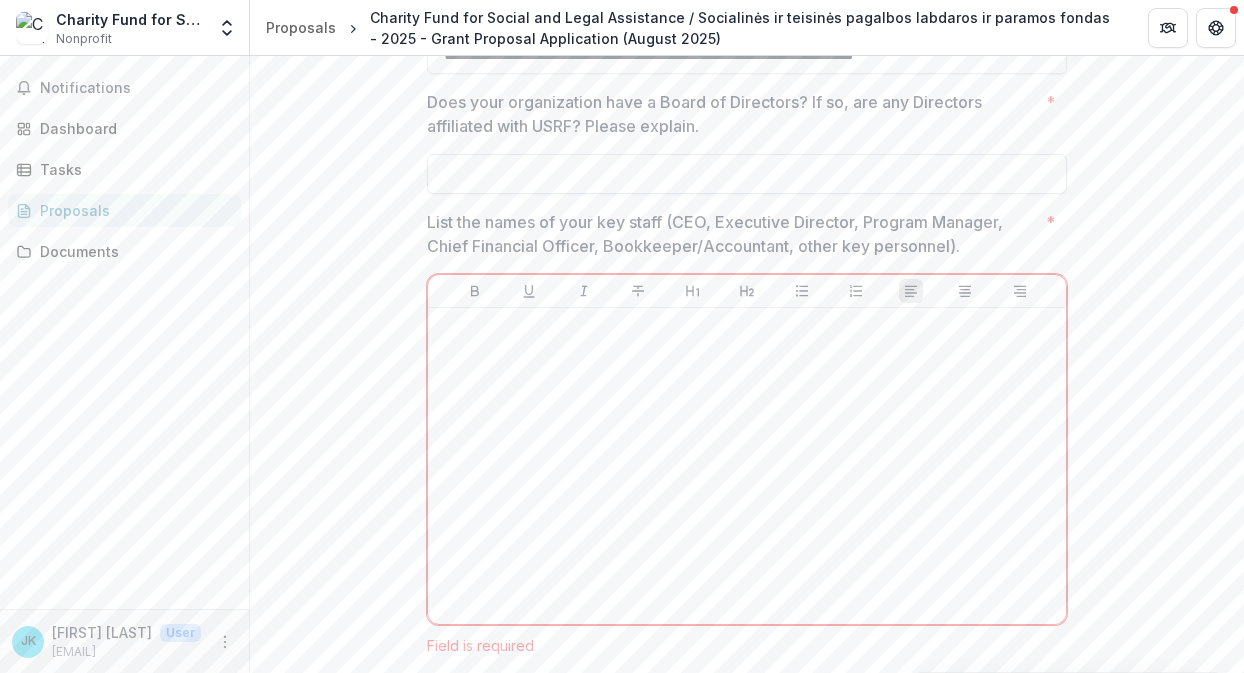 paste on "**********" 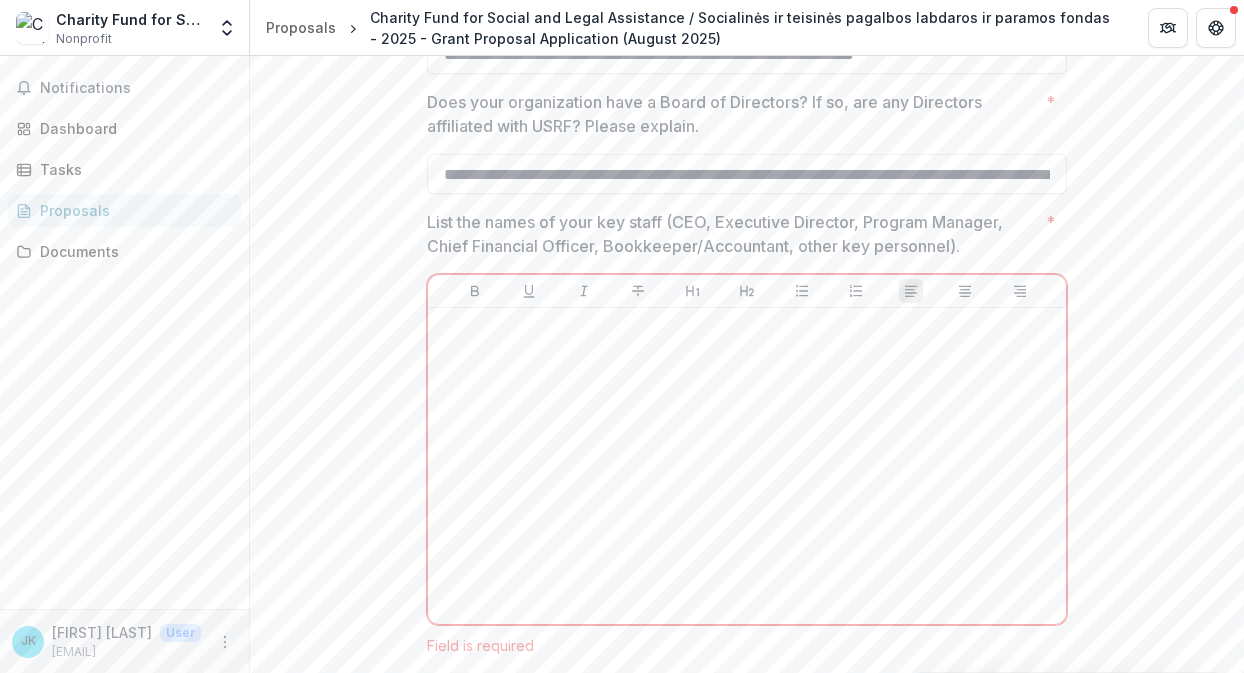 type on "**********" 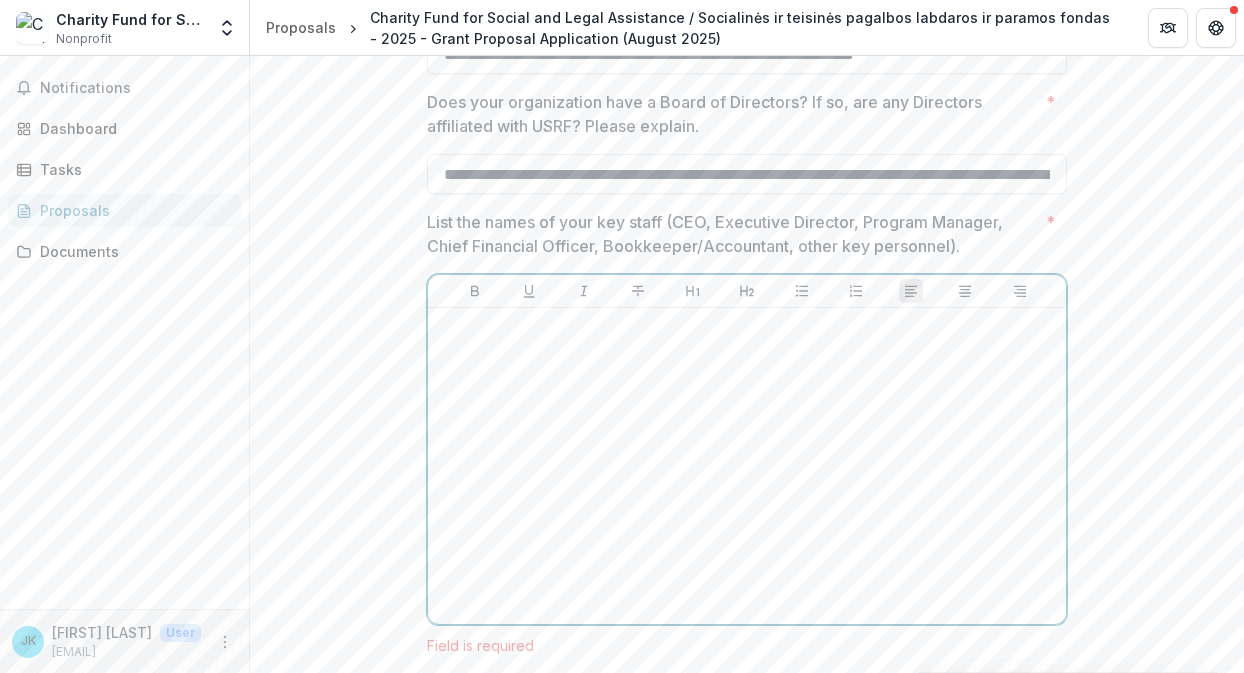 click at bounding box center [747, 466] 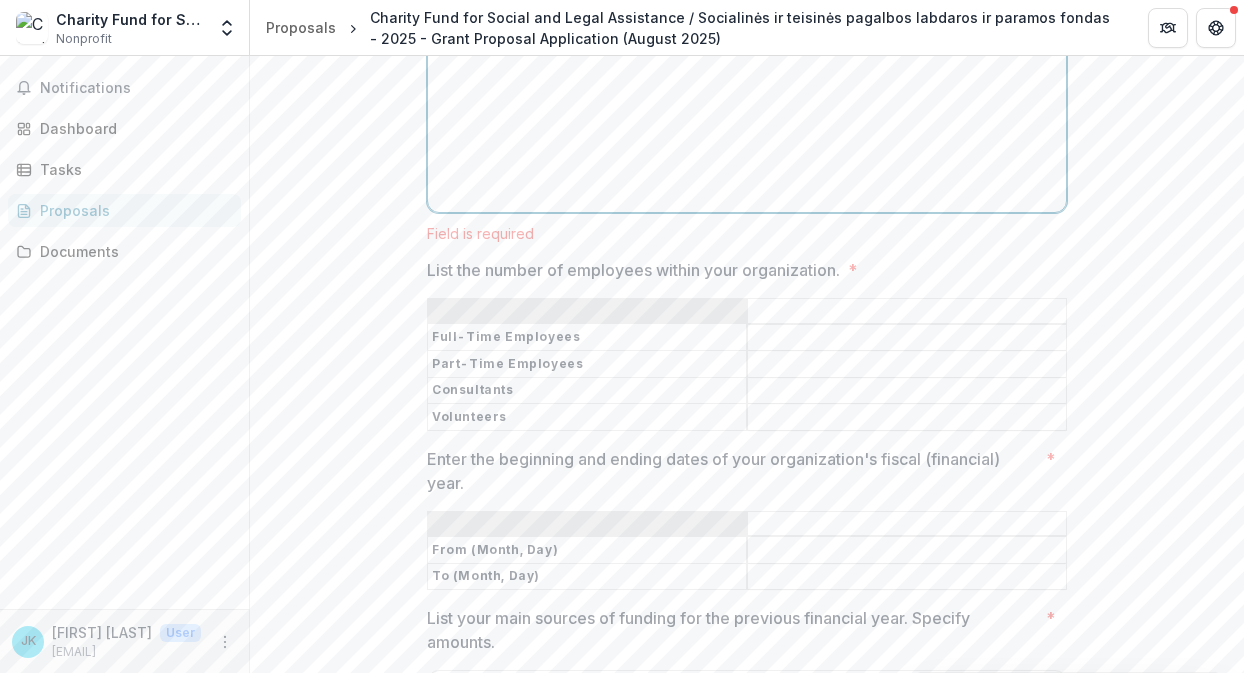 scroll, scrollTop: 2115, scrollLeft: 0, axis: vertical 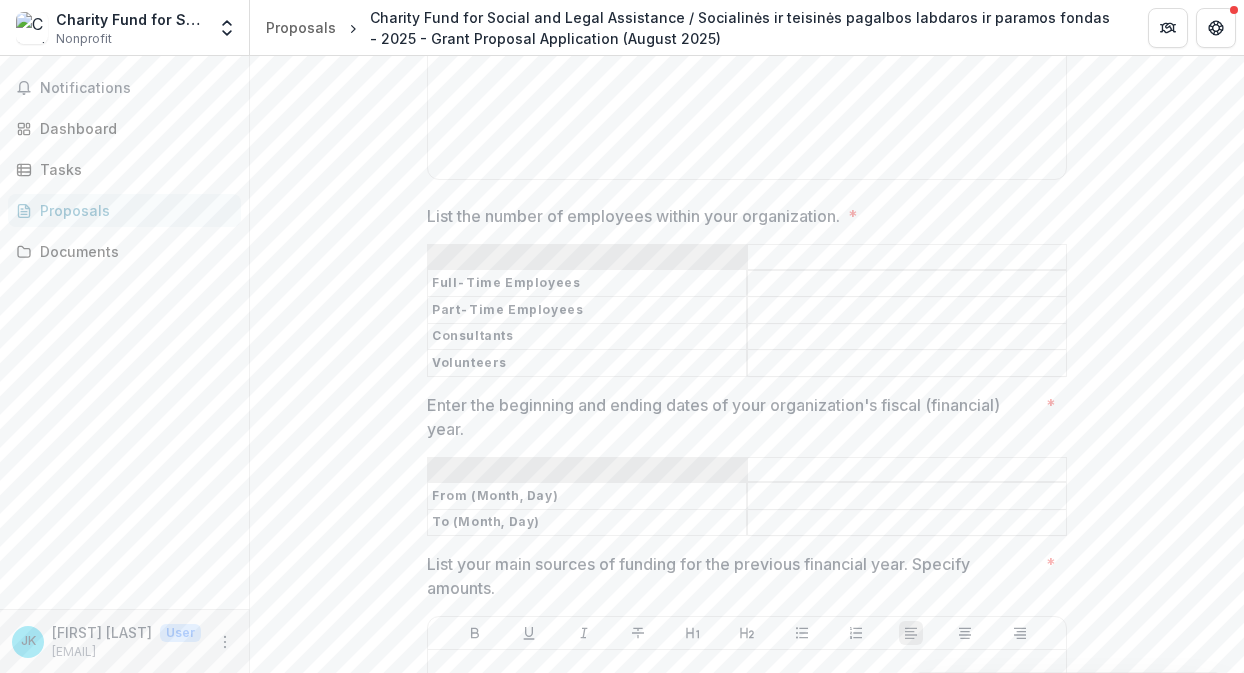 click on "Full-Time Employees Part-Time Employees Consultants Volunteers" at bounding box center (747, 323) 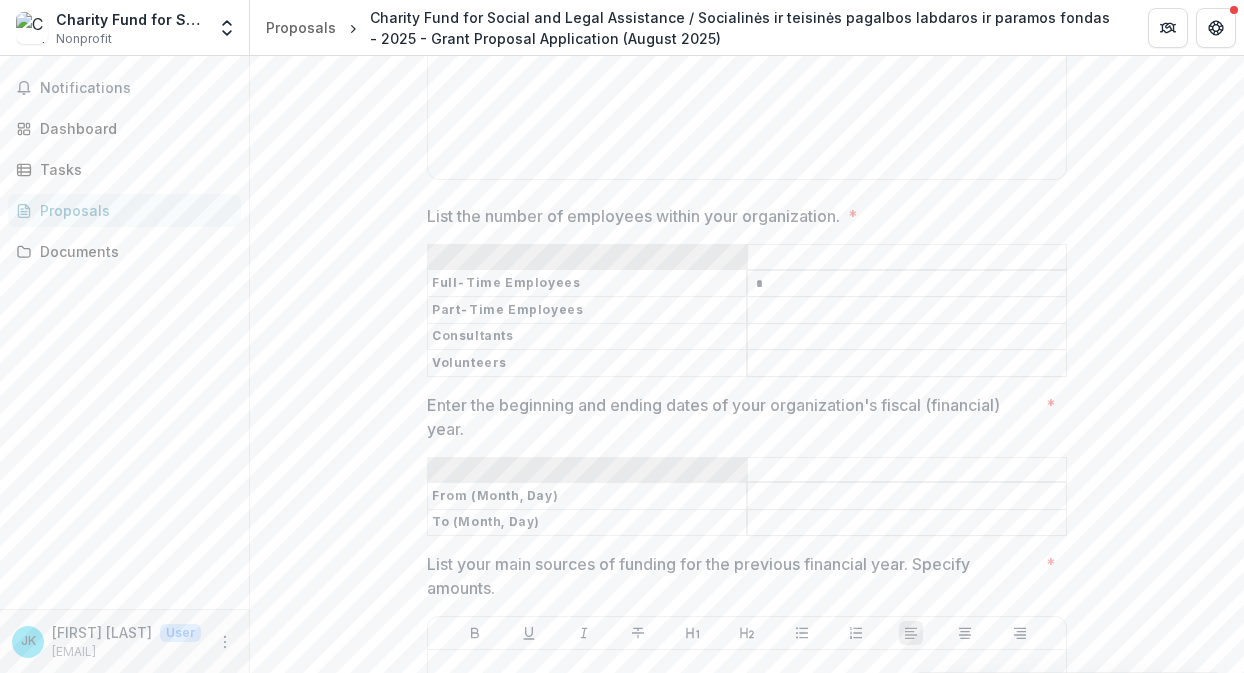 type on "*" 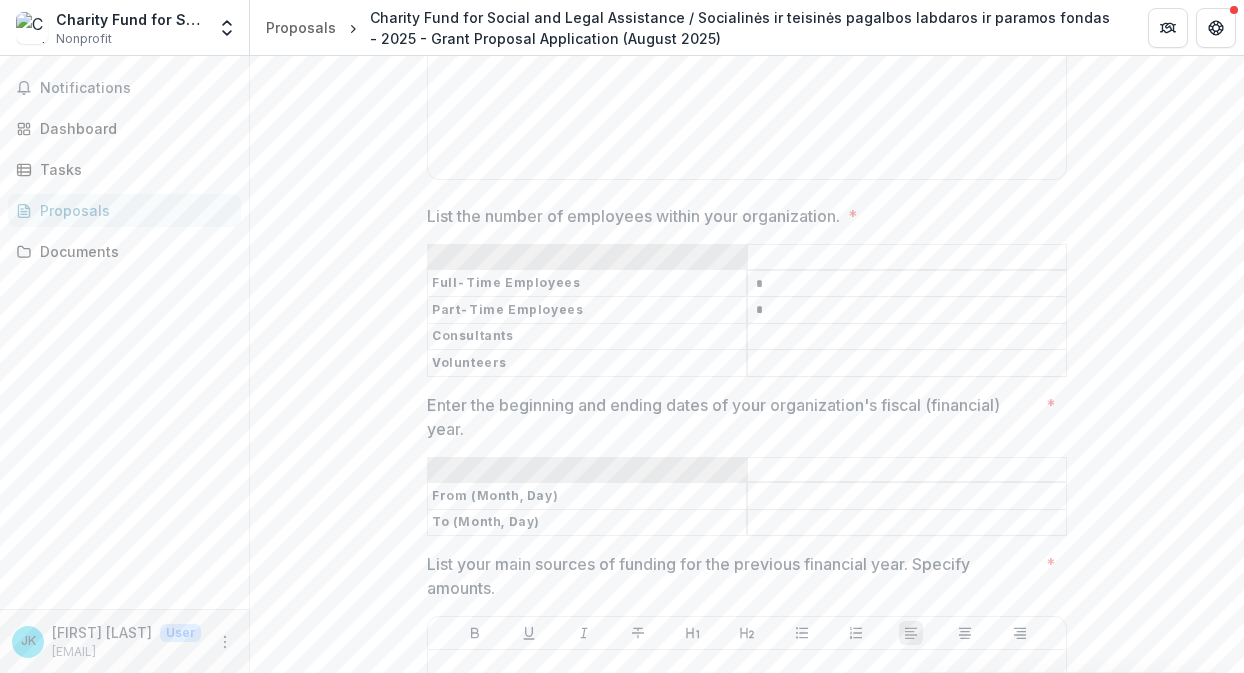 type on "*" 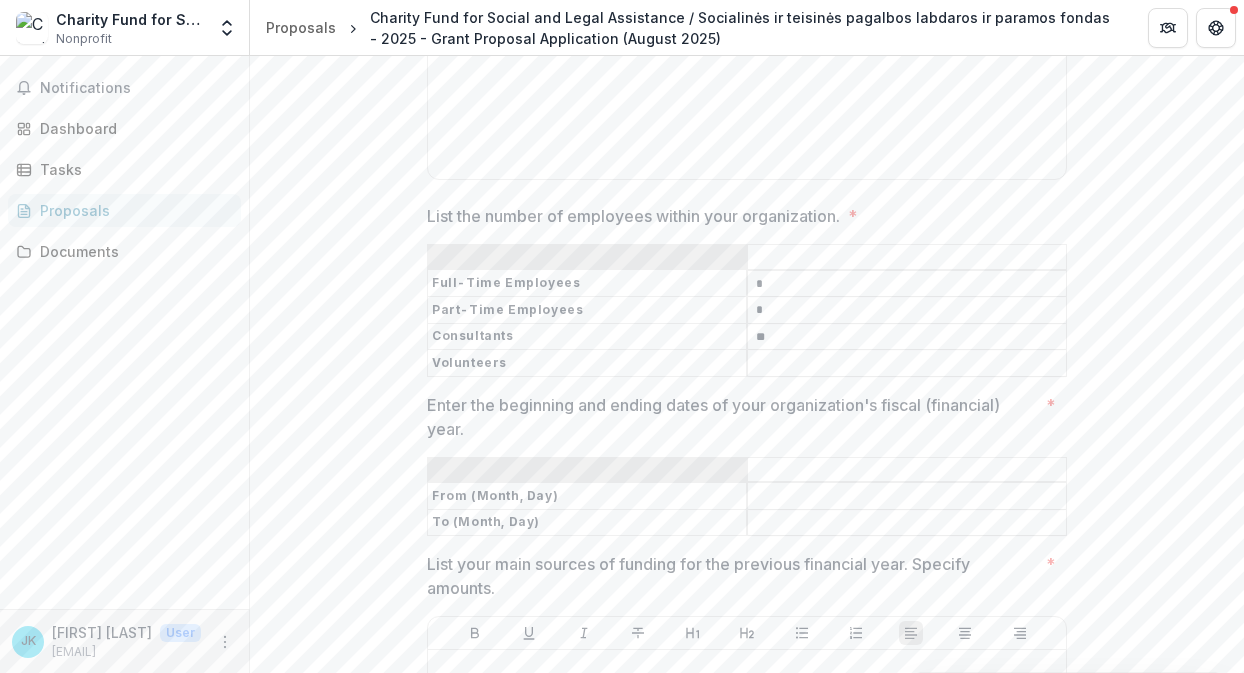 type on "**" 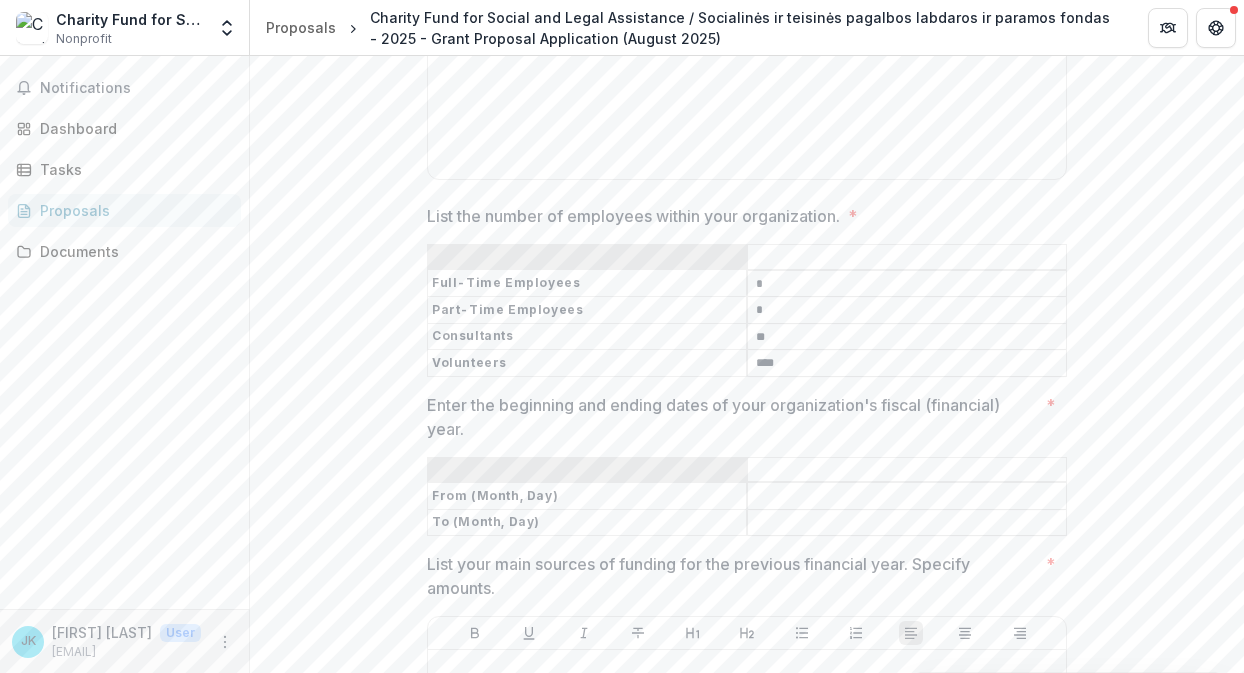 type on "****" 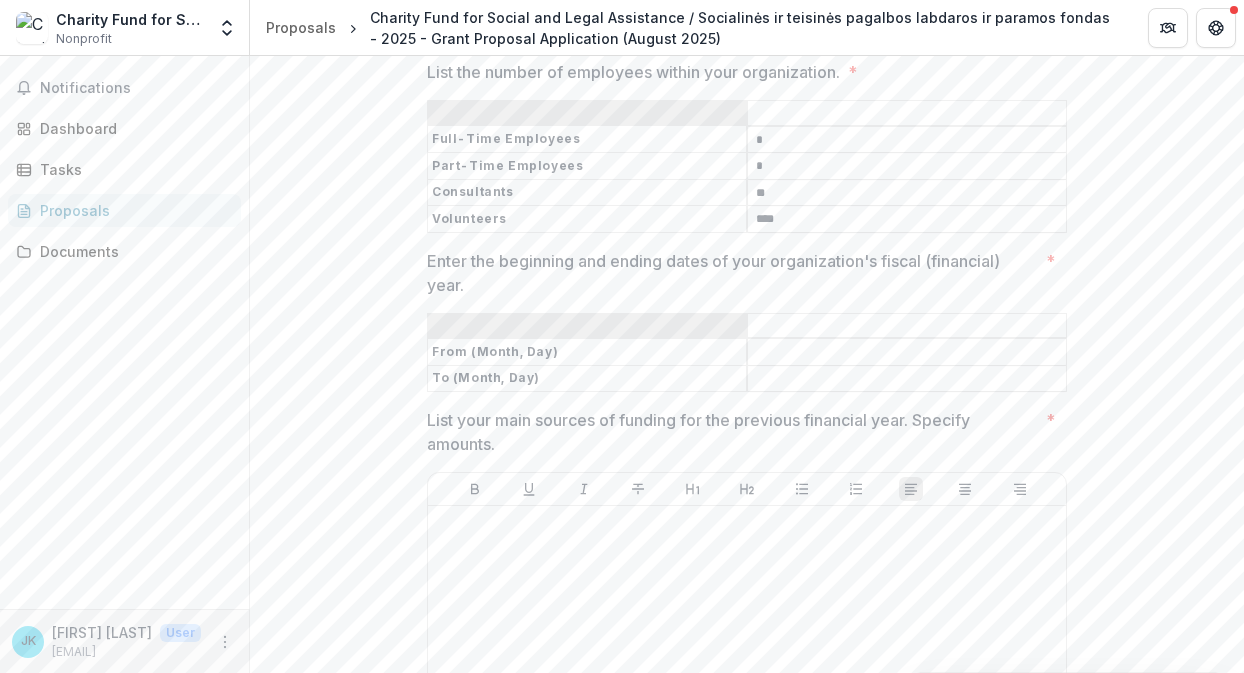 scroll, scrollTop: 2260, scrollLeft: 0, axis: vertical 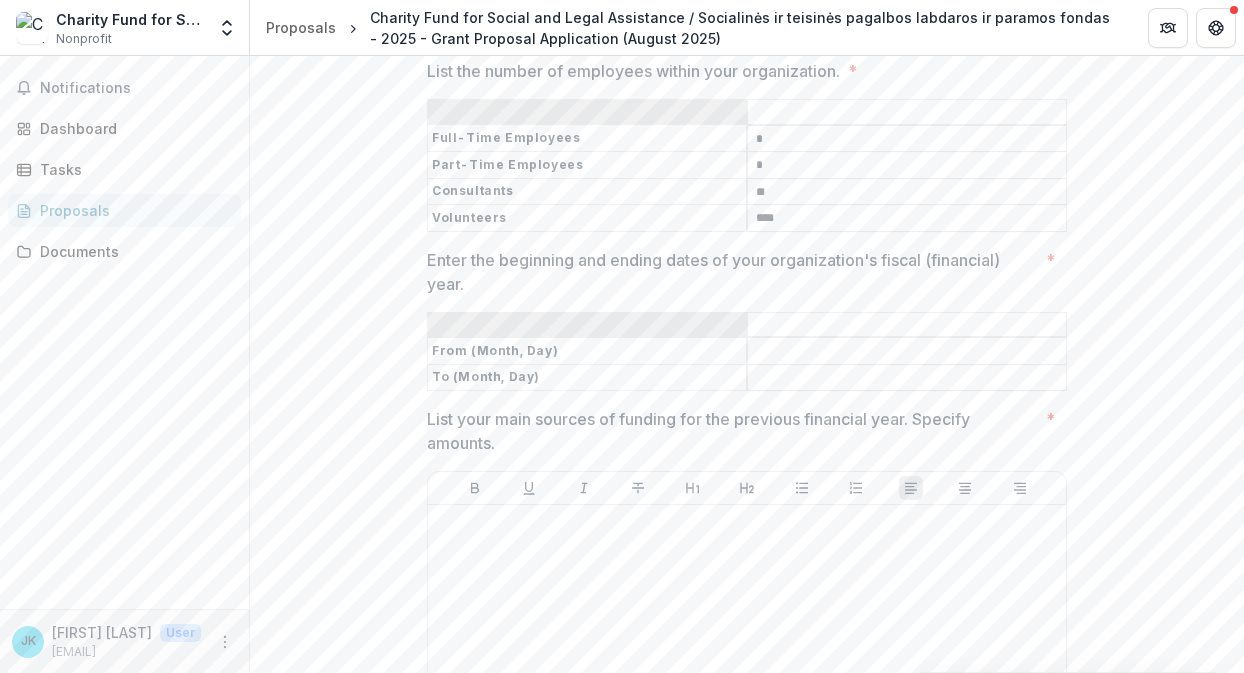 paste on "*********" 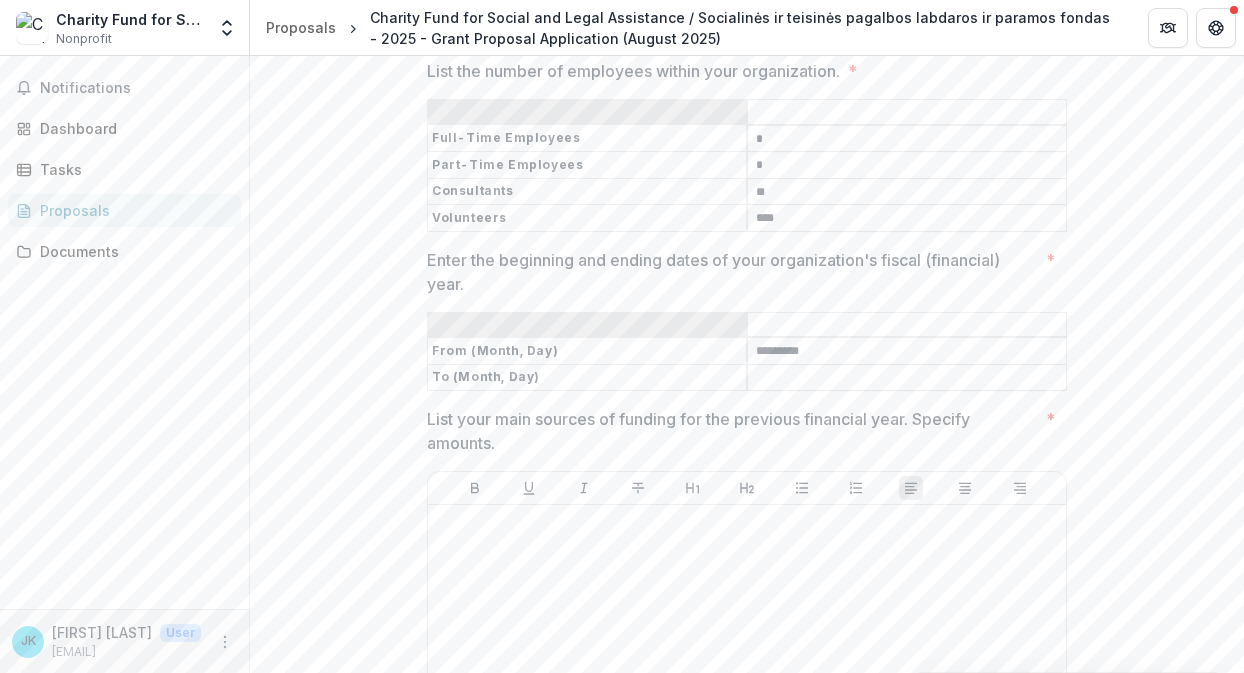 type on "*********" 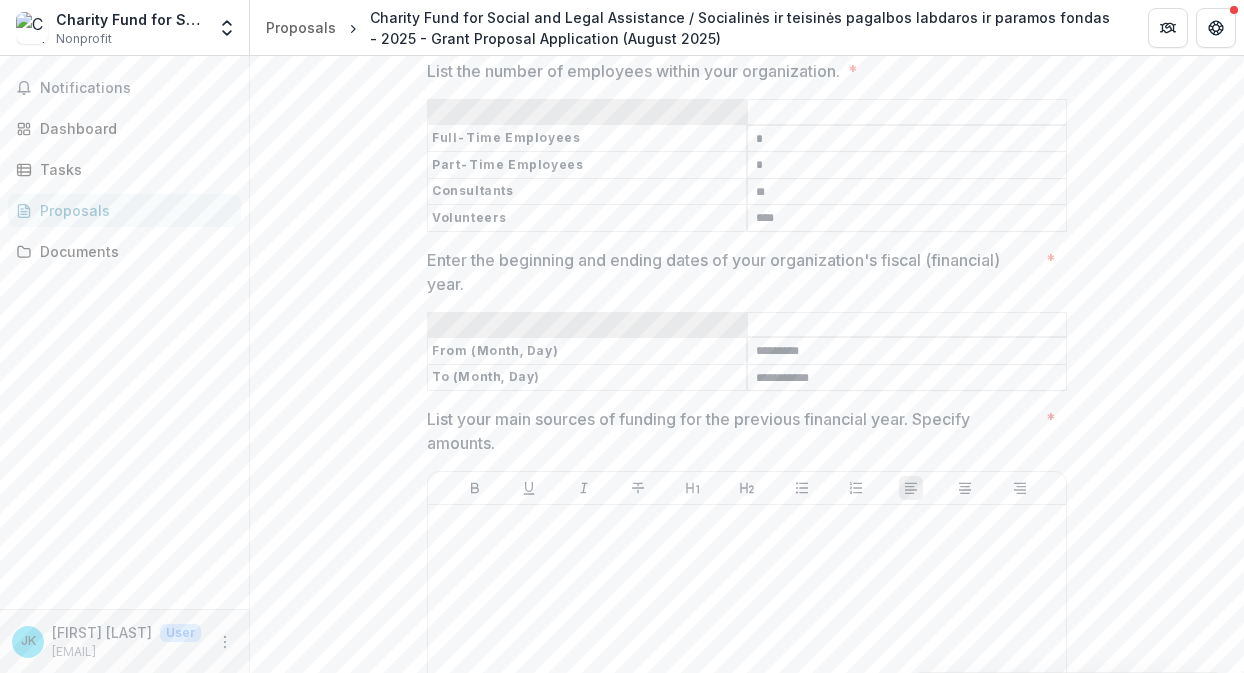 click on "**********" at bounding box center (907, 378) 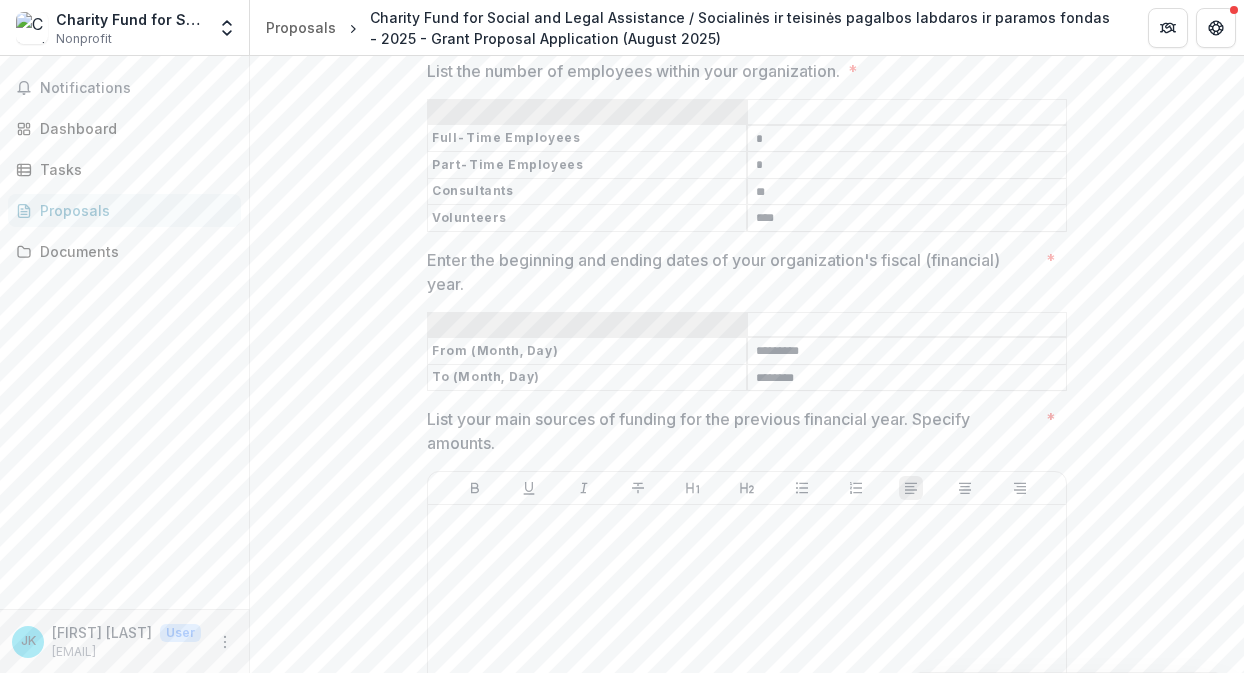 click on "********" at bounding box center [907, 378] 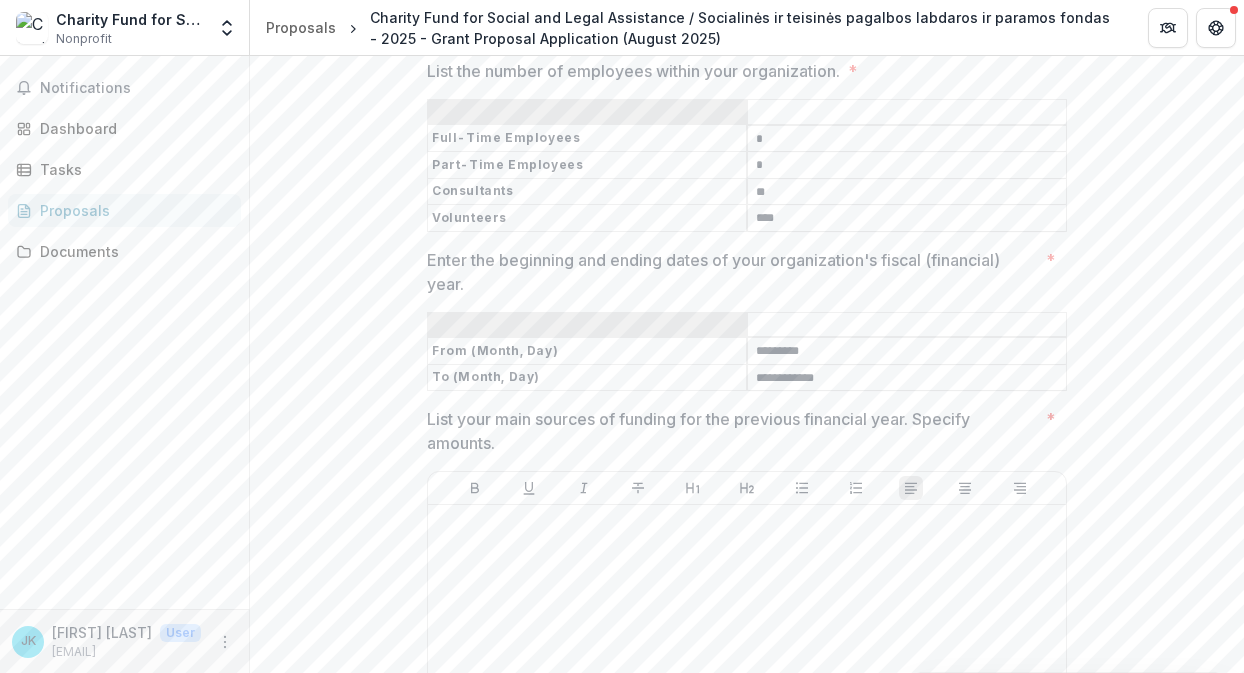 type on "**********" 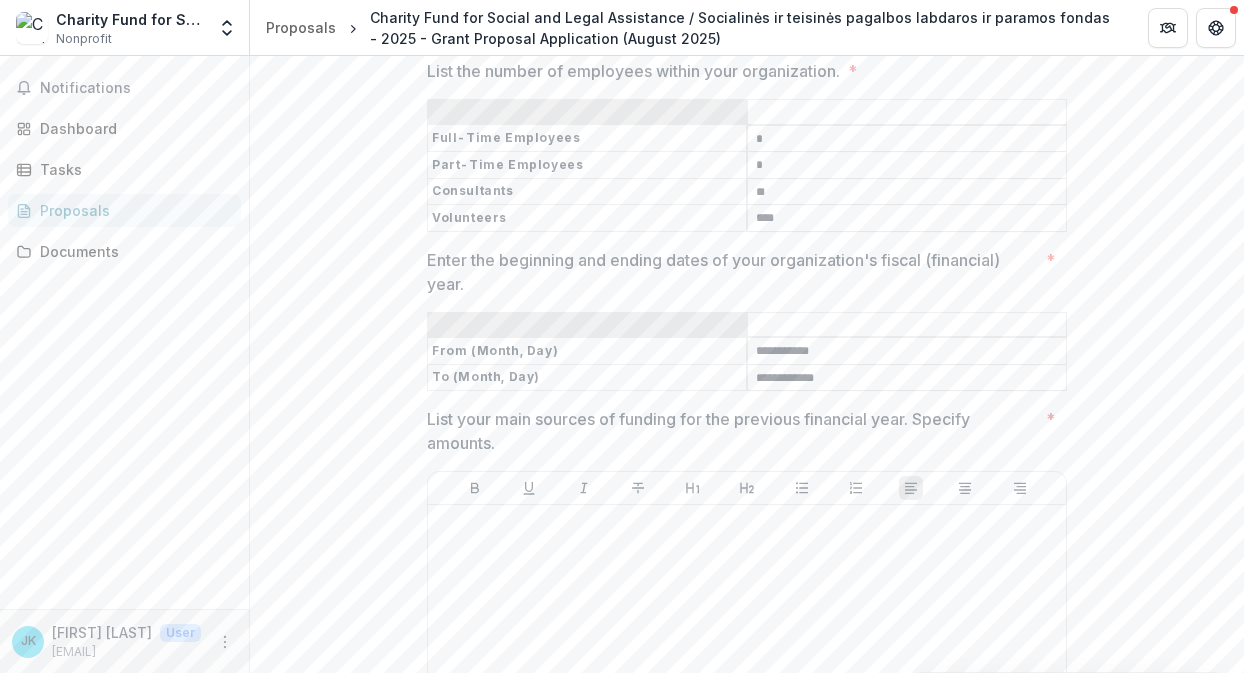 type on "**********" 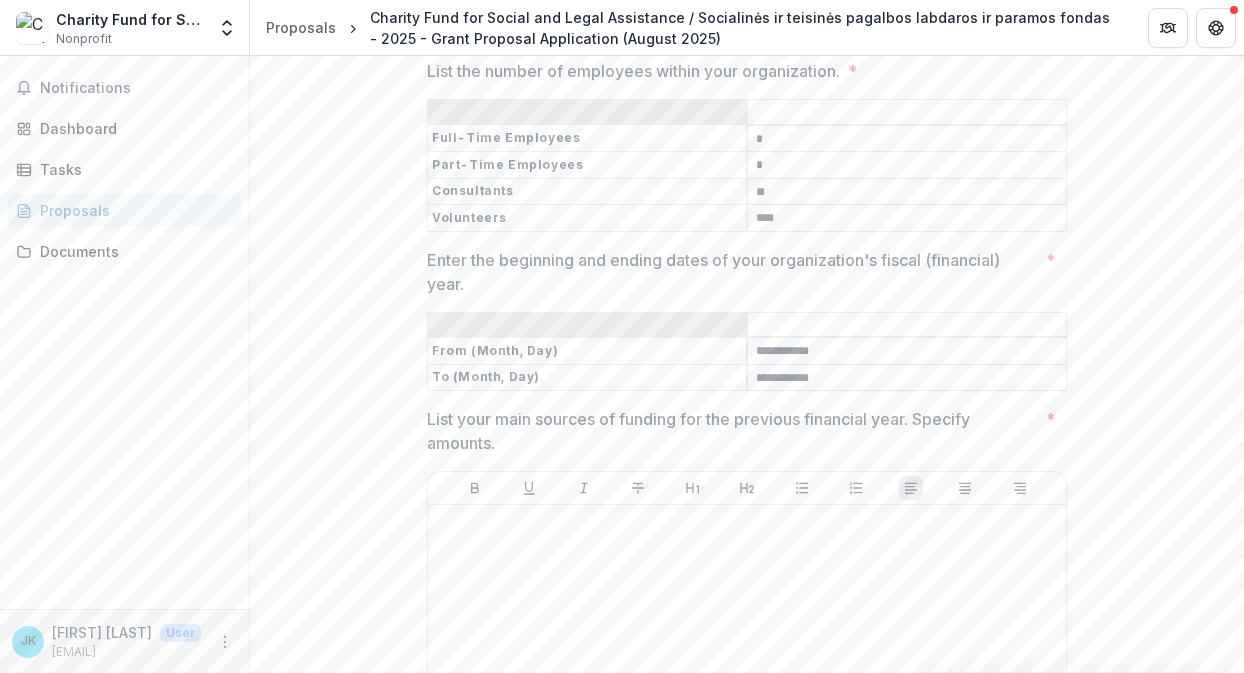 type on "**********" 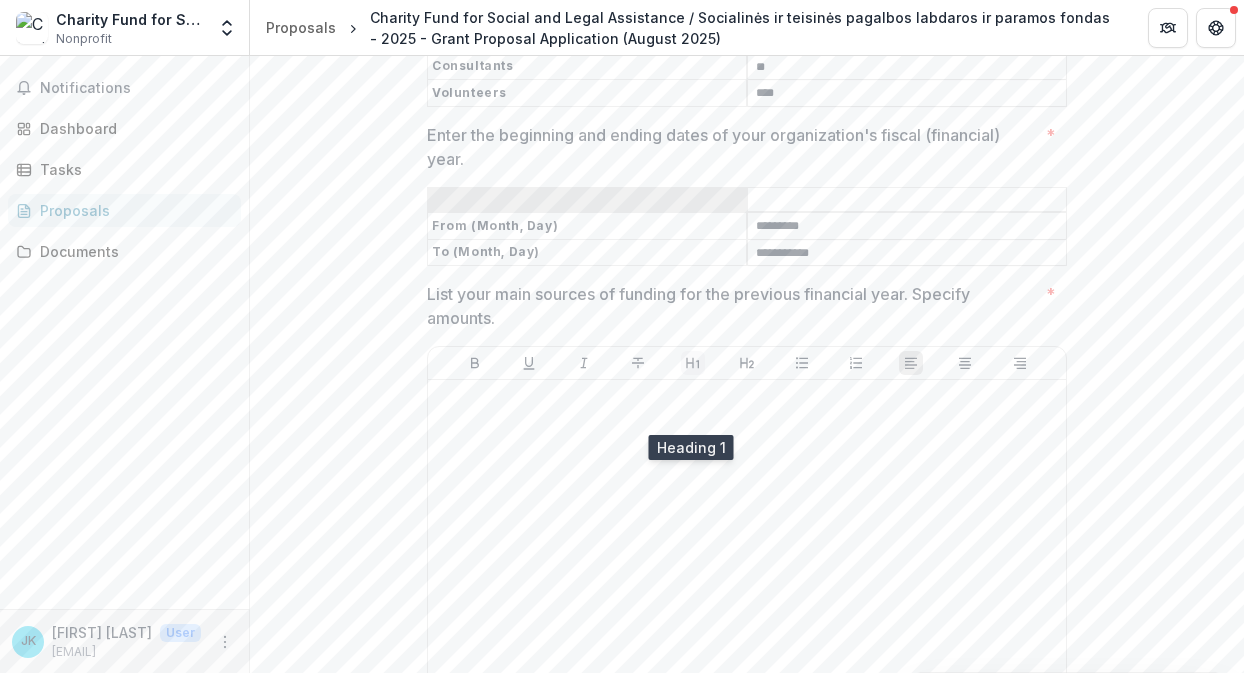 scroll, scrollTop: 2428, scrollLeft: 0, axis: vertical 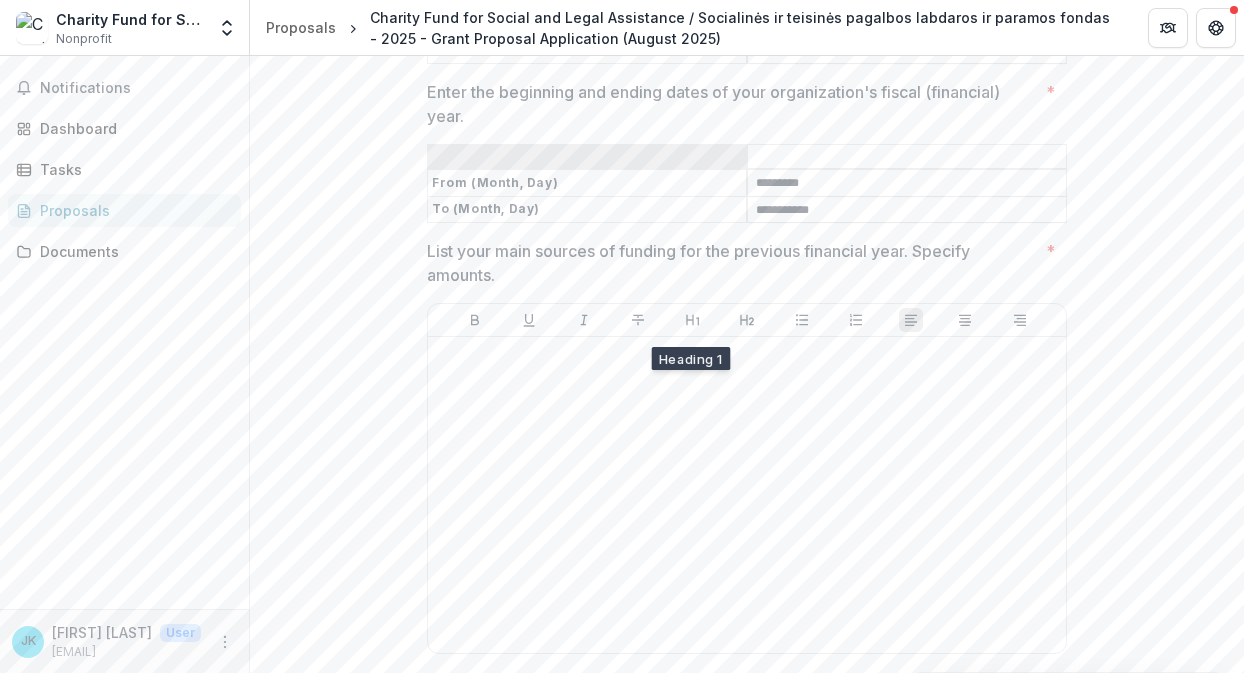 type on "*********" 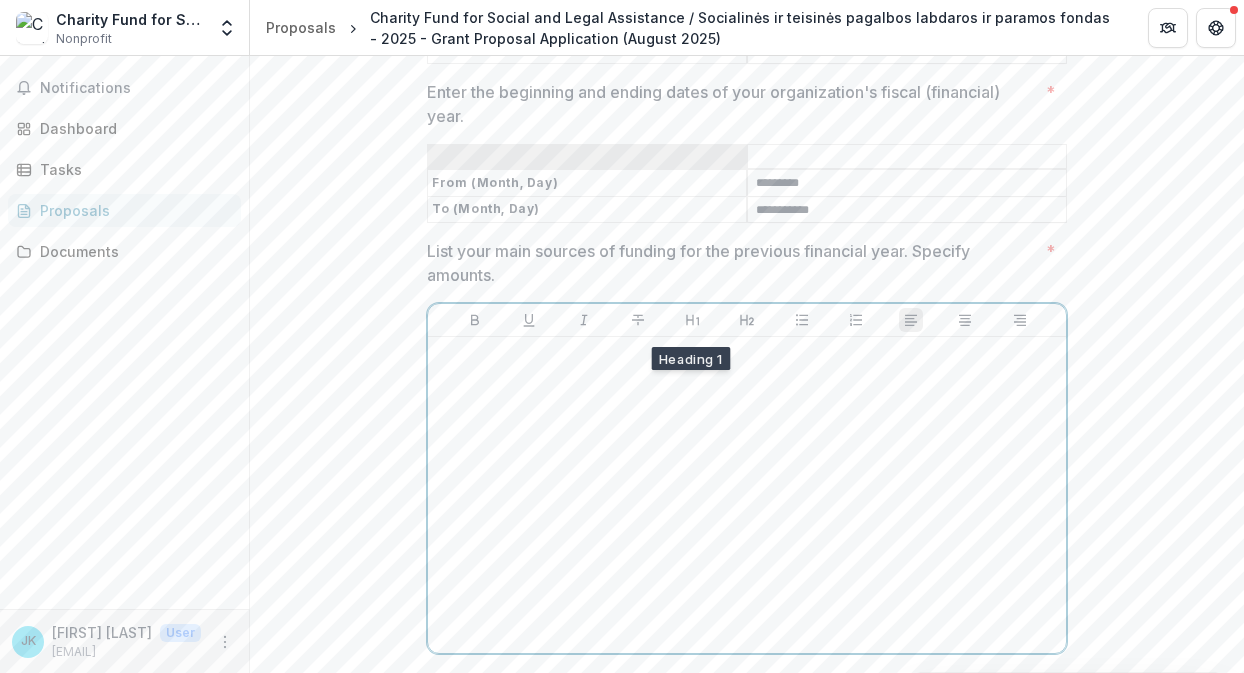 click at bounding box center [747, 495] 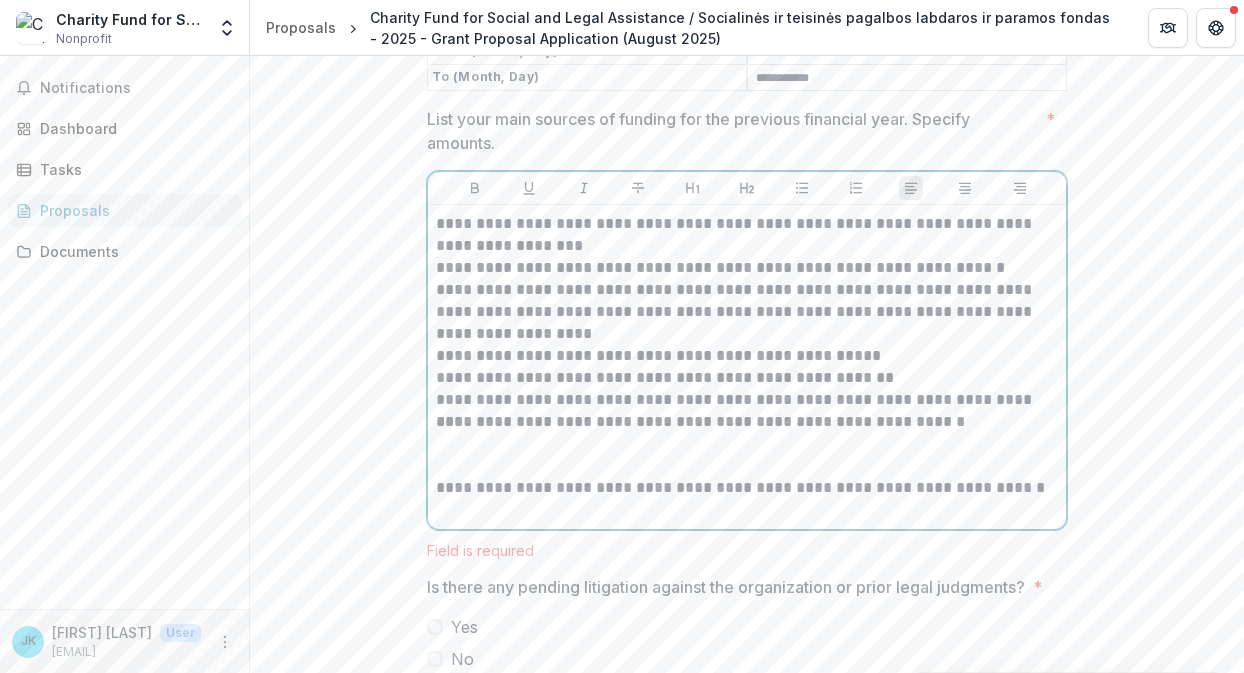 scroll, scrollTop: 2580, scrollLeft: 0, axis: vertical 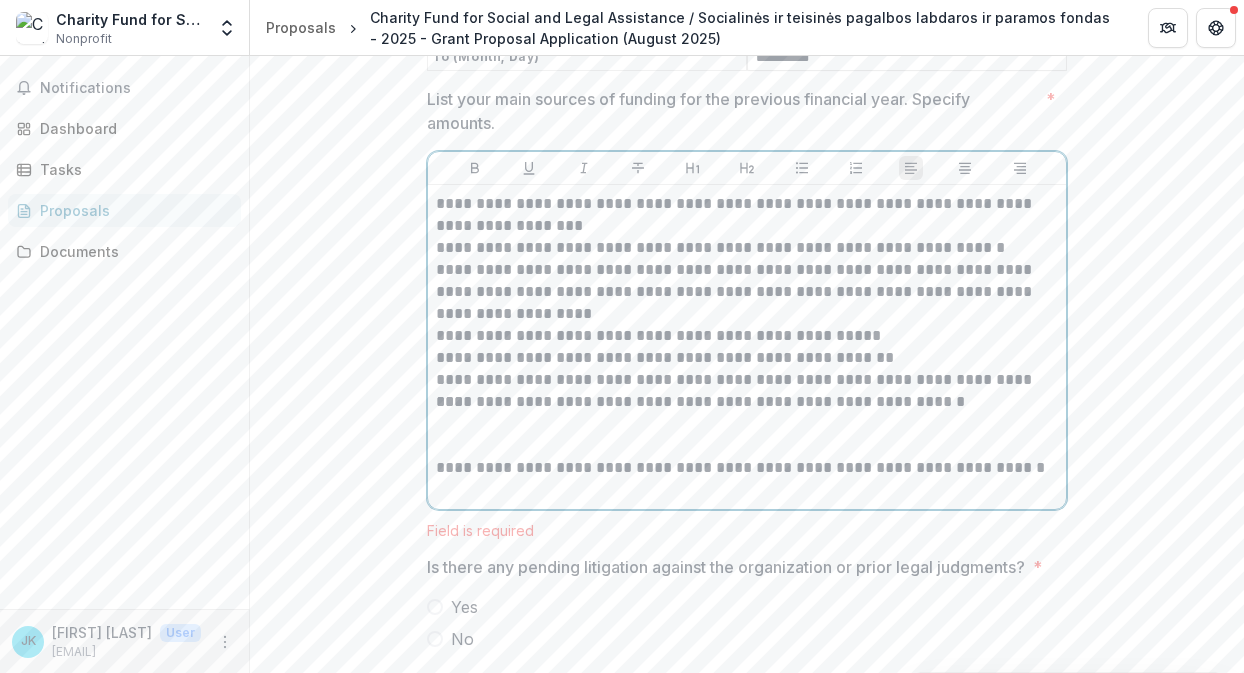 click at bounding box center (747, 435) 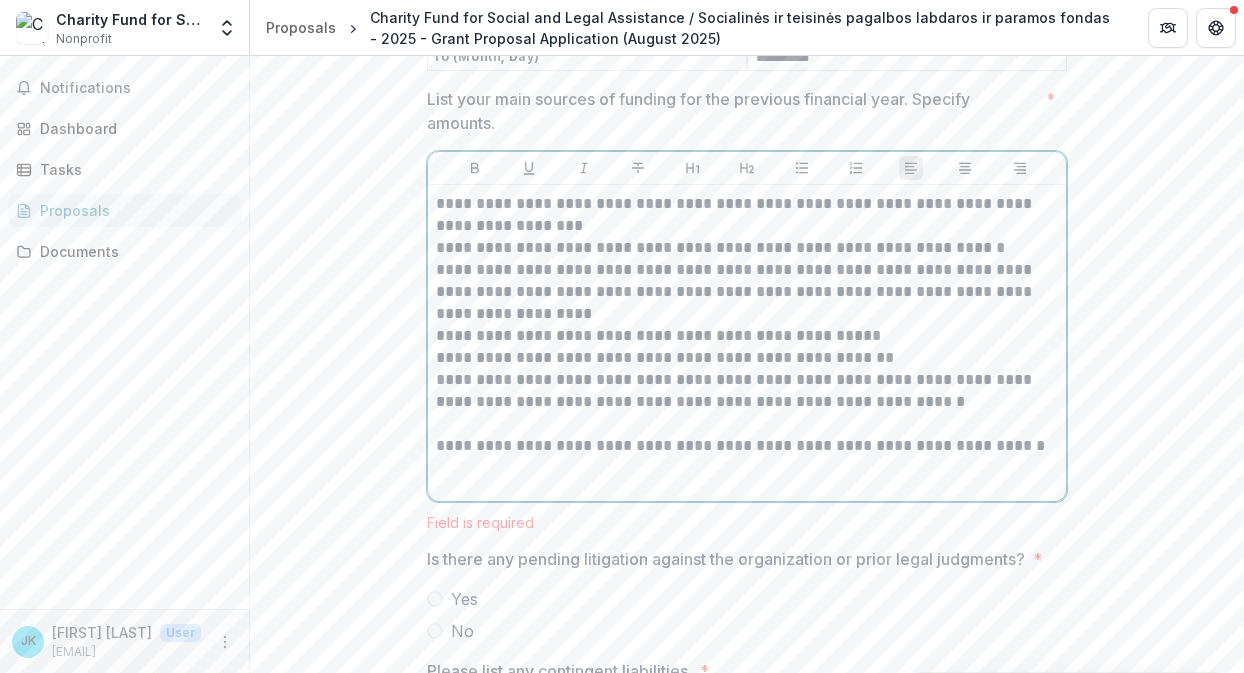 click on "**********" at bounding box center [747, 343] 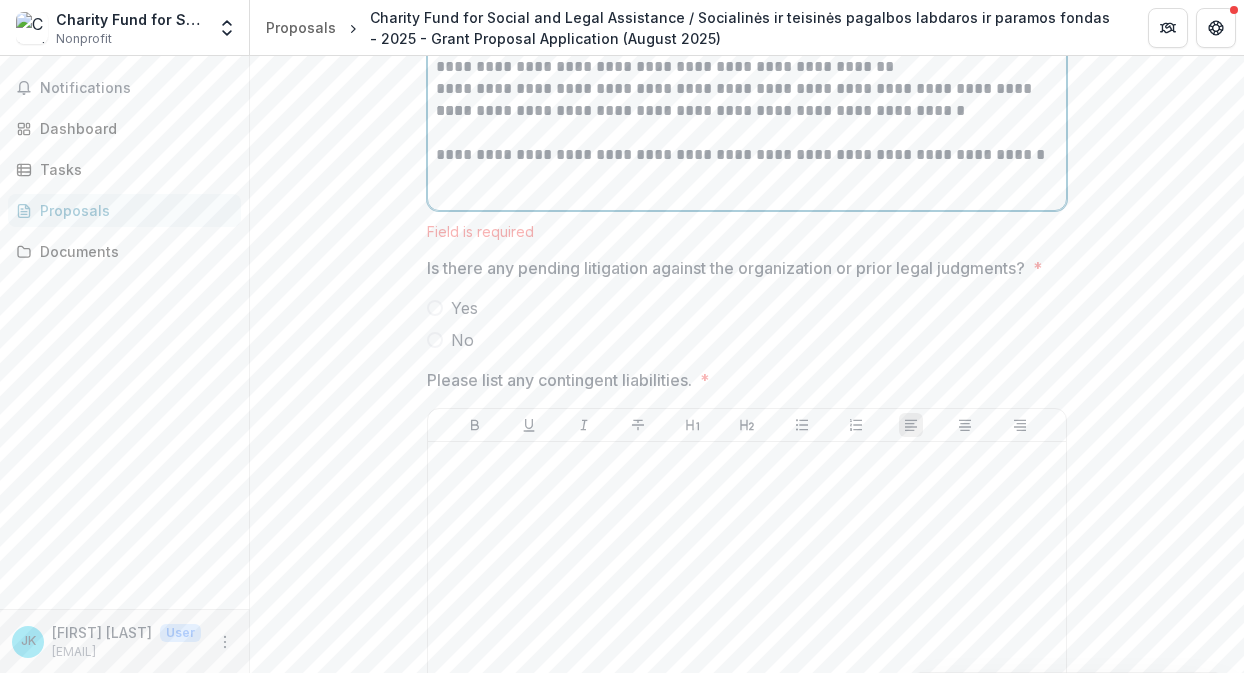 scroll, scrollTop: 2889, scrollLeft: 0, axis: vertical 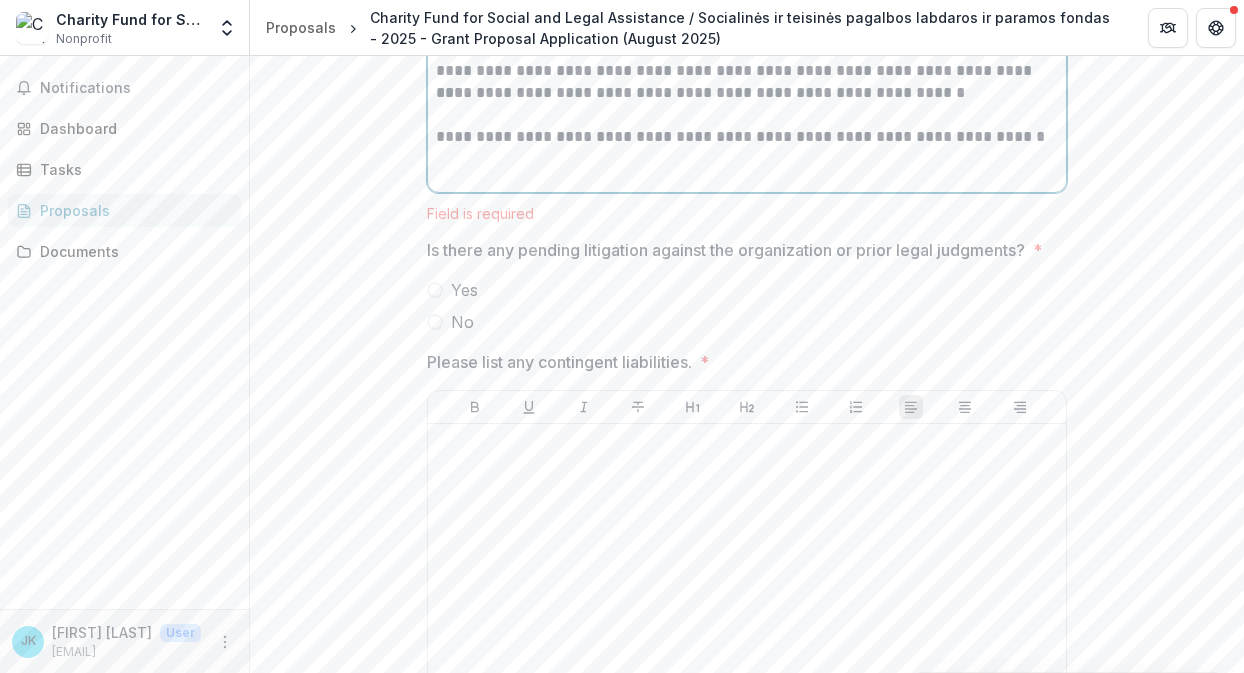 click on "No" at bounding box center [462, 322] 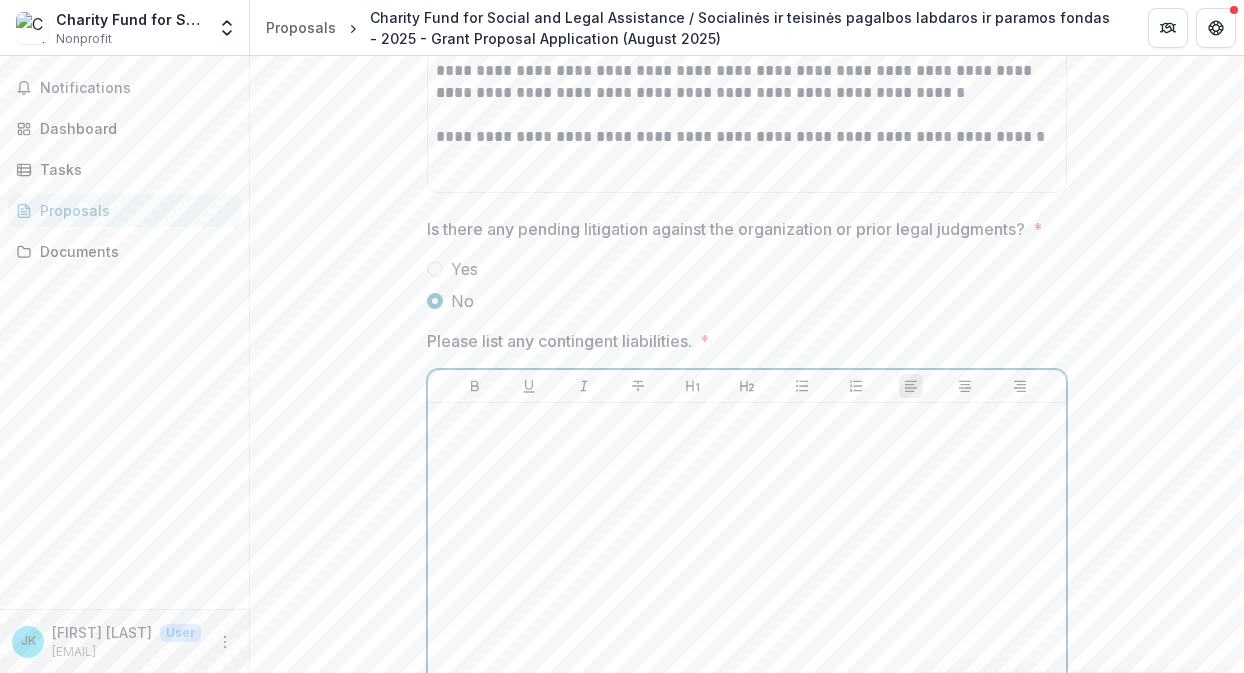 click at bounding box center [747, 561] 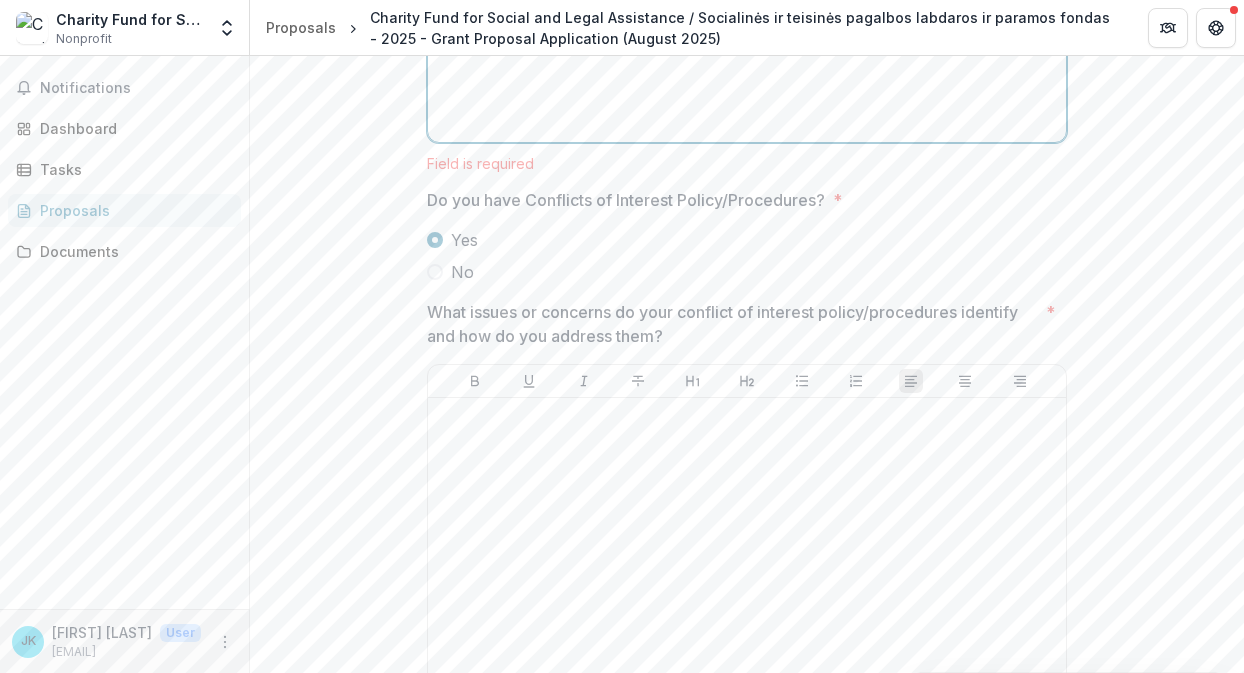 scroll, scrollTop: 3474, scrollLeft: 0, axis: vertical 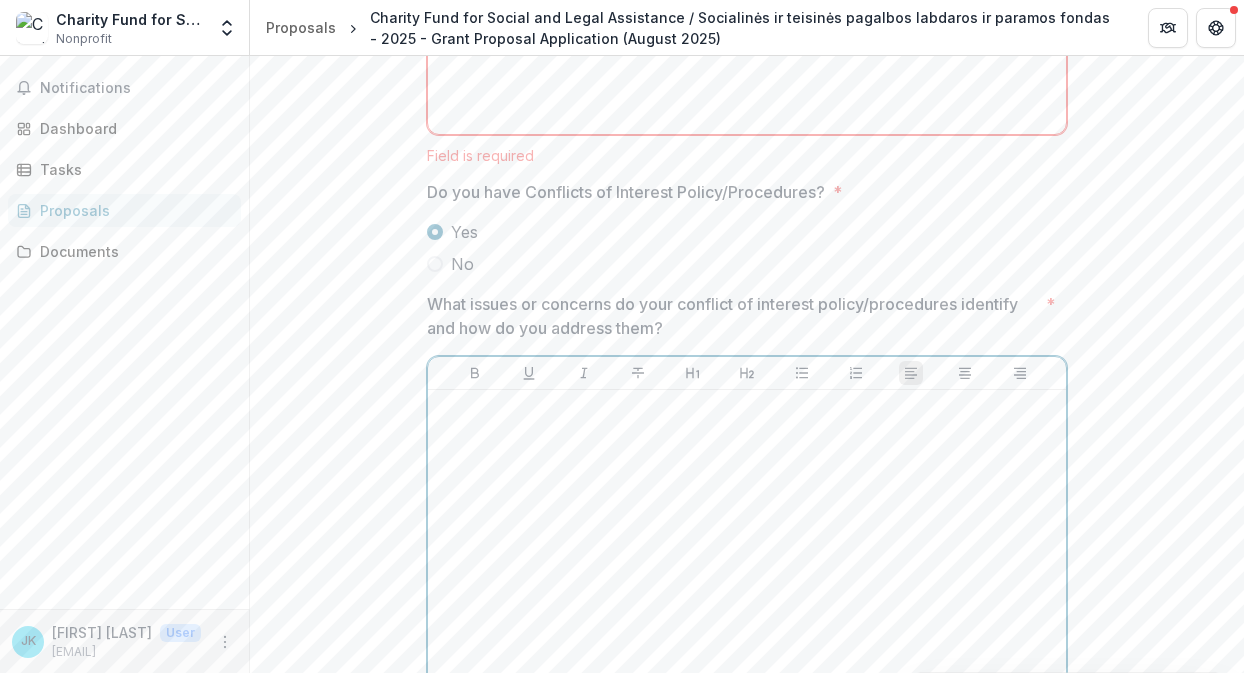 click at bounding box center (747, 548) 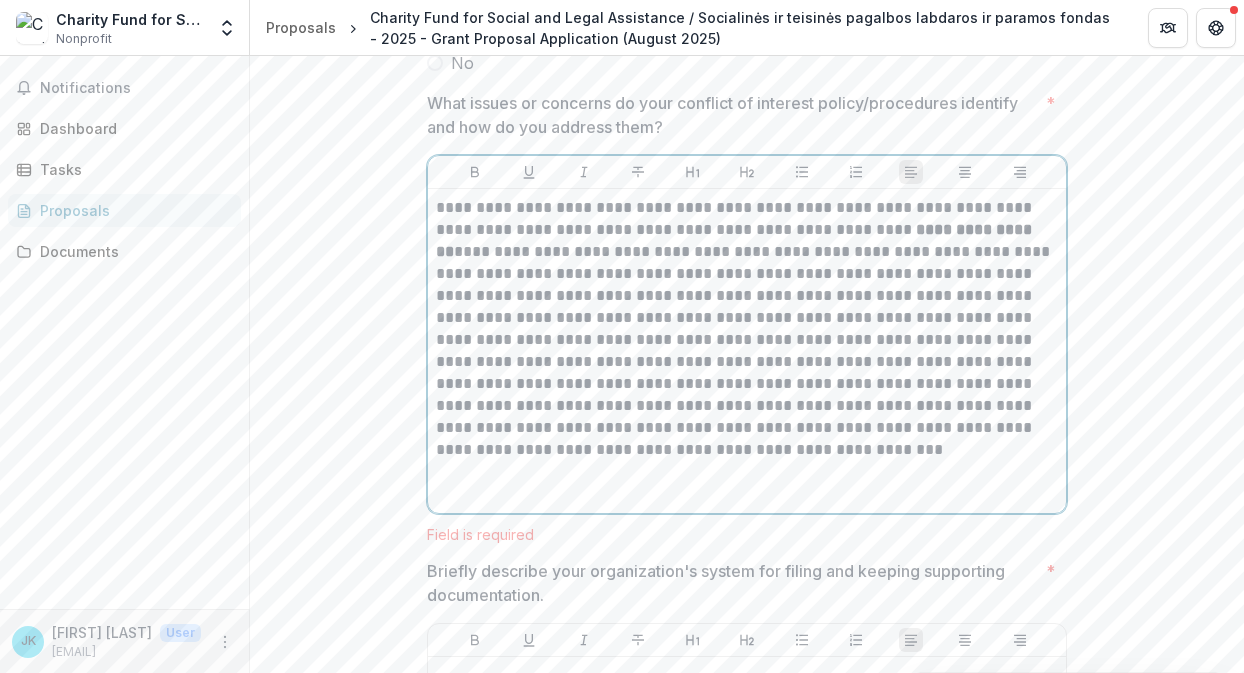 scroll, scrollTop: 3655, scrollLeft: 0, axis: vertical 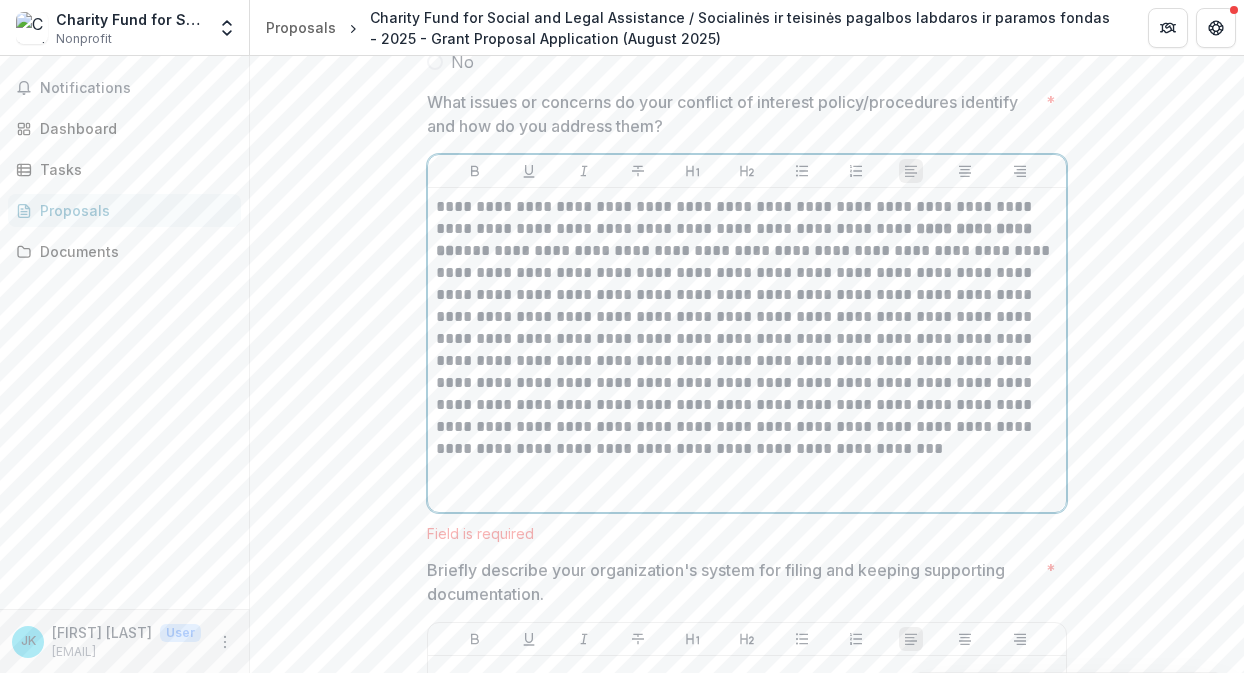 click on "**********" at bounding box center (747, 328) 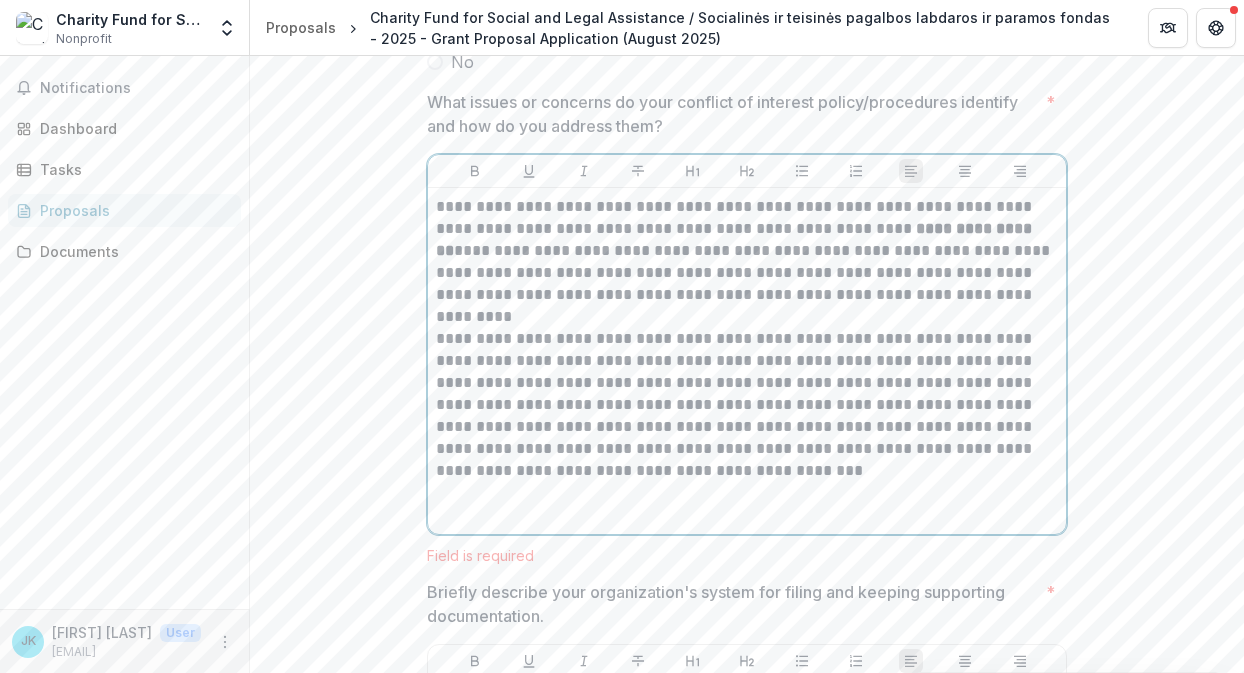 click on "**********" at bounding box center [747, 251] 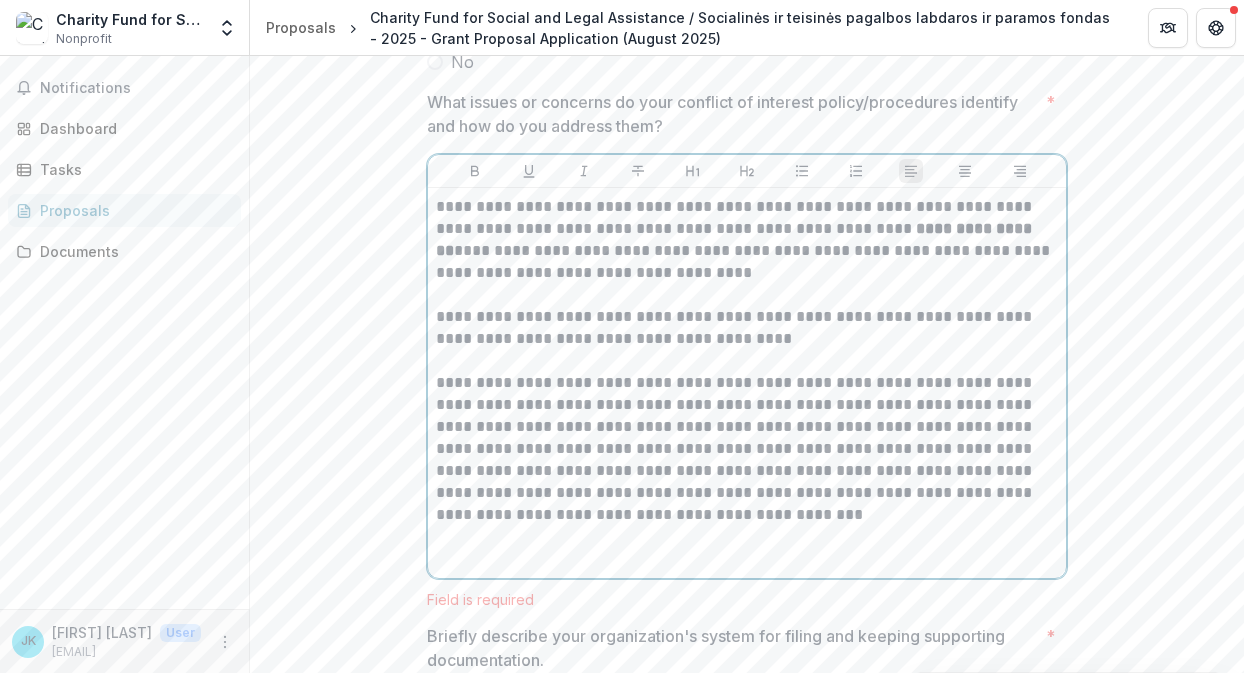 click on "**********" at bounding box center (747, 449) 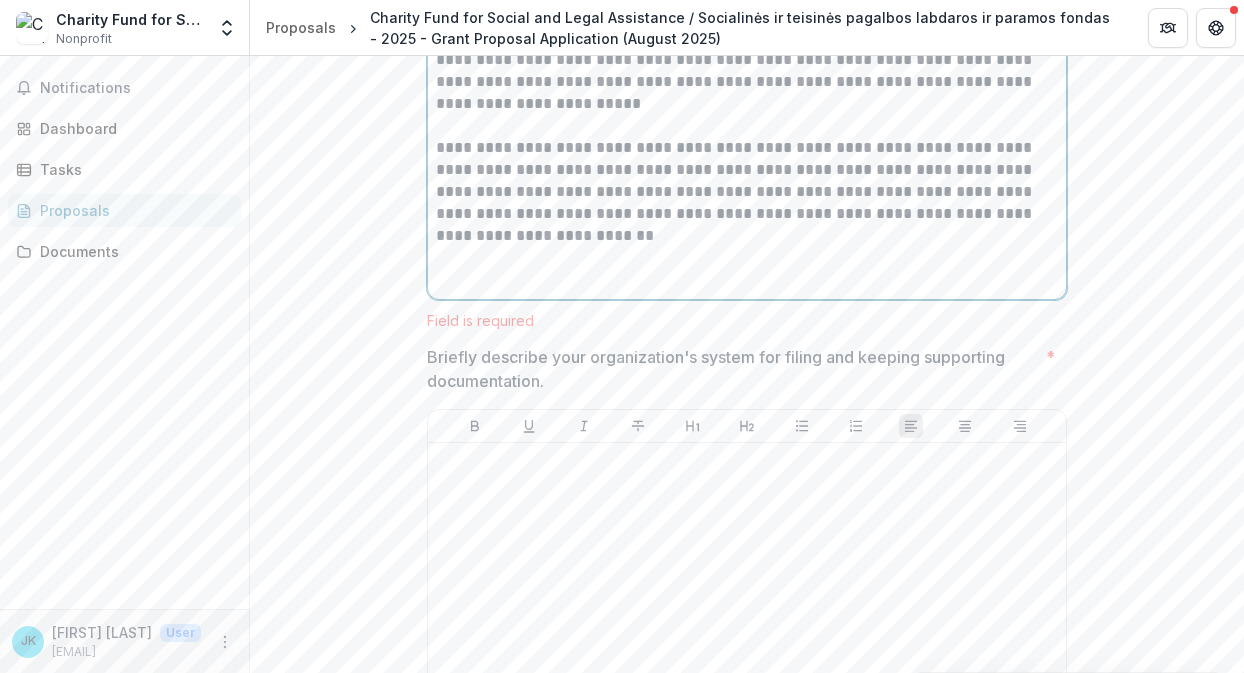 scroll, scrollTop: 4001, scrollLeft: 0, axis: vertical 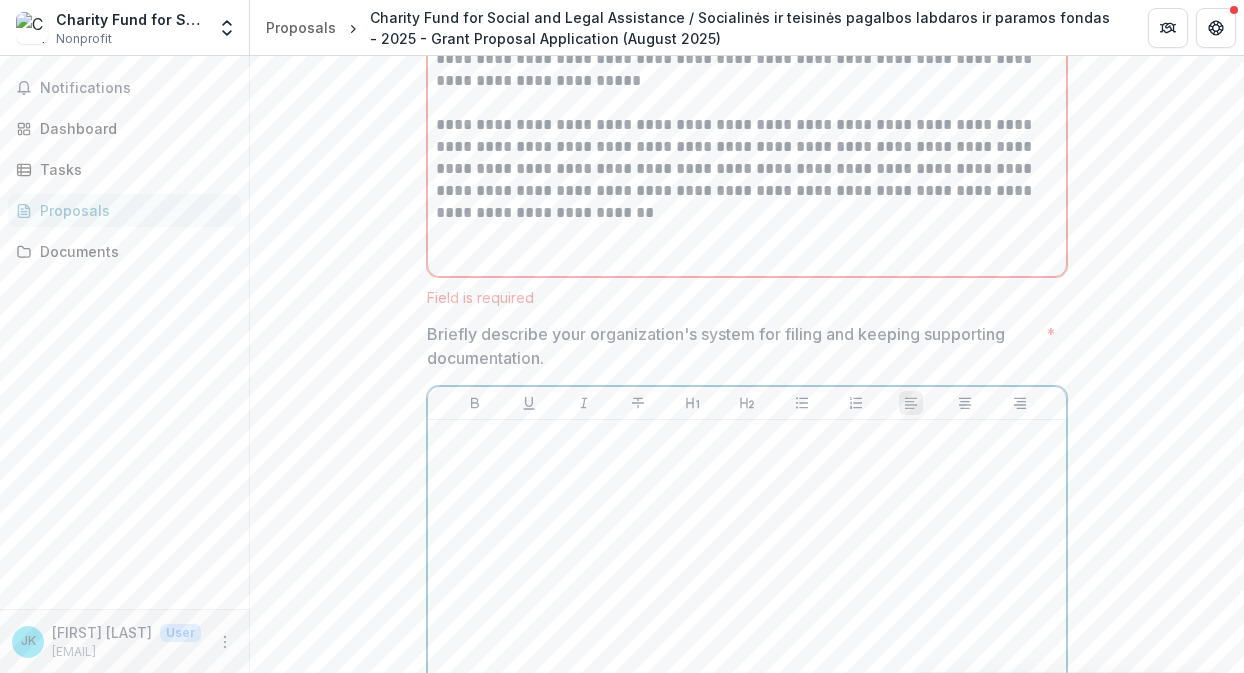 click at bounding box center [747, 578] 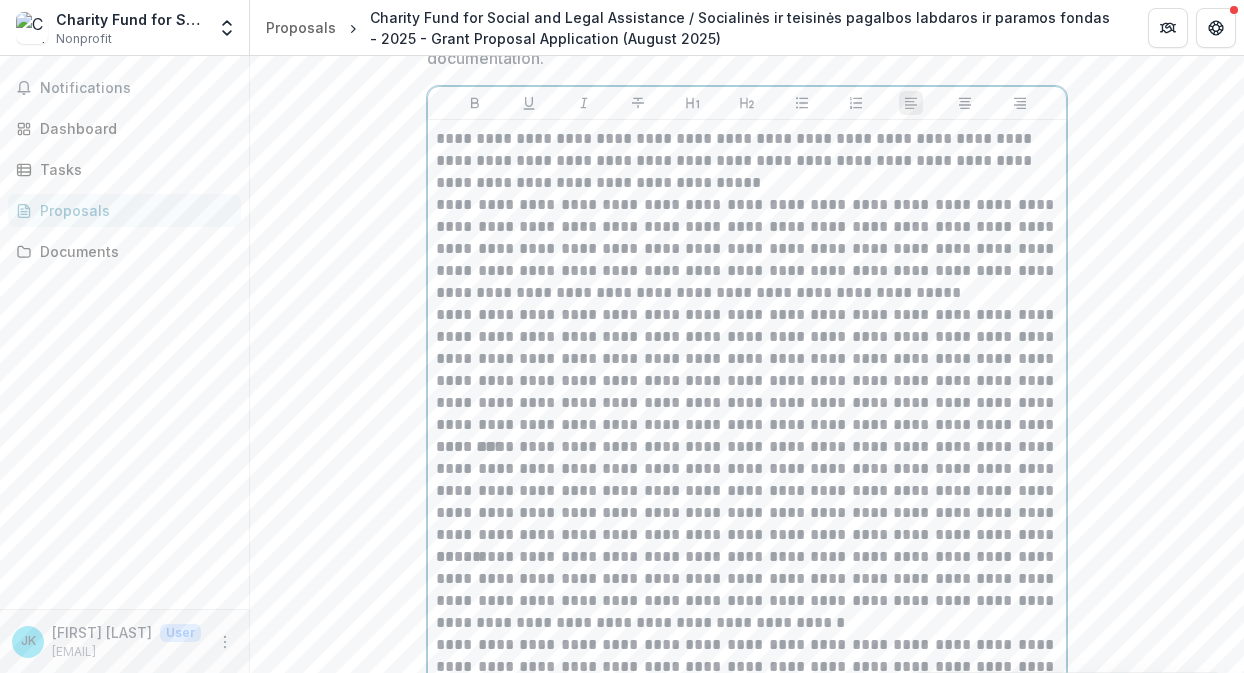 scroll, scrollTop: 4257, scrollLeft: 0, axis: vertical 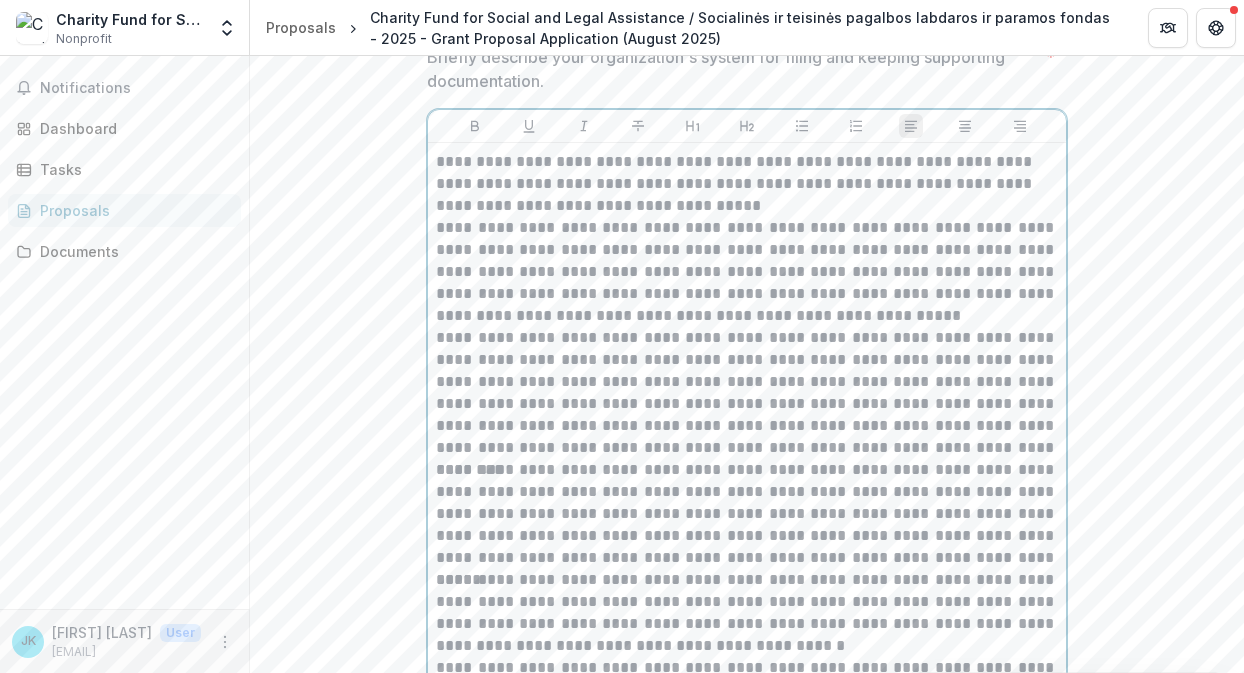 click on "**********" at bounding box center (747, 184) 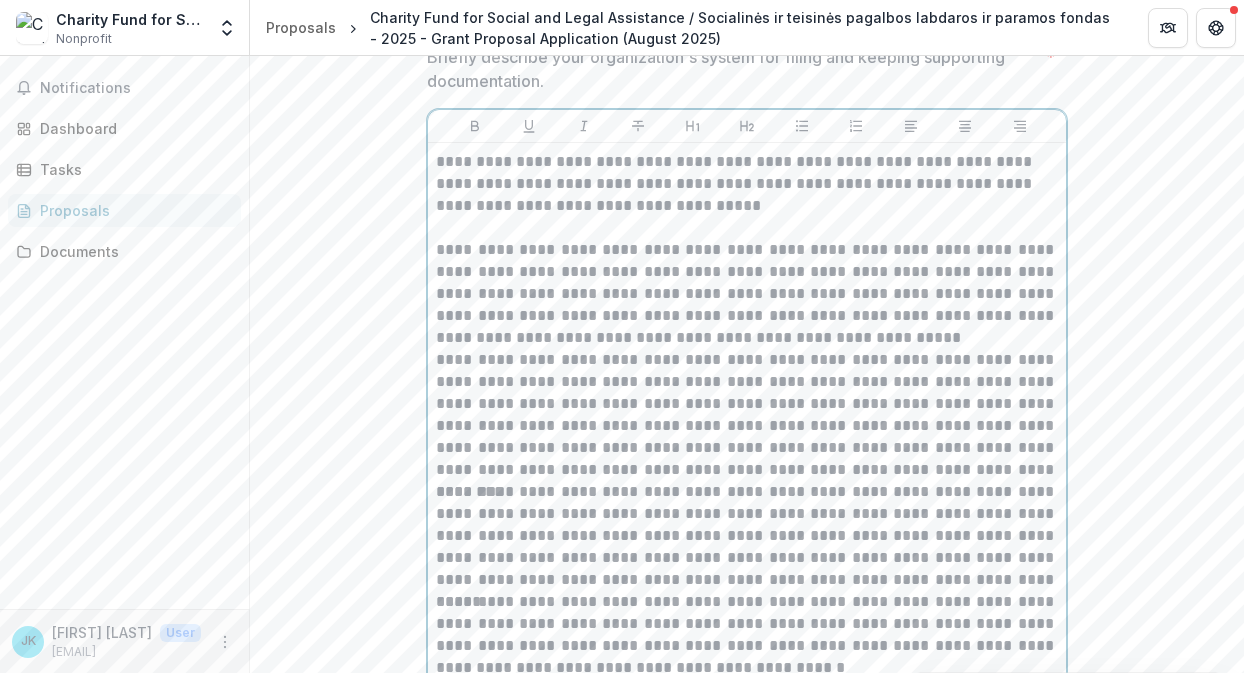 click on "**********" at bounding box center [747, 294] 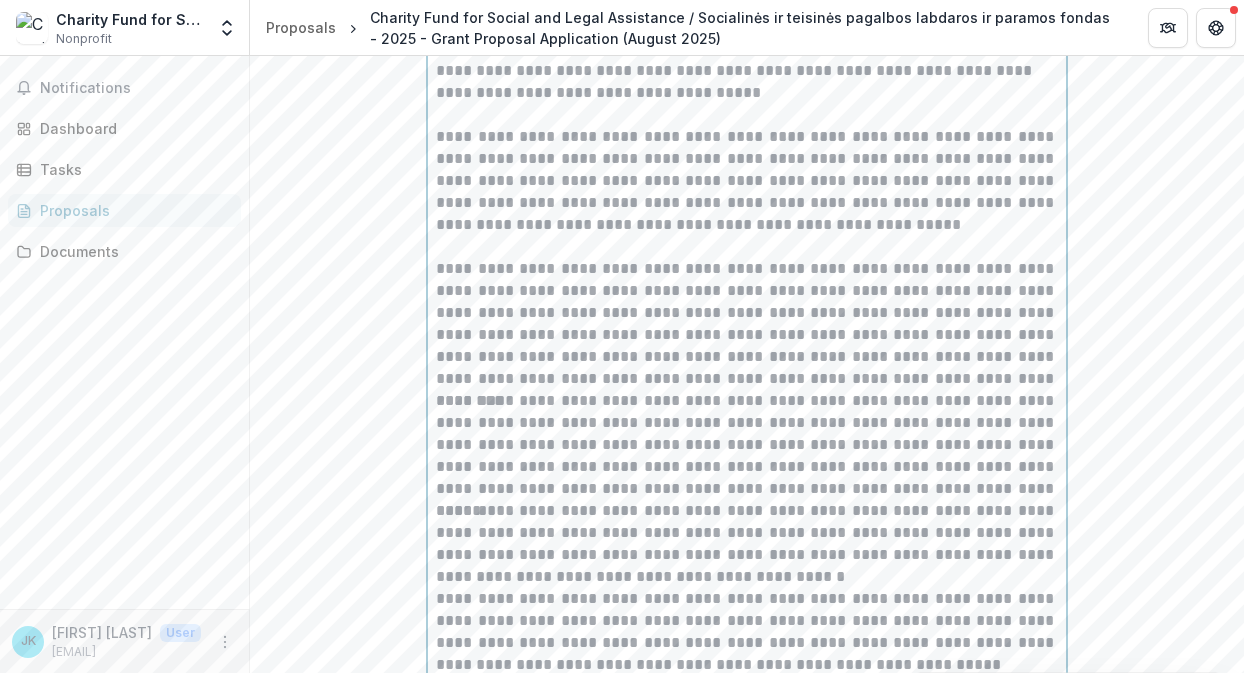 scroll, scrollTop: 4443, scrollLeft: 0, axis: vertical 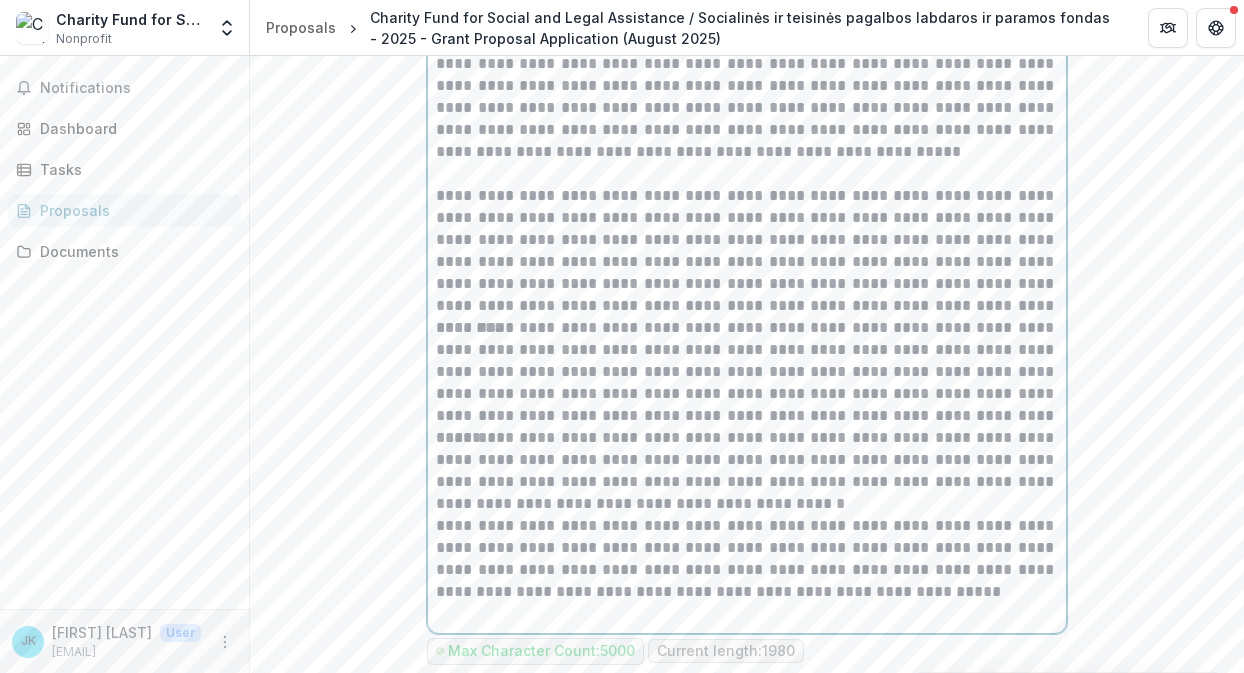click on "**********" at bounding box center (747, 251) 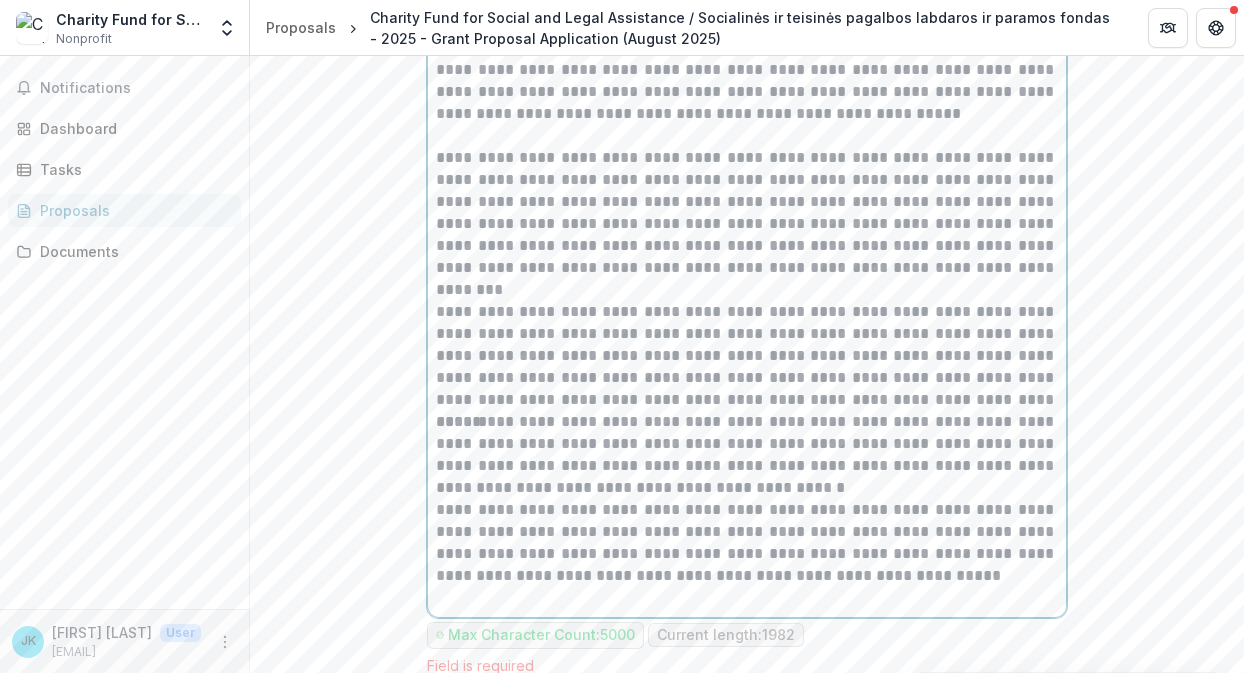 scroll, scrollTop: 4506, scrollLeft: 0, axis: vertical 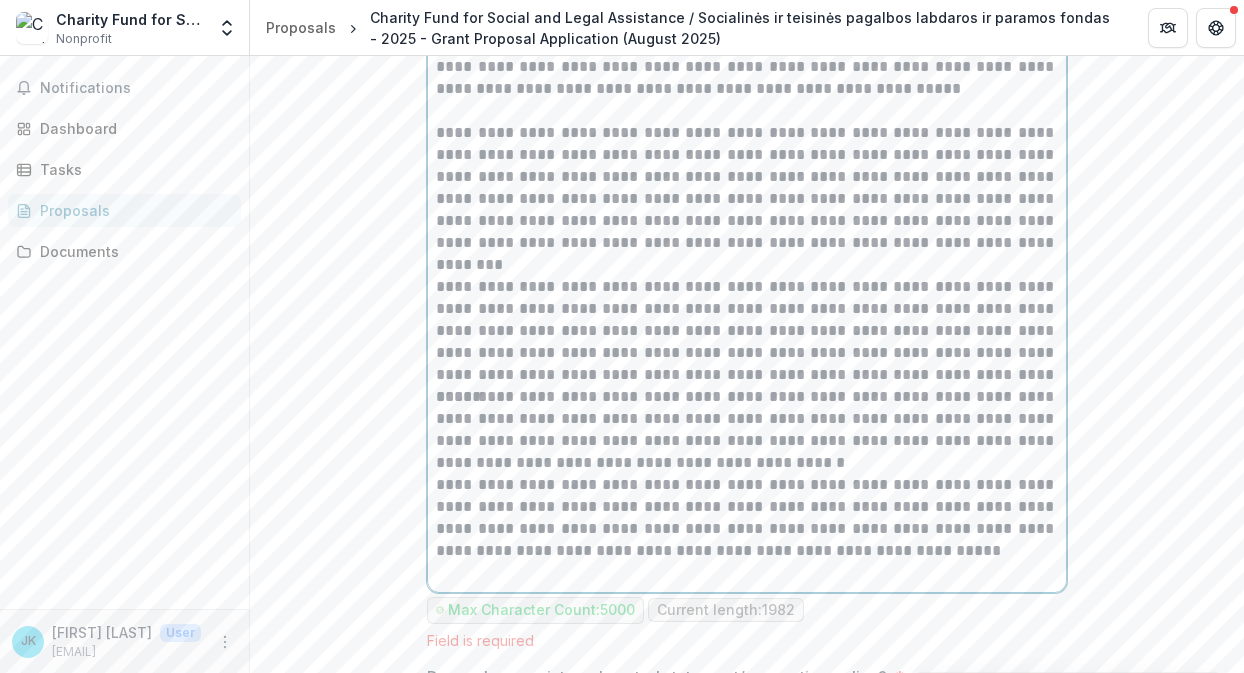 click on "**********" at bounding box center [747, 331] 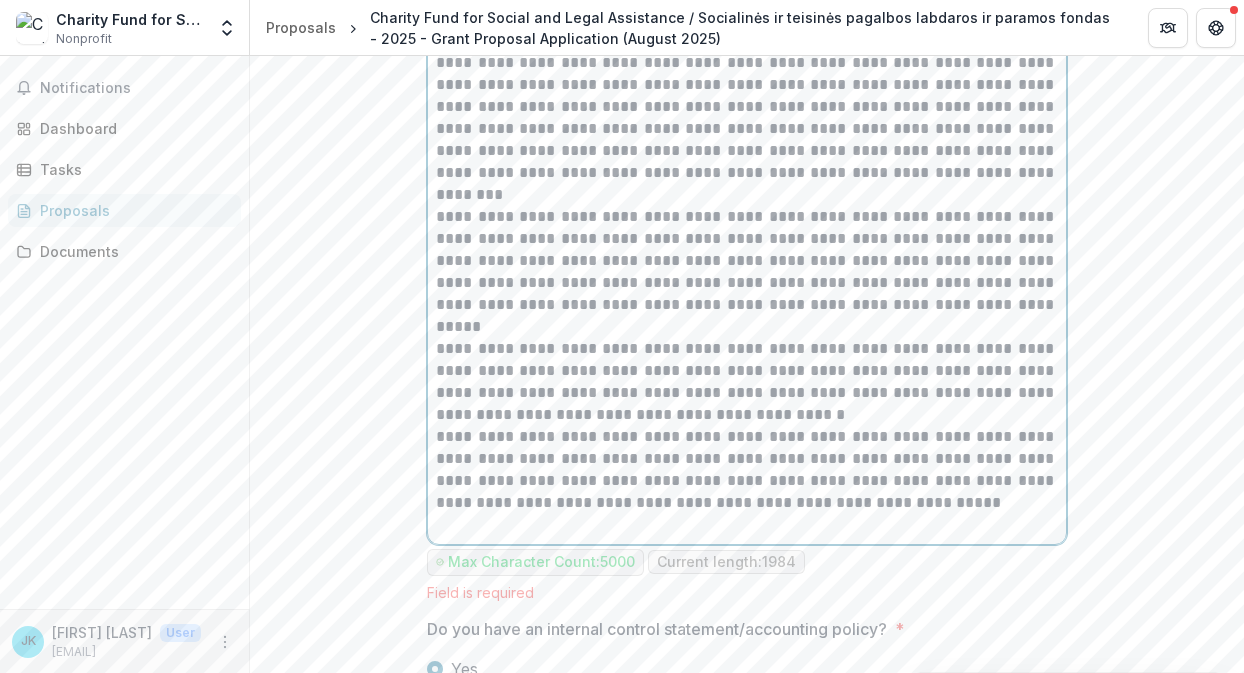 scroll, scrollTop: 4583, scrollLeft: 0, axis: vertical 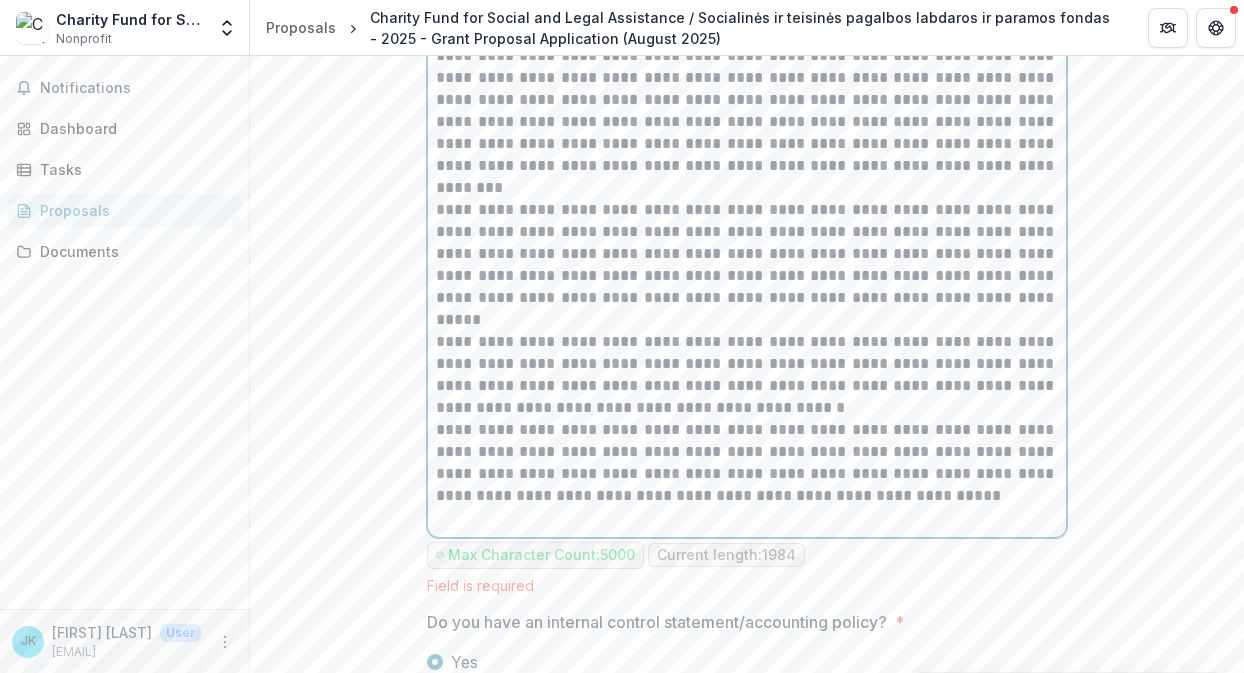 click on "**********" at bounding box center [747, 375] 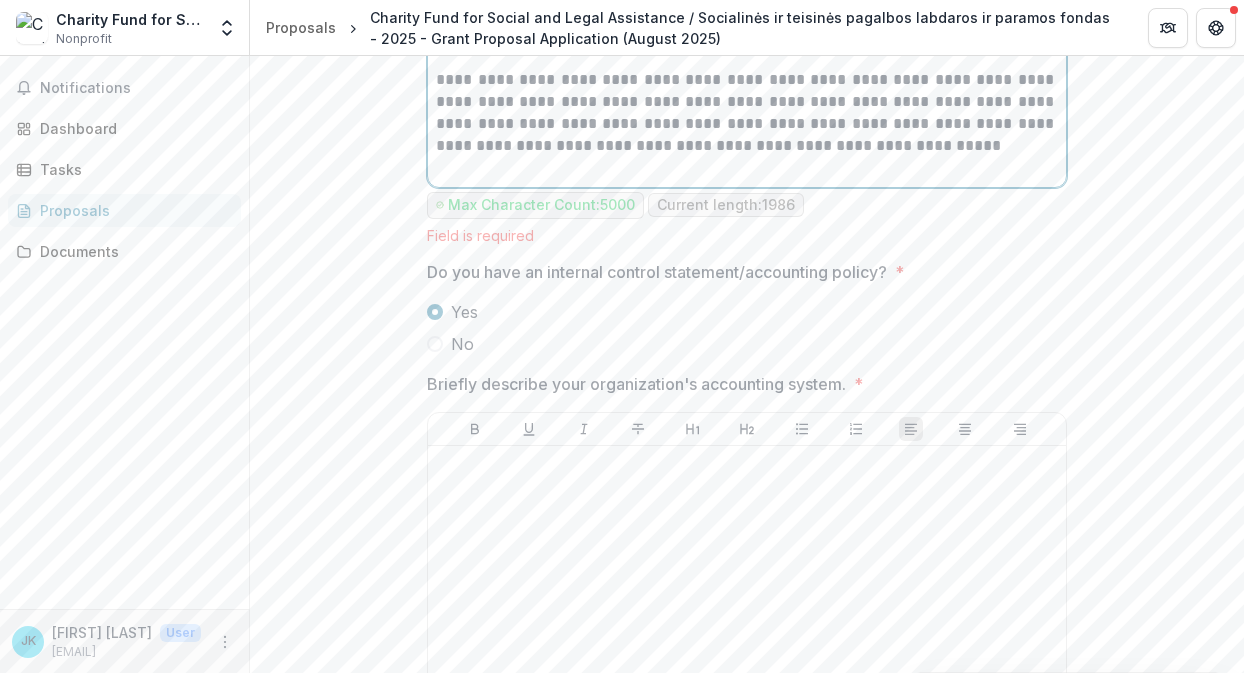 scroll, scrollTop: 4967, scrollLeft: 0, axis: vertical 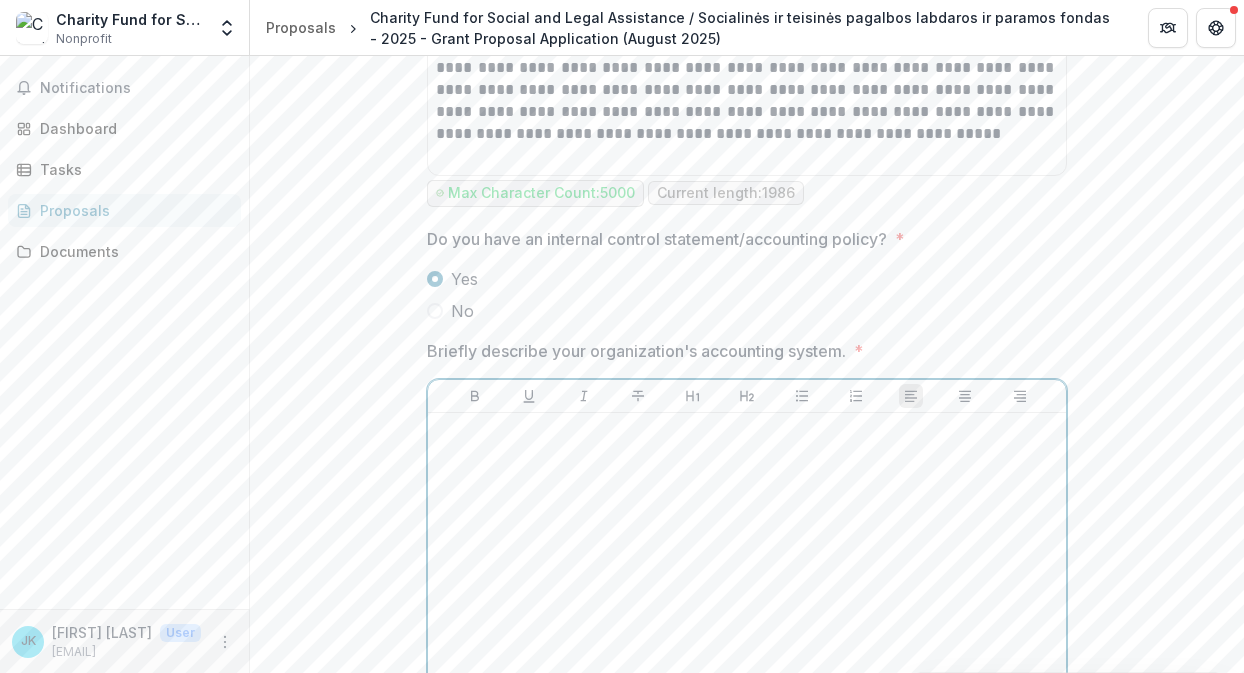 click at bounding box center (747, 571) 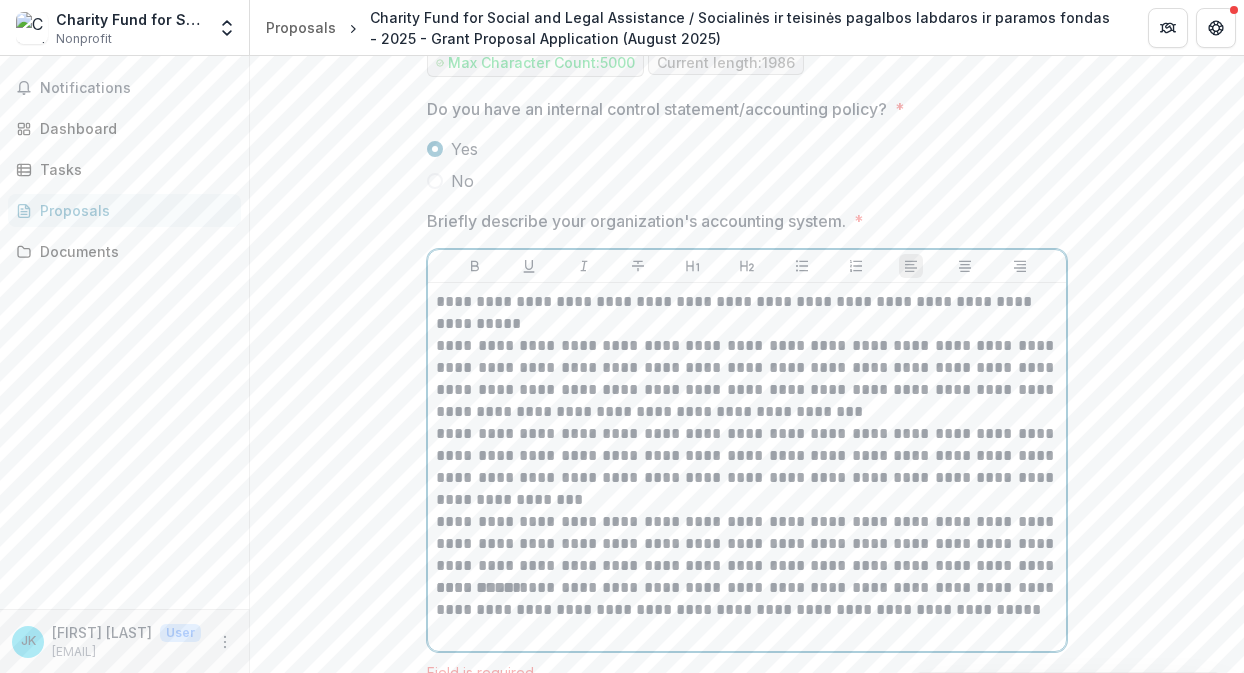 click on "**********" at bounding box center [747, 467] 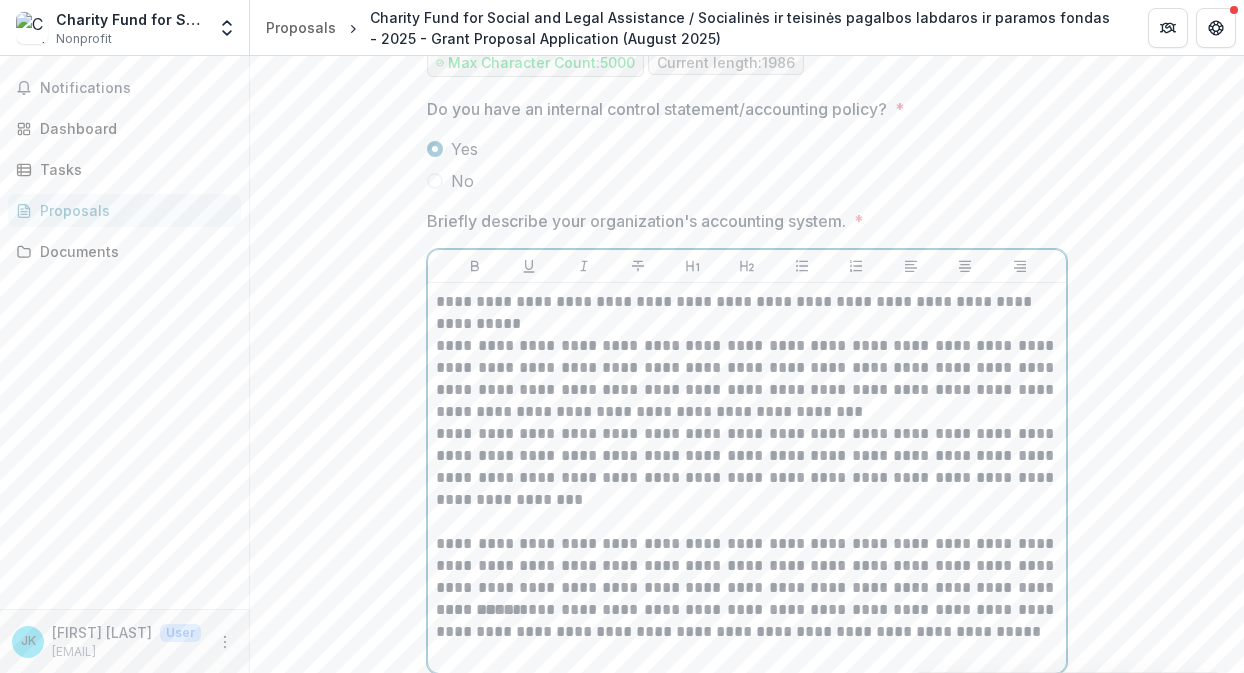 click on "**********" at bounding box center [747, 379] 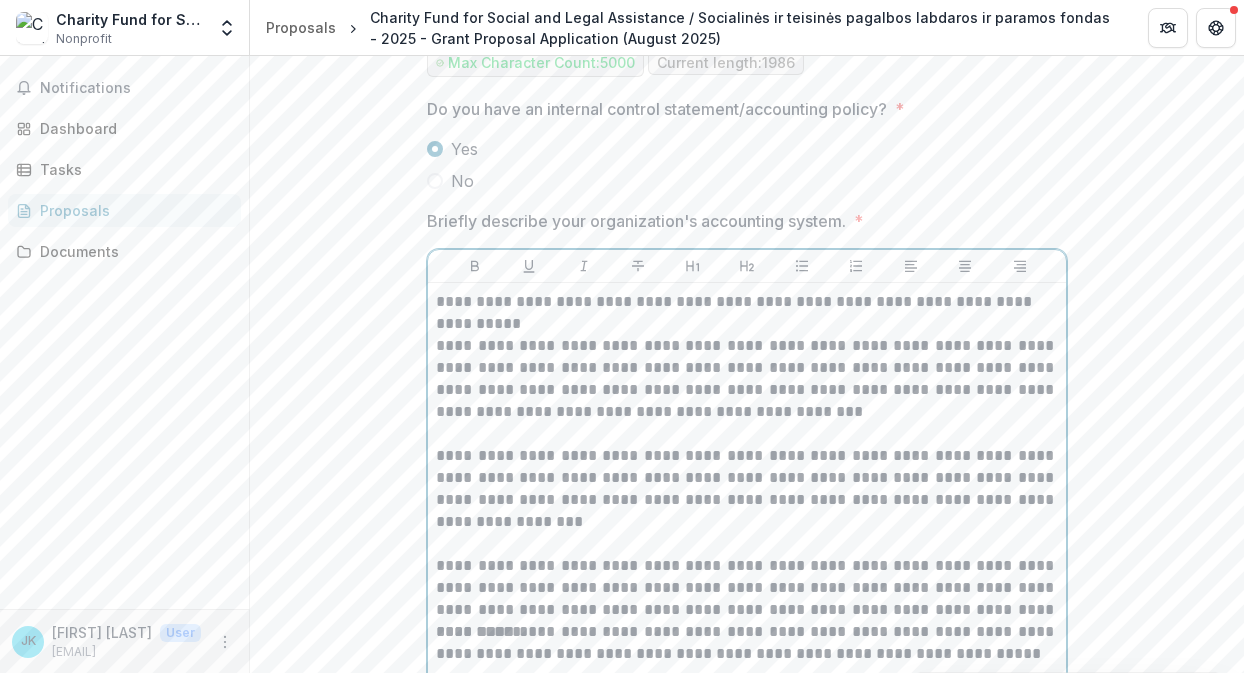 click on "**********" at bounding box center (747, 313) 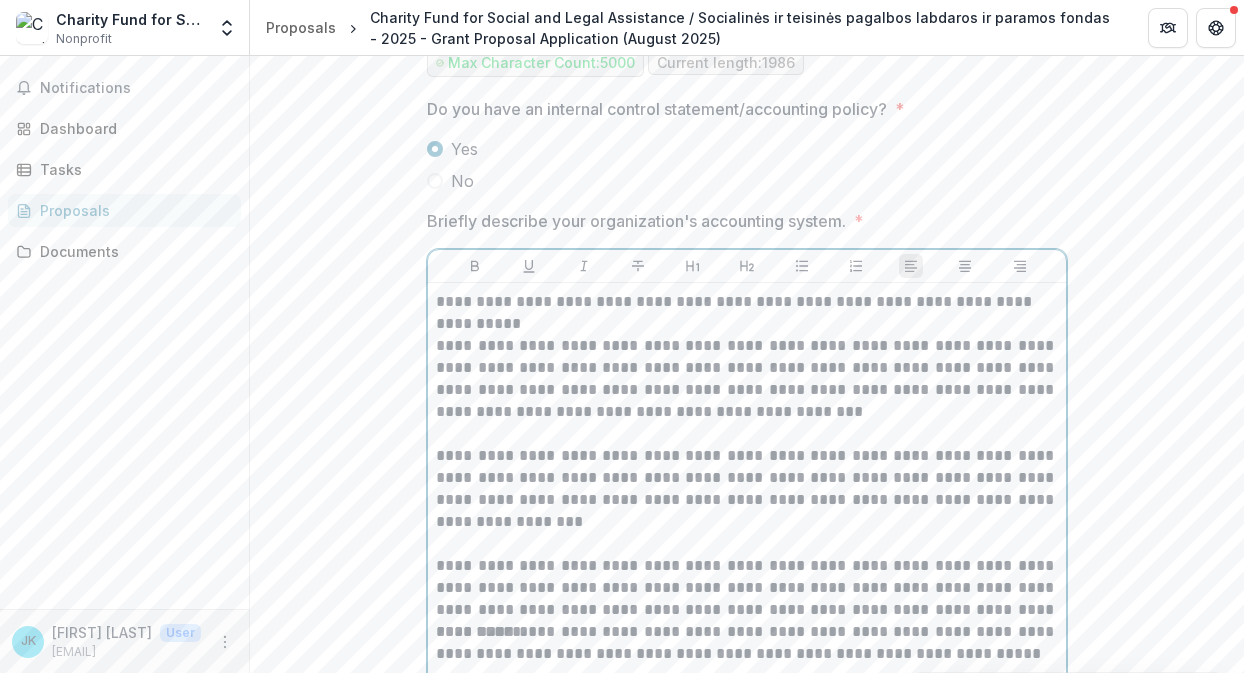 click on "**********" at bounding box center (747, 313) 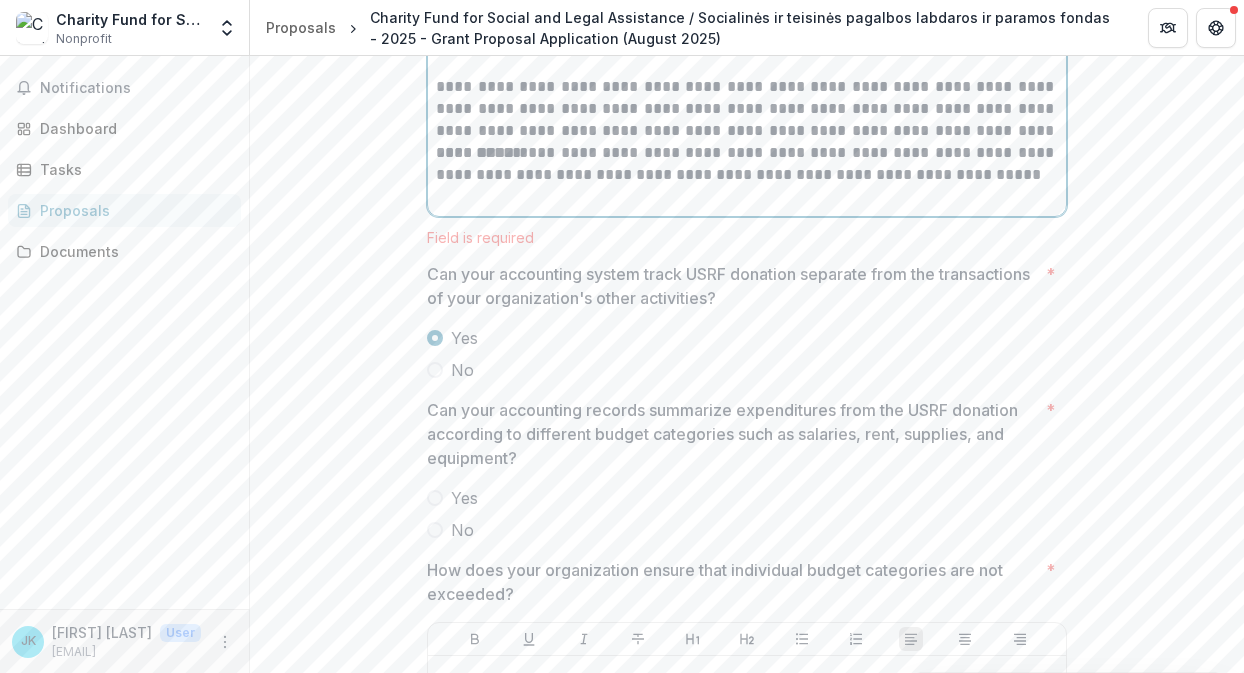 scroll, scrollTop: 5637, scrollLeft: 0, axis: vertical 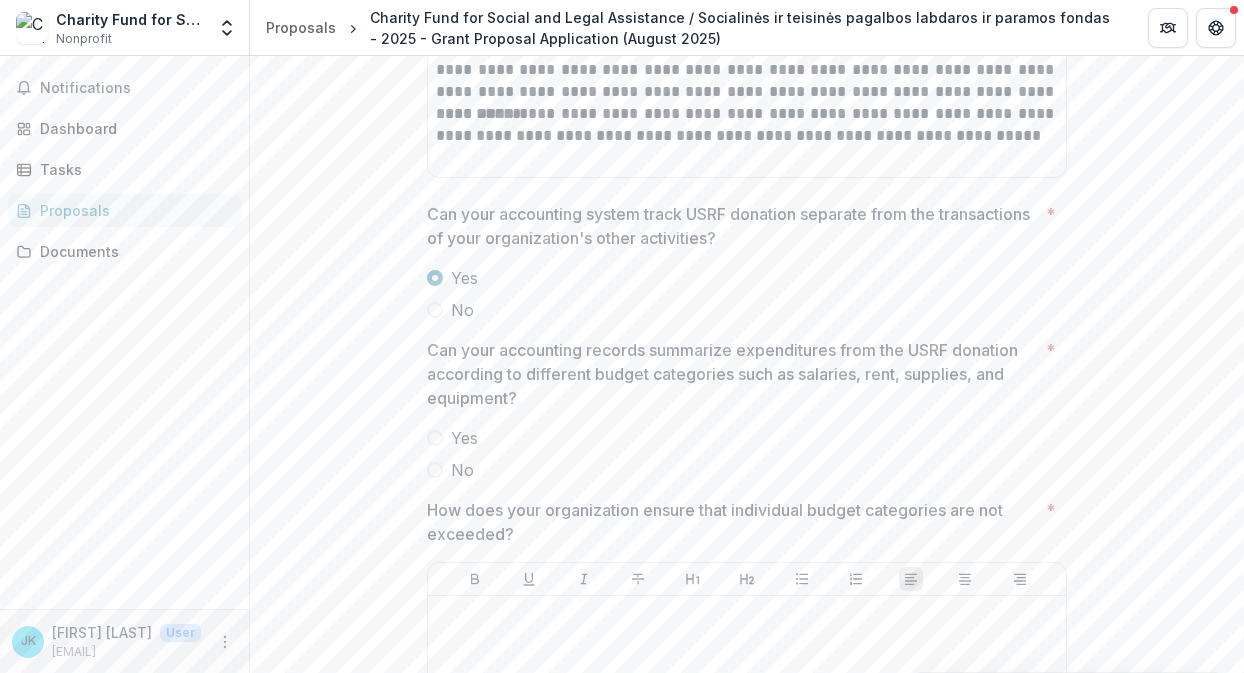 click on "Yes" at bounding box center (747, 438) 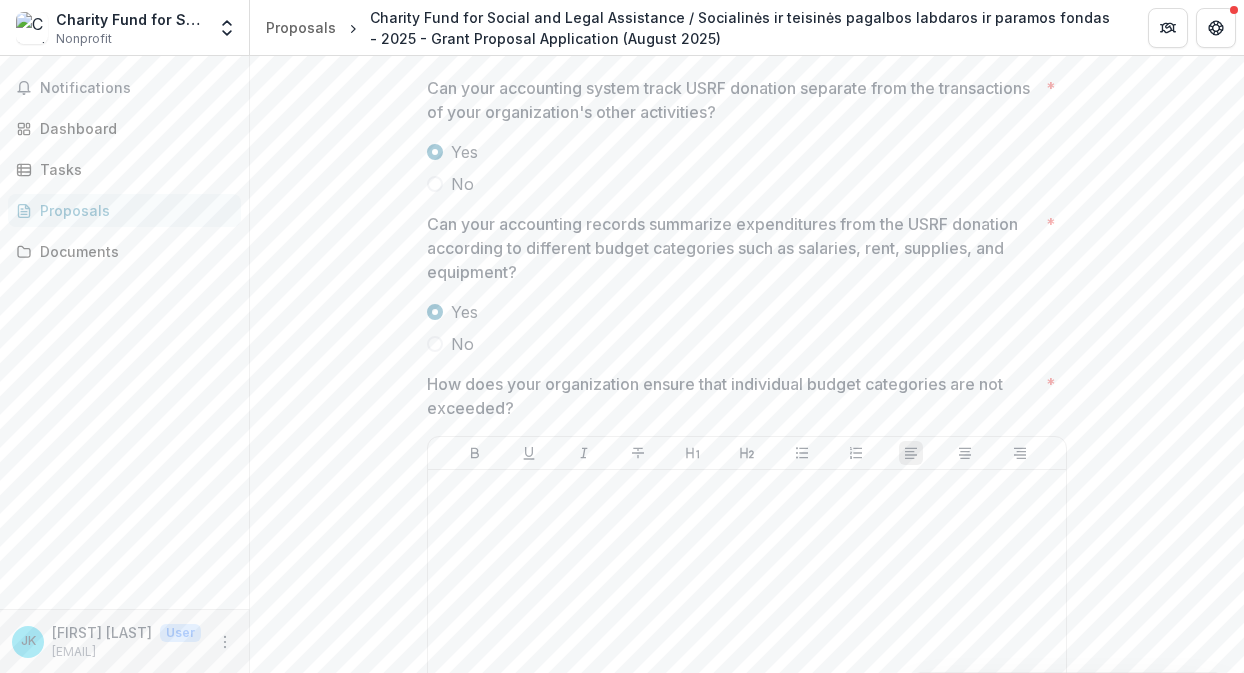 scroll, scrollTop: 5774, scrollLeft: 0, axis: vertical 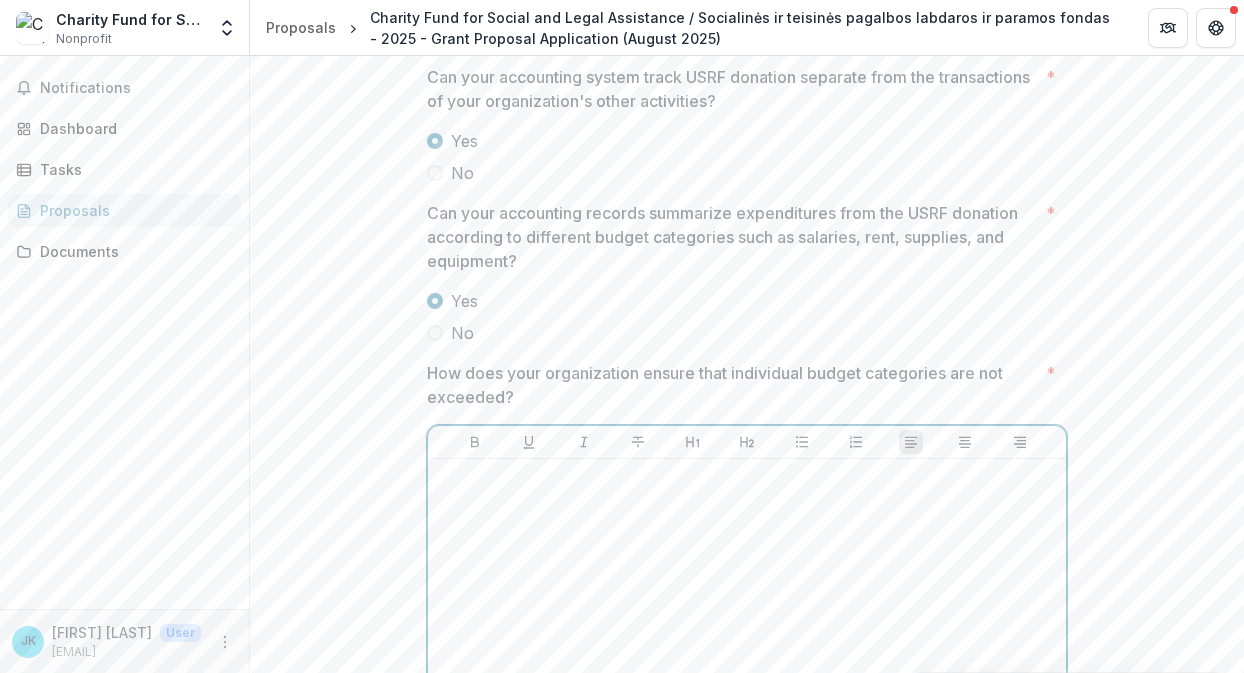 click at bounding box center [747, 617] 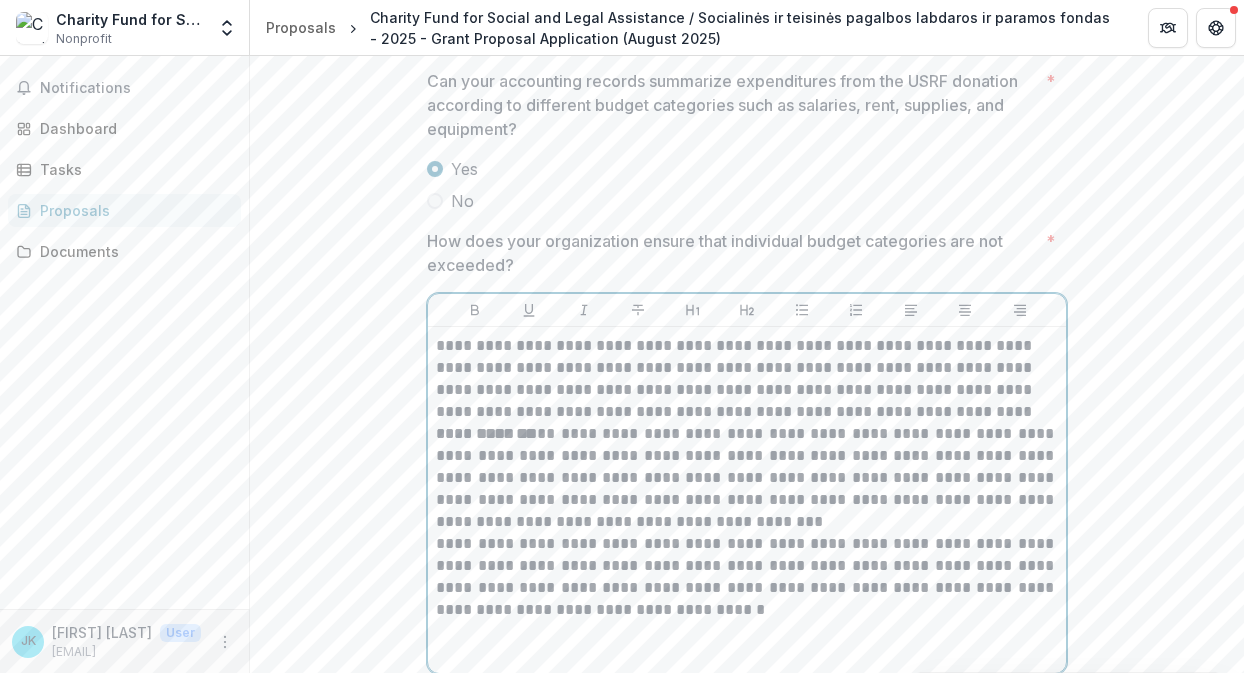 click on "**********" at bounding box center [747, 478] 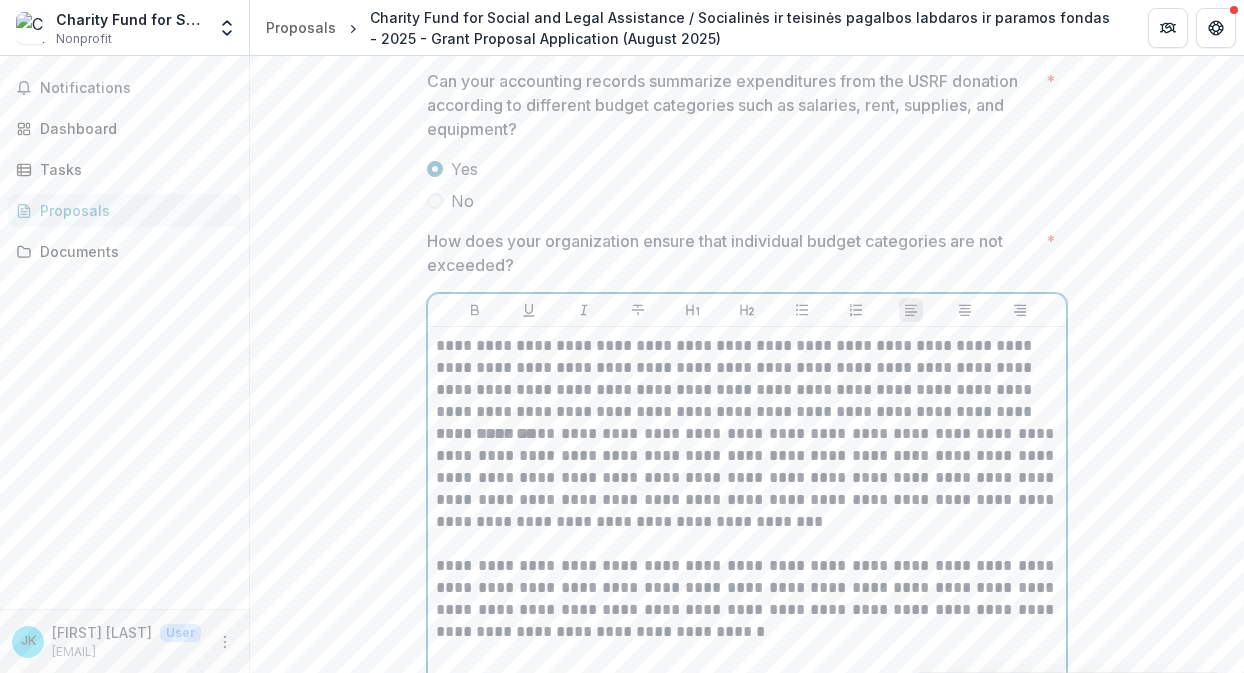 click on "**********" at bounding box center (747, 379) 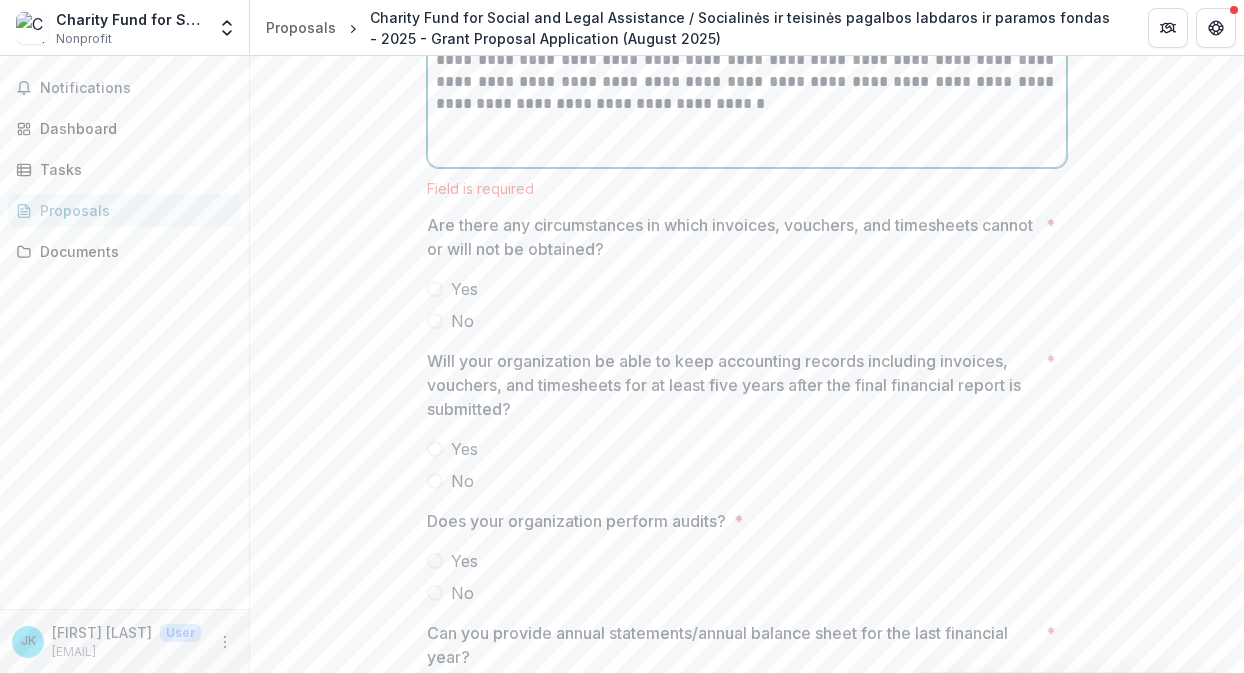 scroll, scrollTop: 6468, scrollLeft: 0, axis: vertical 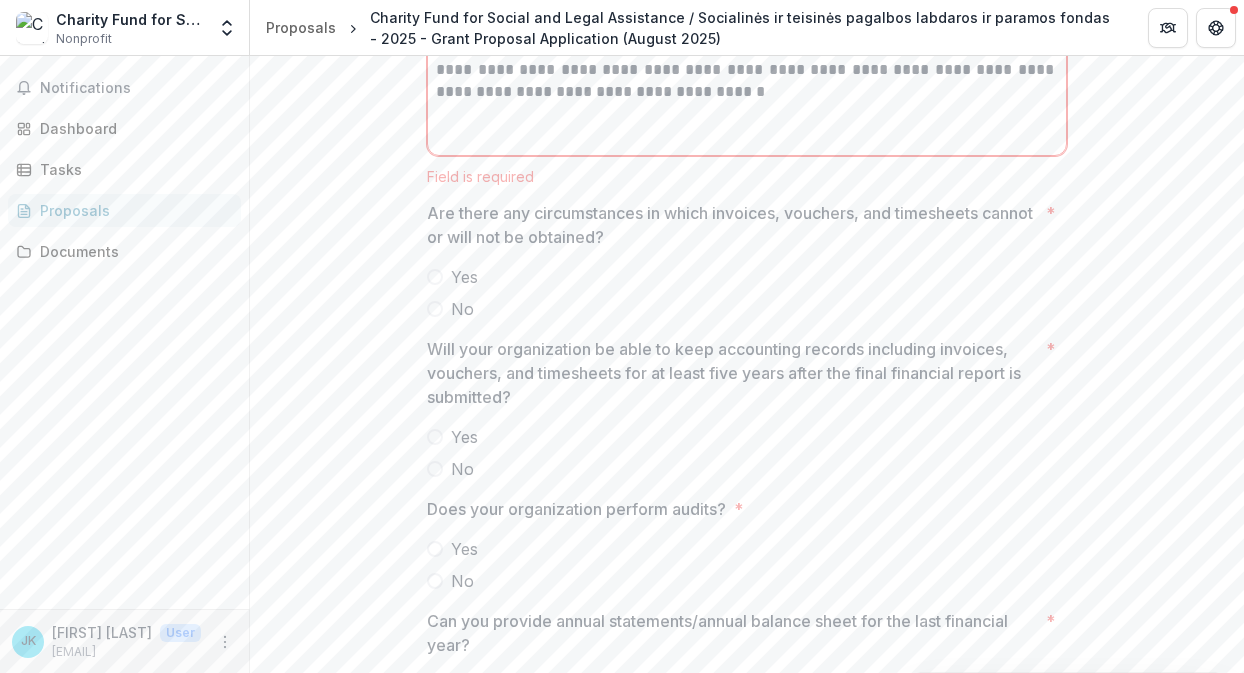 click on "**********" at bounding box center (747, -2358) 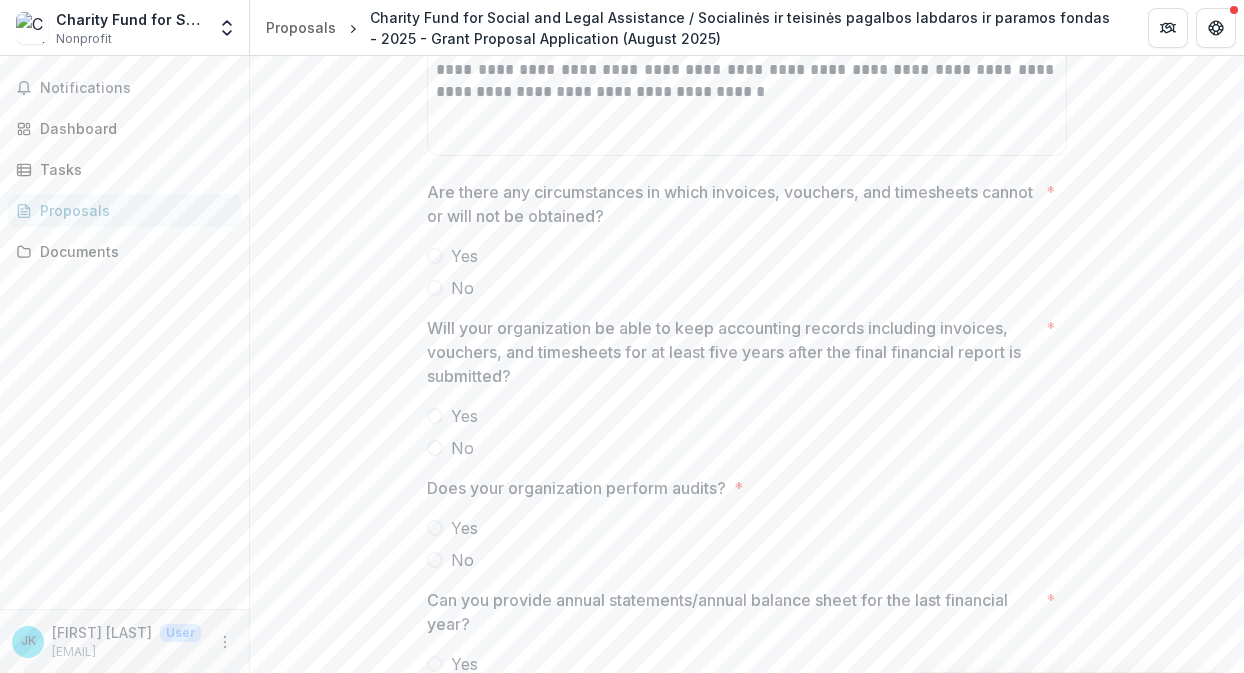 click on "No" at bounding box center [747, 288] 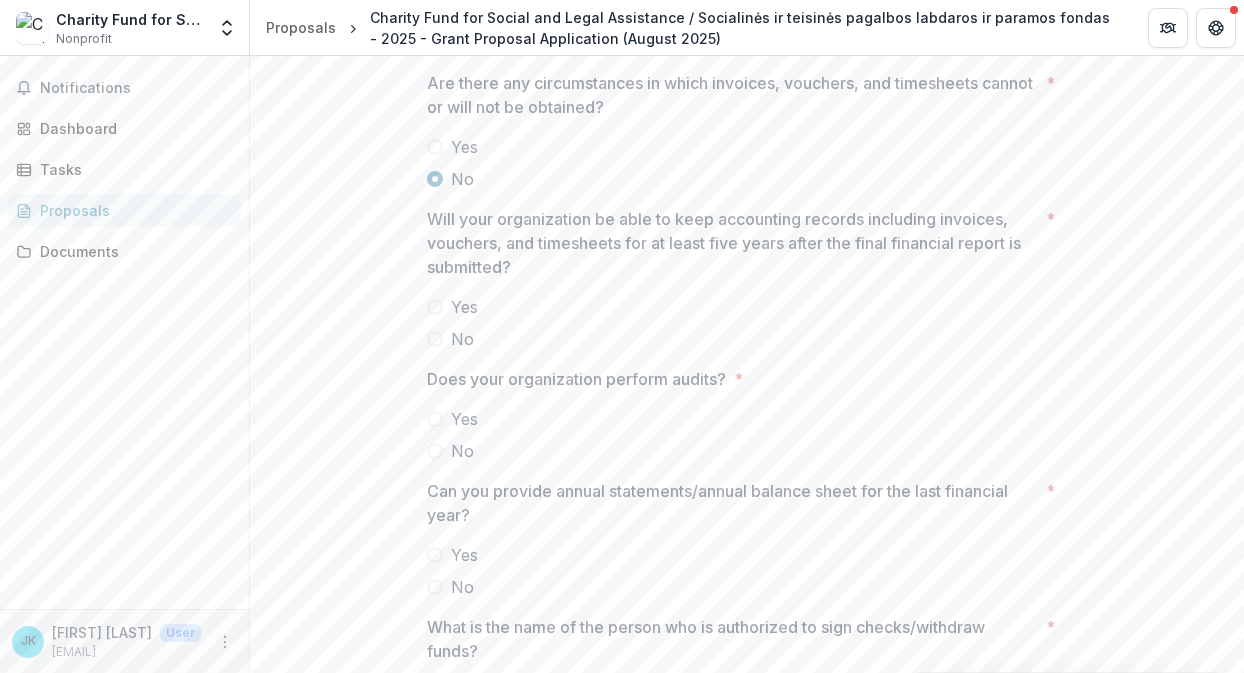 scroll, scrollTop: 6584, scrollLeft: 0, axis: vertical 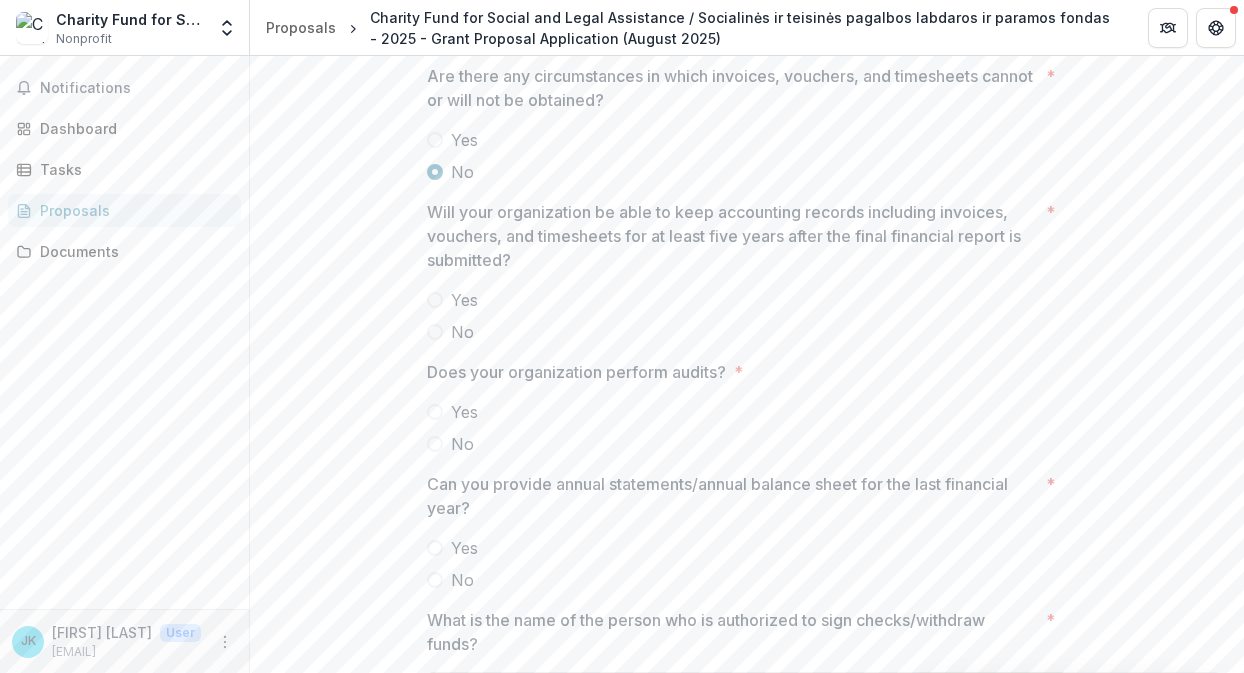 click on "Yes" at bounding box center (464, 300) 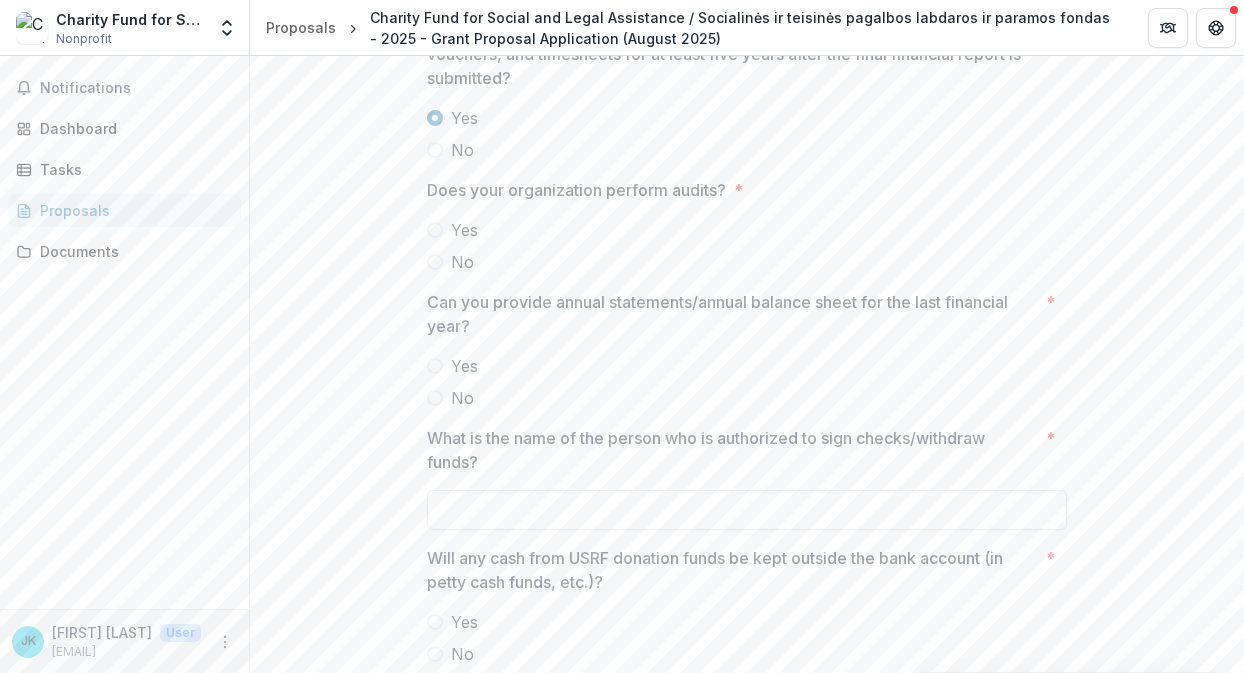 scroll, scrollTop: 6788, scrollLeft: 0, axis: vertical 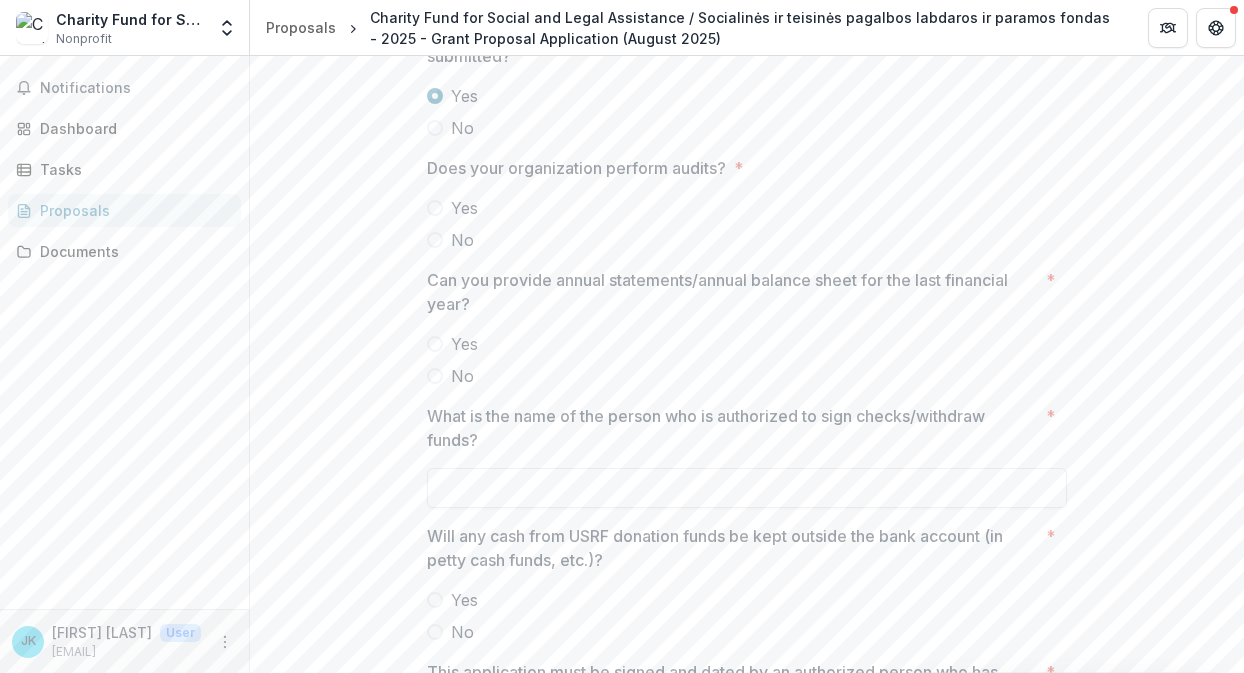 click on "Yes" at bounding box center [464, 208] 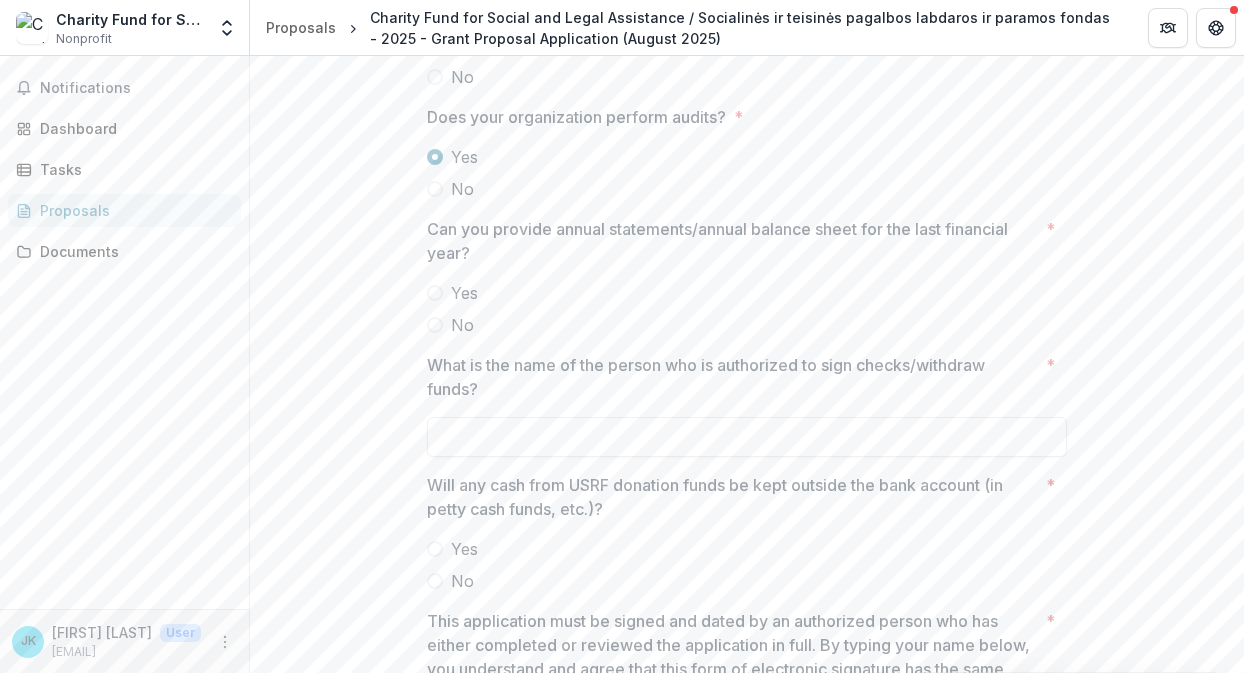 scroll, scrollTop: 6850, scrollLeft: 0, axis: vertical 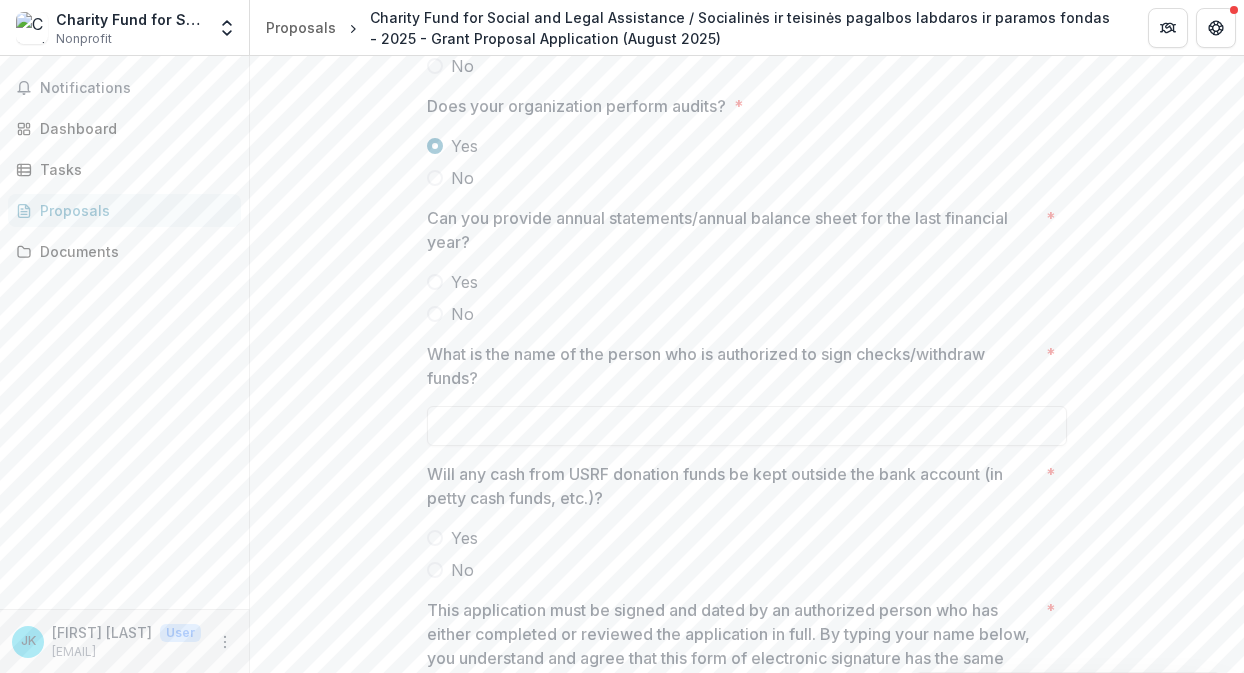 click on "Yes" at bounding box center (464, 282) 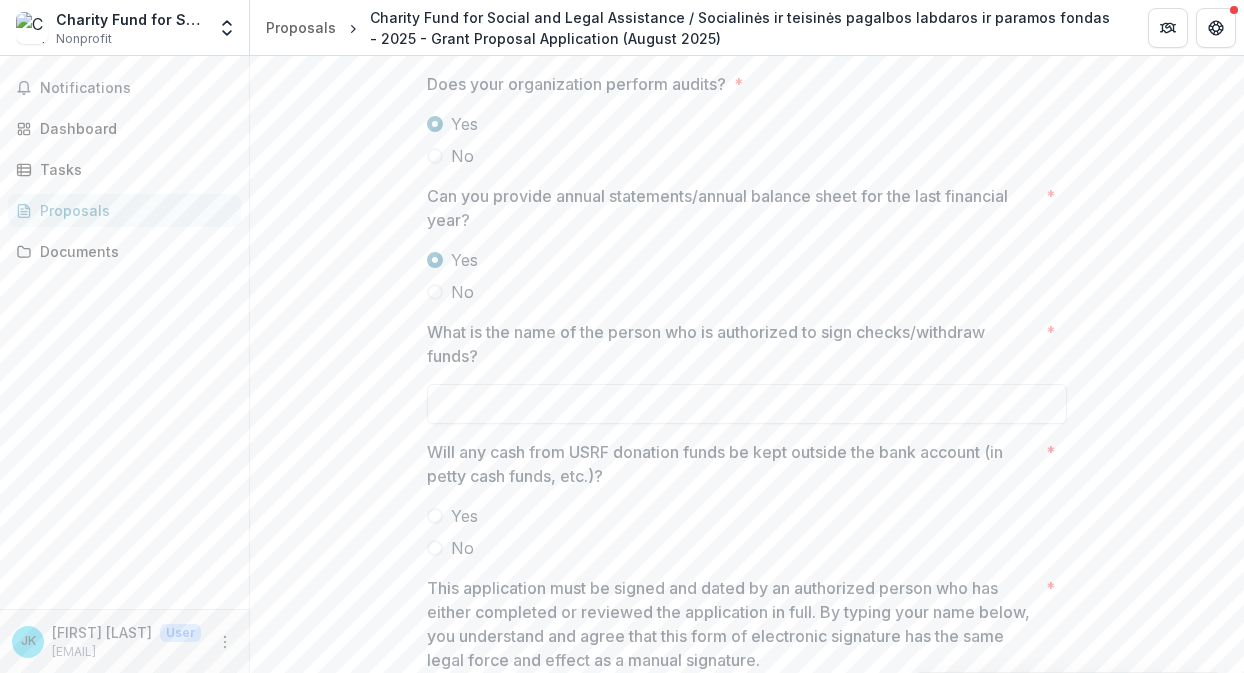 scroll, scrollTop: 6874, scrollLeft: 0, axis: vertical 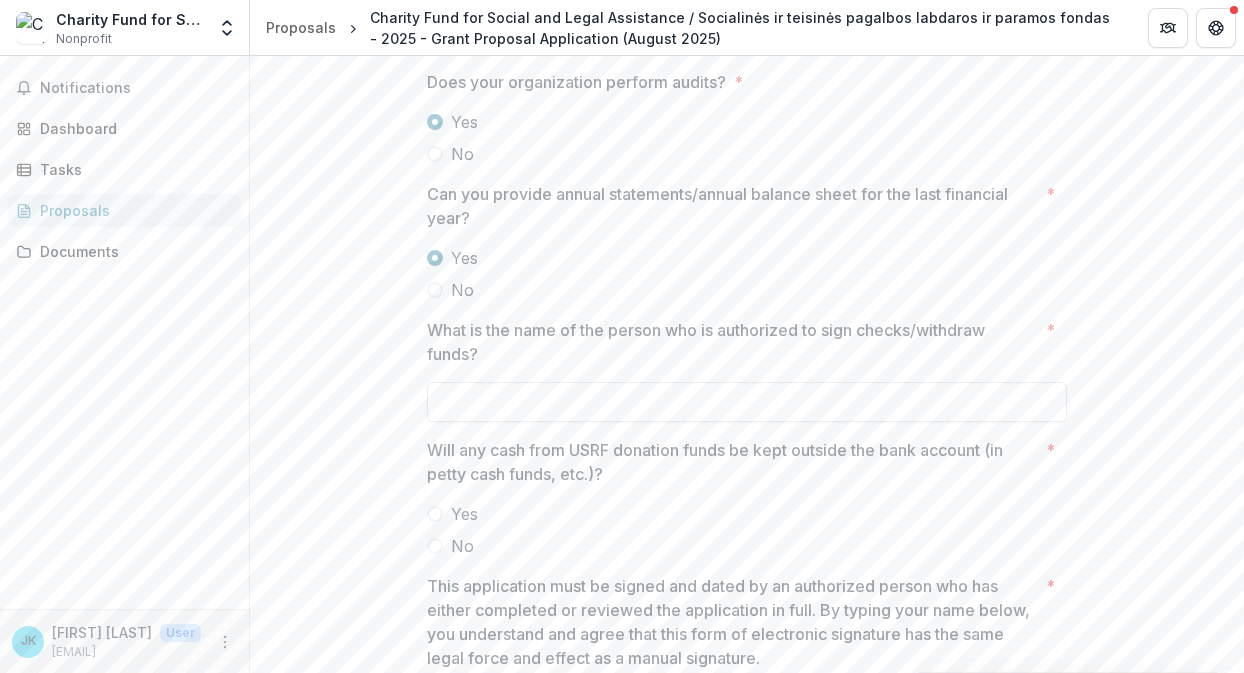 click on "What is the name of the person who is authorized to sign checks/withdraw funds? *" at bounding box center [747, 402] 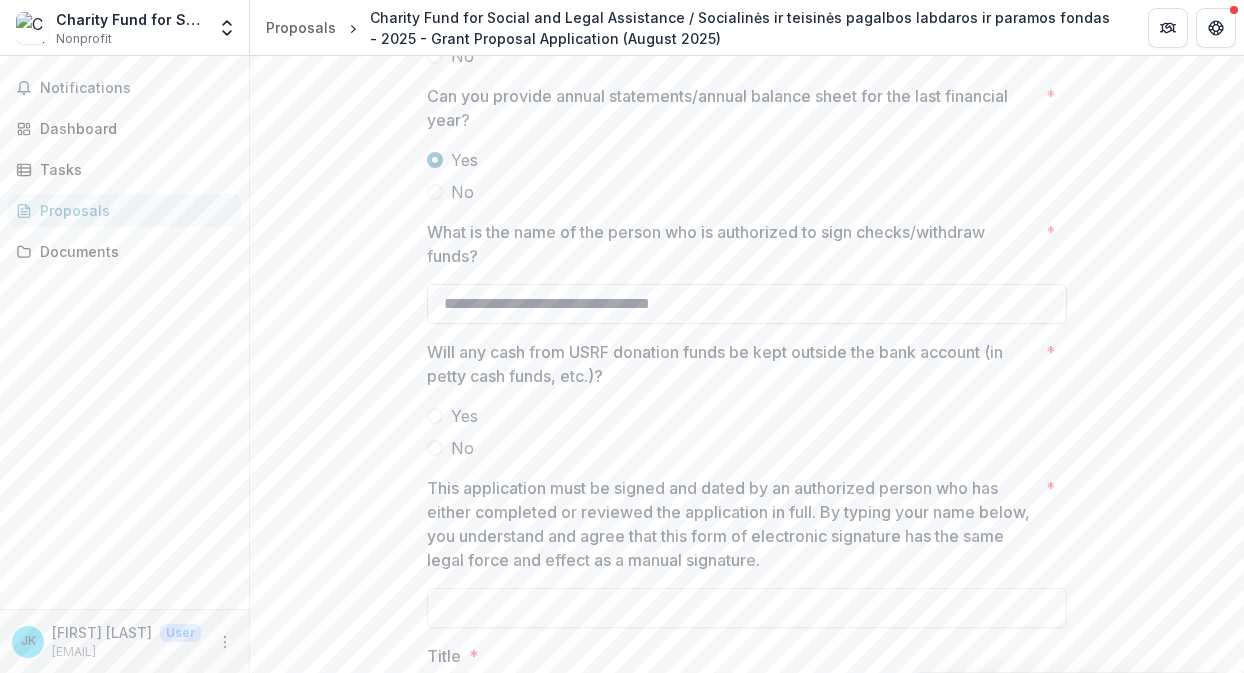 scroll, scrollTop: 6995, scrollLeft: 0, axis: vertical 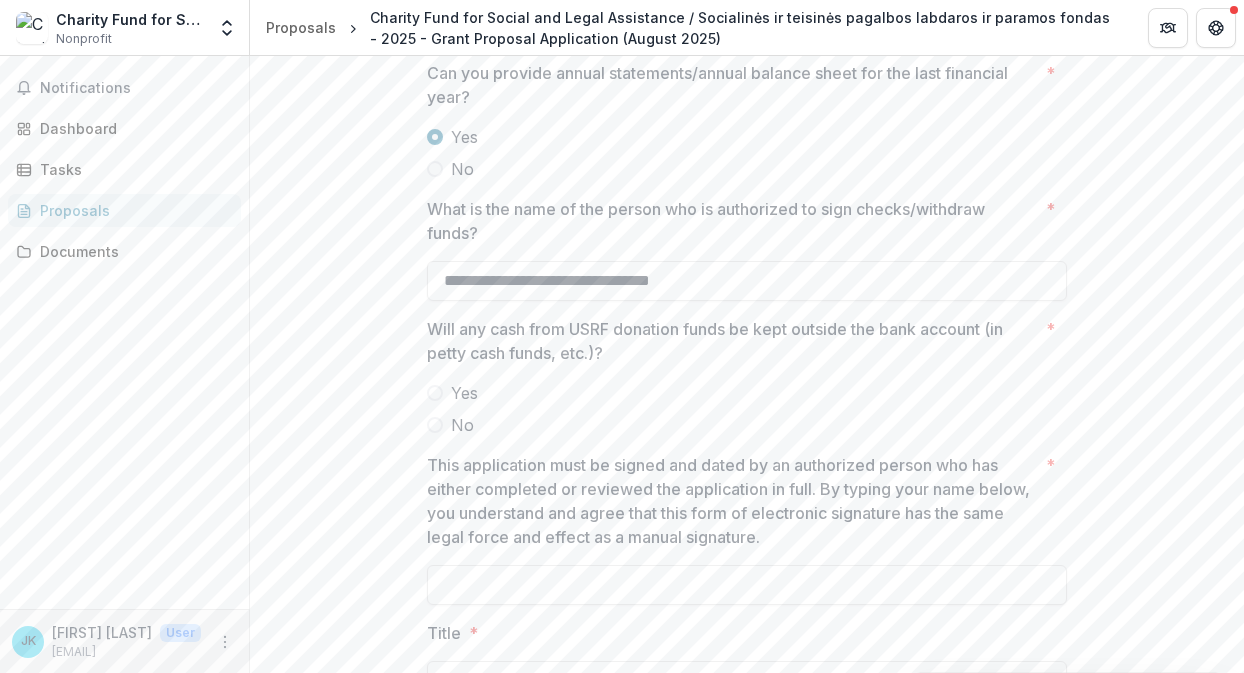 click on "No" at bounding box center [462, 425] 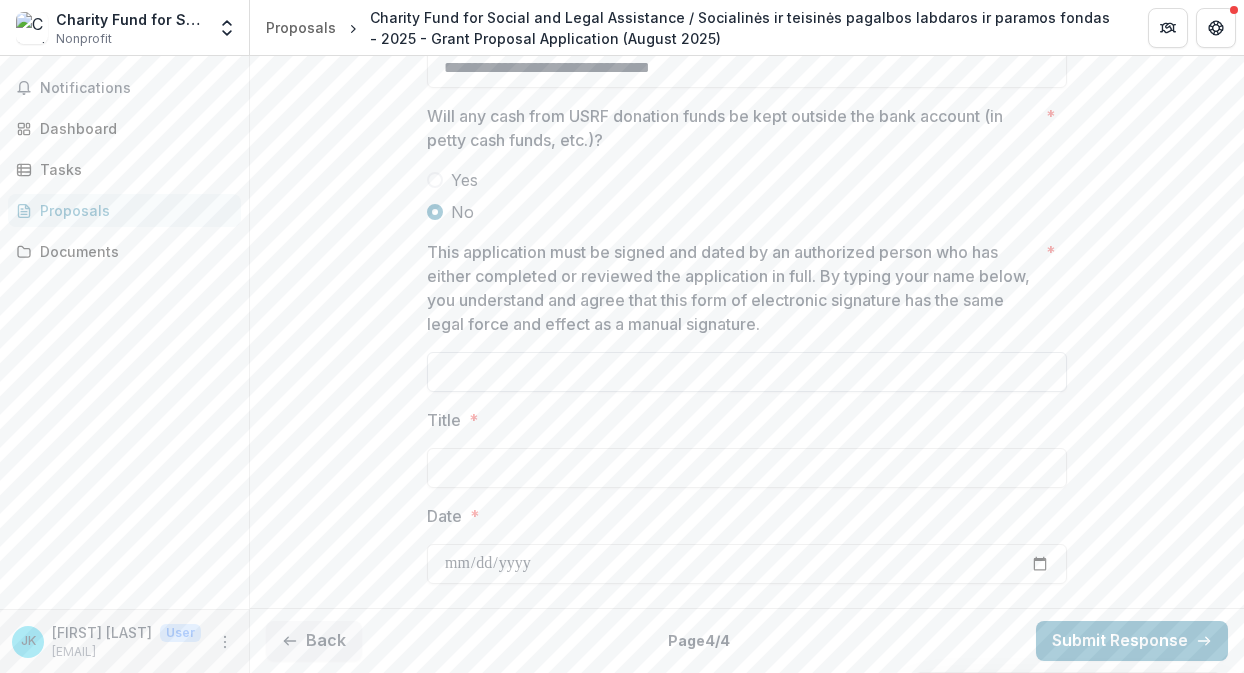 scroll, scrollTop: 7212, scrollLeft: 0, axis: vertical 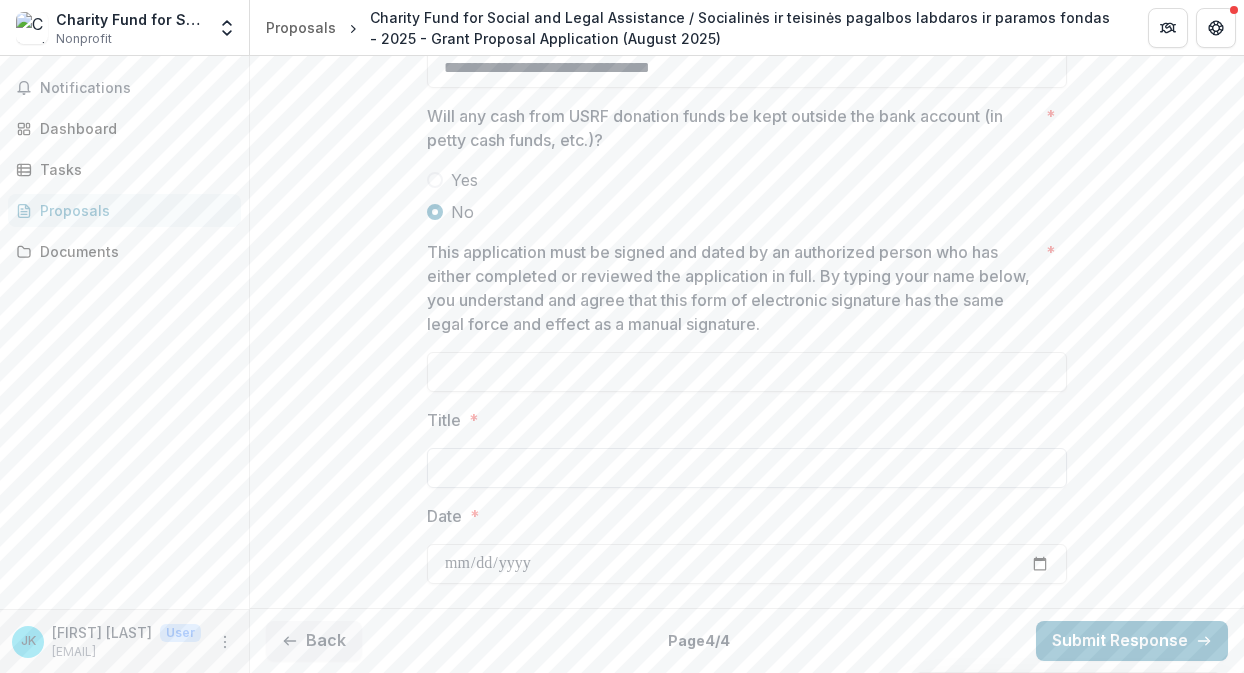 click on "Title *" at bounding box center [747, 468] 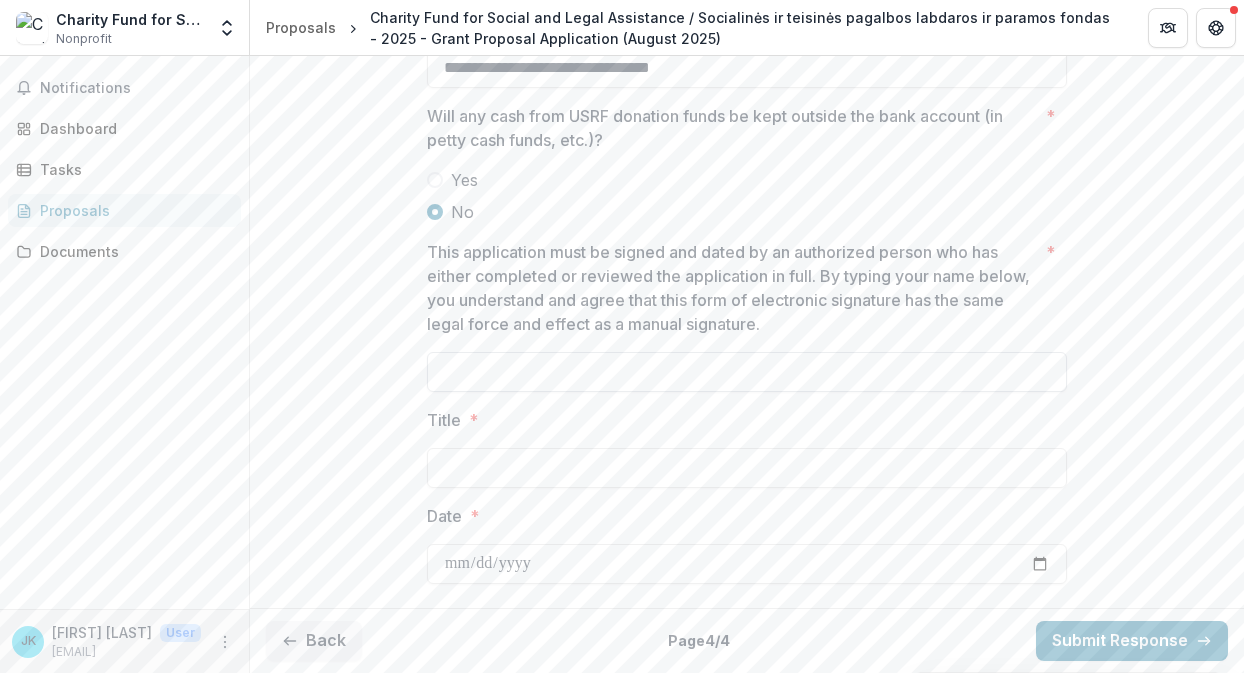 click on "This application must be signed and dated by an authorized person who has either completed or reviewed the application in full. By typing your name below, you understand and agree that this form of electronic signature has the same legal force and effect as a manual signature. *" at bounding box center [747, 372] 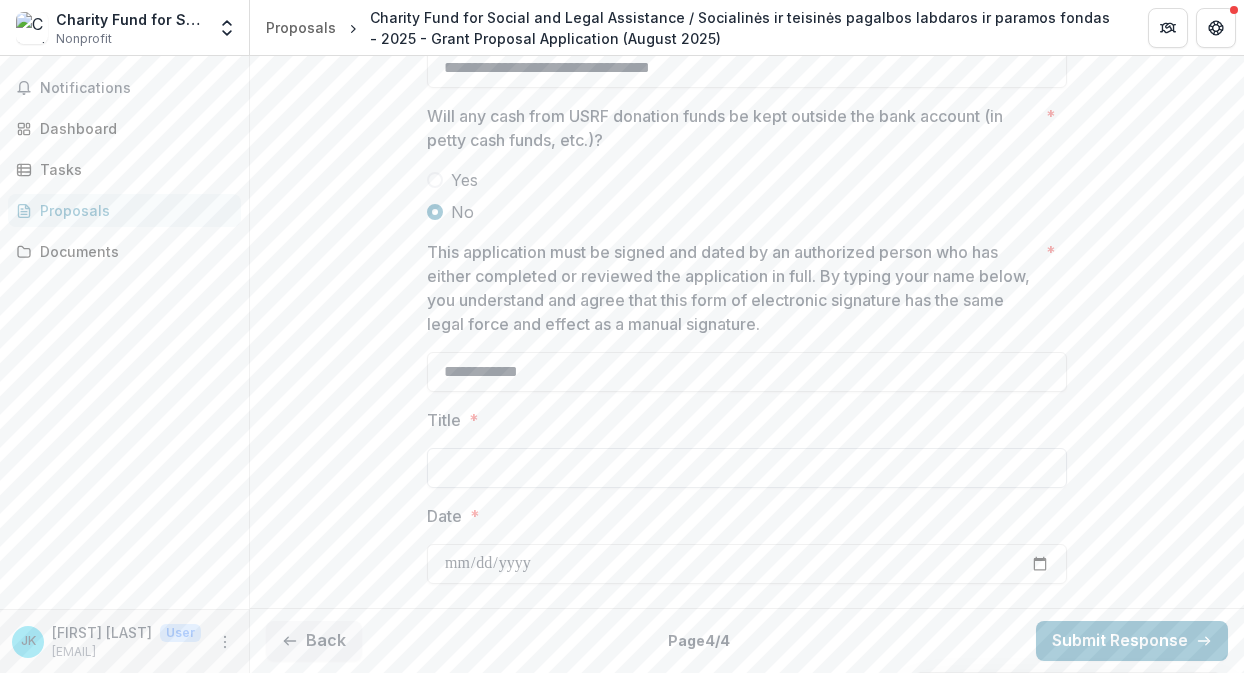 type on "**********" 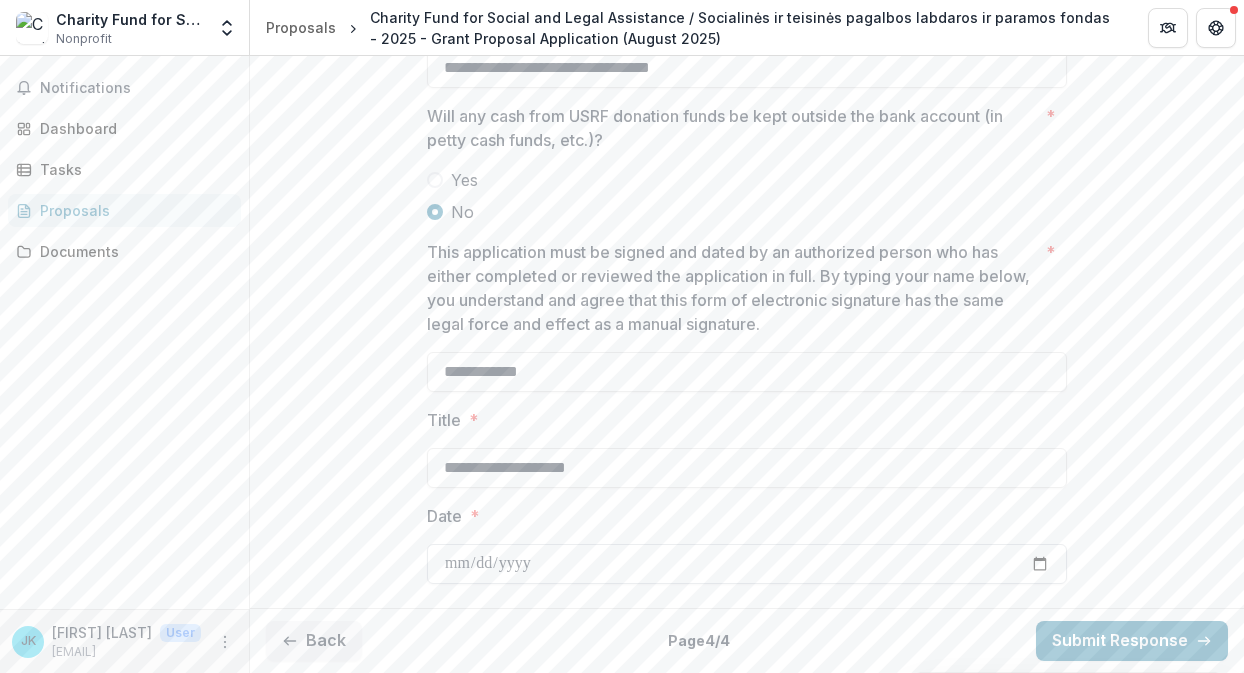 scroll, scrollTop: 7212, scrollLeft: 0, axis: vertical 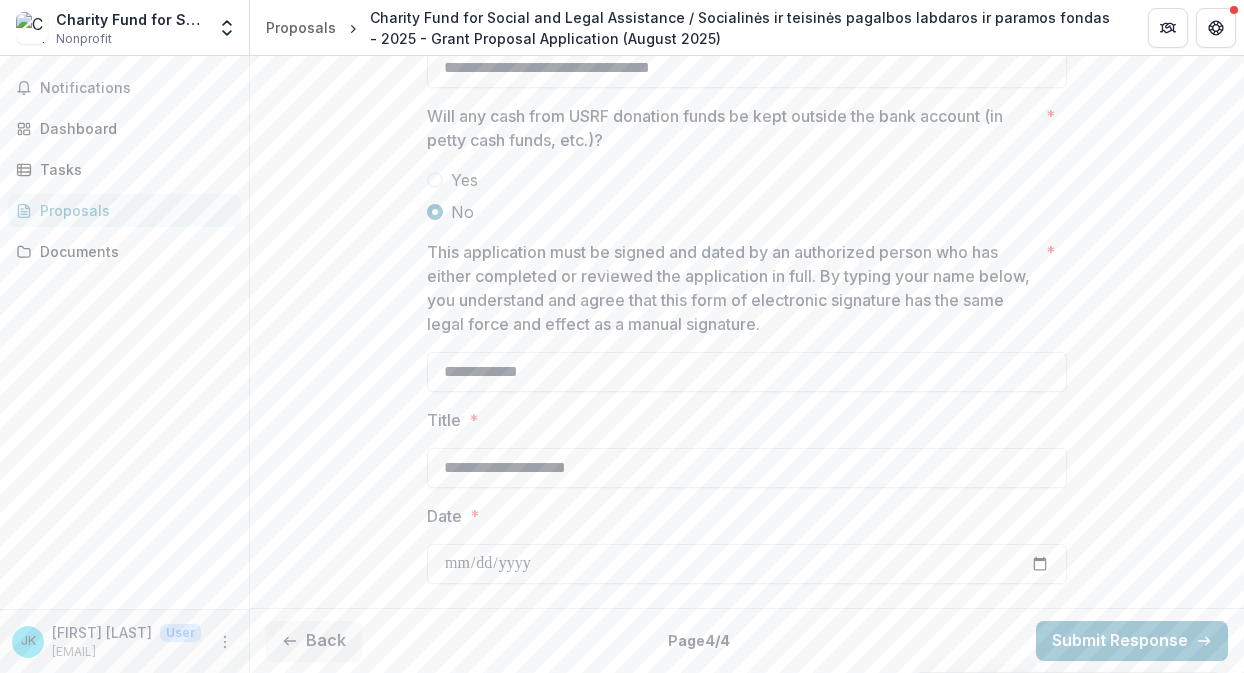 type on "**********" 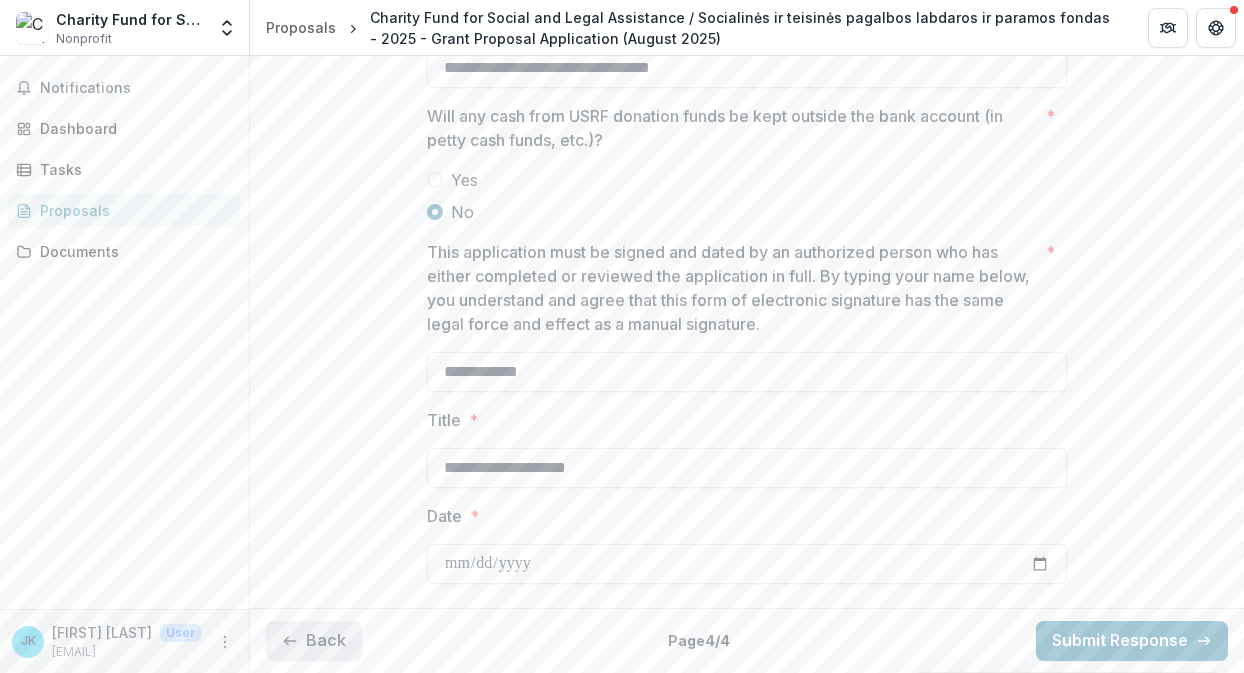click on "Back" at bounding box center (314, 641) 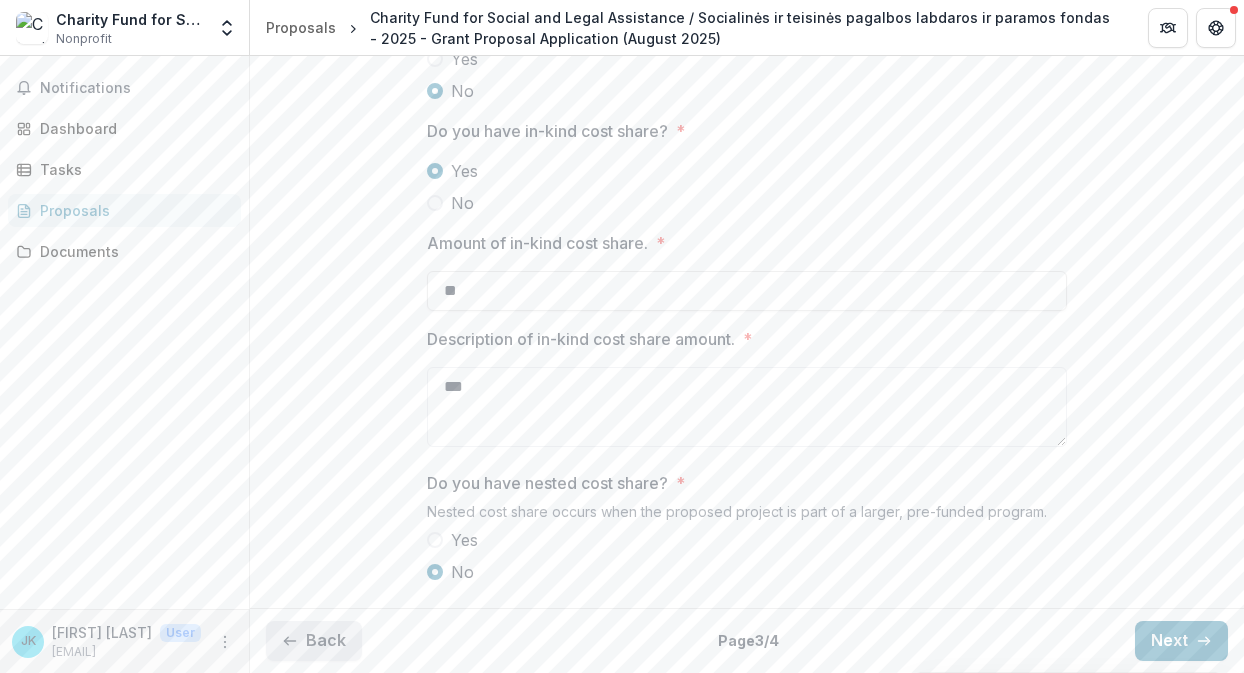 click on "Back" at bounding box center (314, 641) 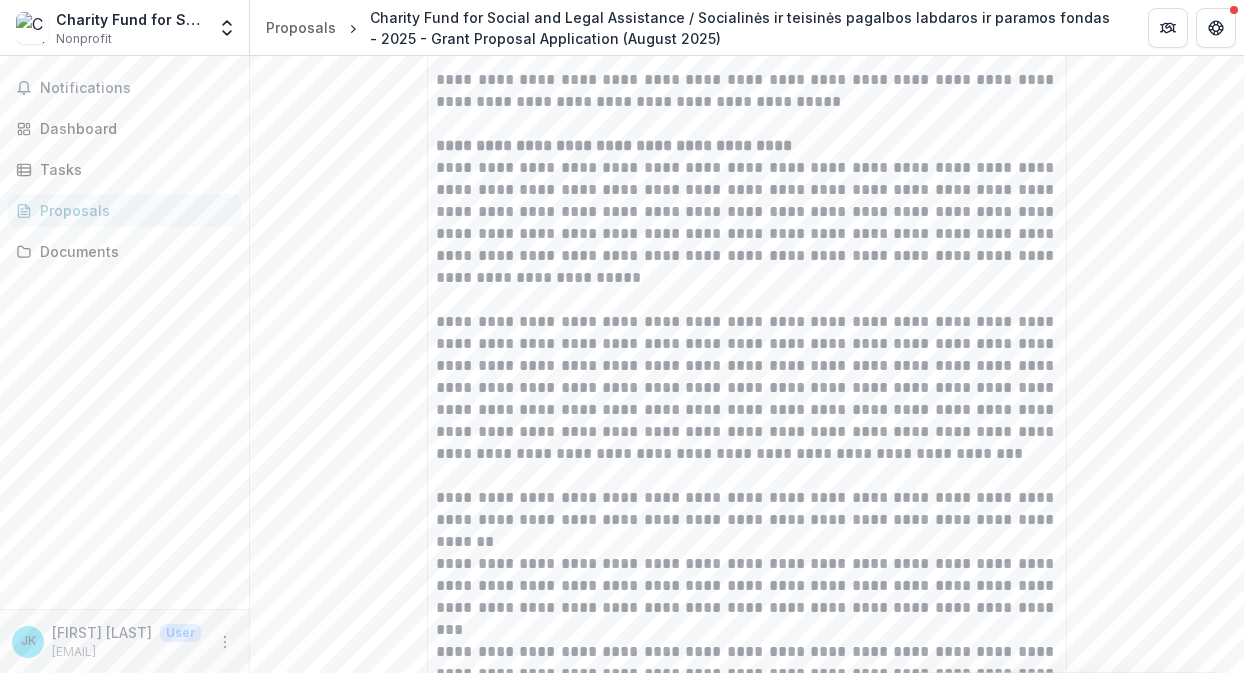 scroll, scrollTop: 13349, scrollLeft: 0, axis: vertical 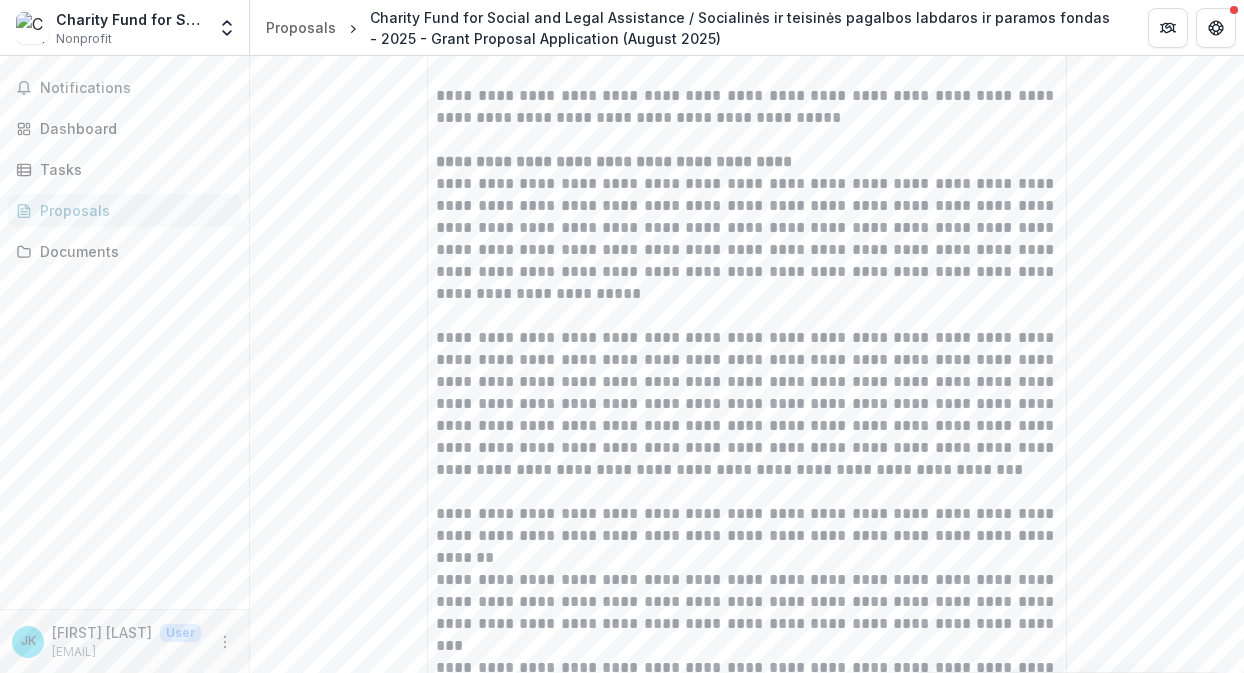 click on "Back" at bounding box center [314, 911] 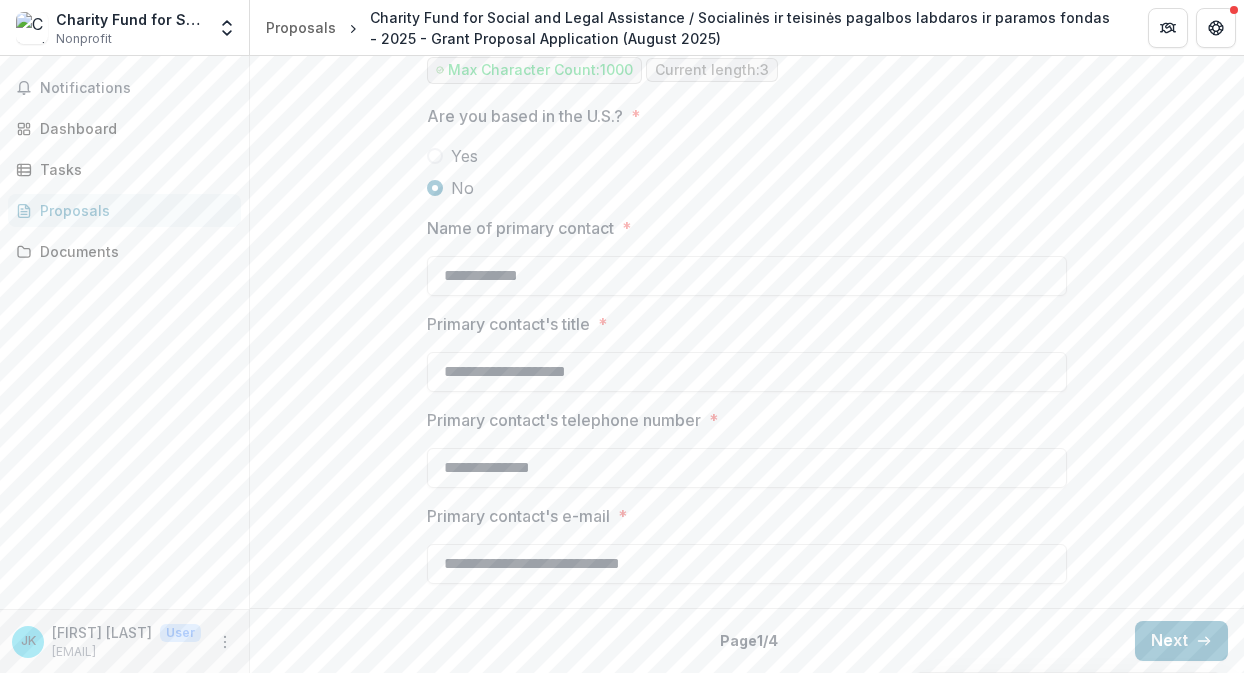 scroll, scrollTop: 1473, scrollLeft: 0, axis: vertical 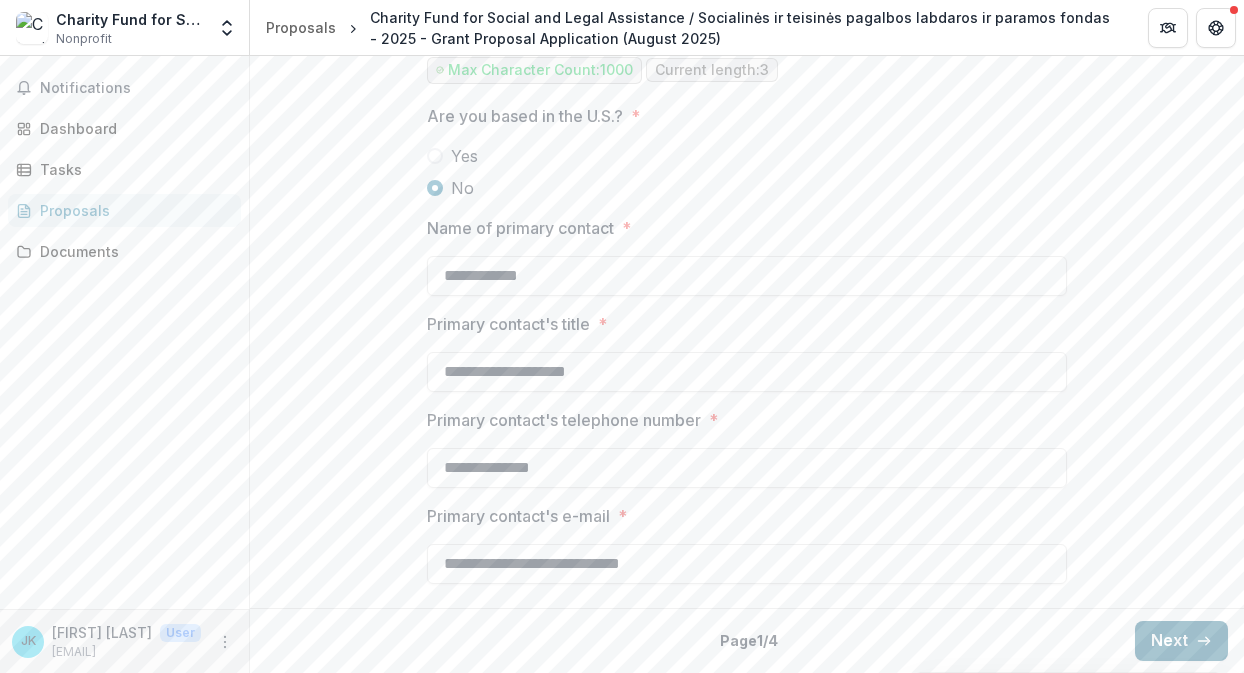 click 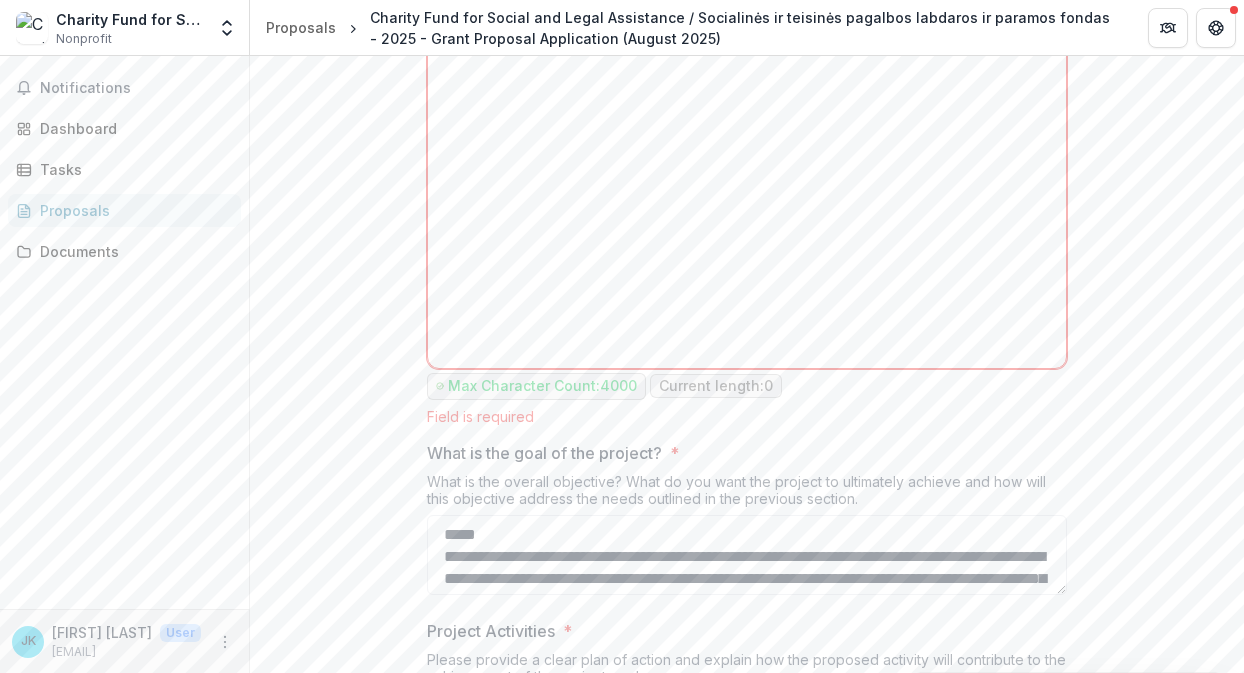 scroll, scrollTop: 139, scrollLeft: 0, axis: vertical 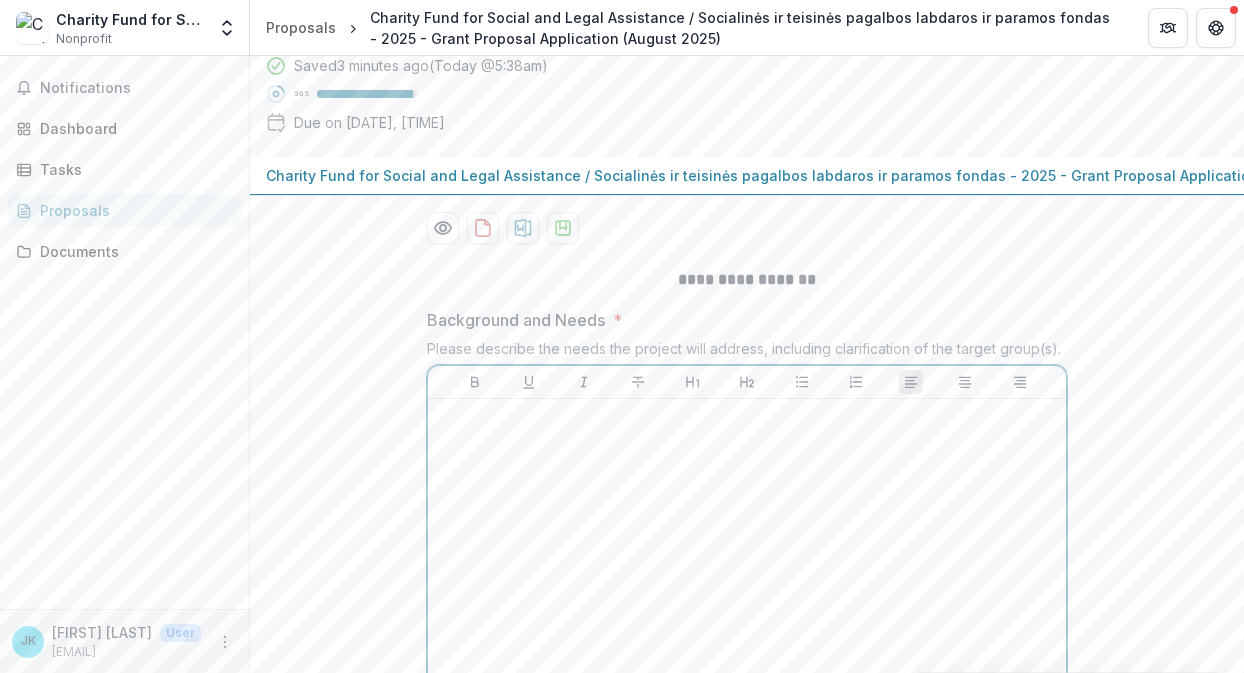 click at bounding box center [747, 557] 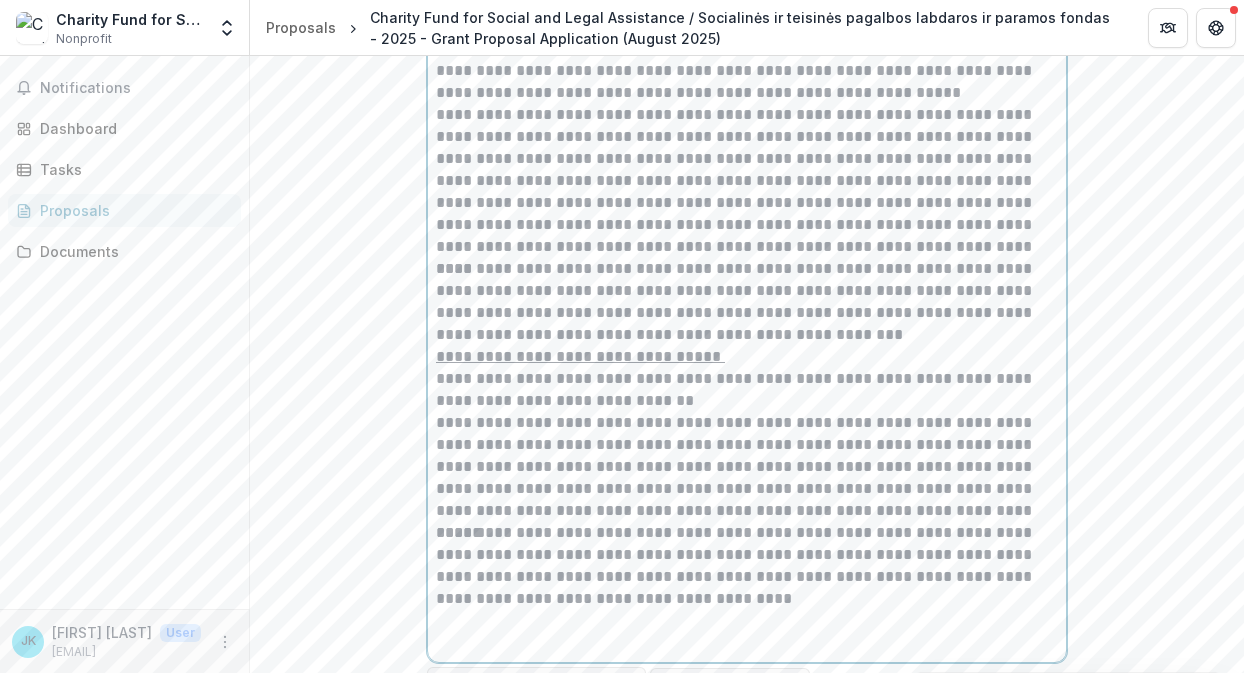 scroll, scrollTop: 1171, scrollLeft: 0, axis: vertical 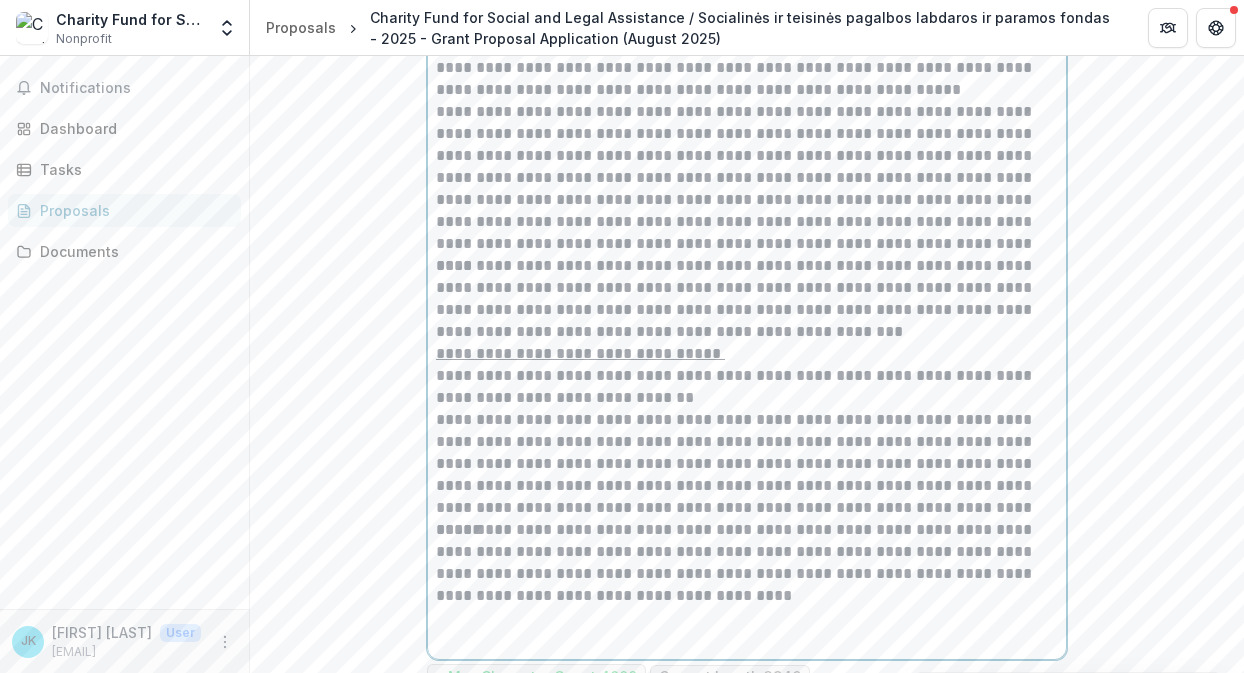 click on "**********" at bounding box center (747, 299) 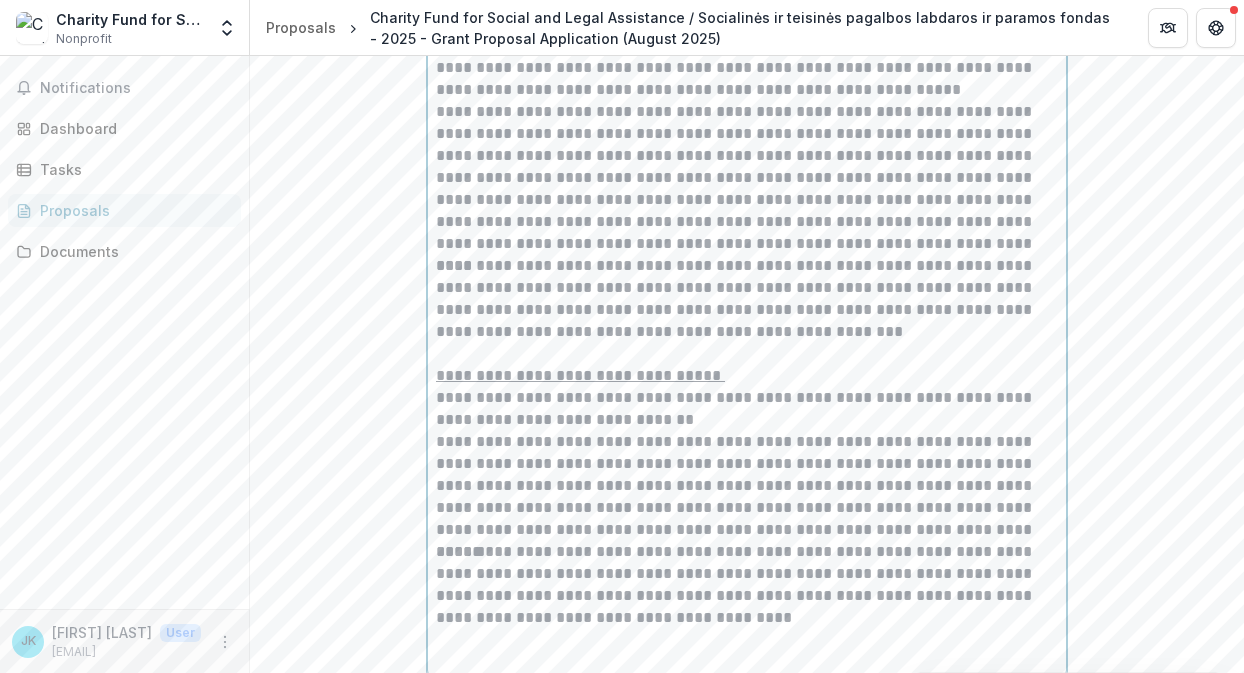 click on "**********" at bounding box center [747, 486] 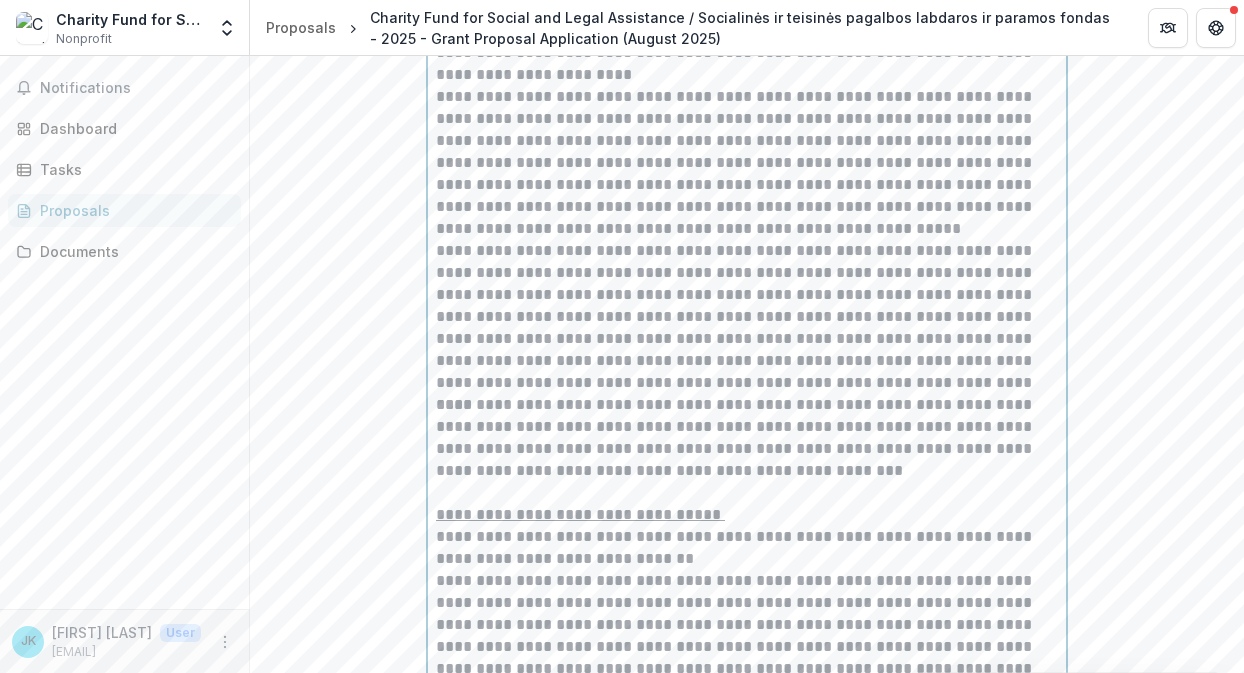 scroll, scrollTop: 1038, scrollLeft: 0, axis: vertical 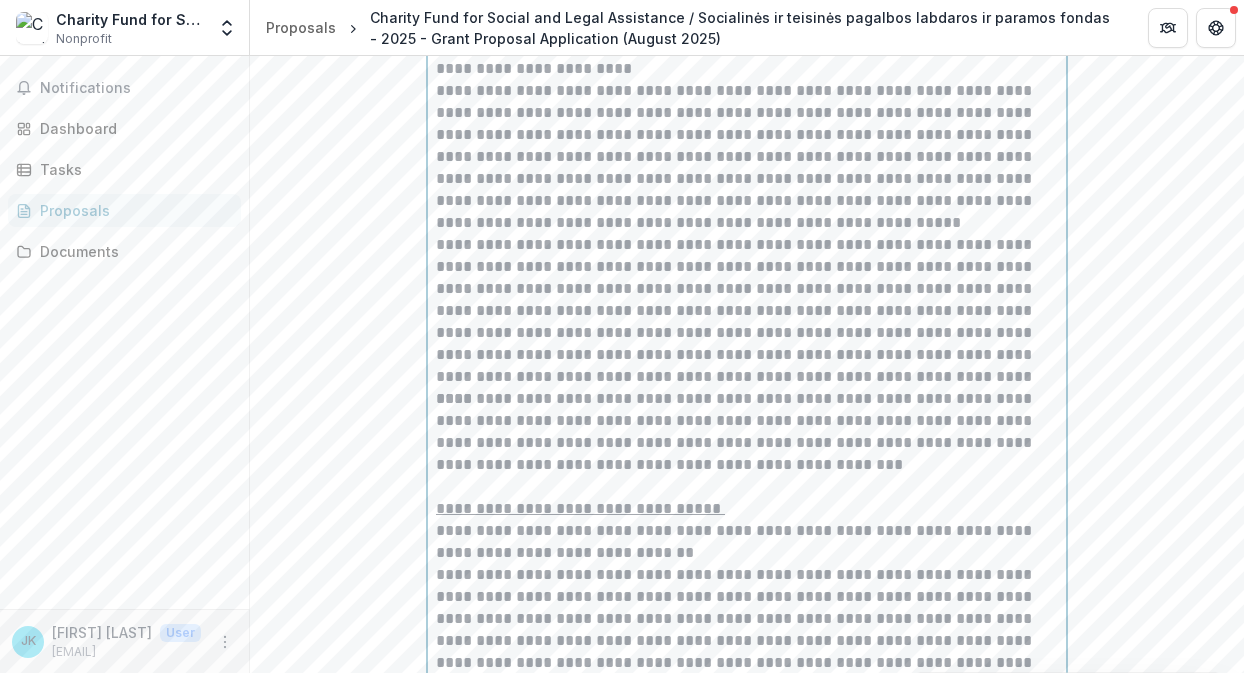 click on "**********" at bounding box center [747, 311] 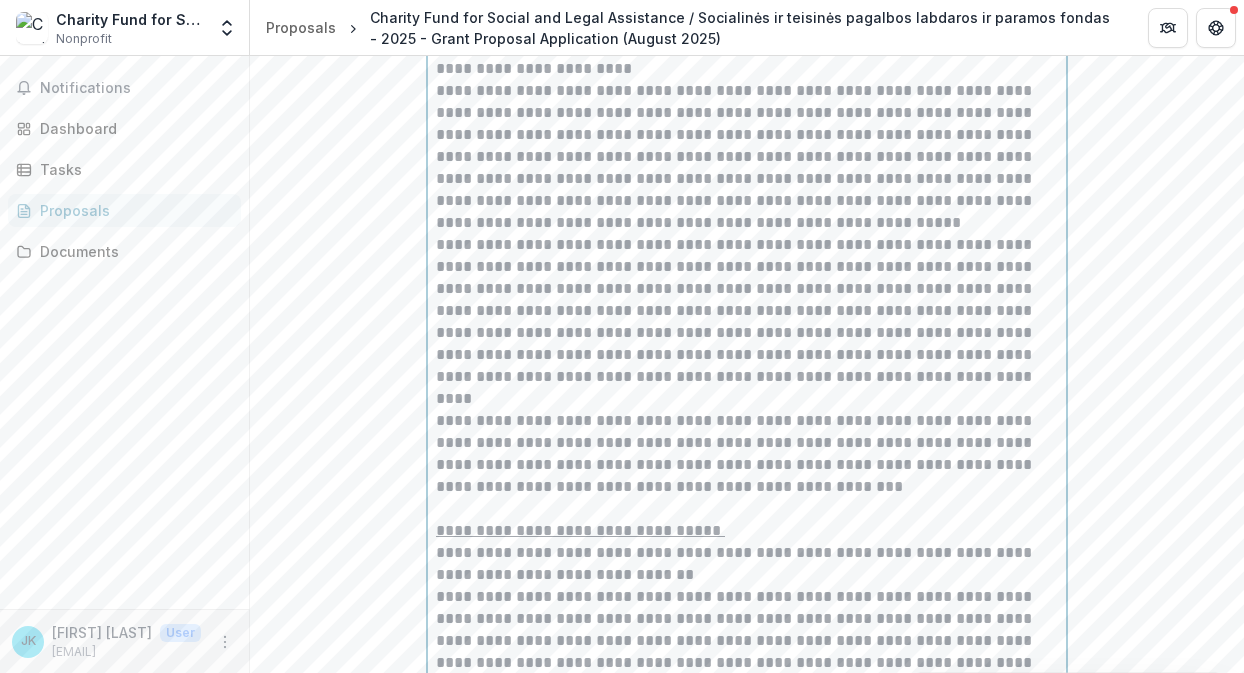 click on "**********" at bounding box center [747, 454] 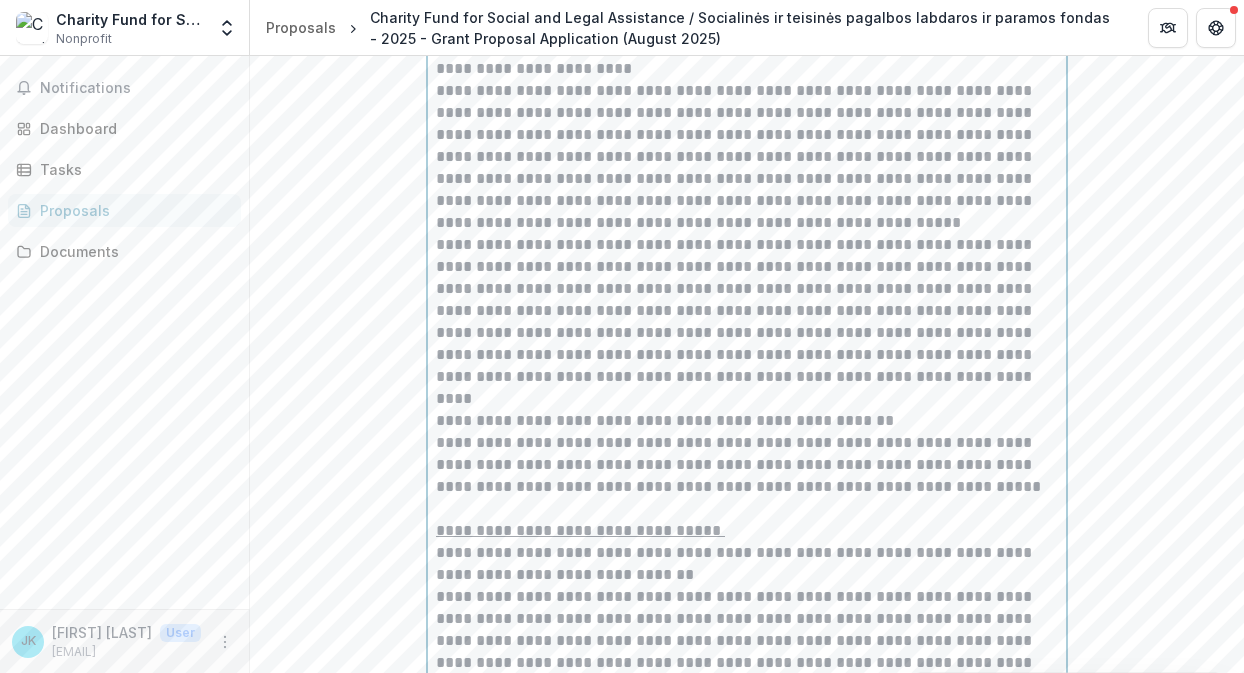 click on "**********" at bounding box center (747, 465) 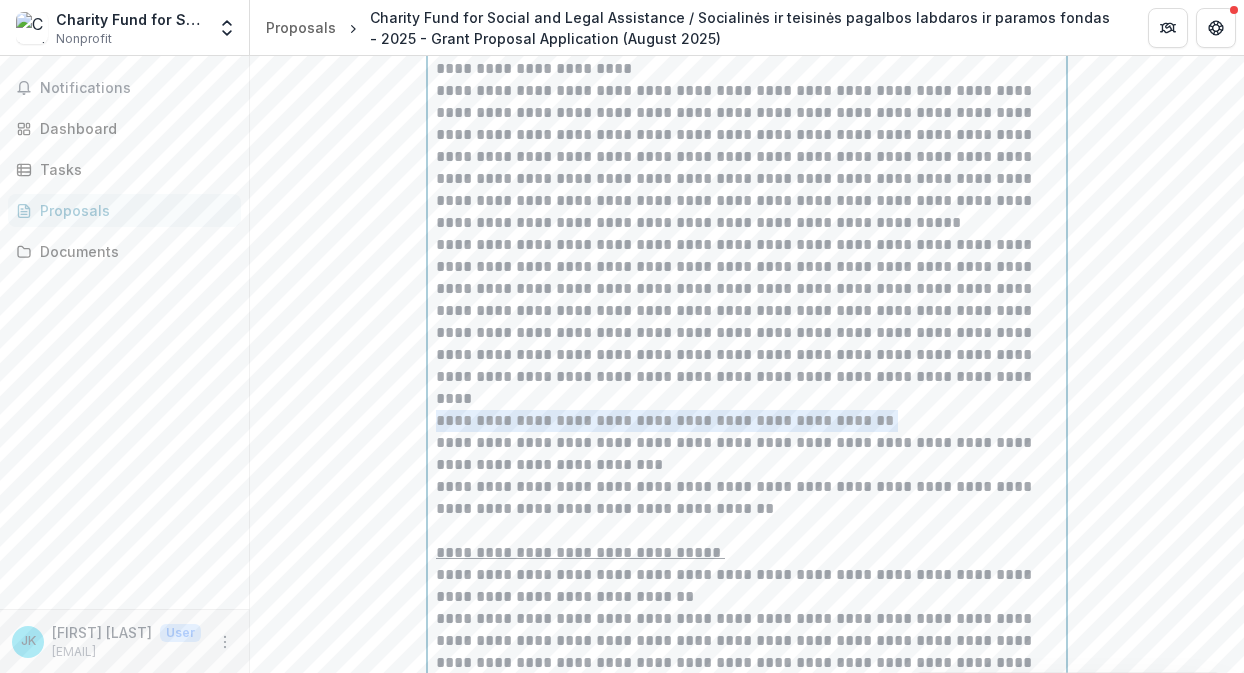 drag, startPoint x: 875, startPoint y: 437, endPoint x: 431, endPoint y: 435, distance: 444.00452 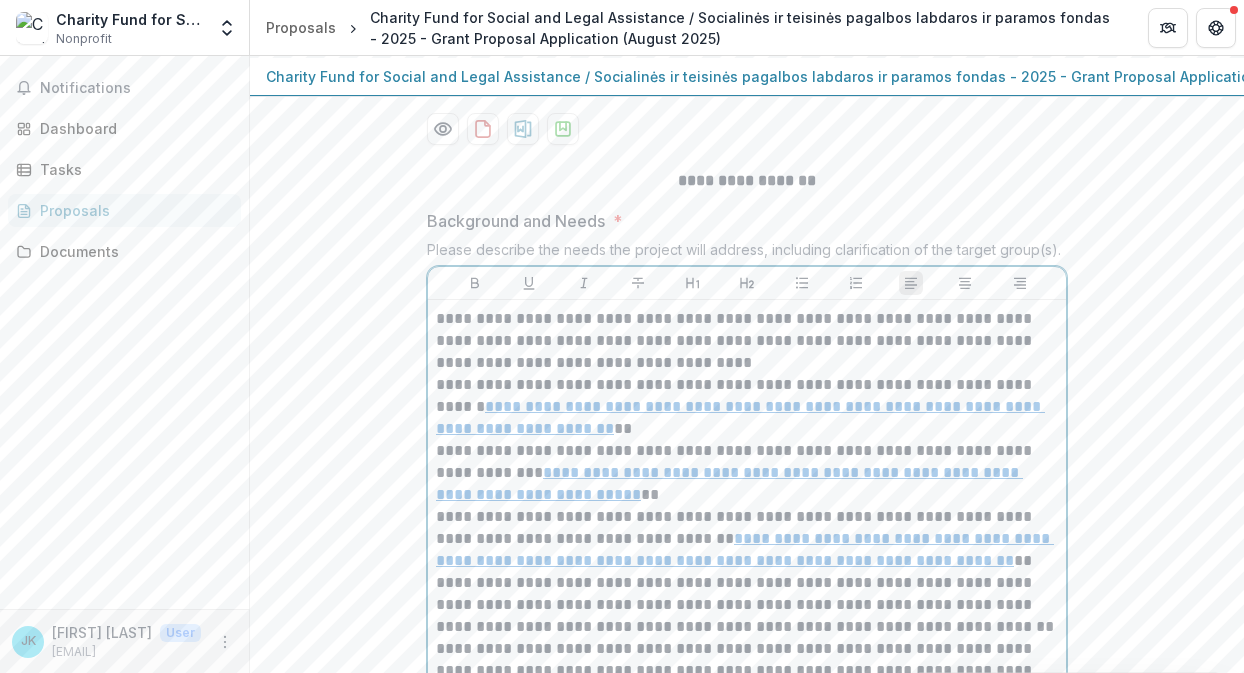 scroll, scrollTop: 233, scrollLeft: 0, axis: vertical 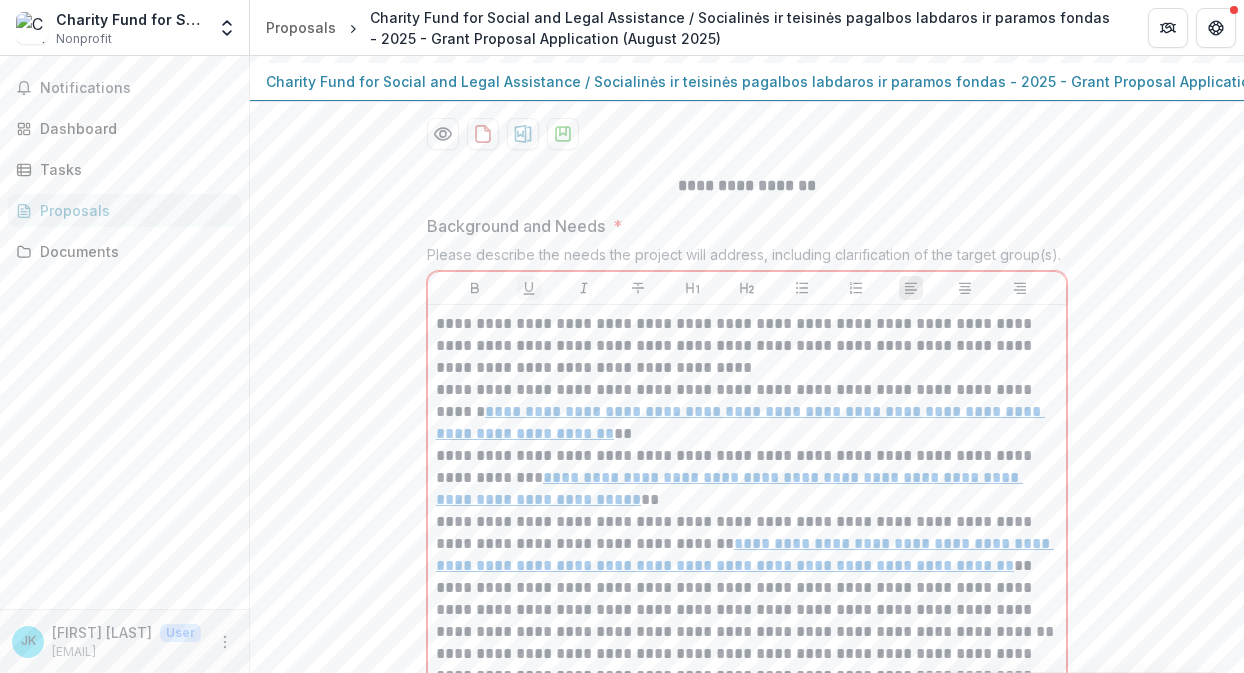 click 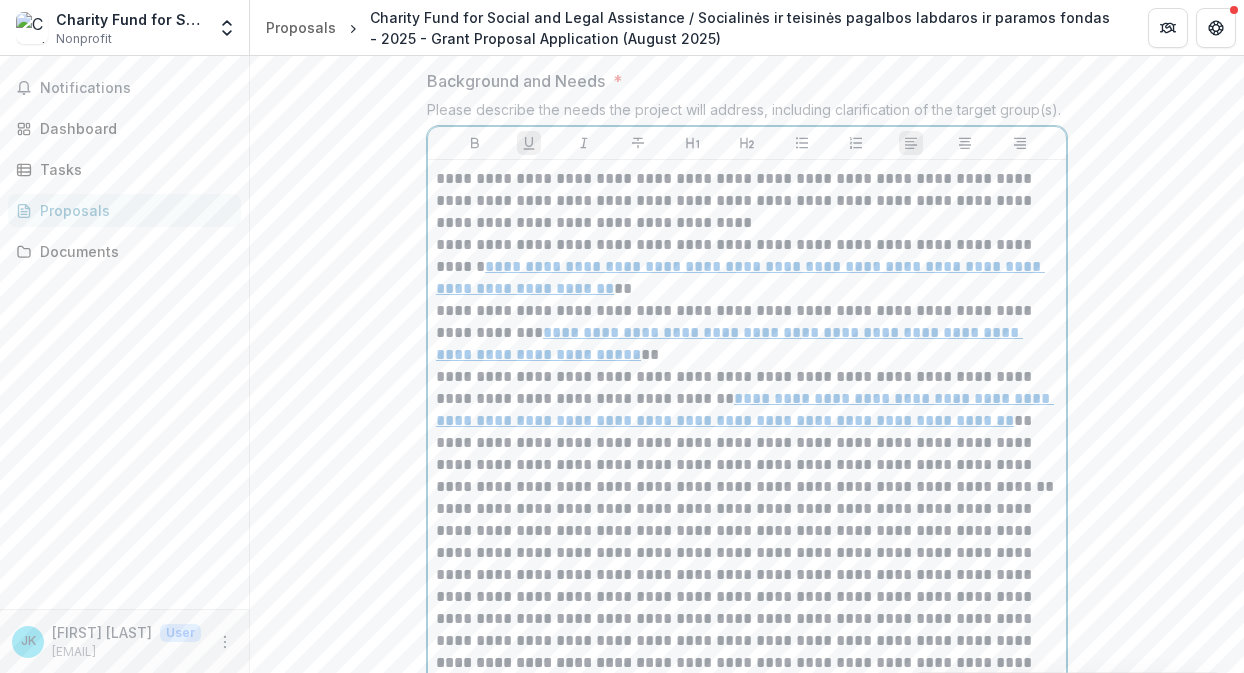 scroll, scrollTop: 290, scrollLeft: 0, axis: vertical 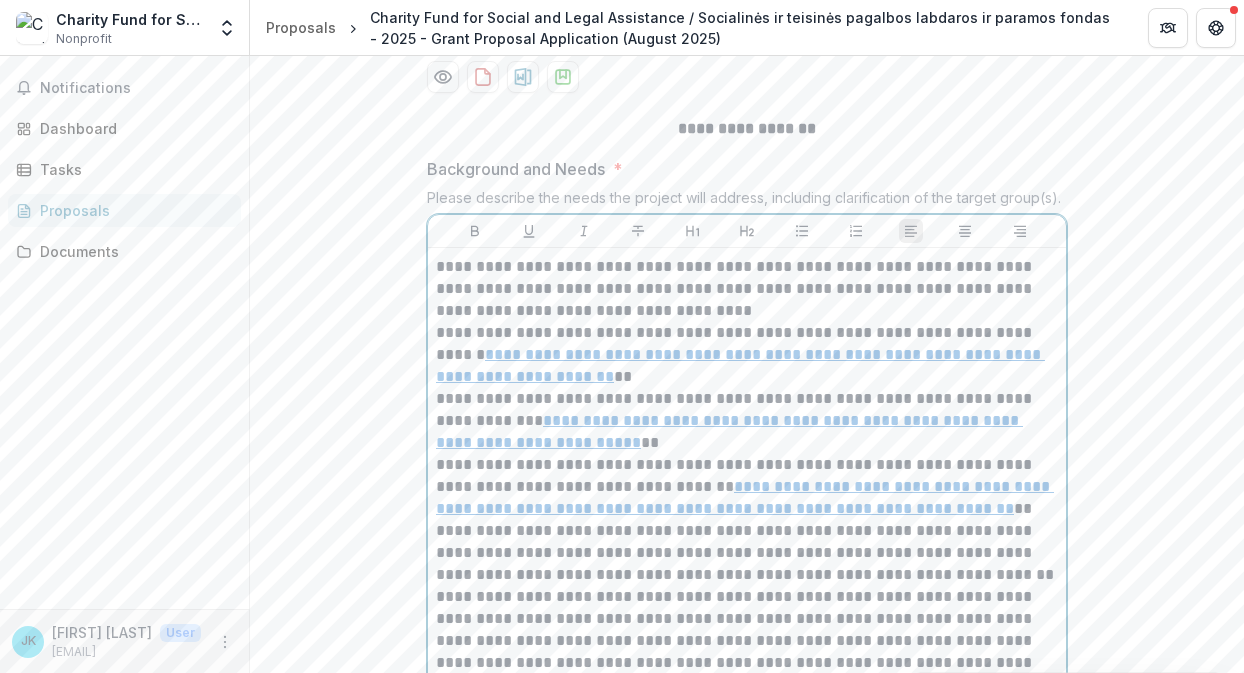 click on "**********" at bounding box center [747, 289] 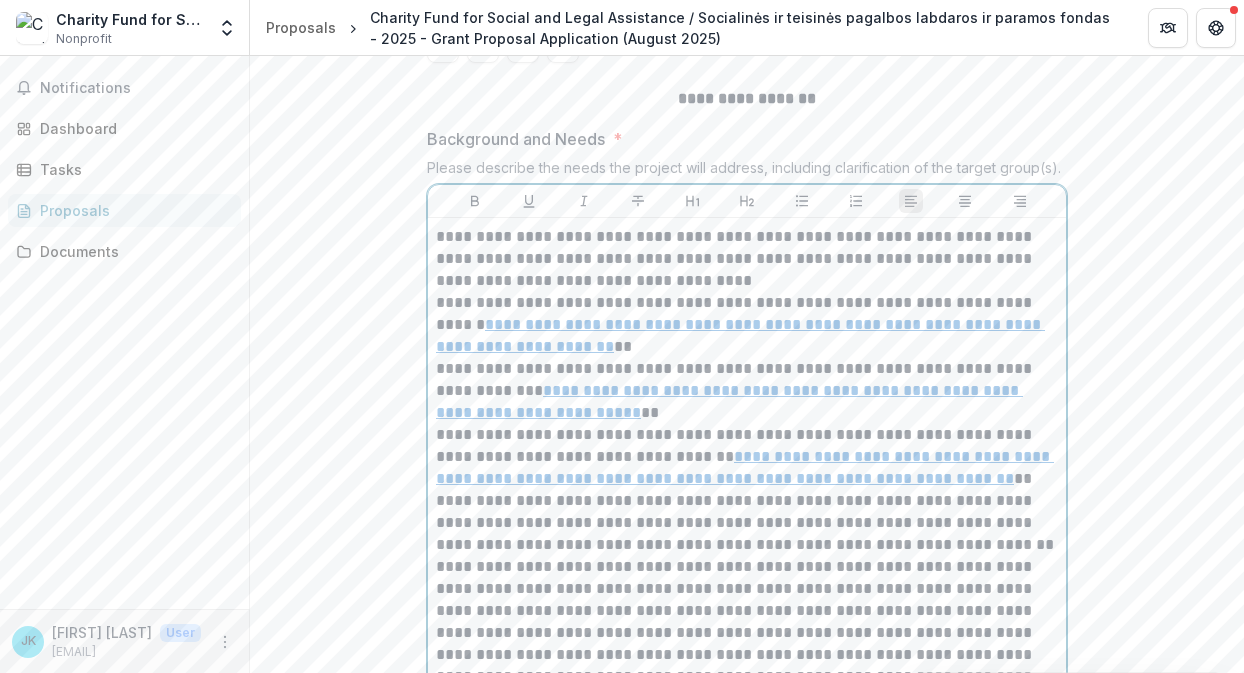 scroll, scrollTop: 323, scrollLeft: 0, axis: vertical 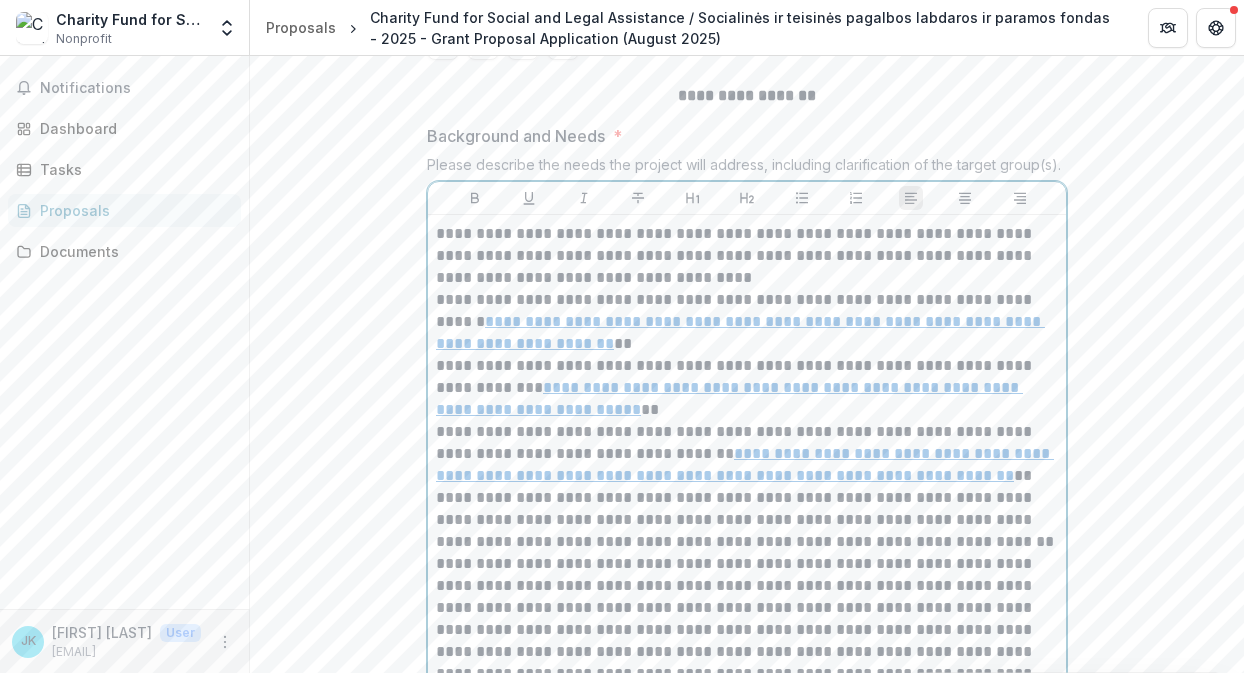 click on "**********" at bounding box center [747, 454] 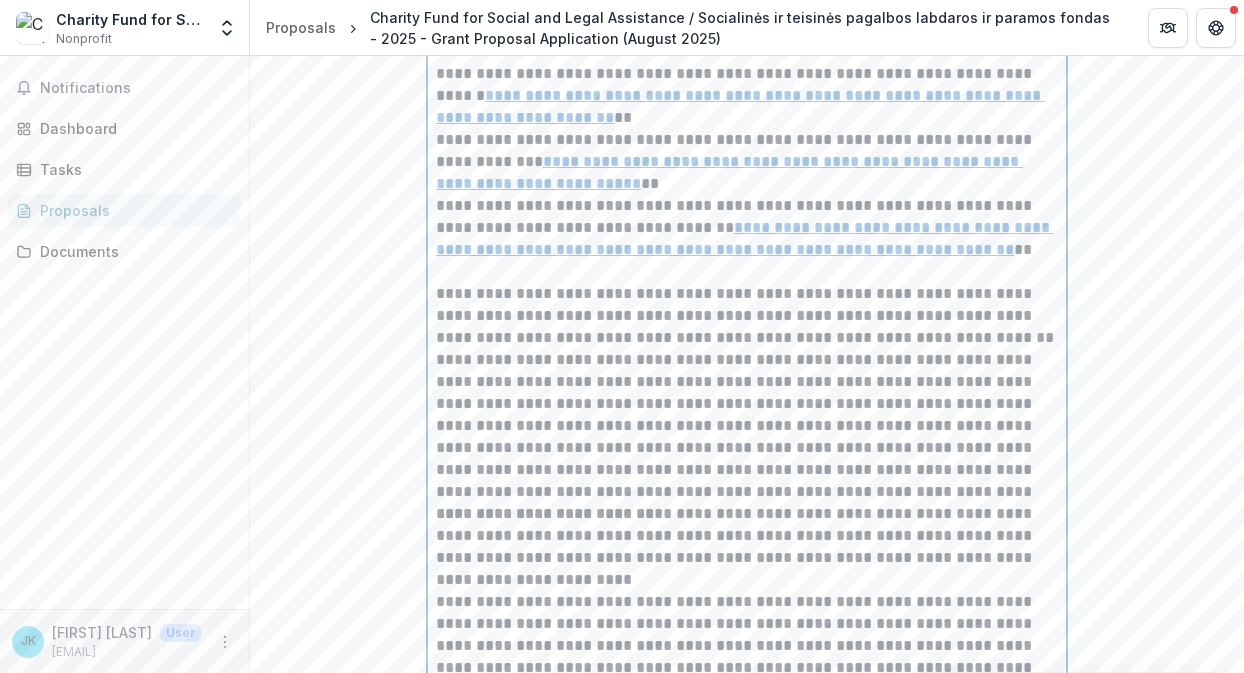 scroll, scrollTop: 558, scrollLeft: 0, axis: vertical 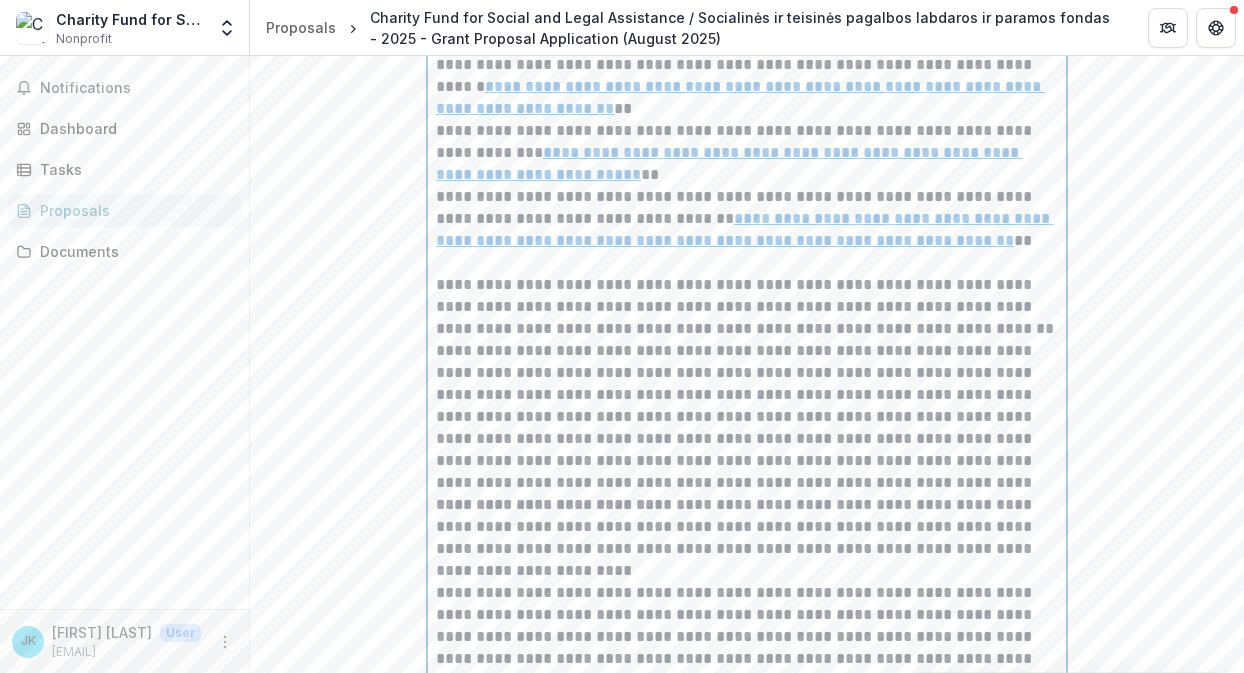 click on "**********" at bounding box center (747, 307) 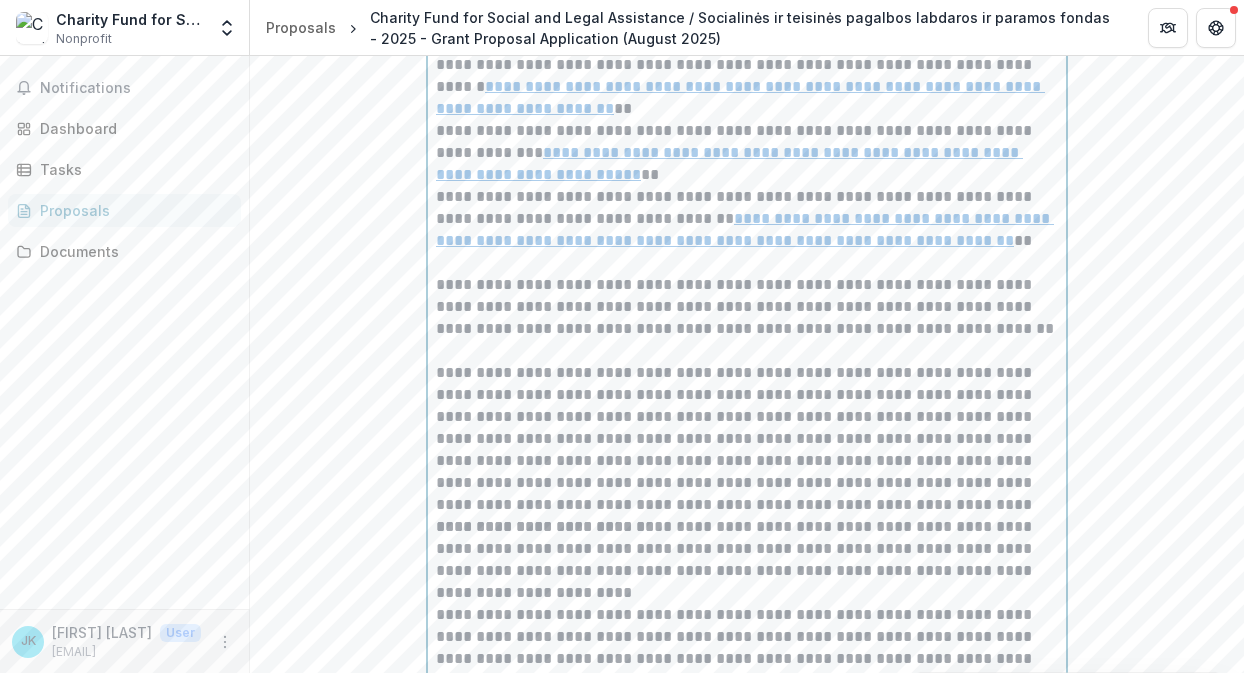 click on "**********" at bounding box center (747, 439) 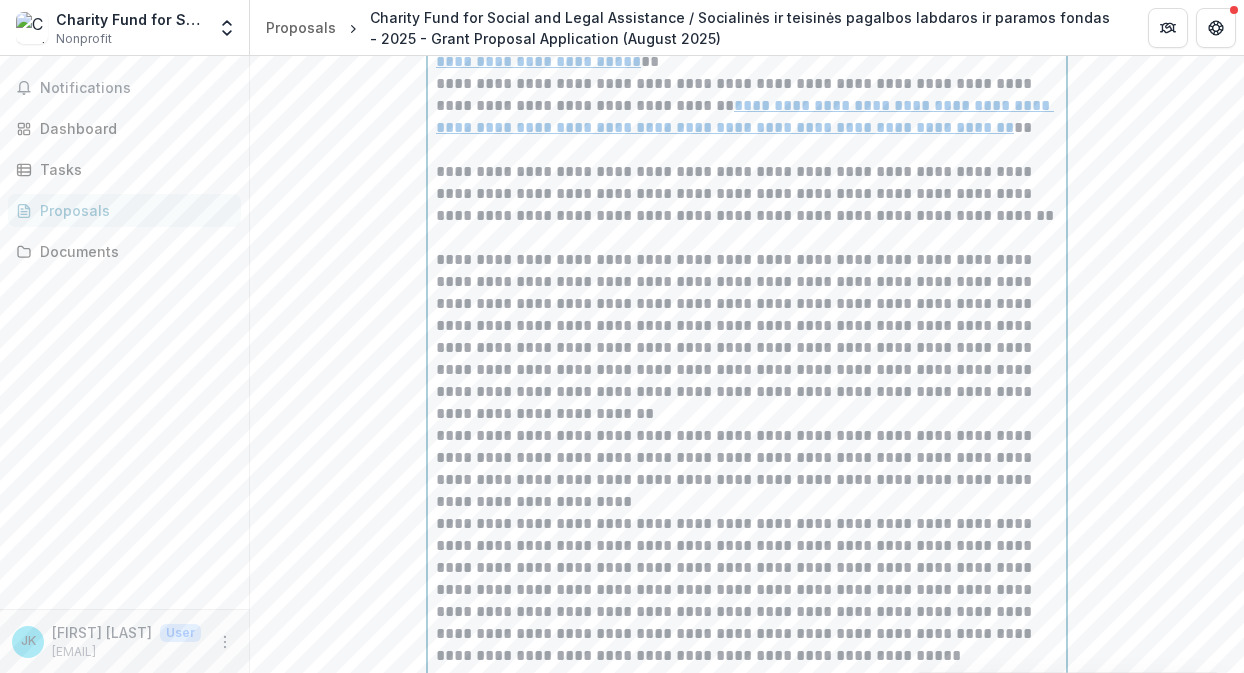 scroll, scrollTop: 706, scrollLeft: 0, axis: vertical 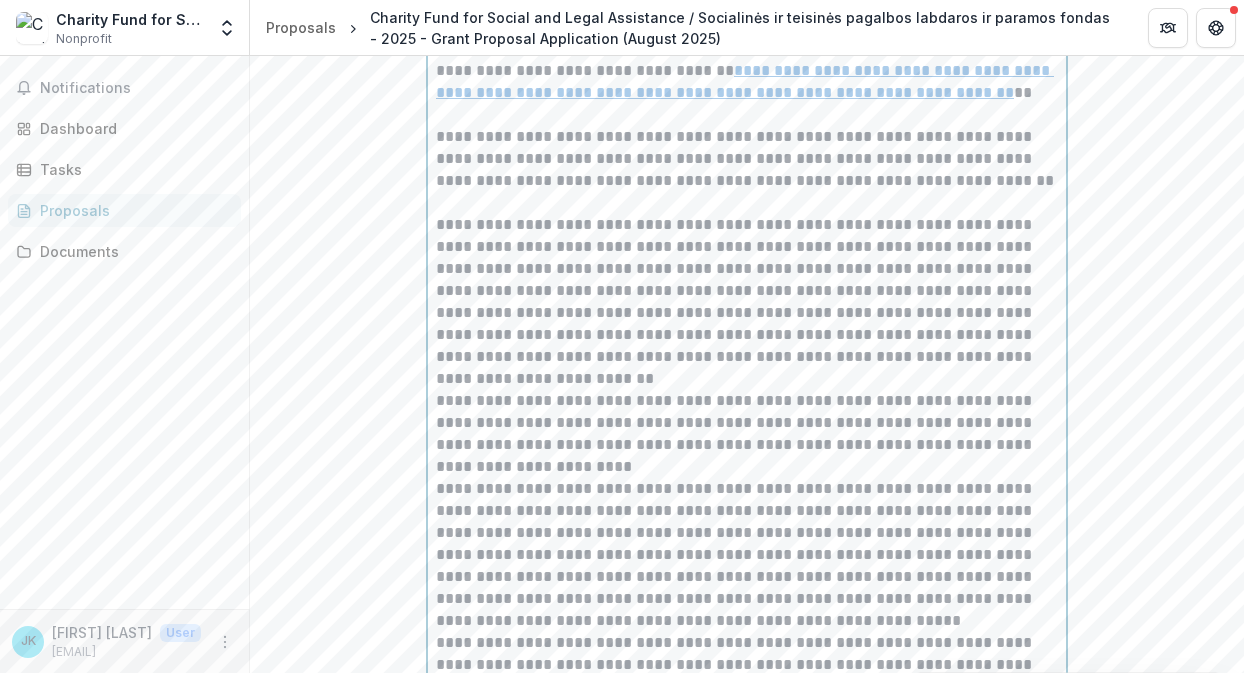 click on "**********" at bounding box center [747, 434] 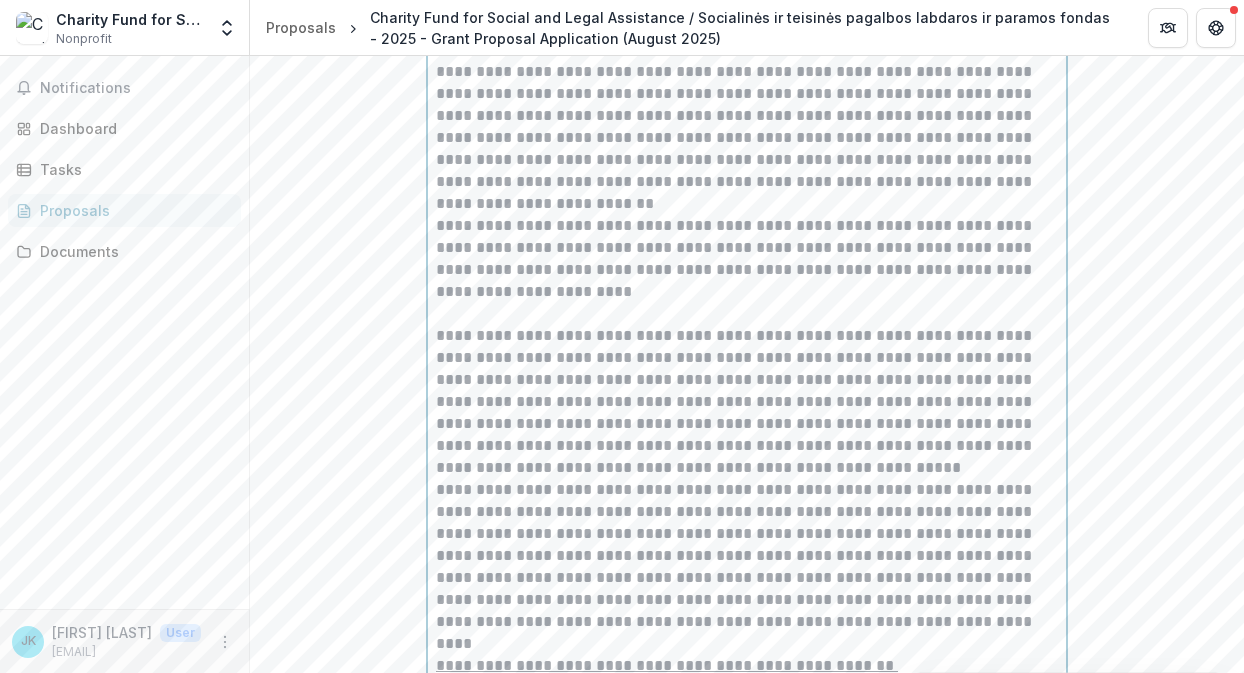 scroll, scrollTop: 897, scrollLeft: 0, axis: vertical 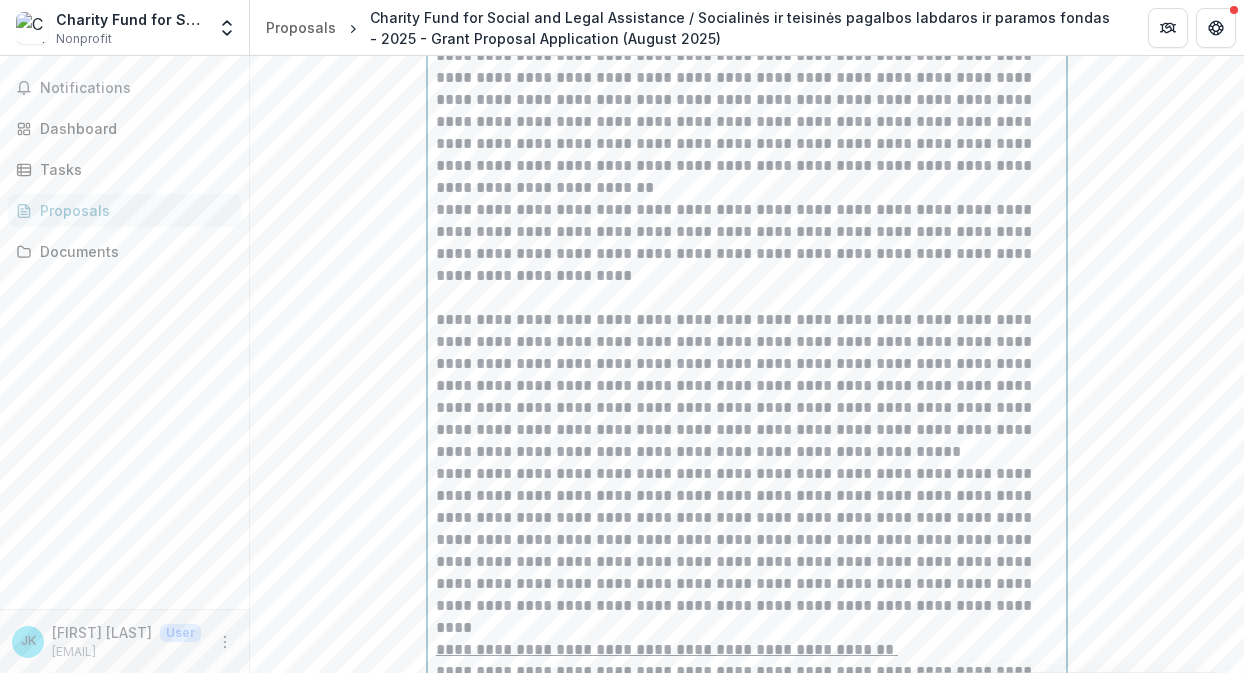 click on "**********" at bounding box center [747, 386] 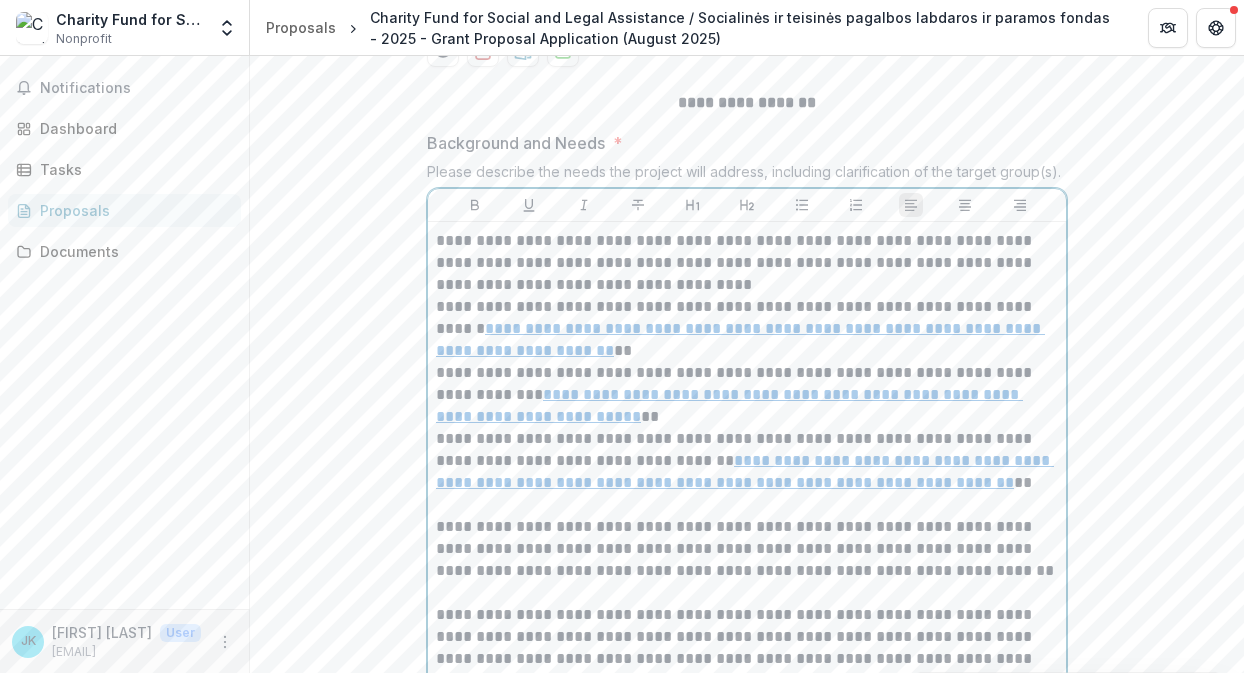 scroll, scrollTop: 326, scrollLeft: 0, axis: vertical 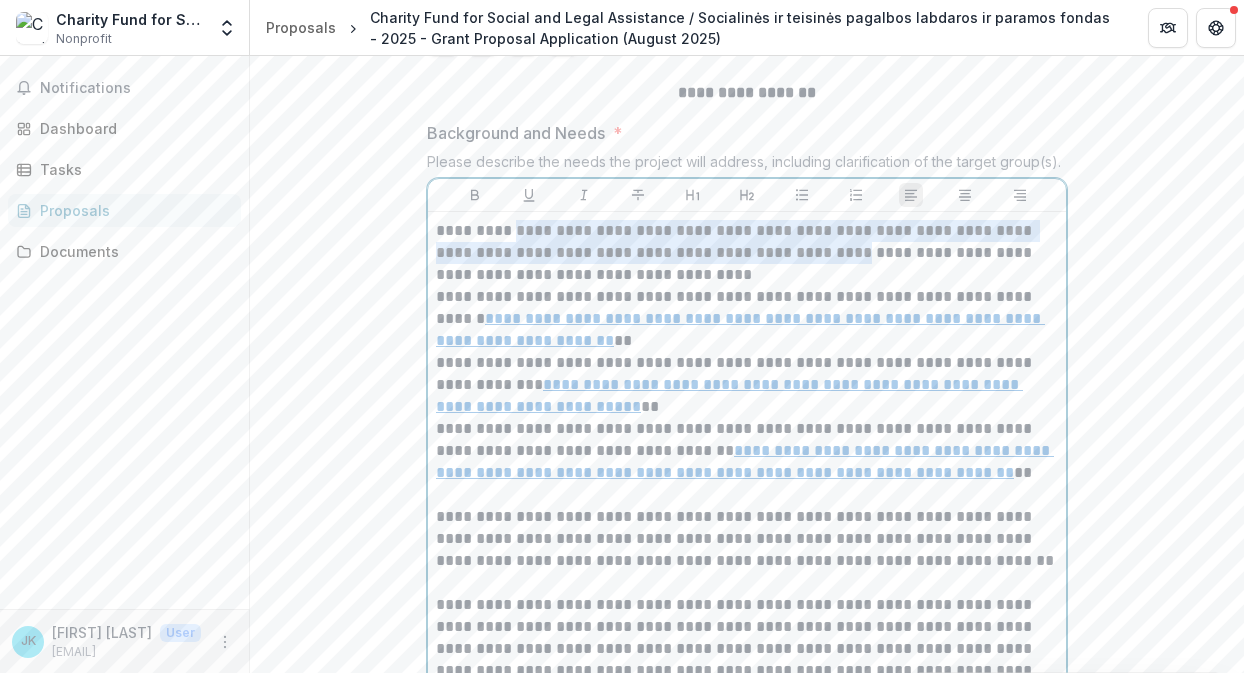 drag, startPoint x: 505, startPoint y: 245, endPoint x: 845, endPoint y: 272, distance: 341.07037 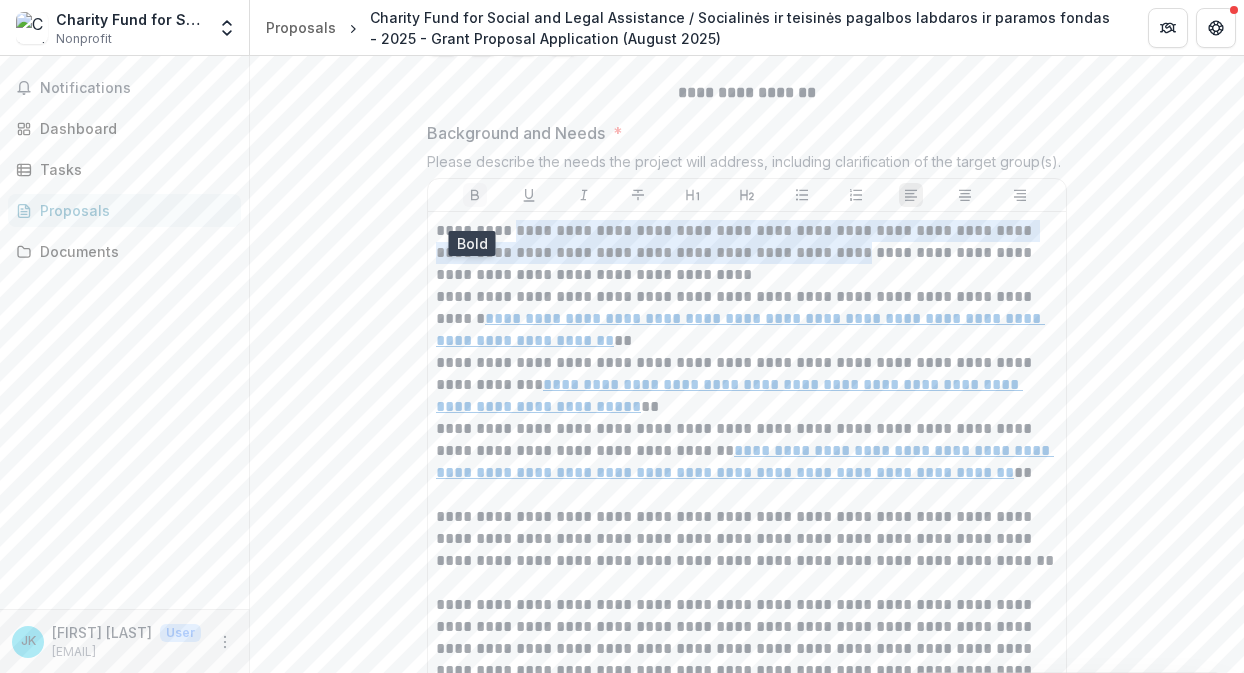 click 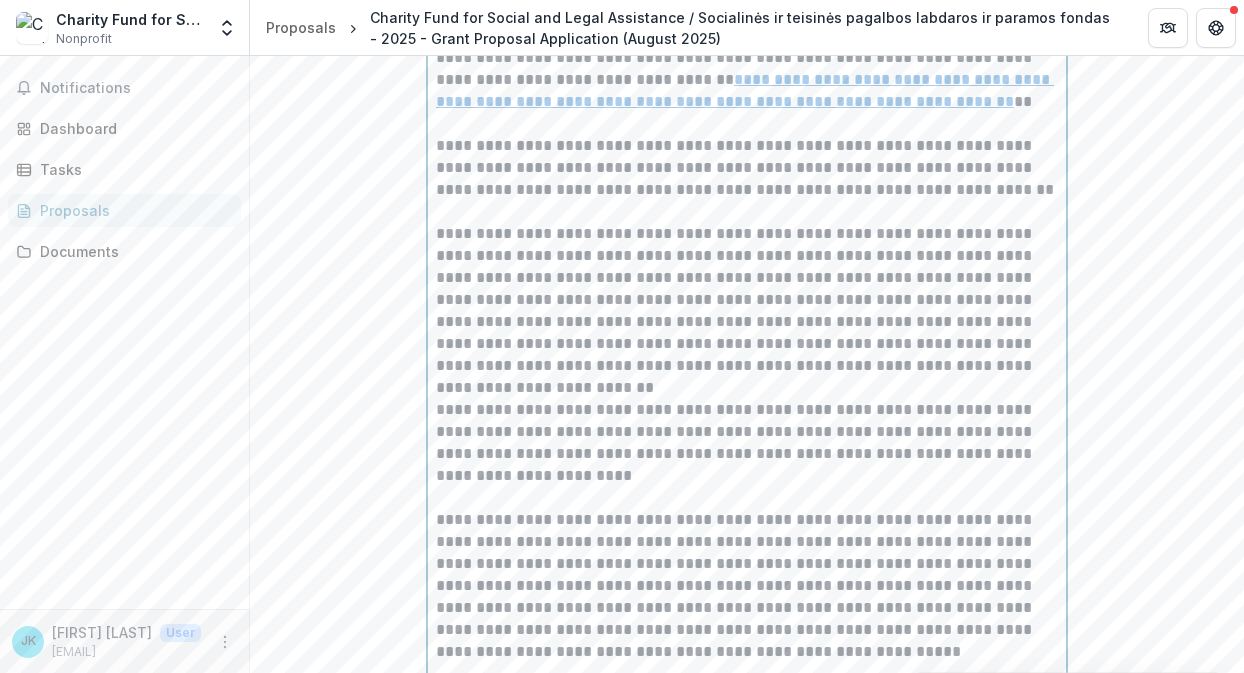 scroll, scrollTop: 698, scrollLeft: 0, axis: vertical 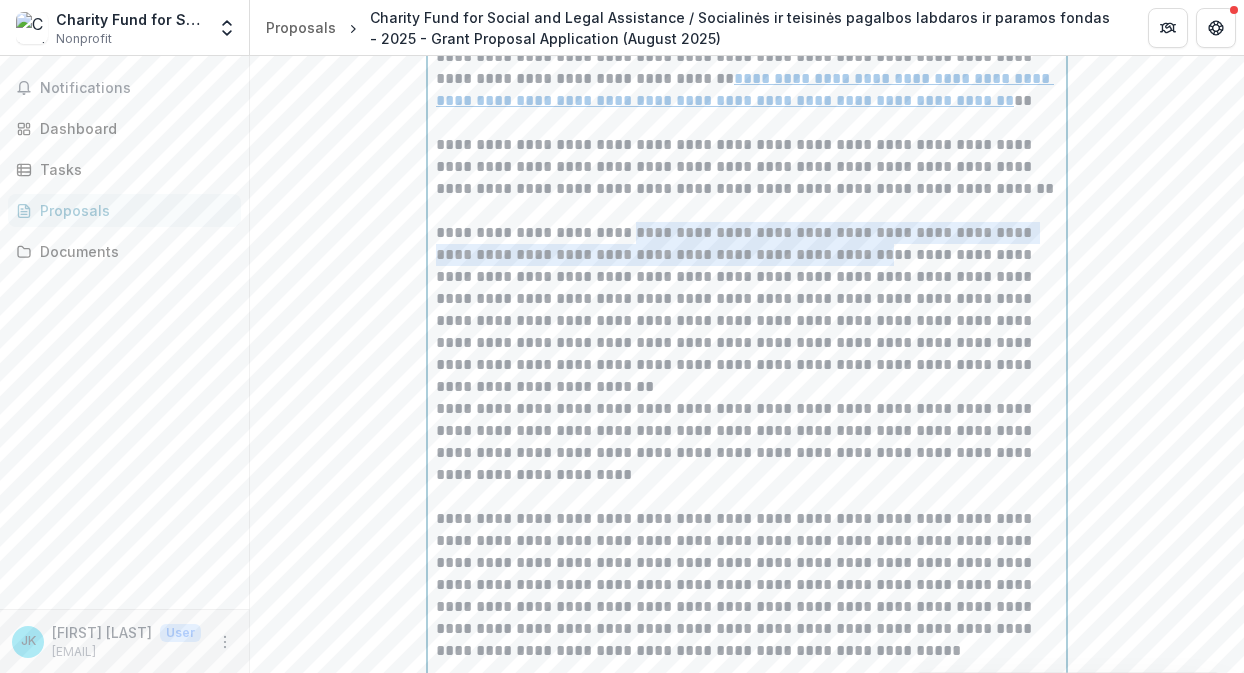 drag, startPoint x: 602, startPoint y: 248, endPoint x: 838, endPoint y: 264, distance: 236.54175 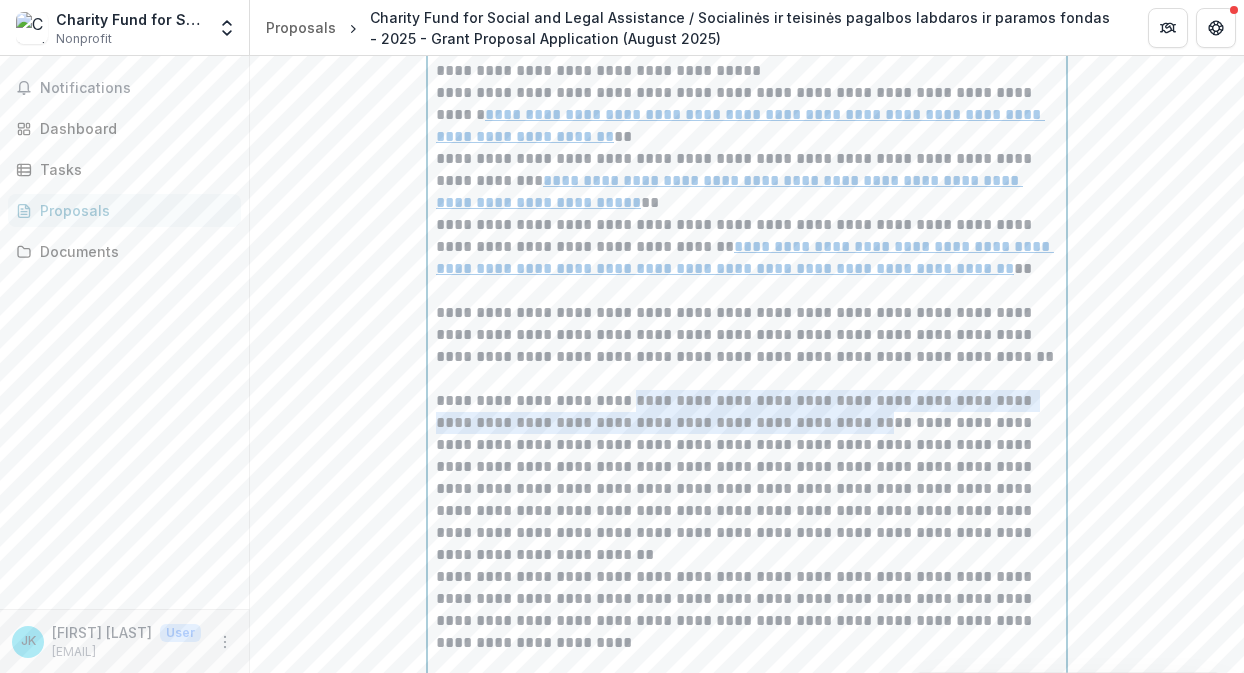 scroll, scrollTop: 405, scrollLeft: 0, axis: vertical 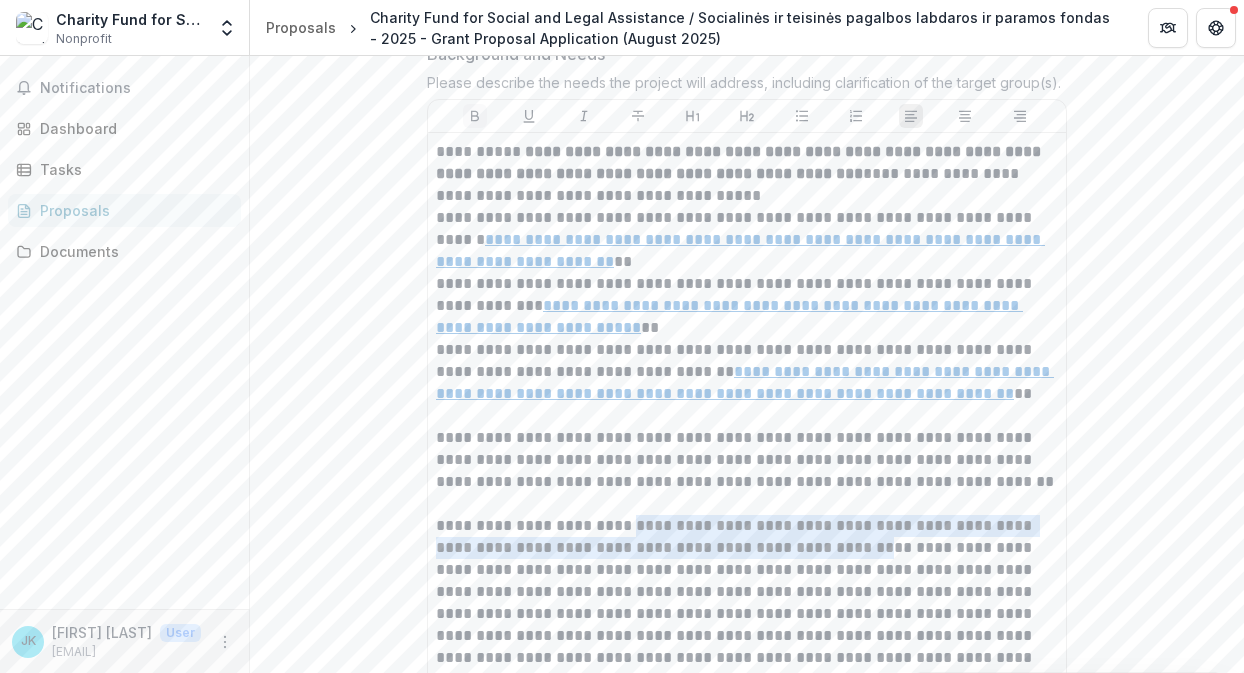 click 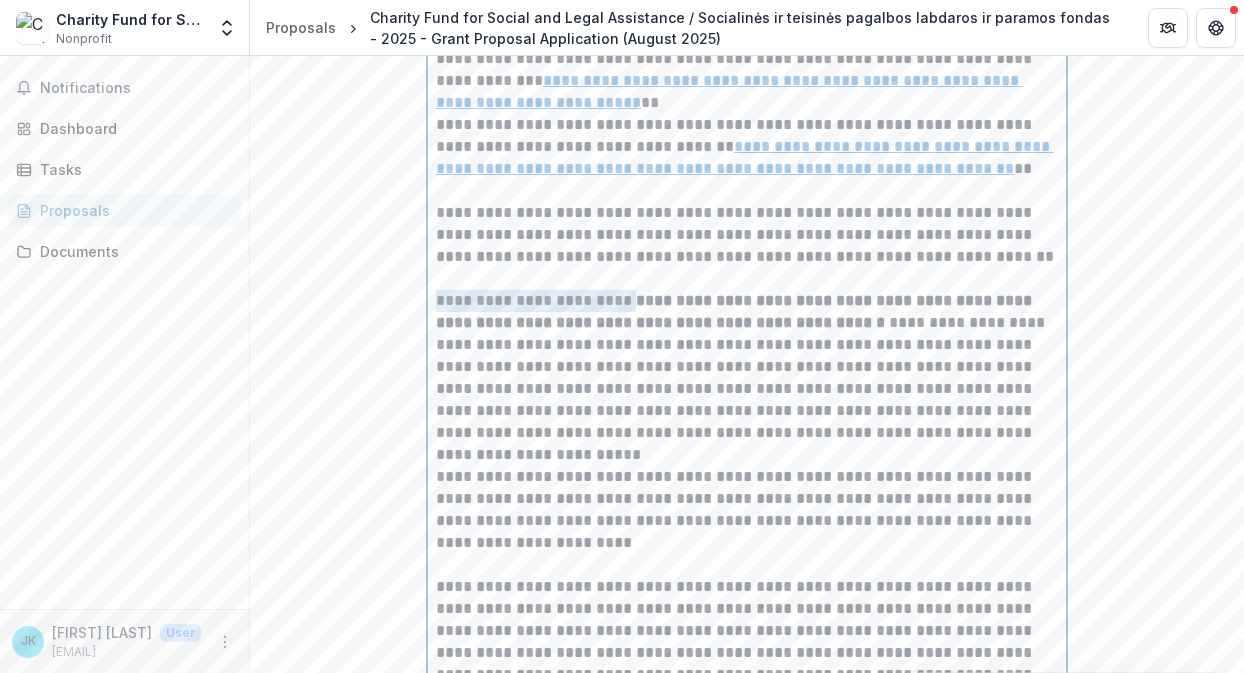 scroll, scrollTop: 631, scrollLeft: 0, axis: vertical 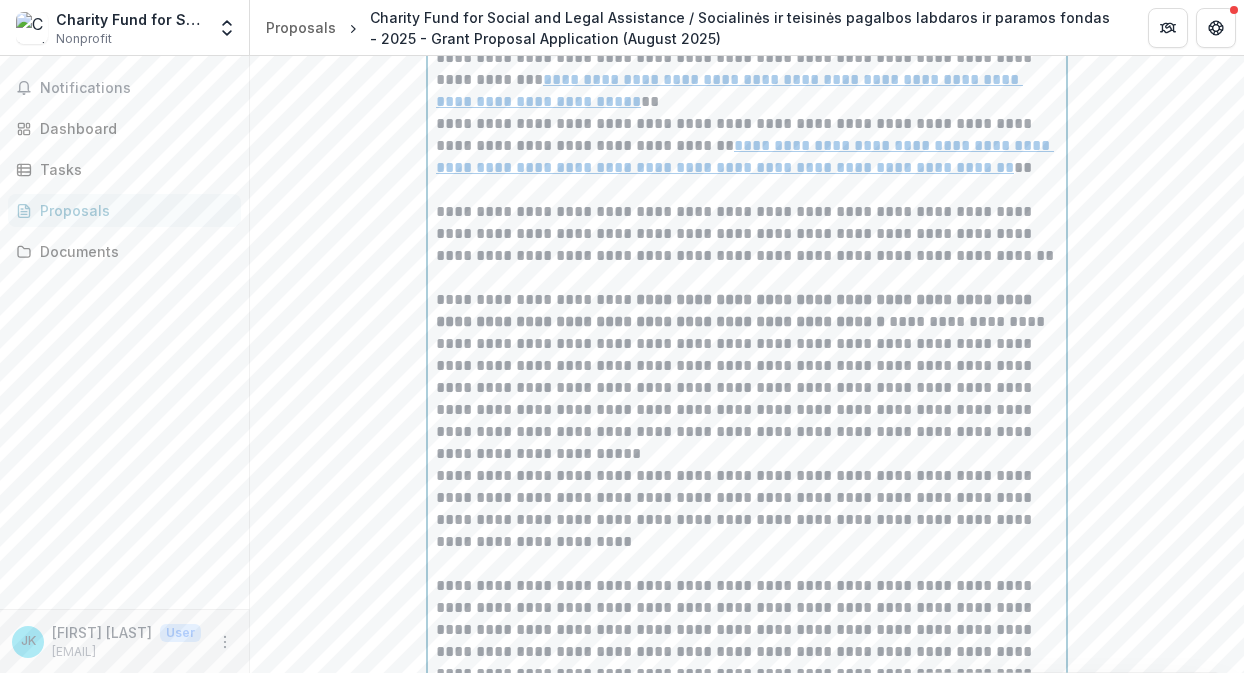 click at bounding box center (747, 454) 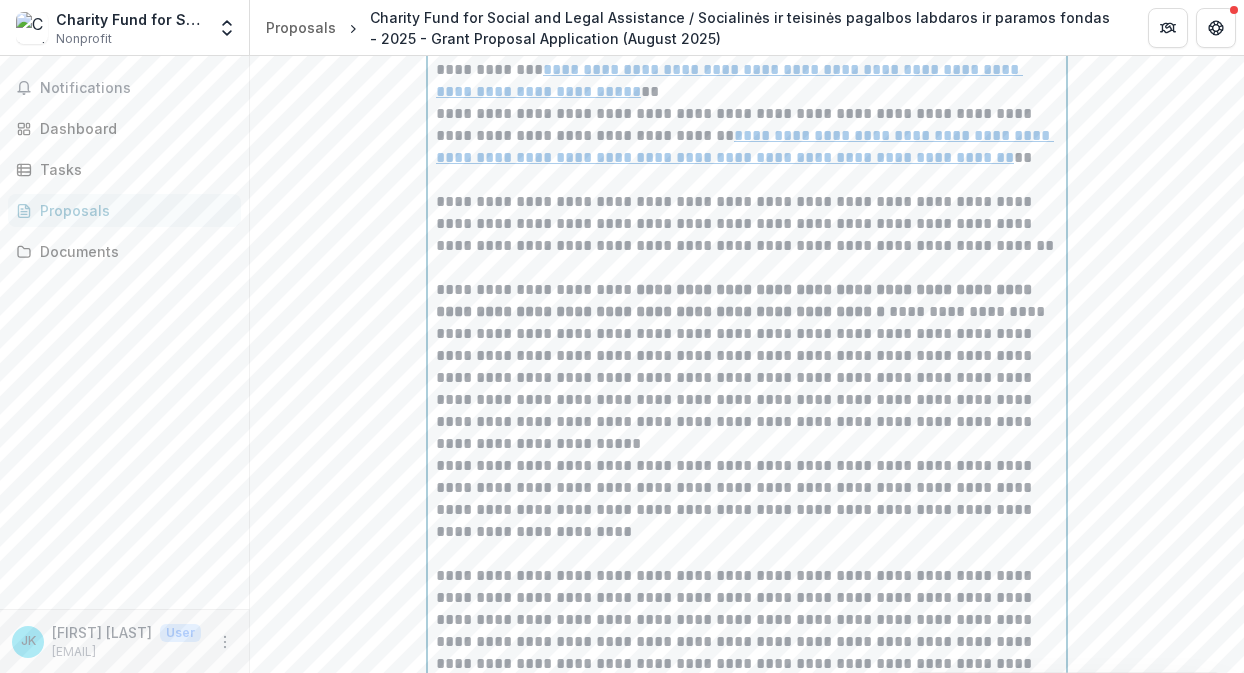 scroll, scrollTop: 643, scrollLeft: 0, axis: vertical 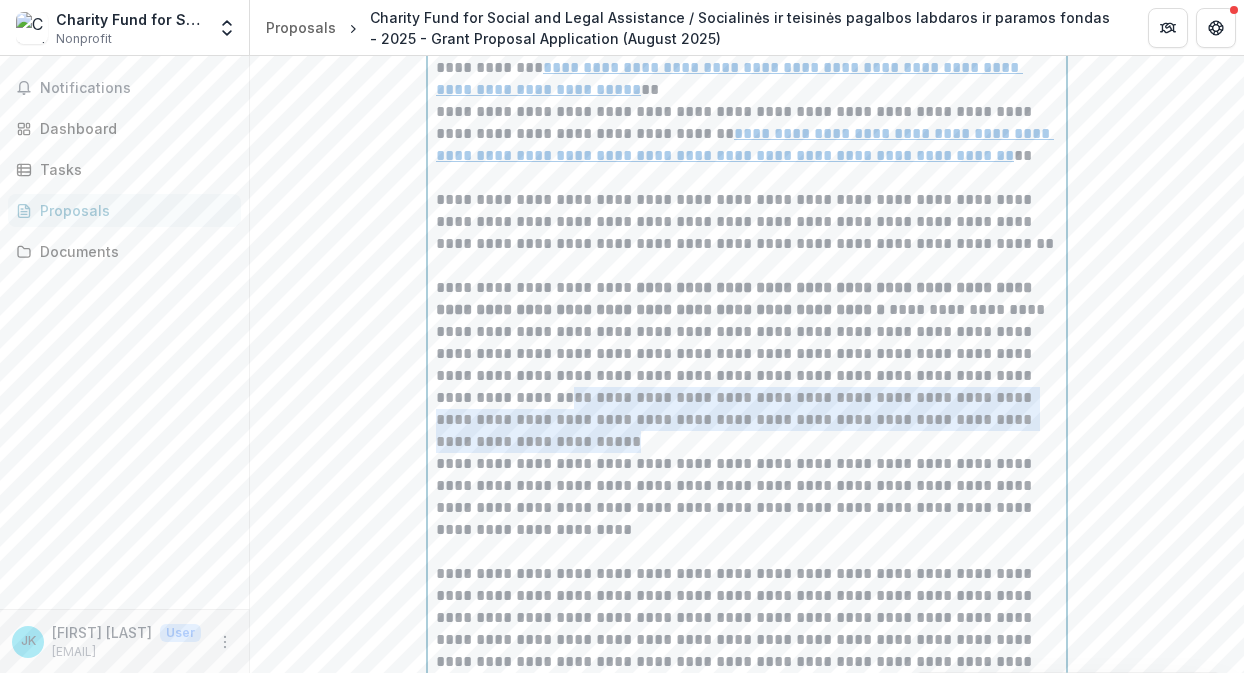 drag, startPoint x: 961, startPoint y: 395, endPoint x: 926, endPoint y: 432, distance: 50.931328 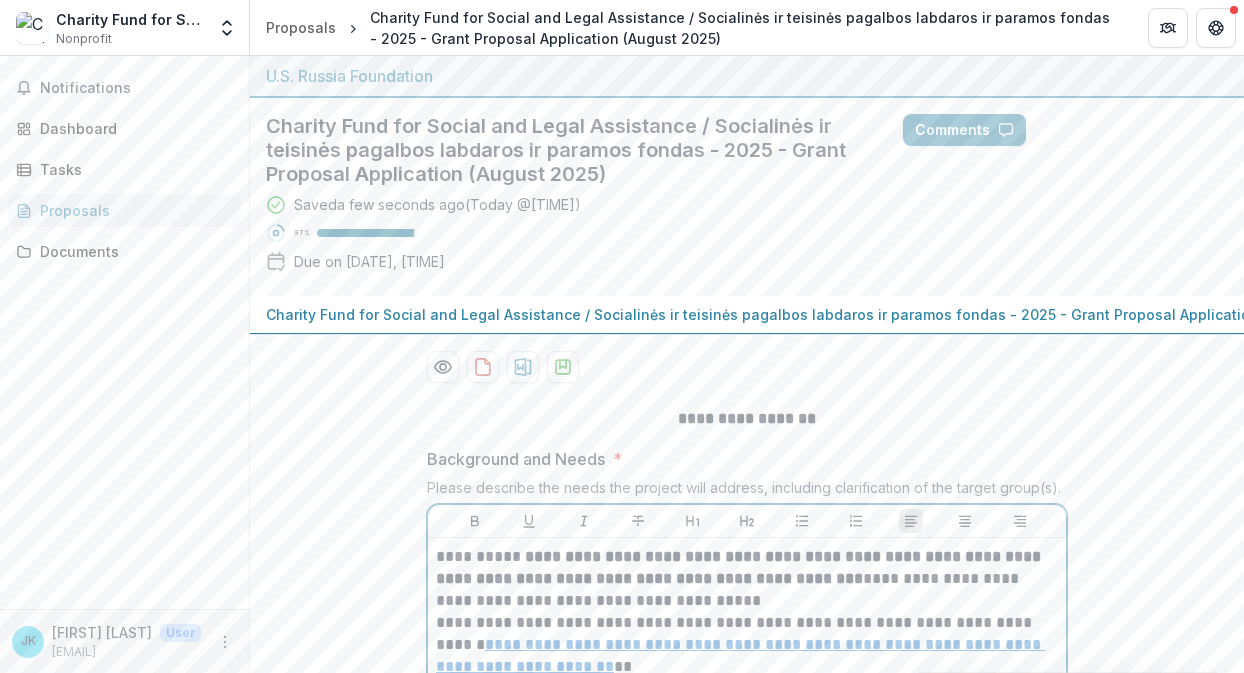 scroll, scrollTop: 0, scrollLeft: 0, axis: both 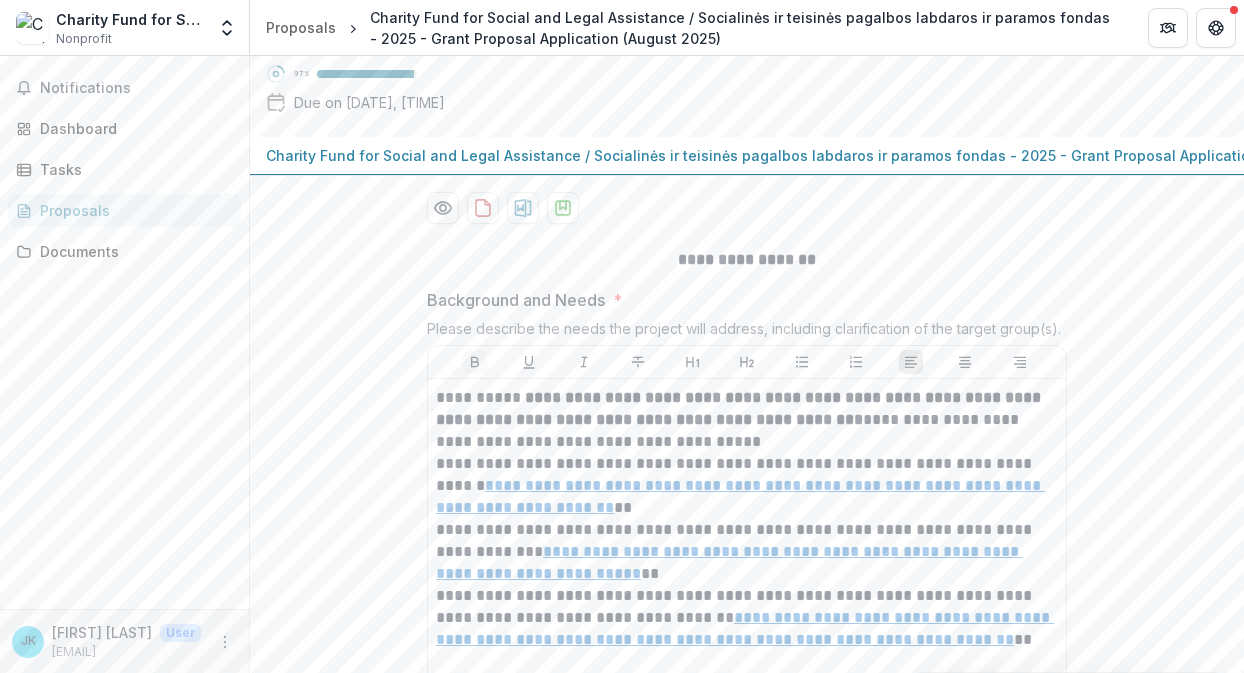 click 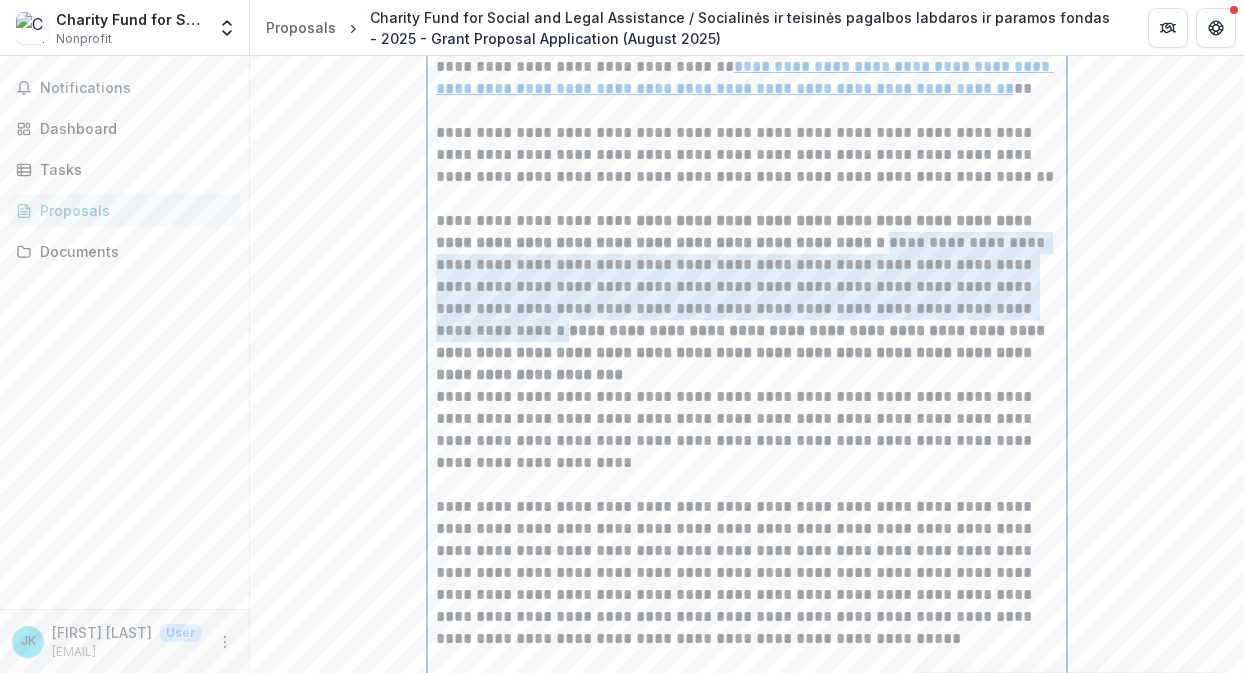 scroll, scrollTop: 730, scrollLeft: 0, axis: vertical 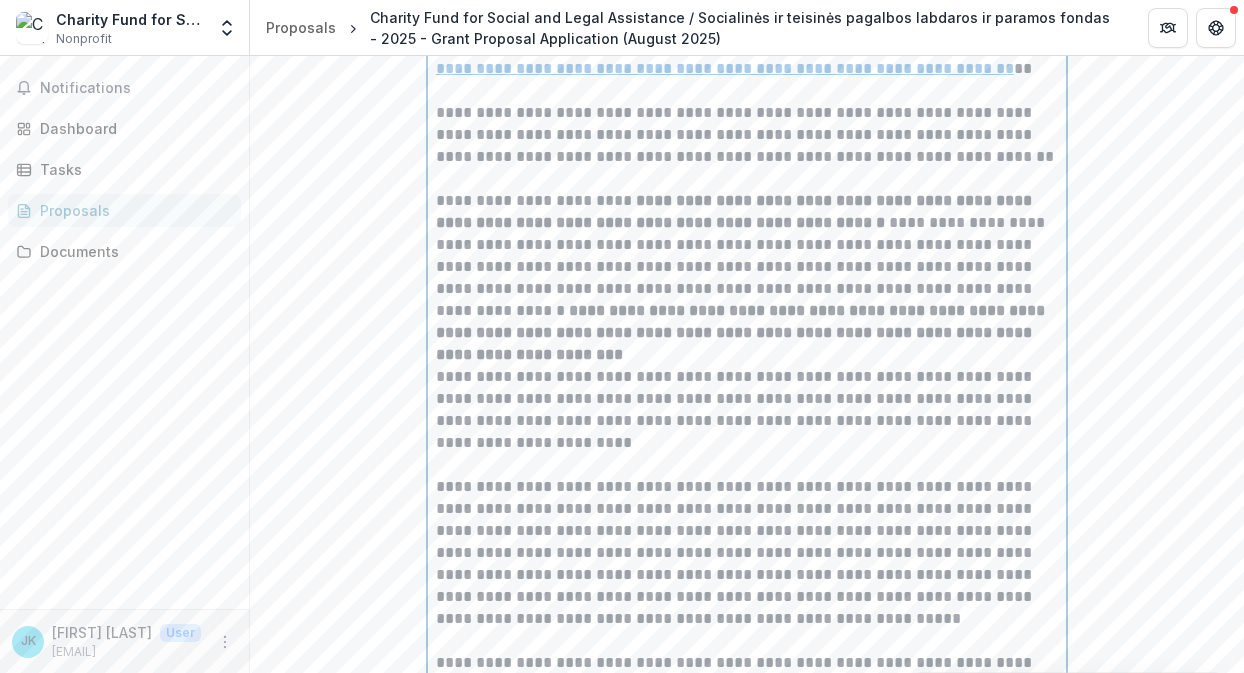click on "**********" at bounding box center [747, 553] 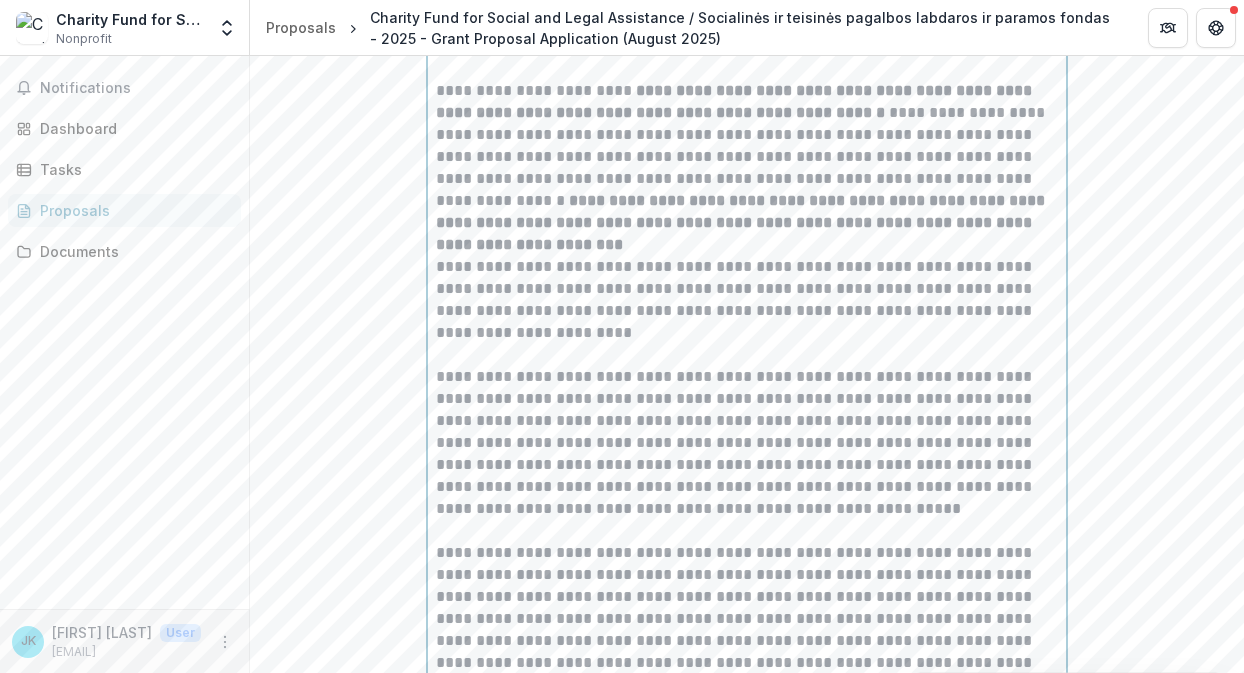 scroll, scrollTop: 841, scrollLeft: 0, axis: vertical 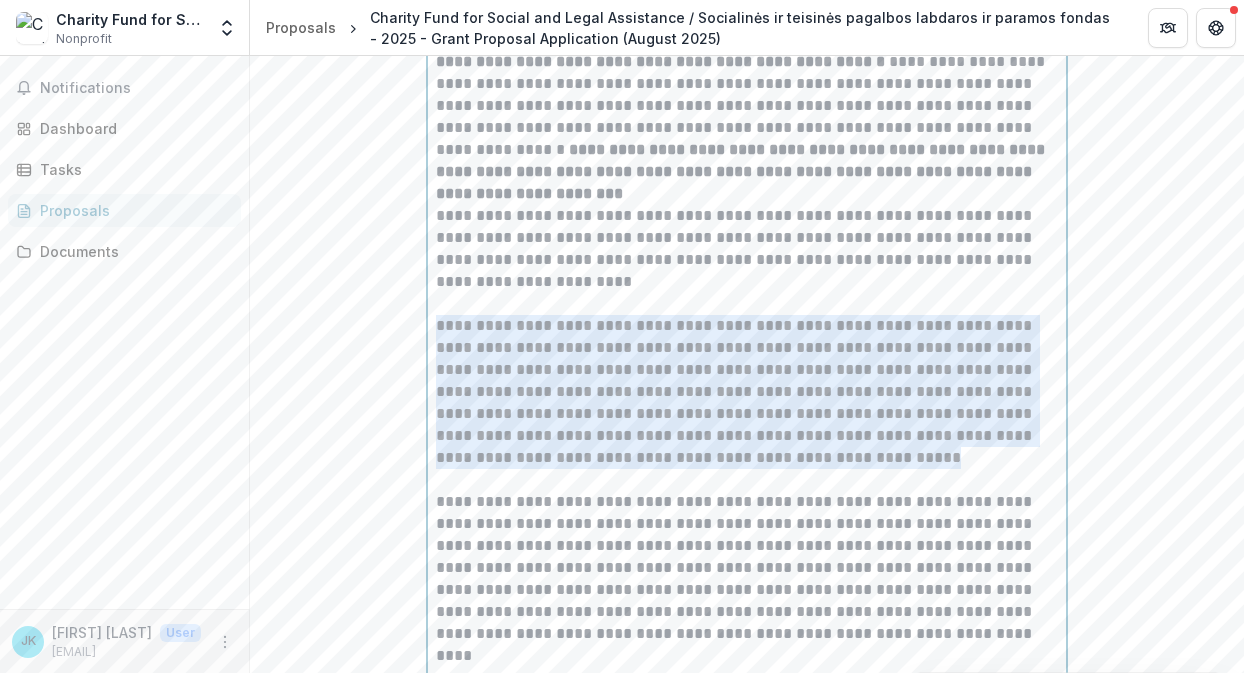 drag, startPoint x: 434, startPoint y: 340, endPoint x: 730, endPoint y: 473, distance: 324.50732 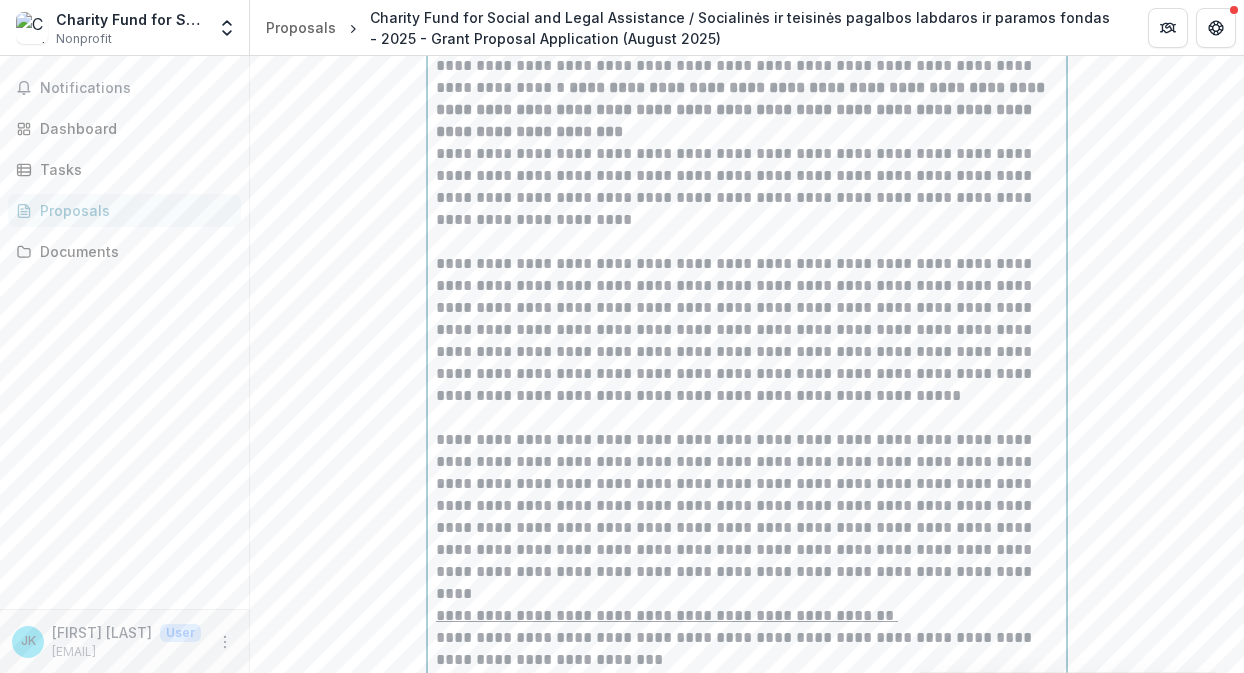 scroll, scrollTop: 960, scrollLeft: 0, axis: vertical 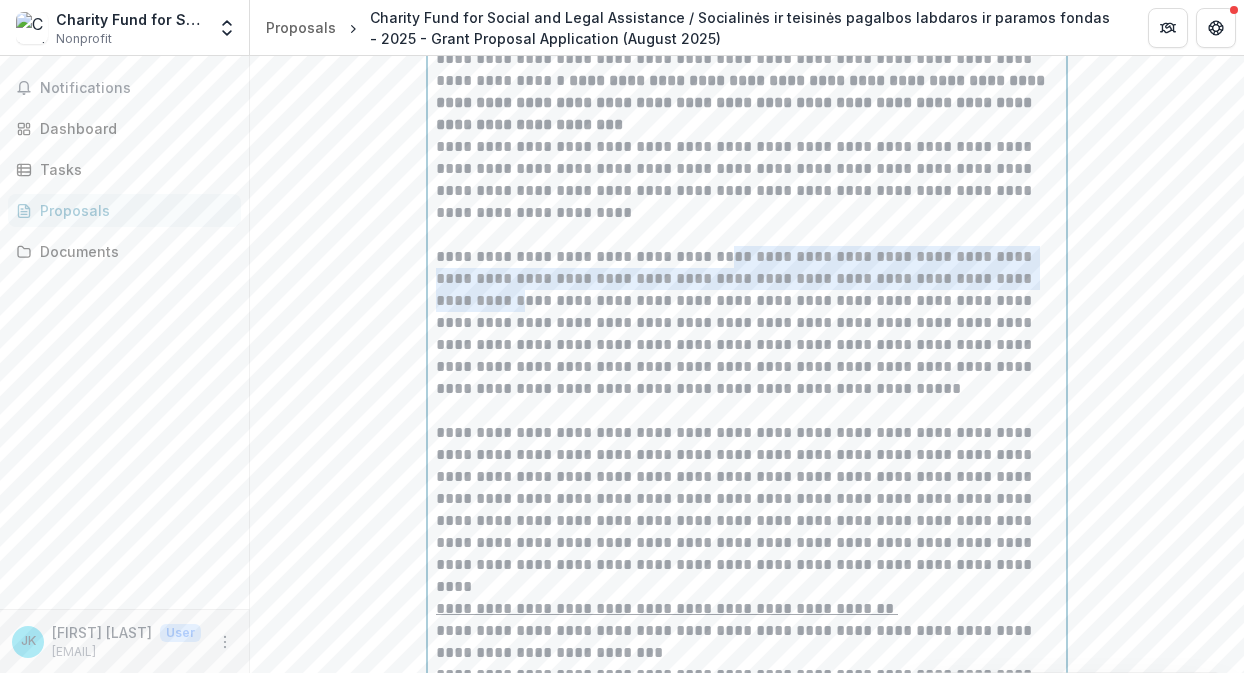 drag, startPoint x: 704, startPoint y: 273, endPoint x: 1017, endPoint y: 297, distance: 313.9188 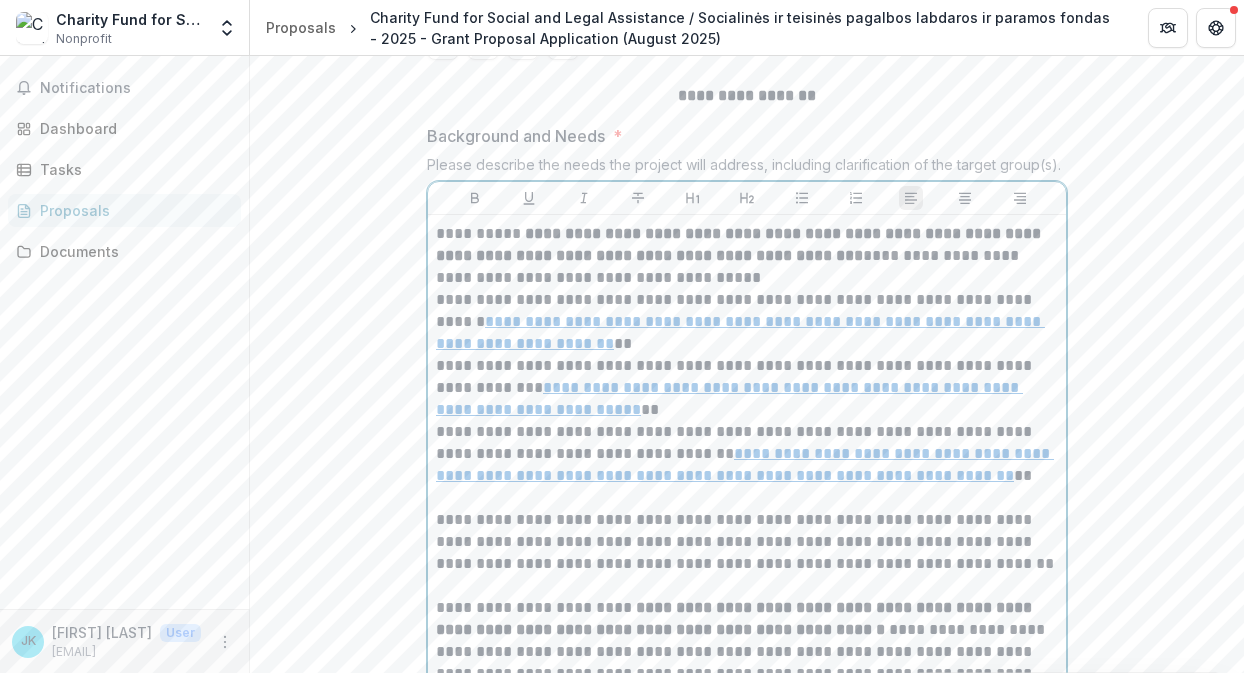 scroll, scrollTop: 284, scrollLeft: 0, axis: vertical 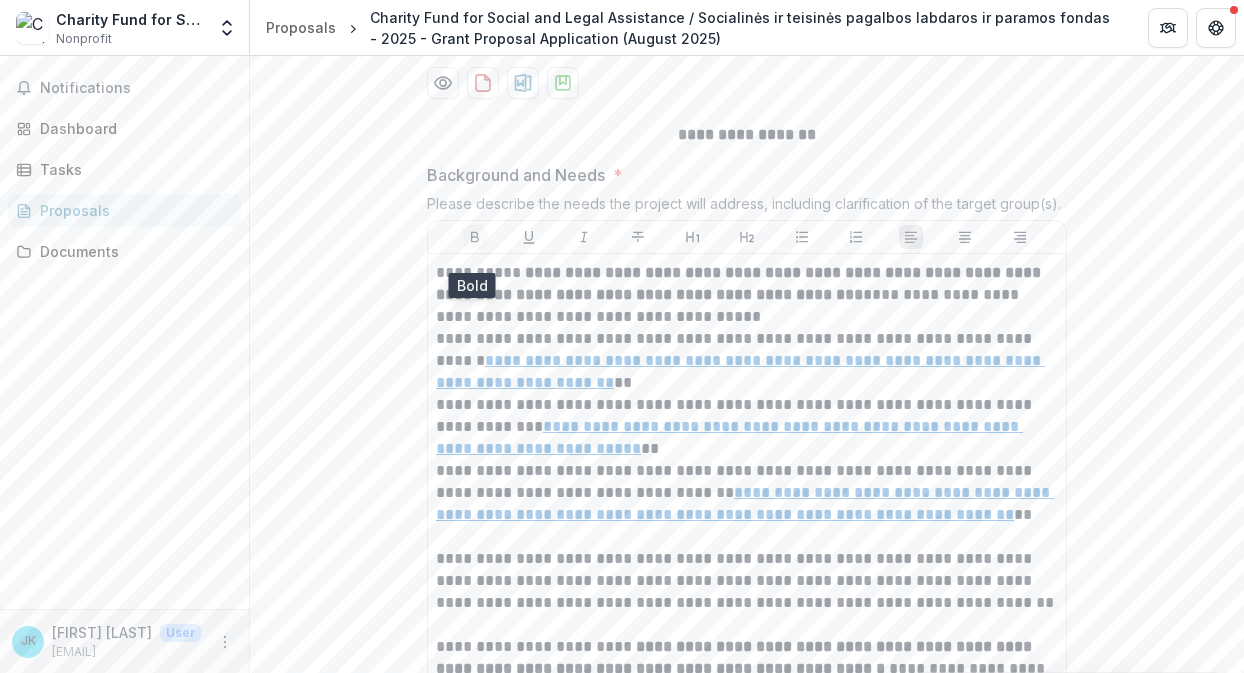 click 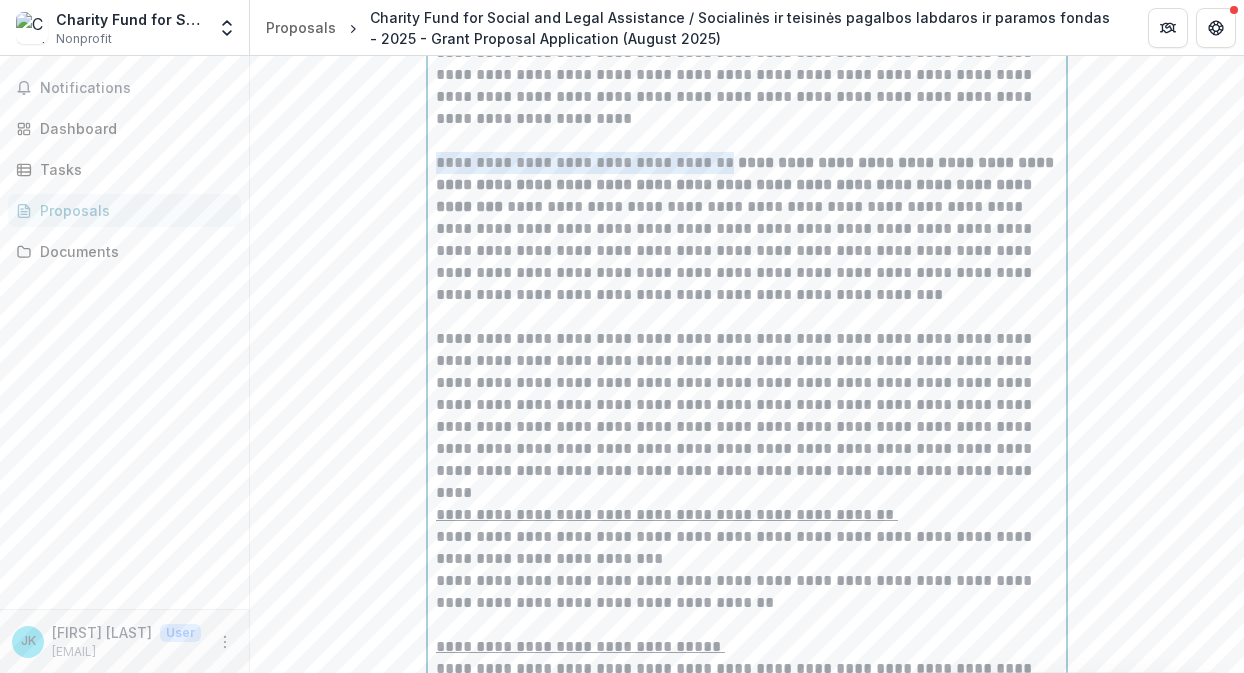 scroll, scrollTop: 1056, scrollLeft: 0, axis: vertical 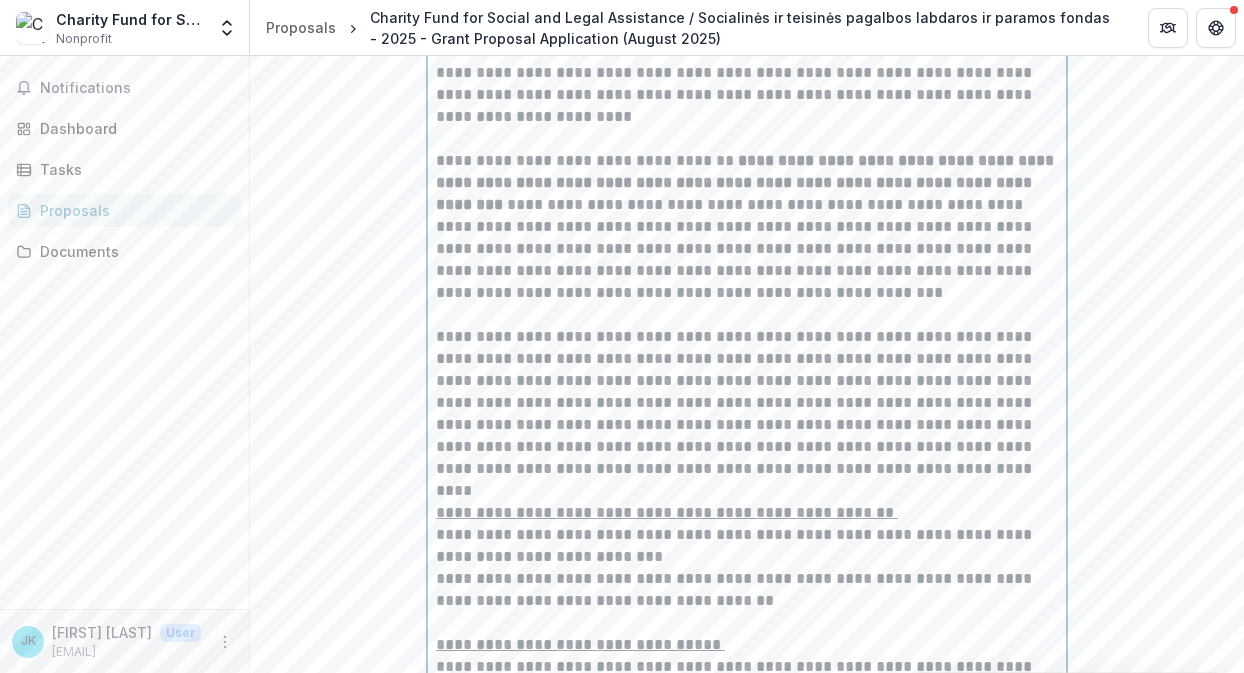 click on "**********" at bounding box center [747, 403] 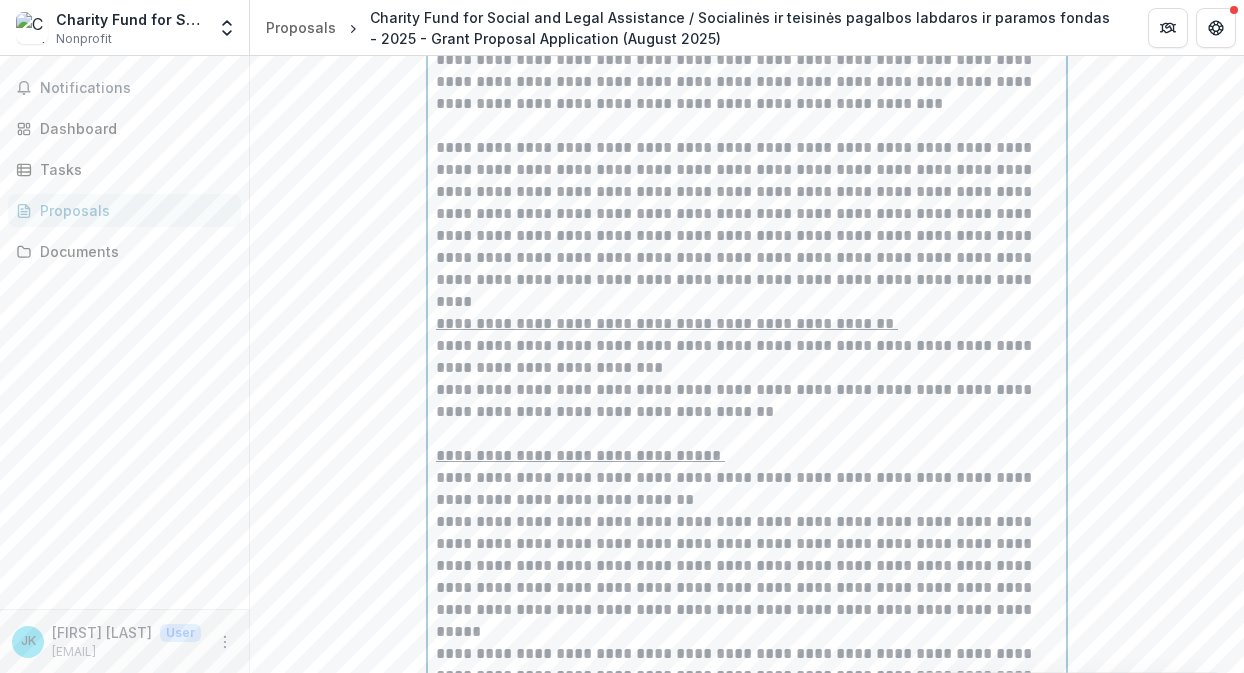 scroll, scrollTop: 1250, scrollLeft: 0, axis: vertical 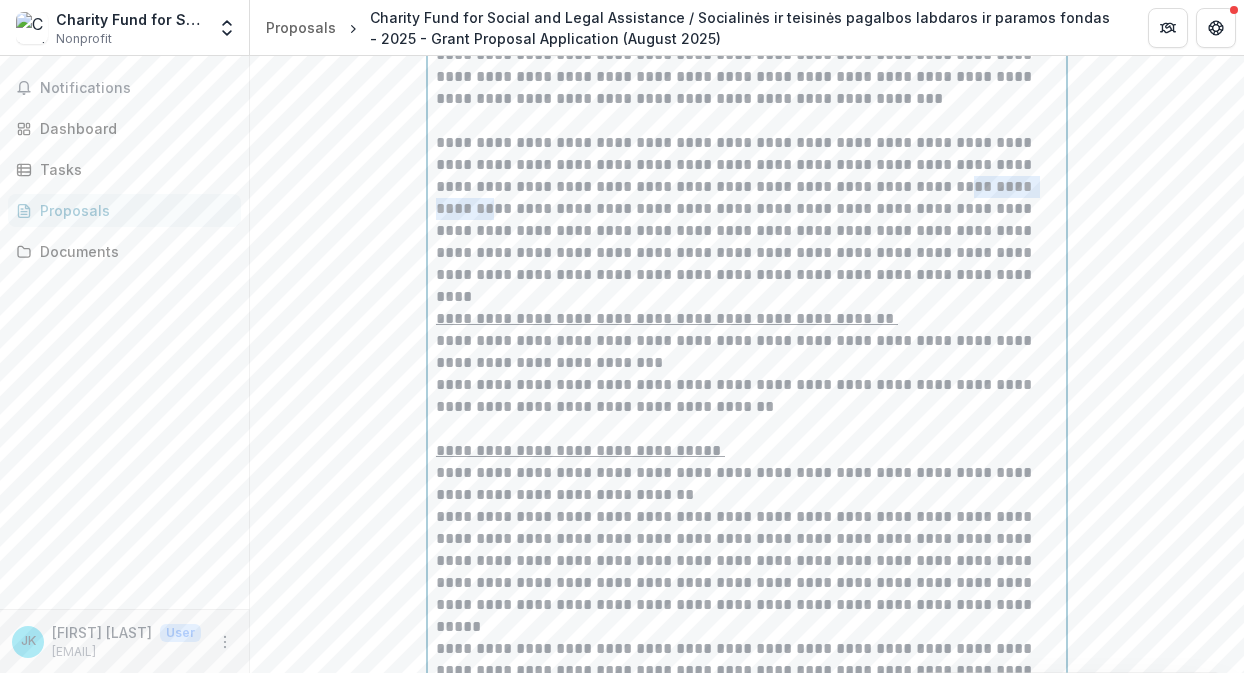drag, startPoint x: 890, startPoint y: 202, endPoint x: 1067, endPoint y: 202, distance: 177 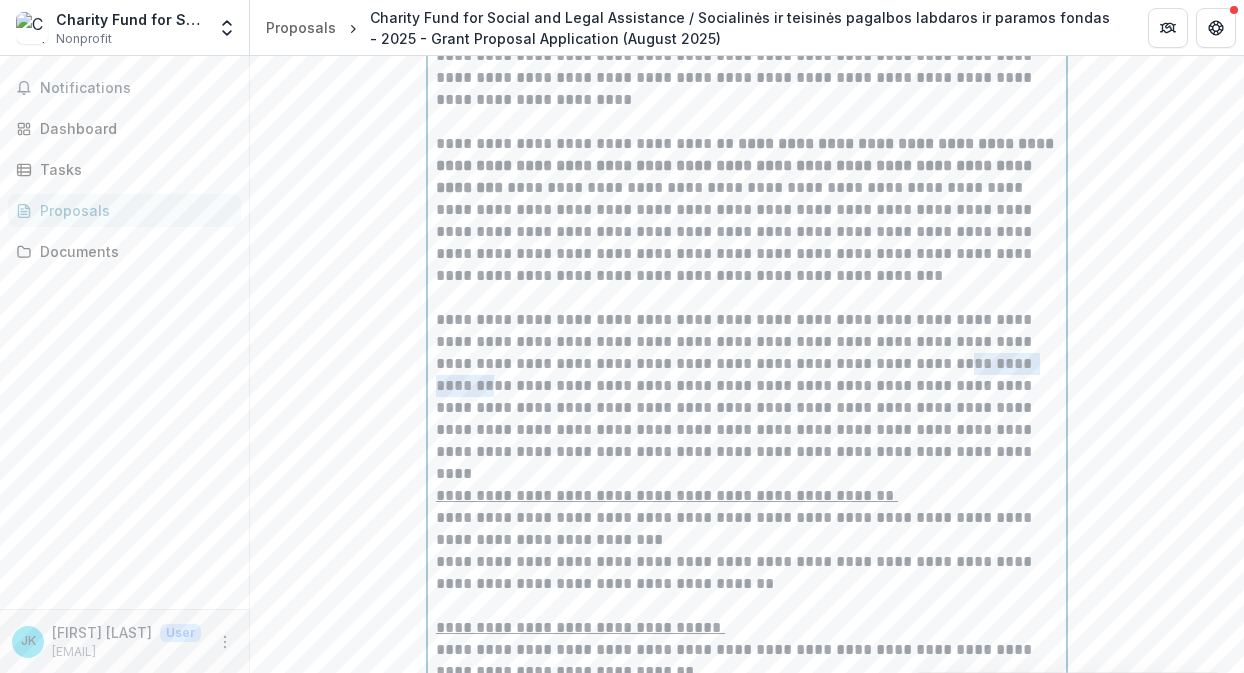 scroll, scrollTop: 1052, scrollLeft: 0, axis: vertical 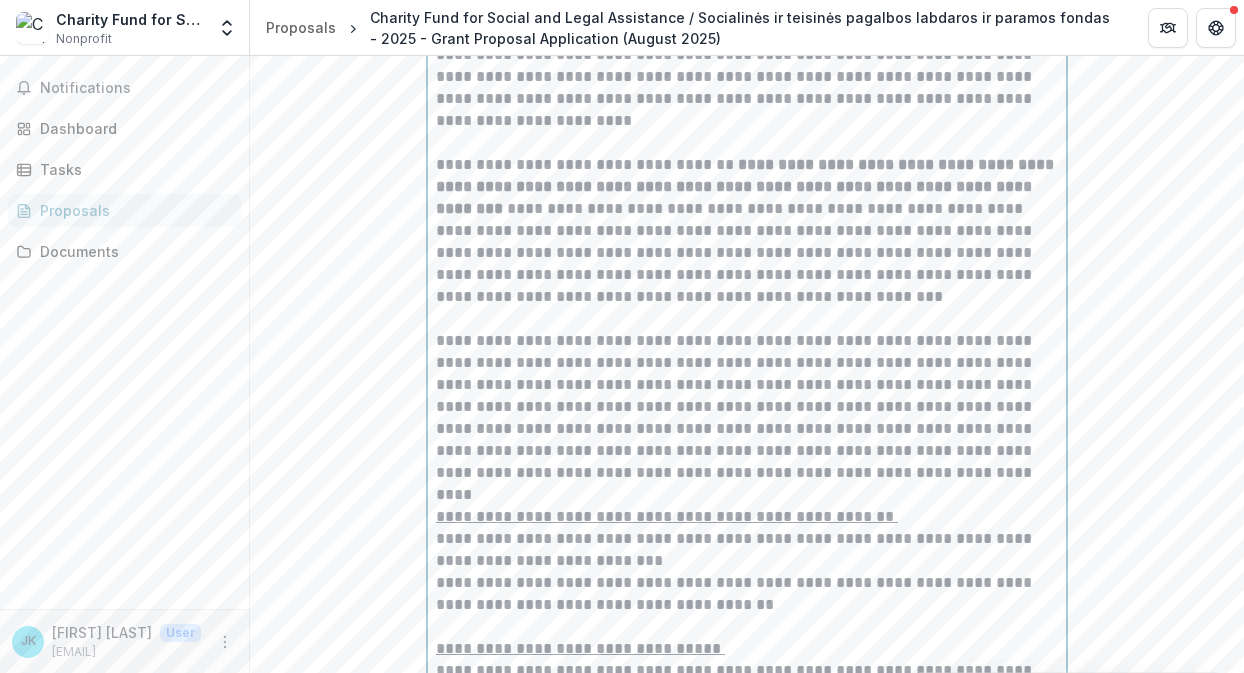 click on "**********" at bounding box center (747, 407) 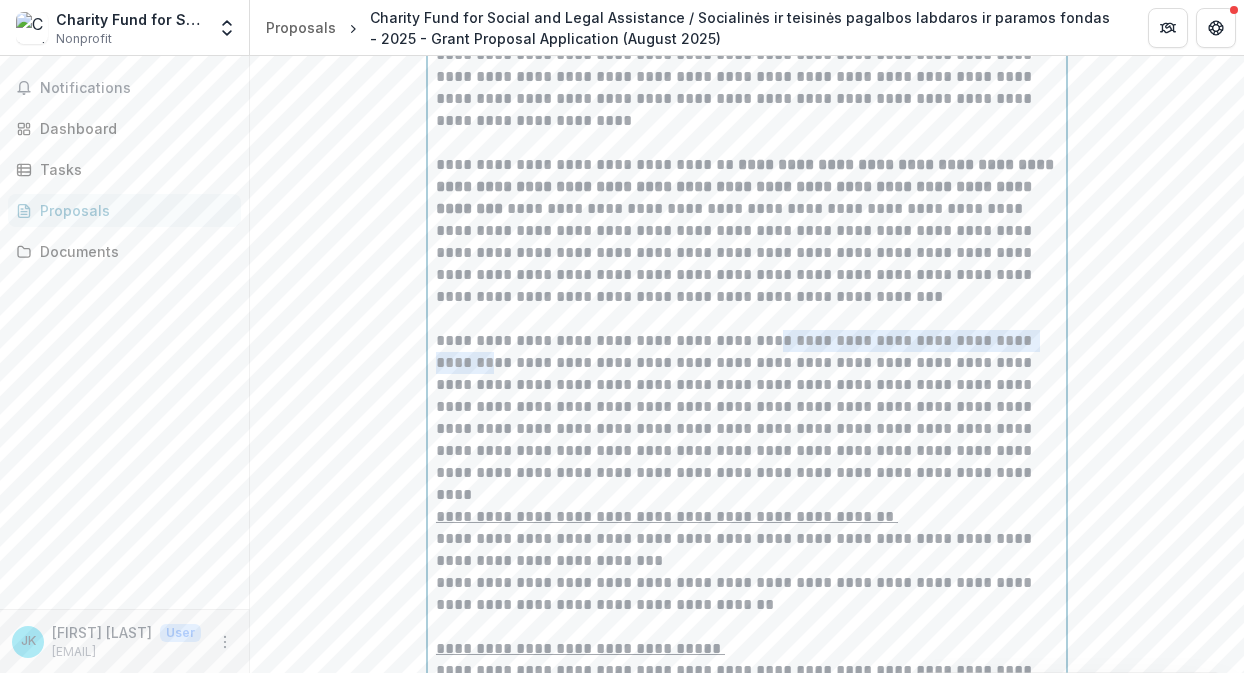drag, startPoint x: 773, startPoint y: 357, endPoint x: 508, endPoint y: 381, distance: 266.08456 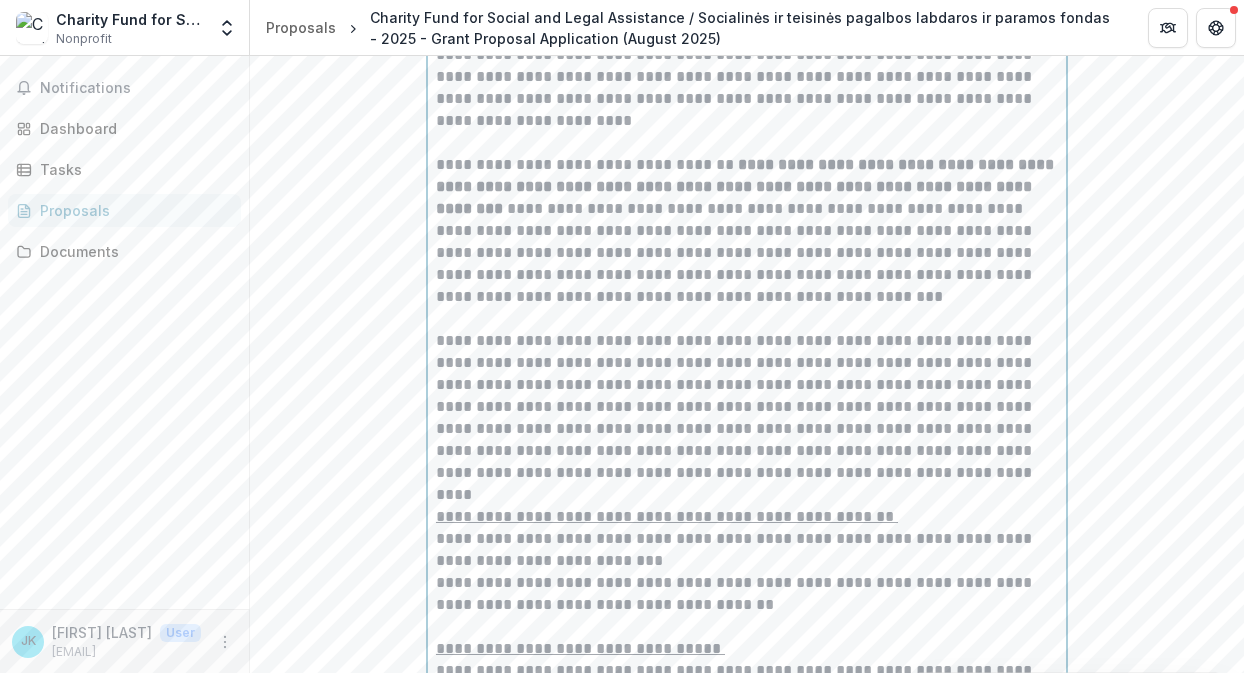 click on "**********" at bounding box center (747, 407) 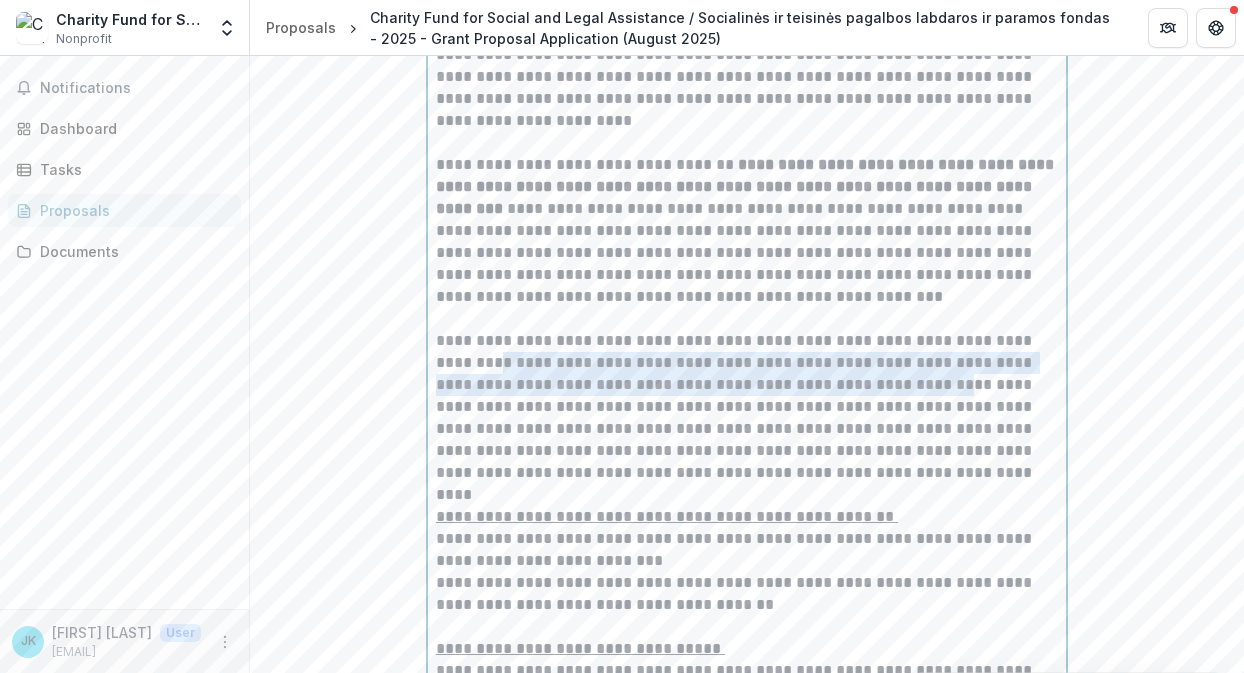 drag, startPoint x: 516, startPoint y: 379, endPoint x: 885, endPoint y: 401, distance: 369.65524 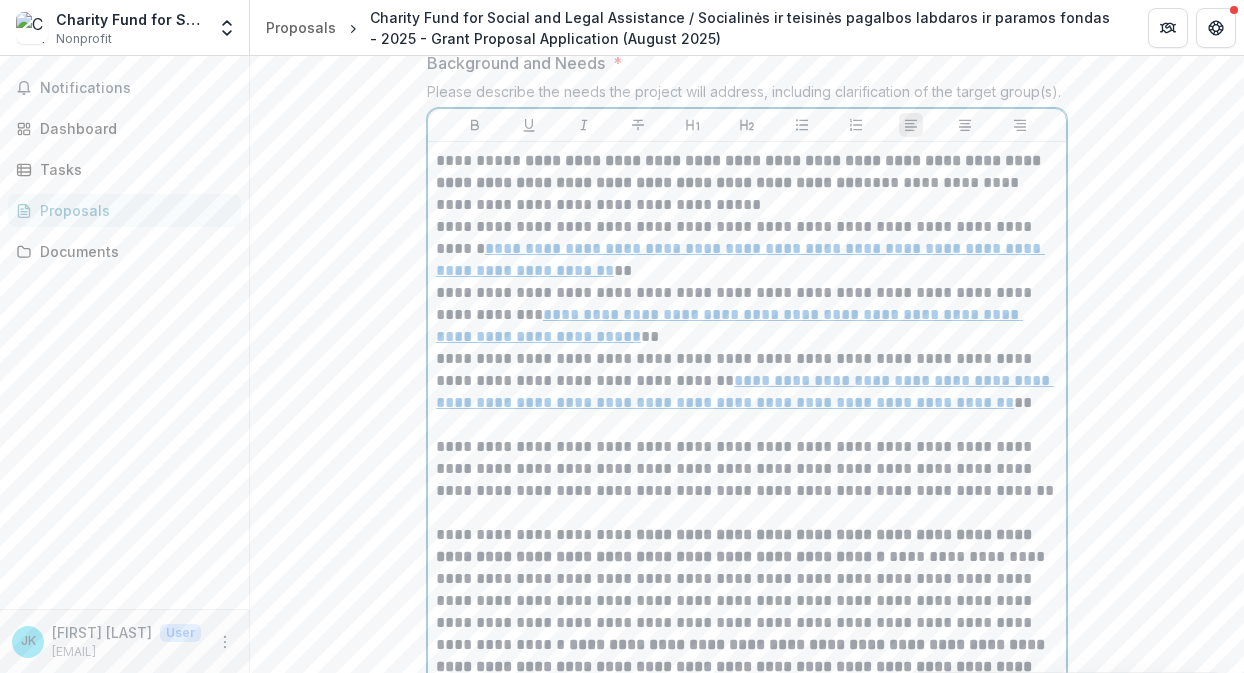 scroll, scrollTop: 393, scrollLeft: 0, axis: vertical 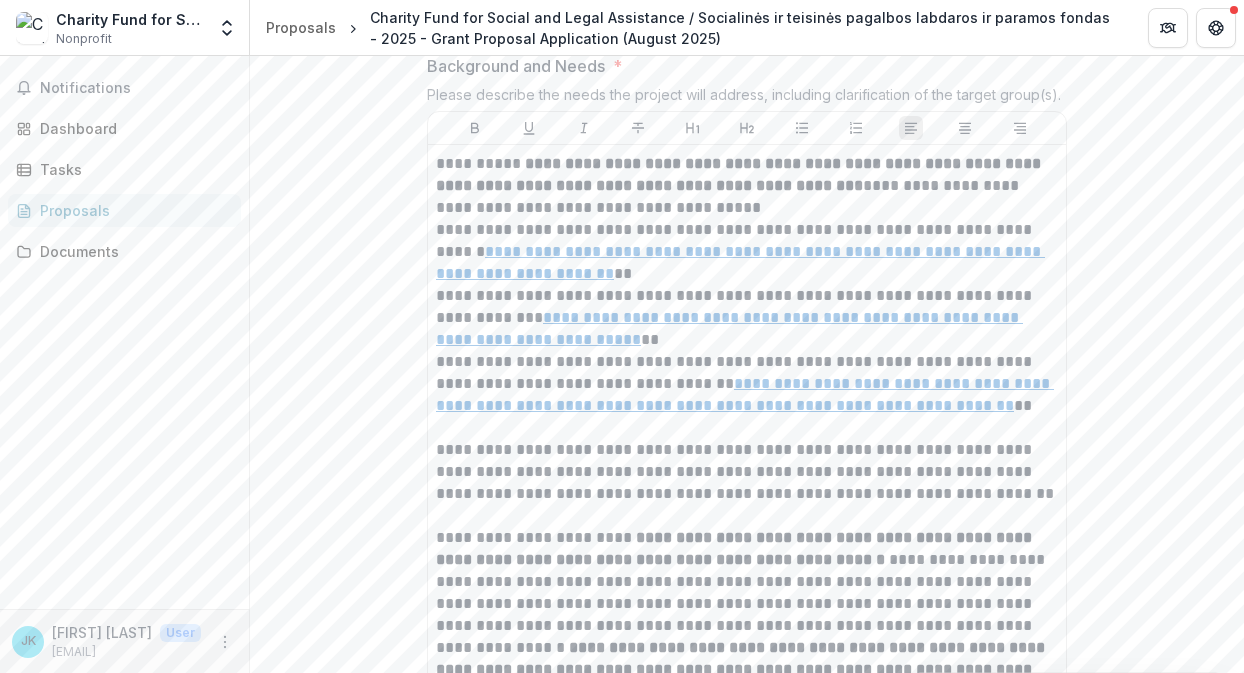 click 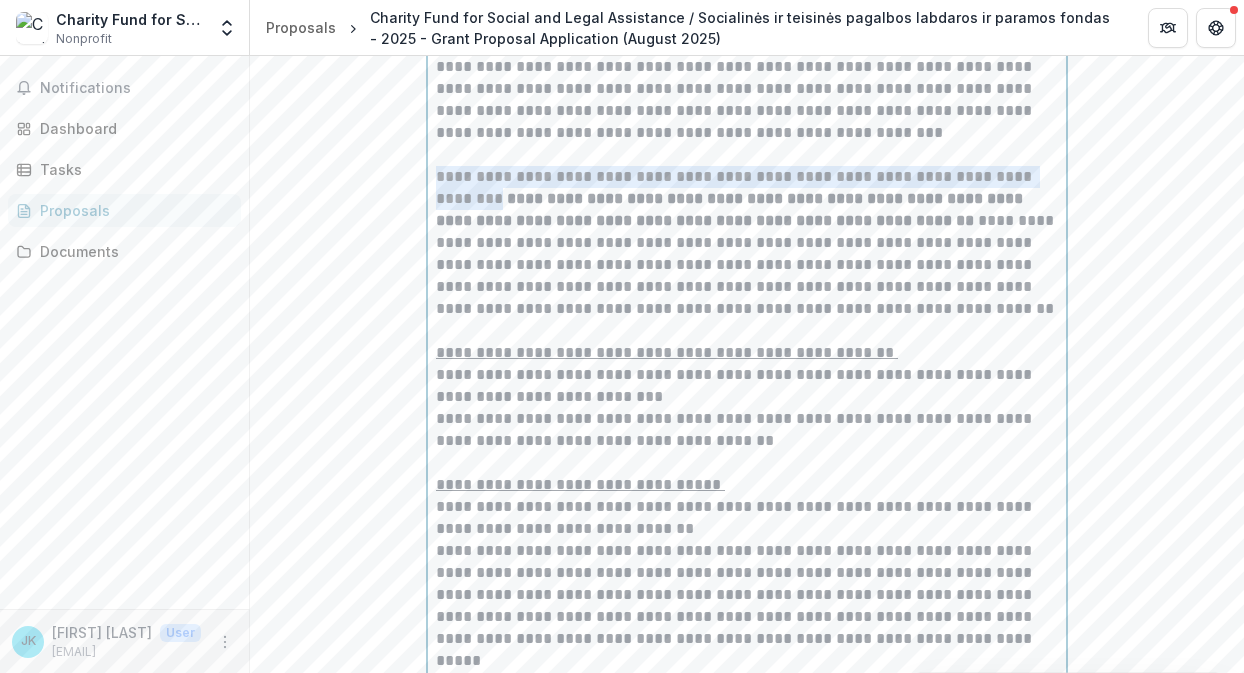 scroll, scrollTop: 1256, scrollLeft: 0, axis: vertical 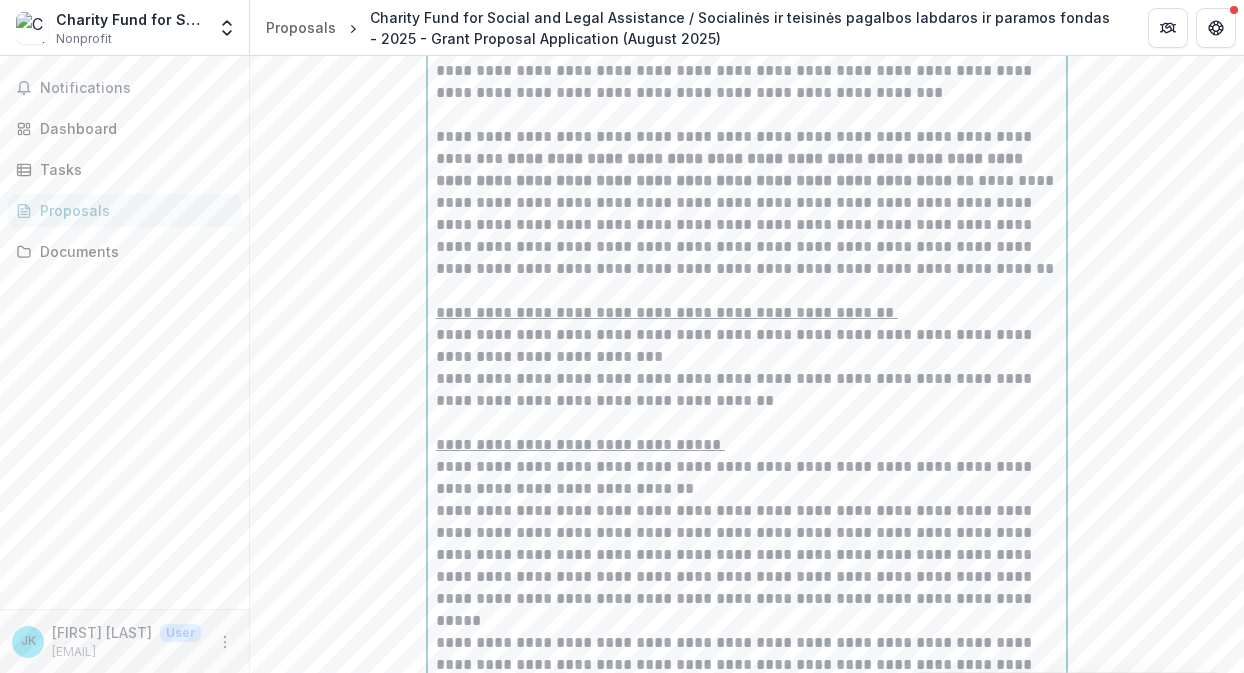 click on "**********" at bounding box center [747, 478] 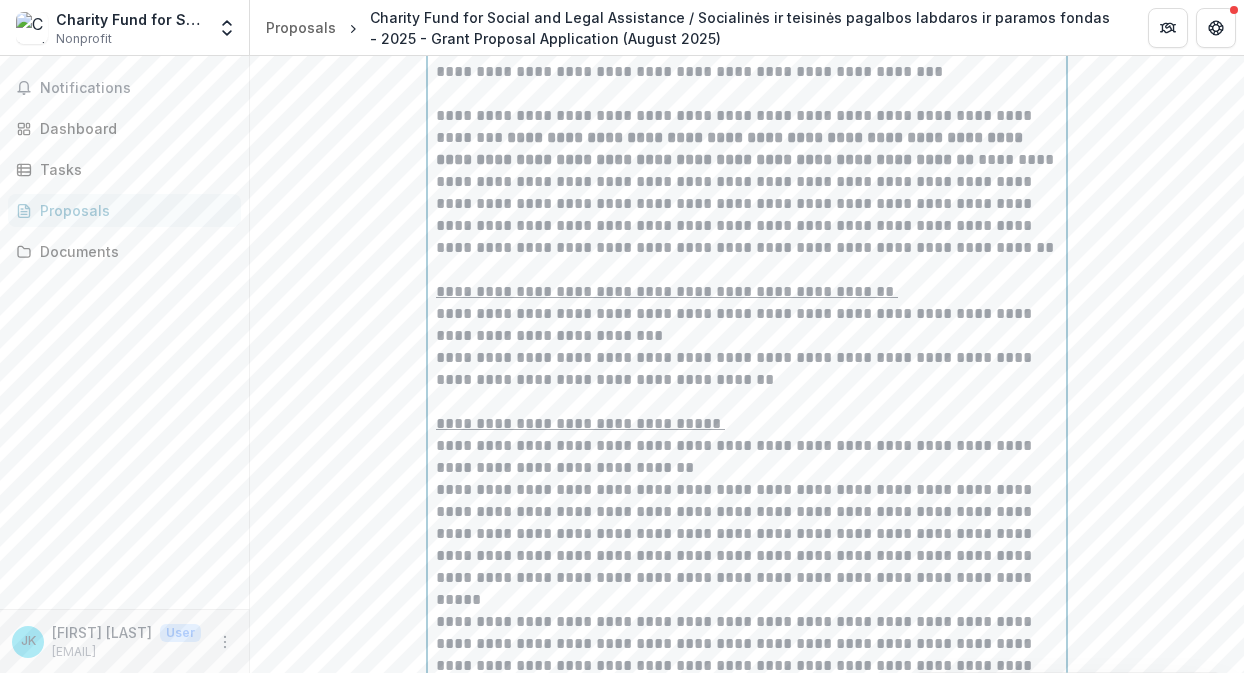 scroll, scrollTop: 1280, scrollLeft: 0, axis: vertical 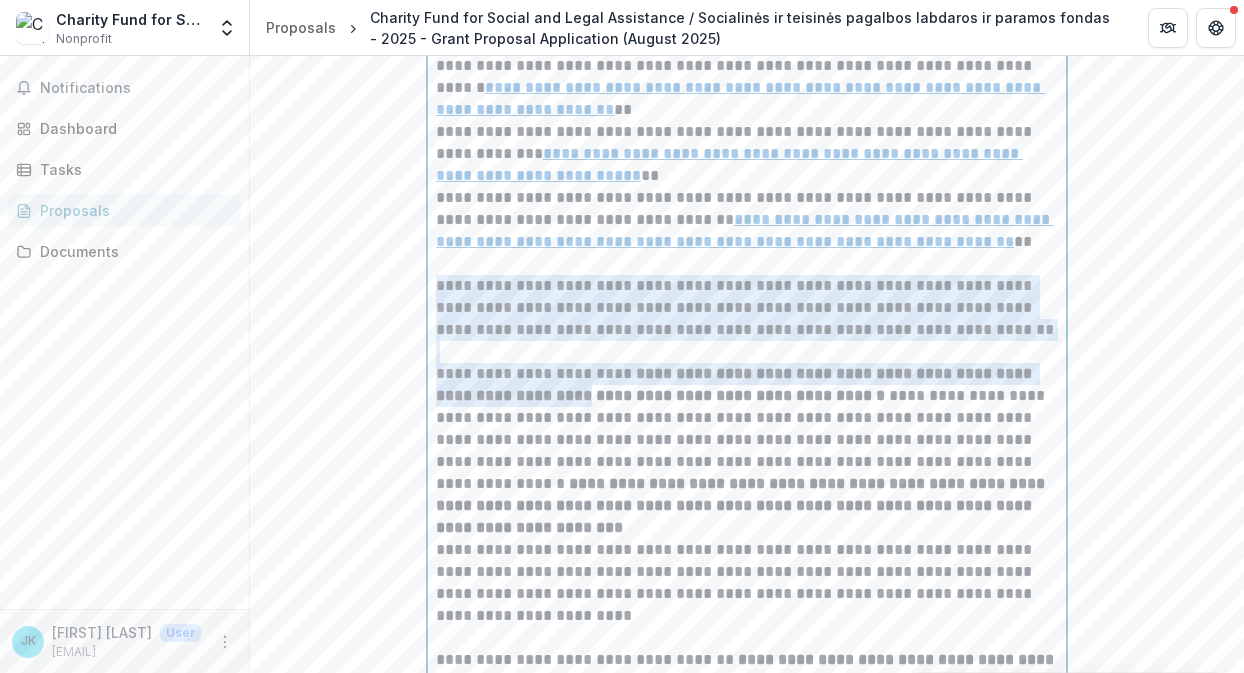 drag, startPoint x: 436, startPoint y: 298, endPoint x: 555, endPoint y: 418, distance: 169 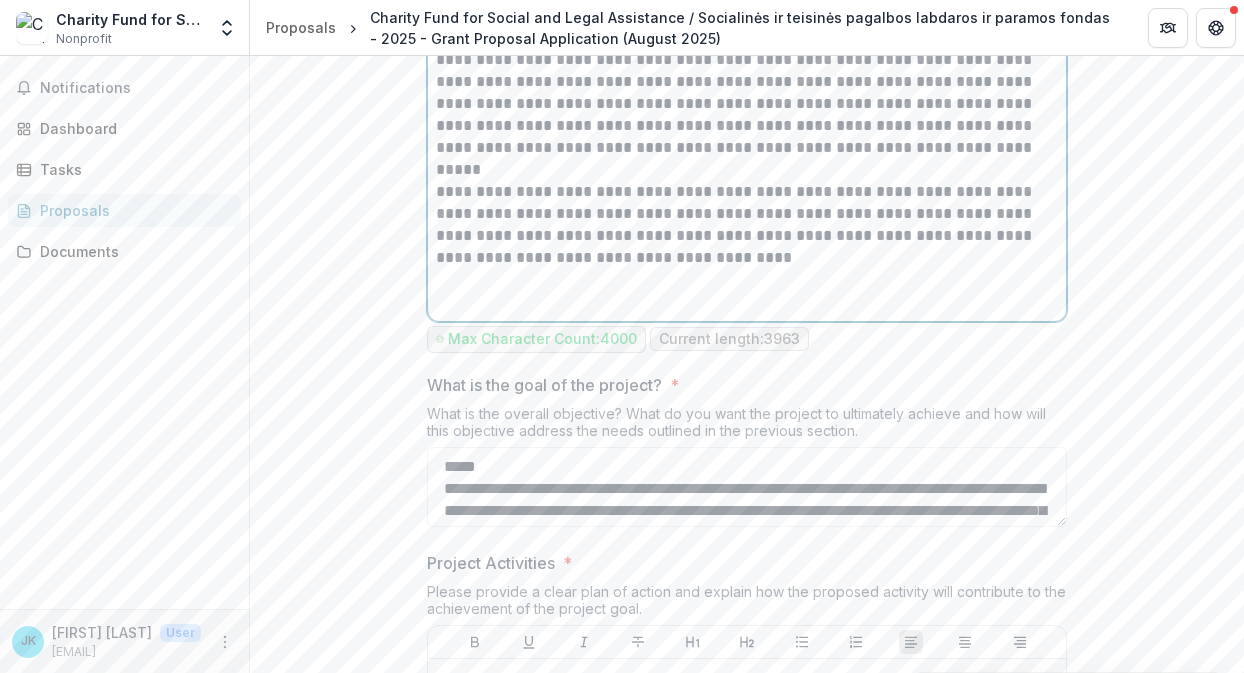 scroll, scrollTop: 1775, scrollLeft: 0, axis: vertical 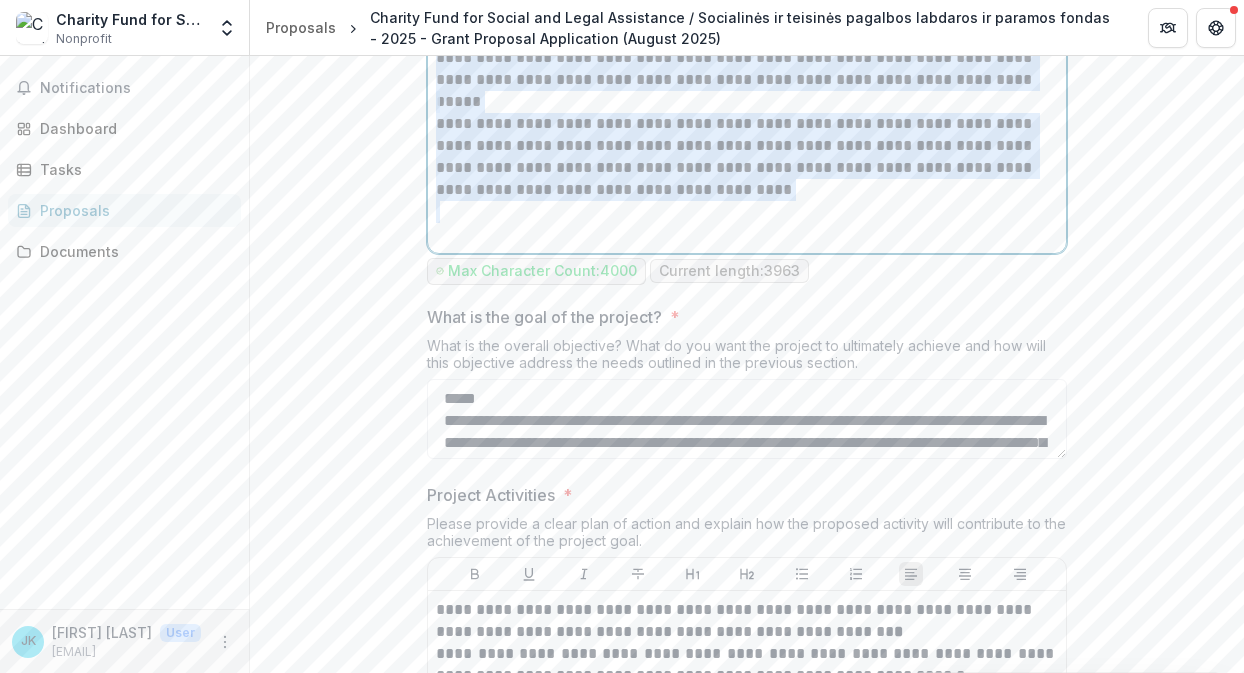 click at bounding box center (747, 223) 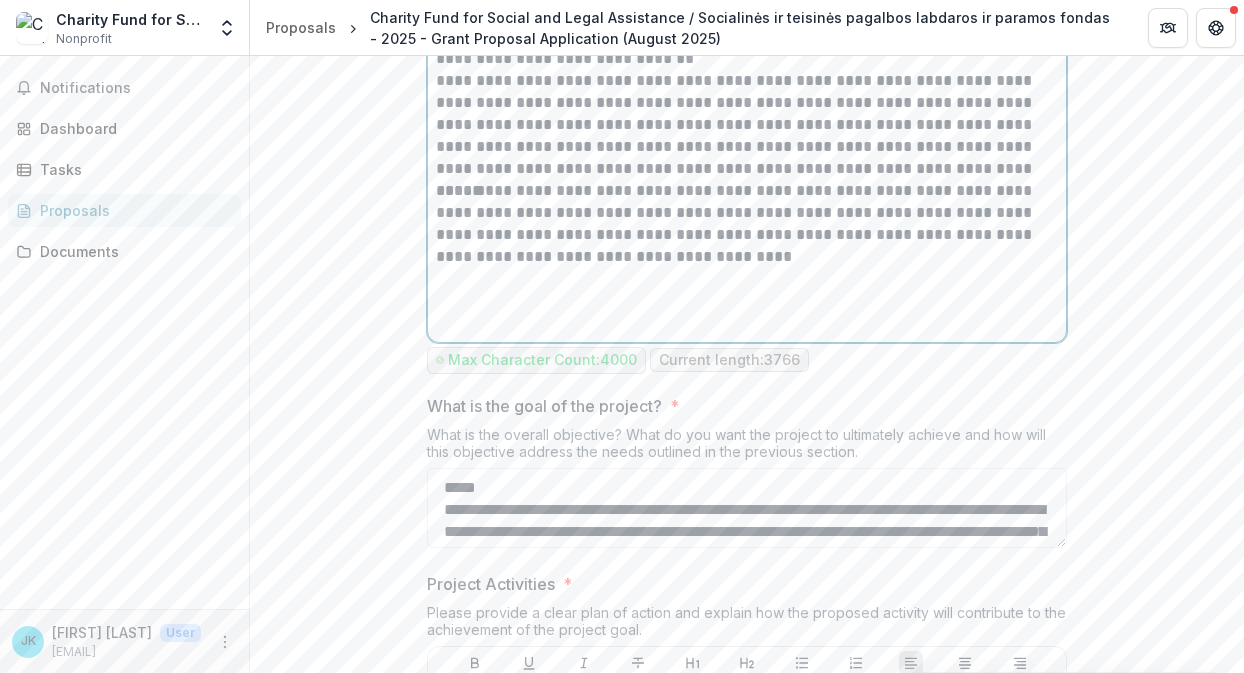 scroll, scrollTop: 1512, scrollLeft: 0, axis: vertical 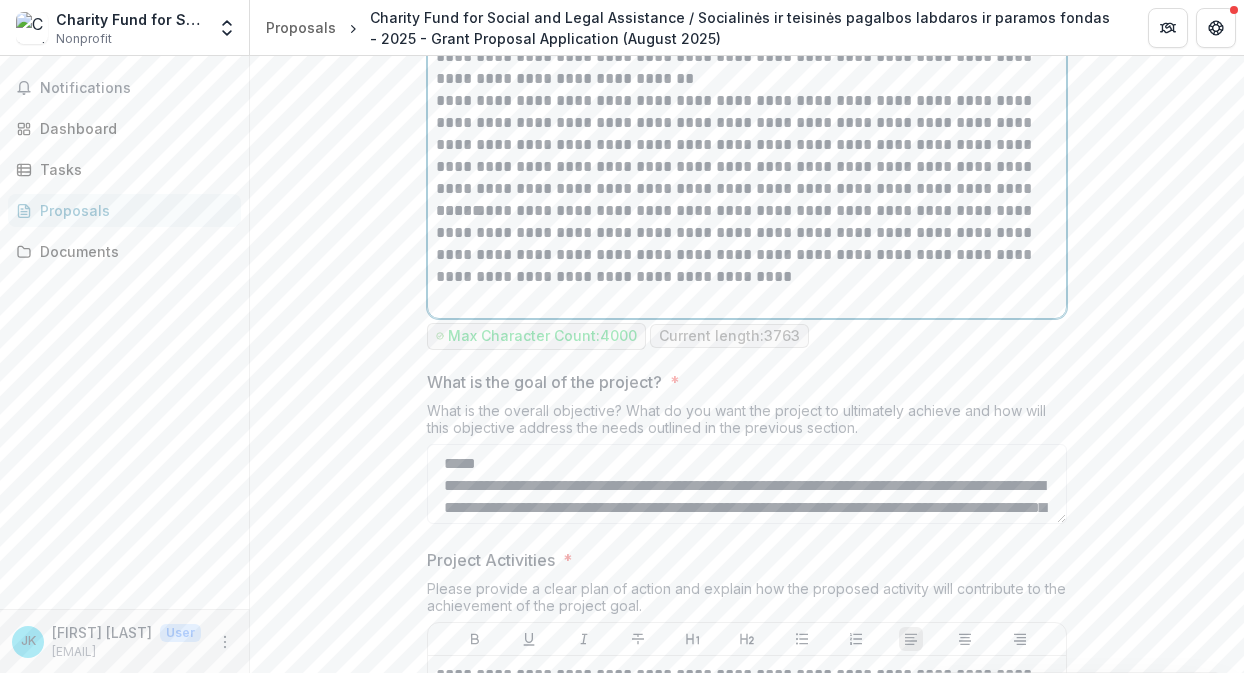 click on "**********" at bounding box center (747, 145) 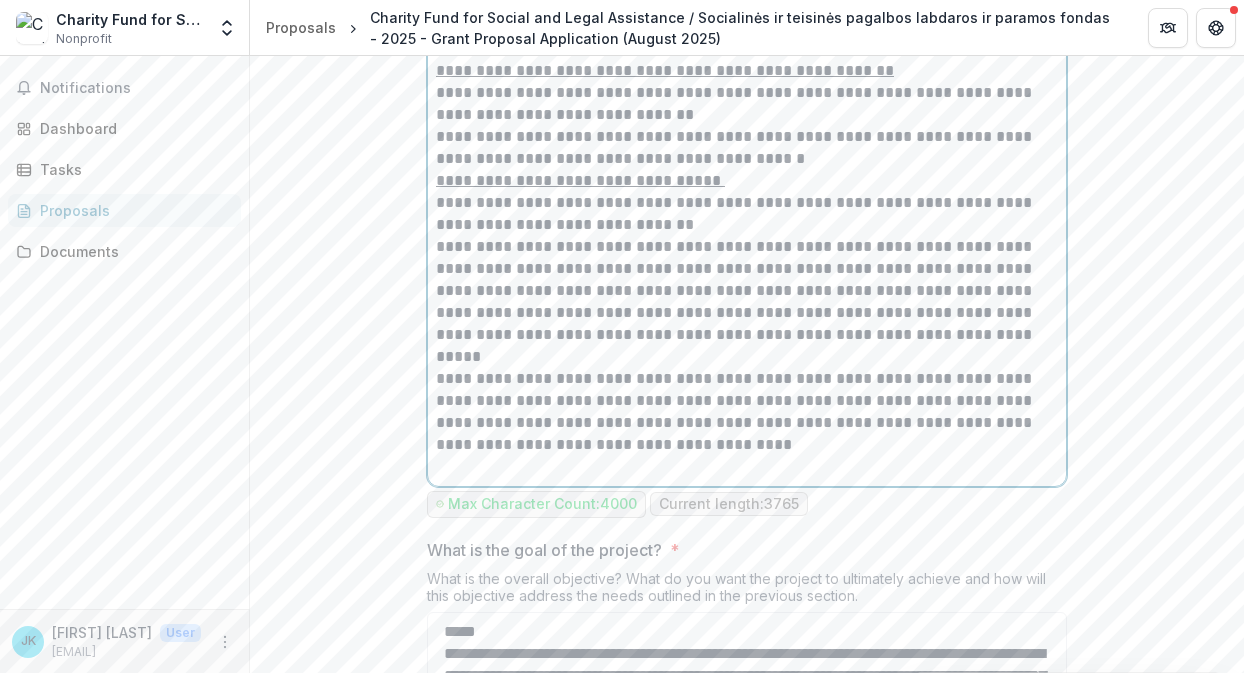 scroll, scrollTop: 1346, scrollLeft: 0, axis: vertical 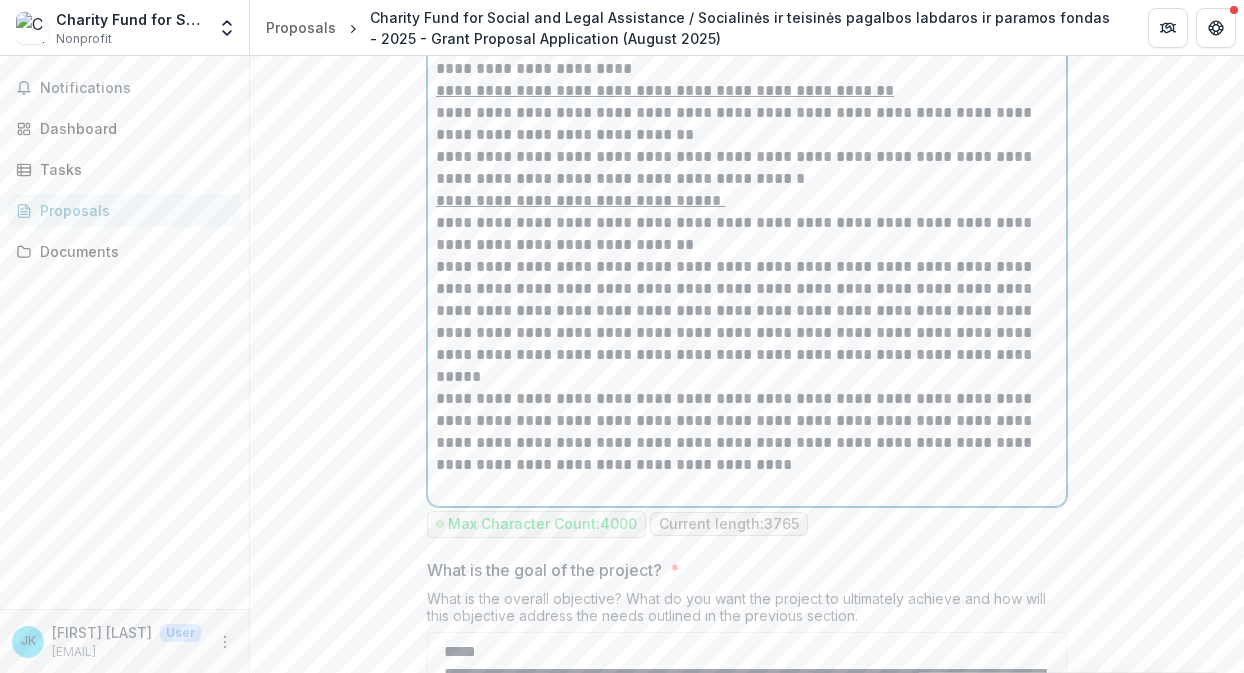 click on "**********" at bounding box center (747, 135) 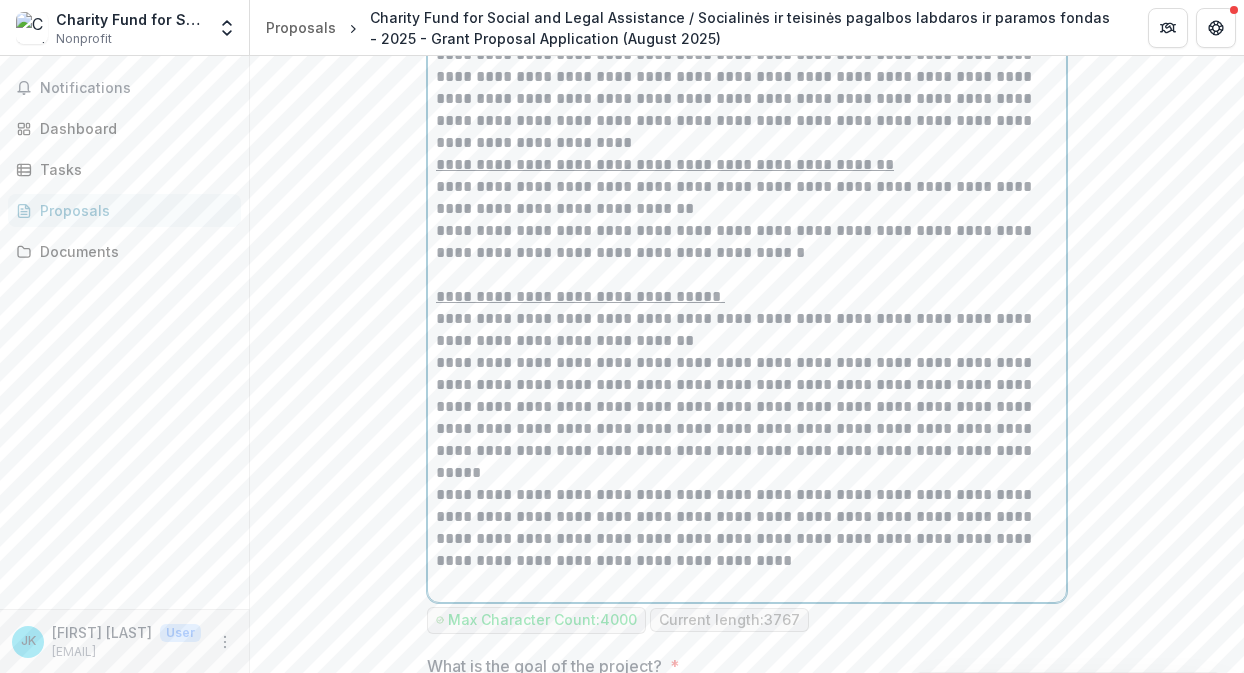 scroll, scrollTop: 1260, scrollLeft: 0, axis: vertical 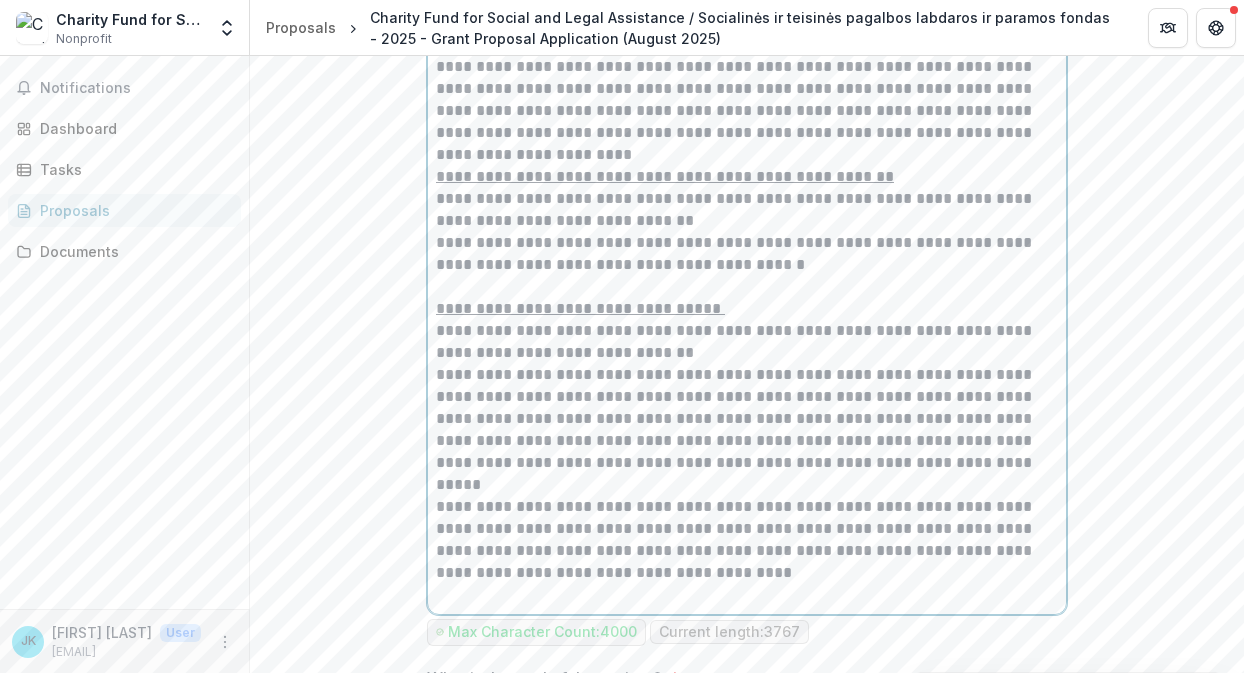 click on "**********" at bounding box center [747, 78] 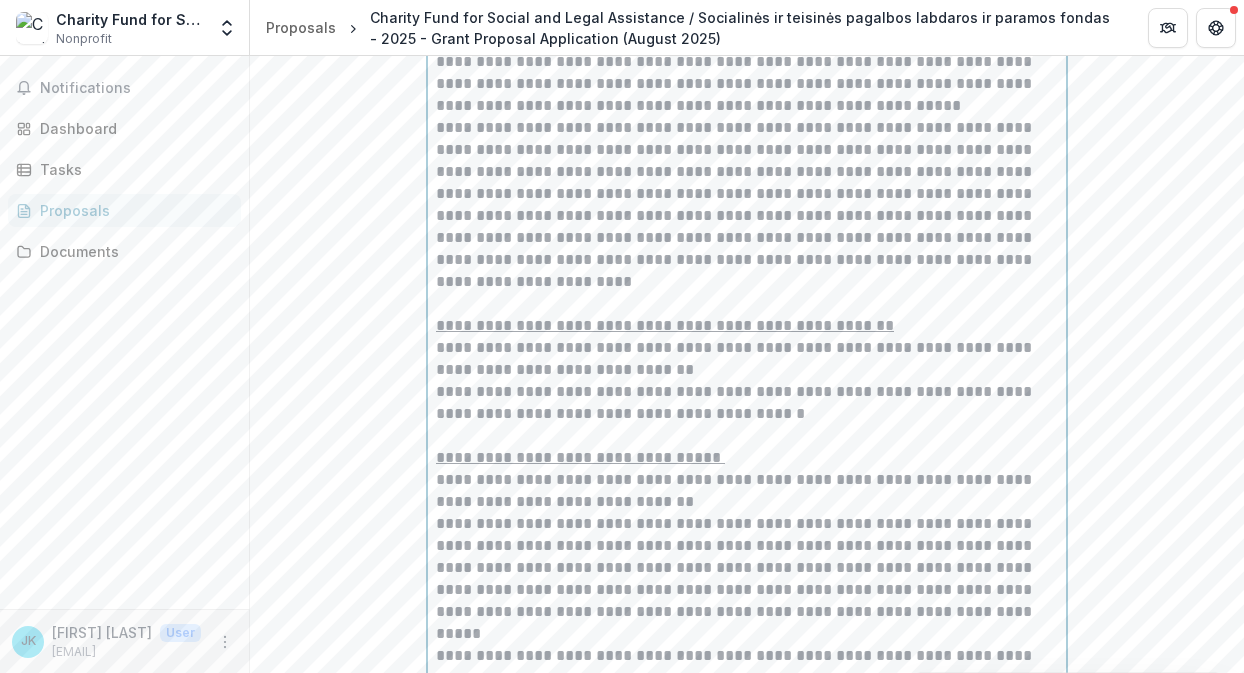scroll, scrollTop: 1039, scrollLeft: 0, axis: vertical 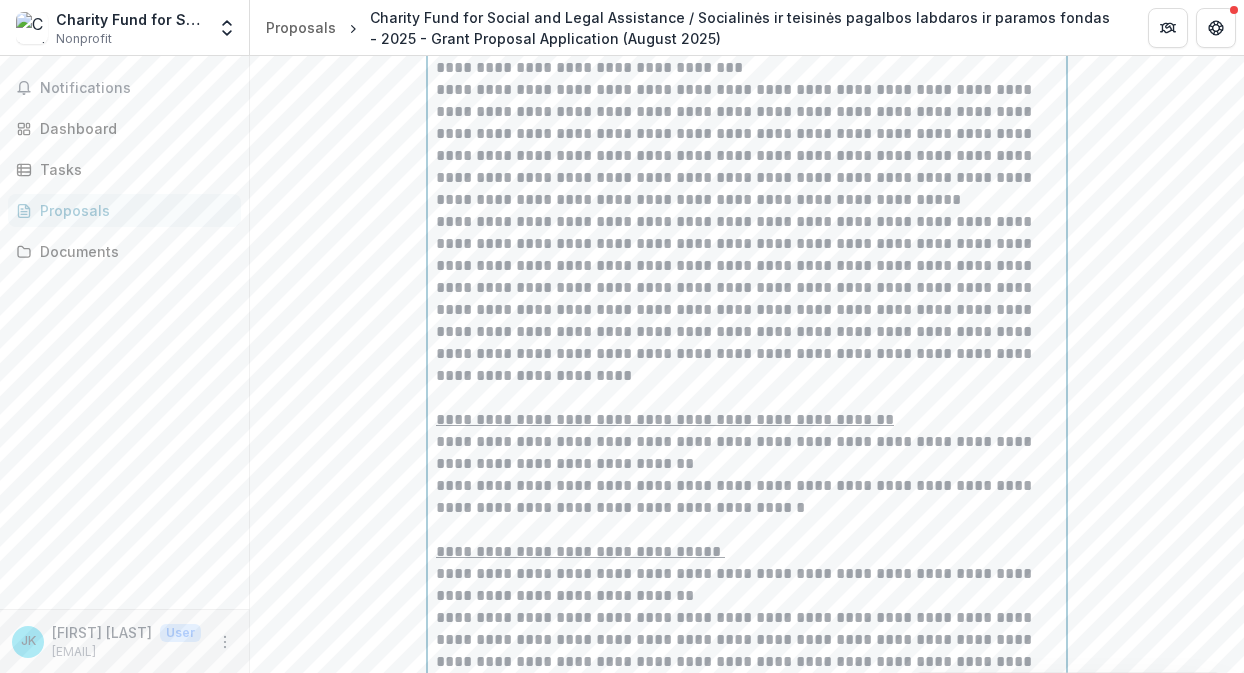 click on "**********" at bounding box center [747, 145] 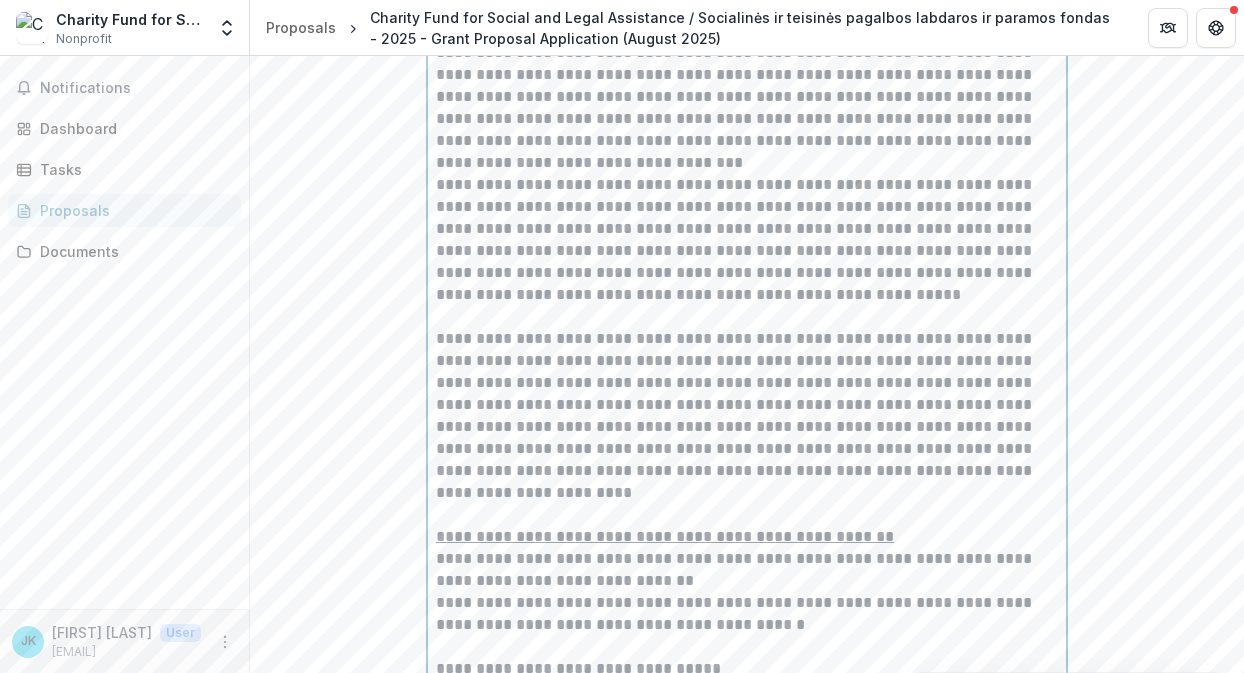scroll, scrollTop: 919, scrollLeft: 0, axis: vertical 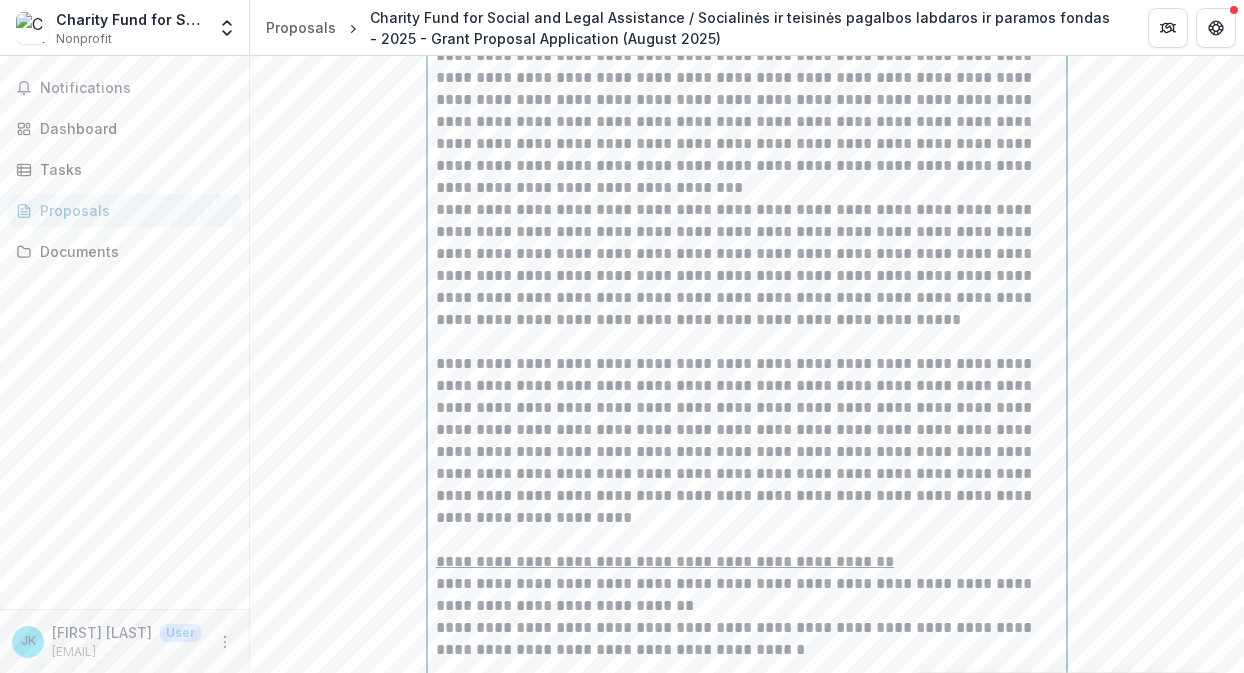 click on "**********" at bounding box center [747, 111] 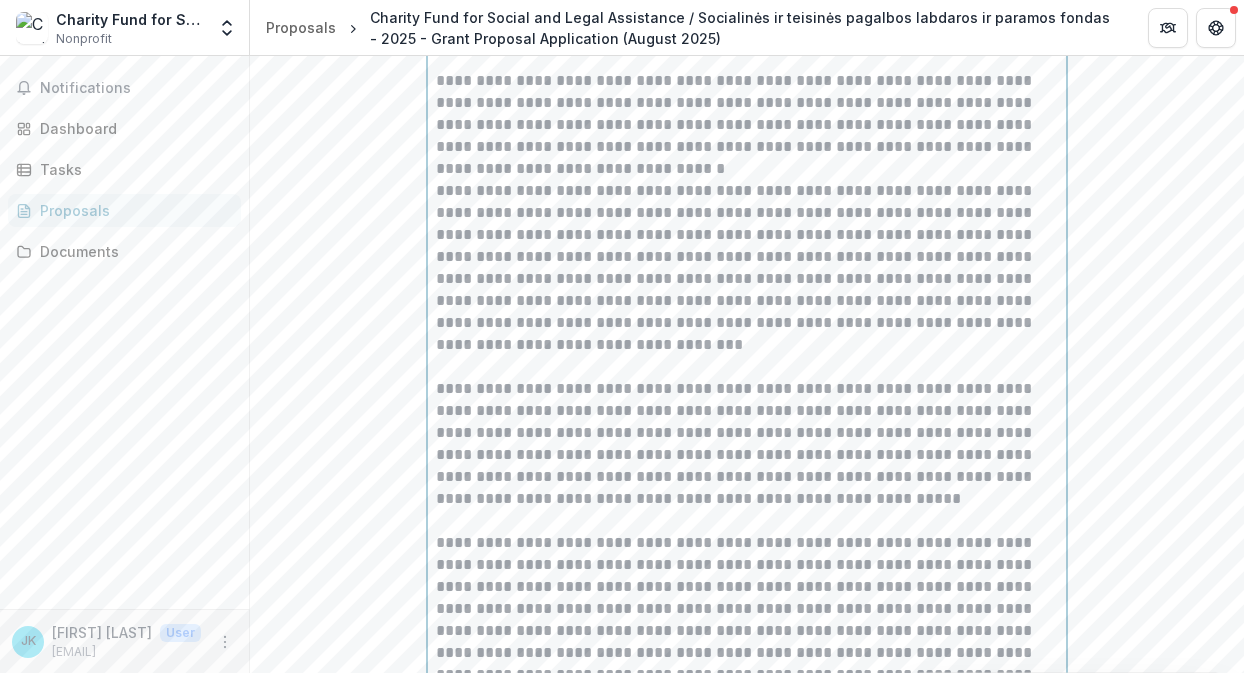 scroll, scrollTop: 731, scrollLeft: 0, axis: vertical 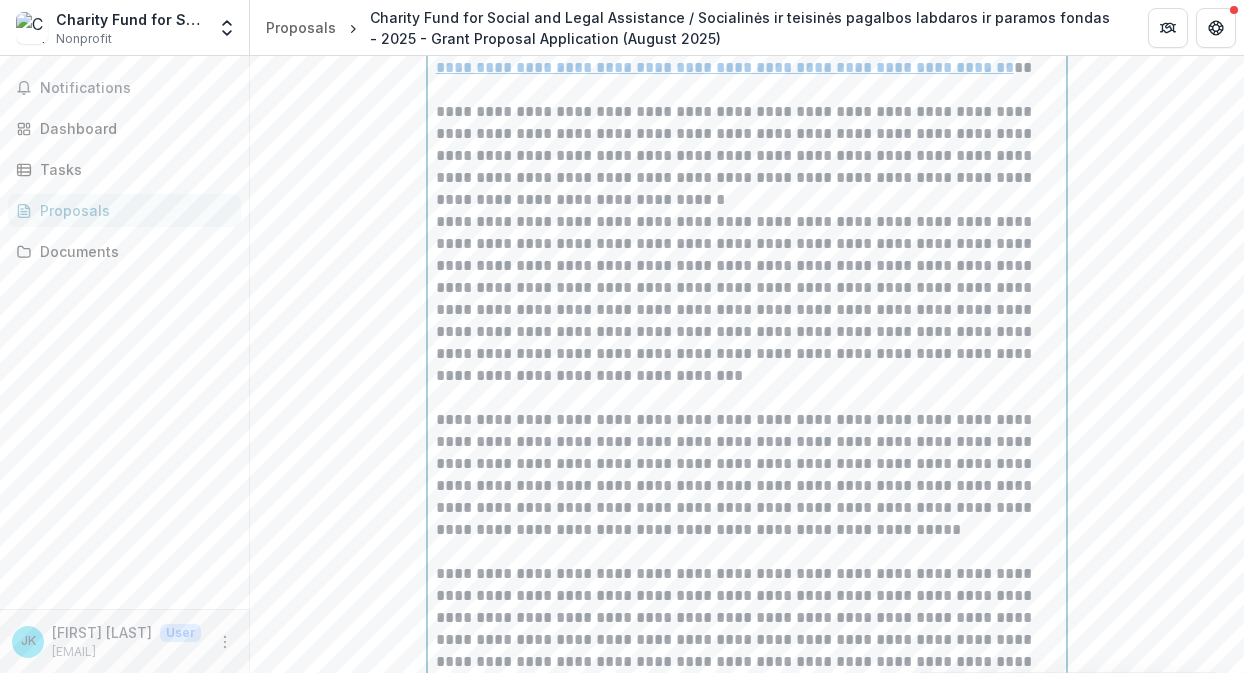 click on "**********" at bounding box center (747, 156) 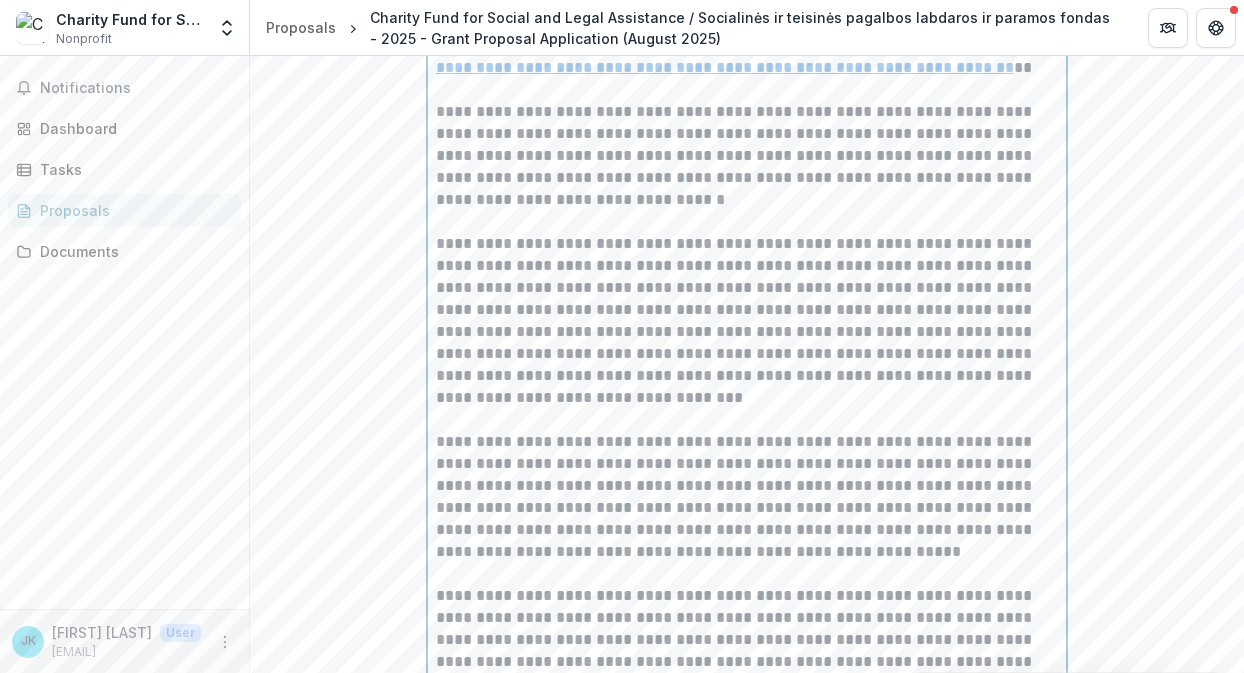 click on "**********" at bounding box center (747, 321) 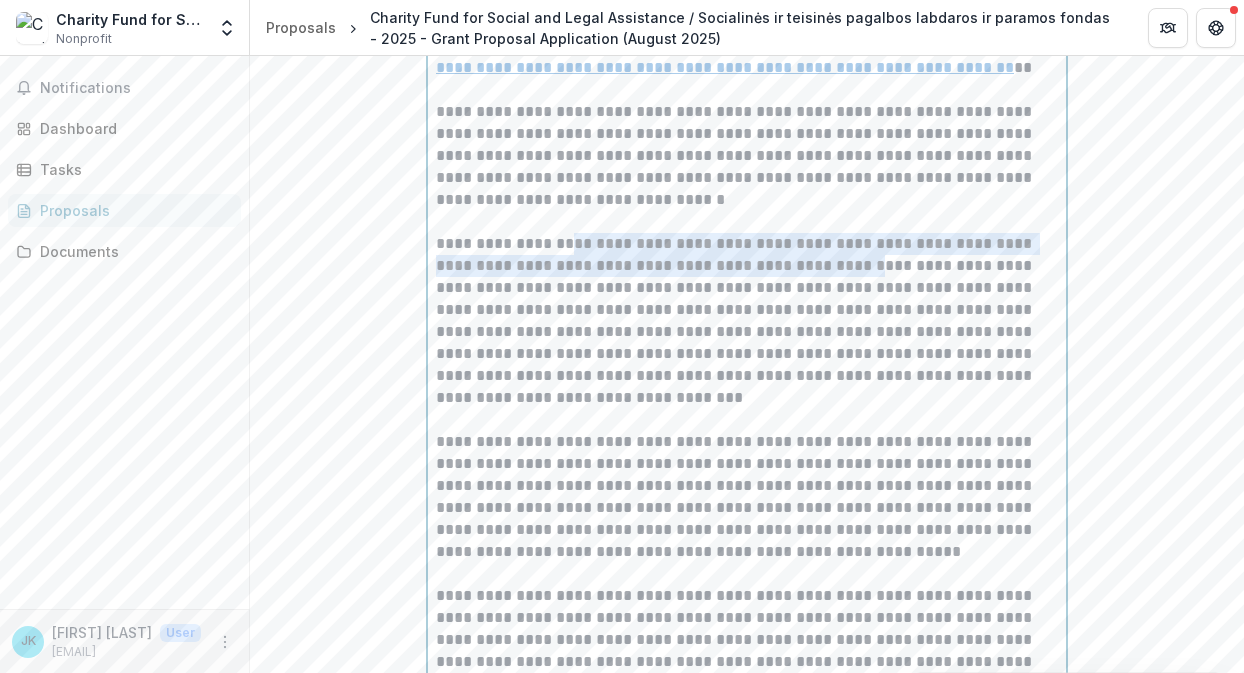 drag, startPoint x: 548, startPoint y: 262, endPoint x: 770, endPoint y: 289, distance: 223.63586 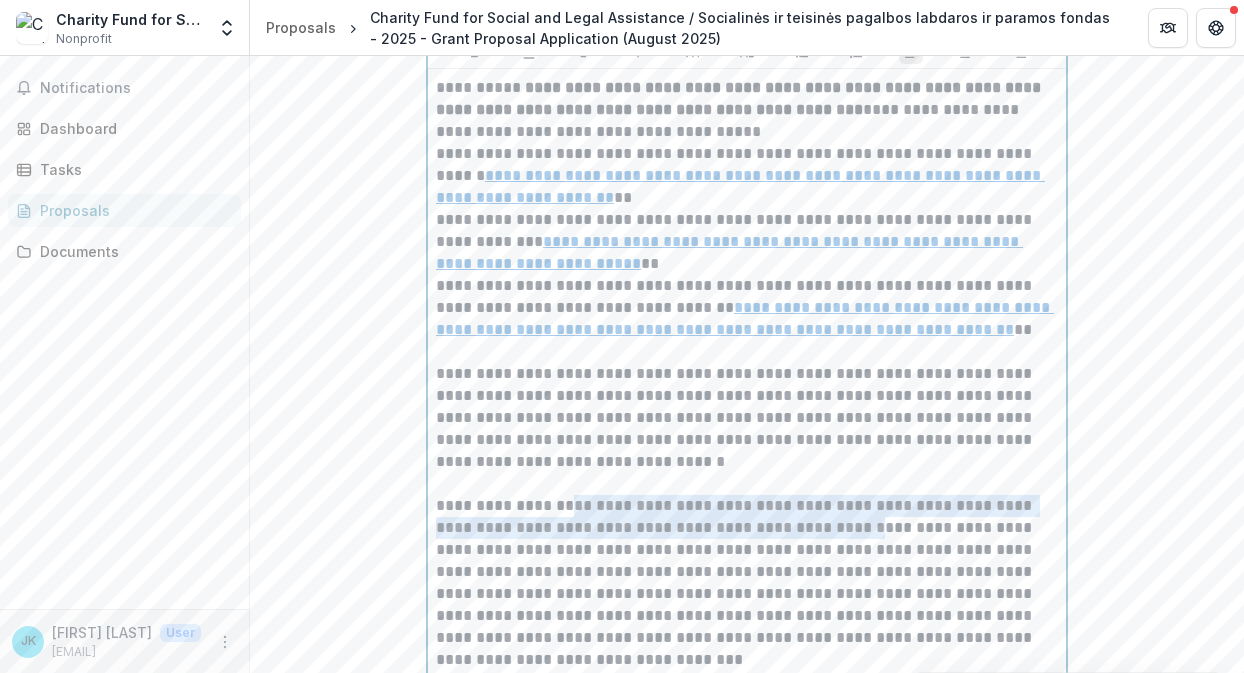 scroll, scrollTop: 423, scrollLeft: 0, axis: vertical 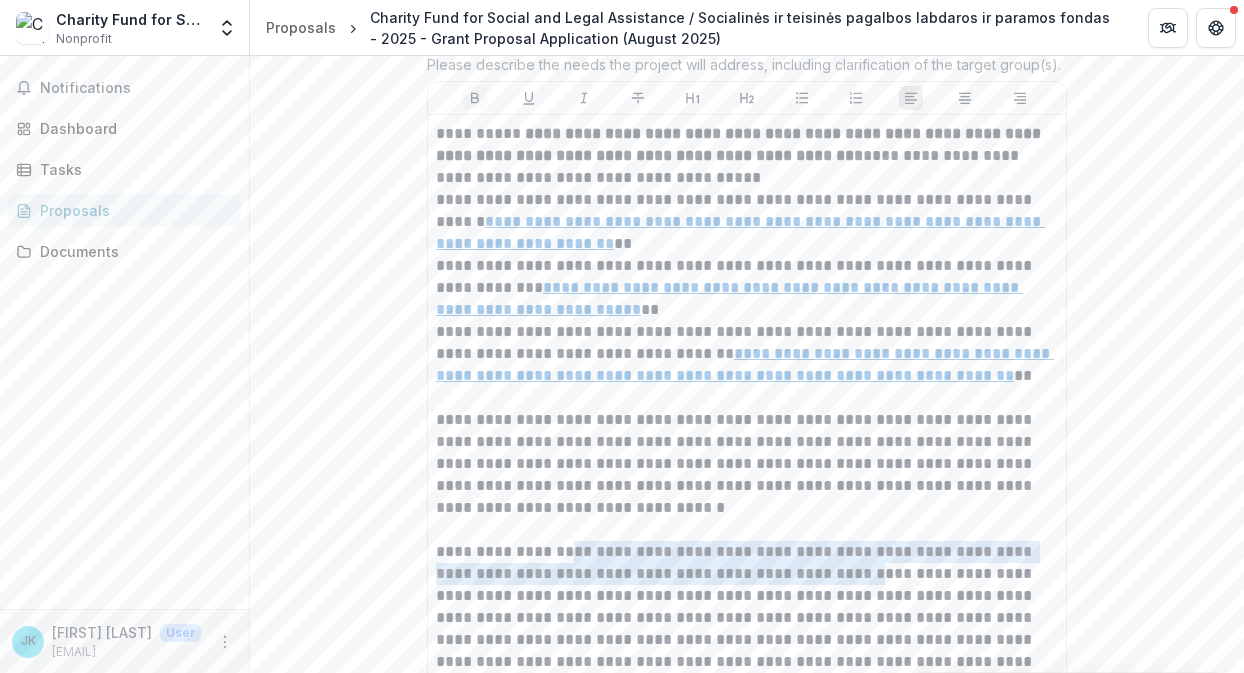 click 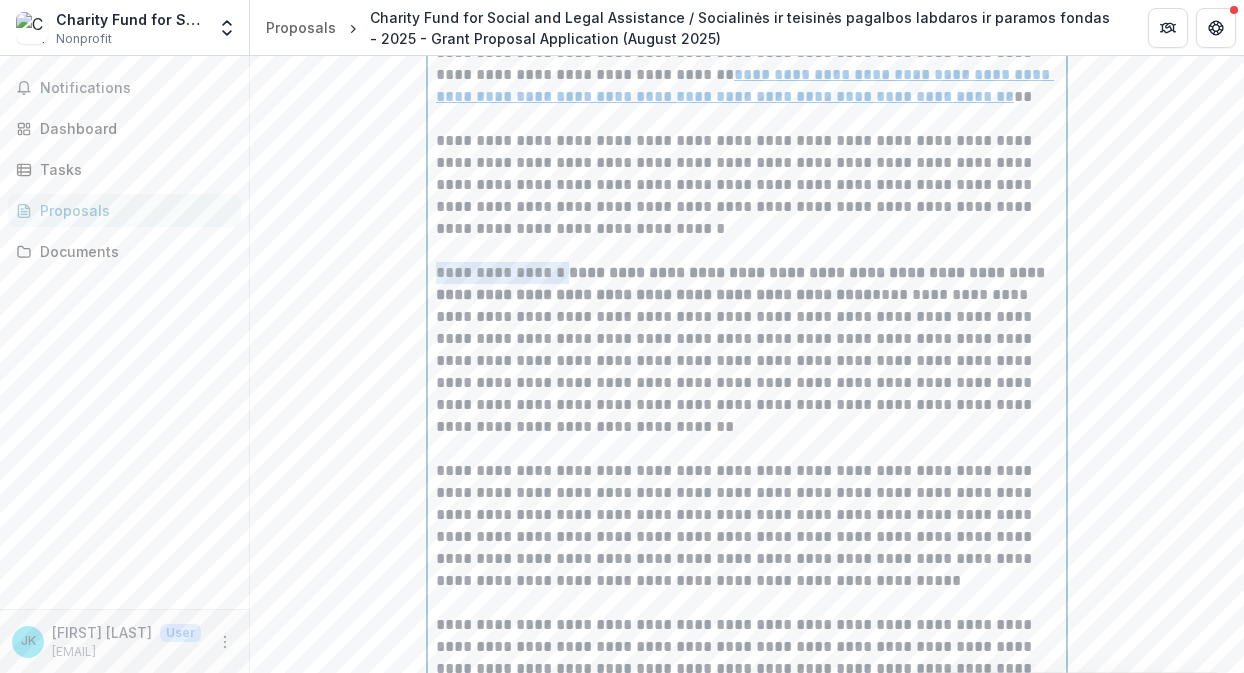 scroll, scrollTop: 708, scrollLeft: 0, axis: vertical 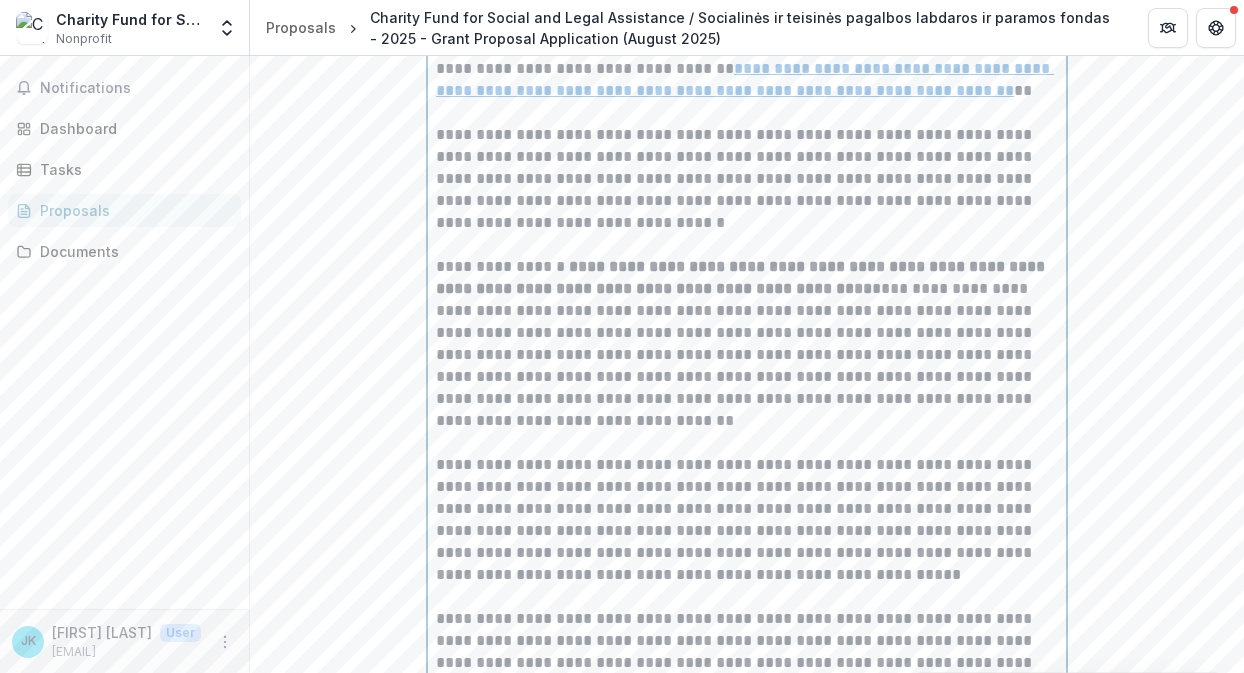 click at bounding box center (747, 443) 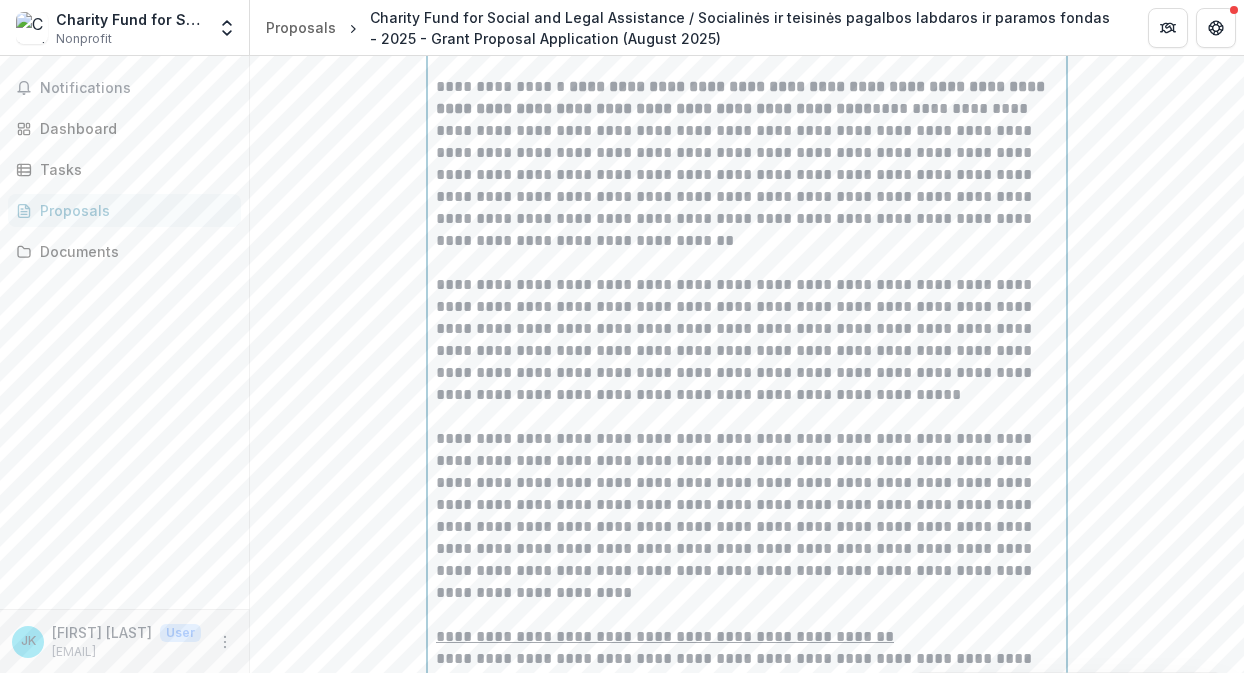 scroll, scrollTop: 896, scrollLeft: 0, axis: vertical 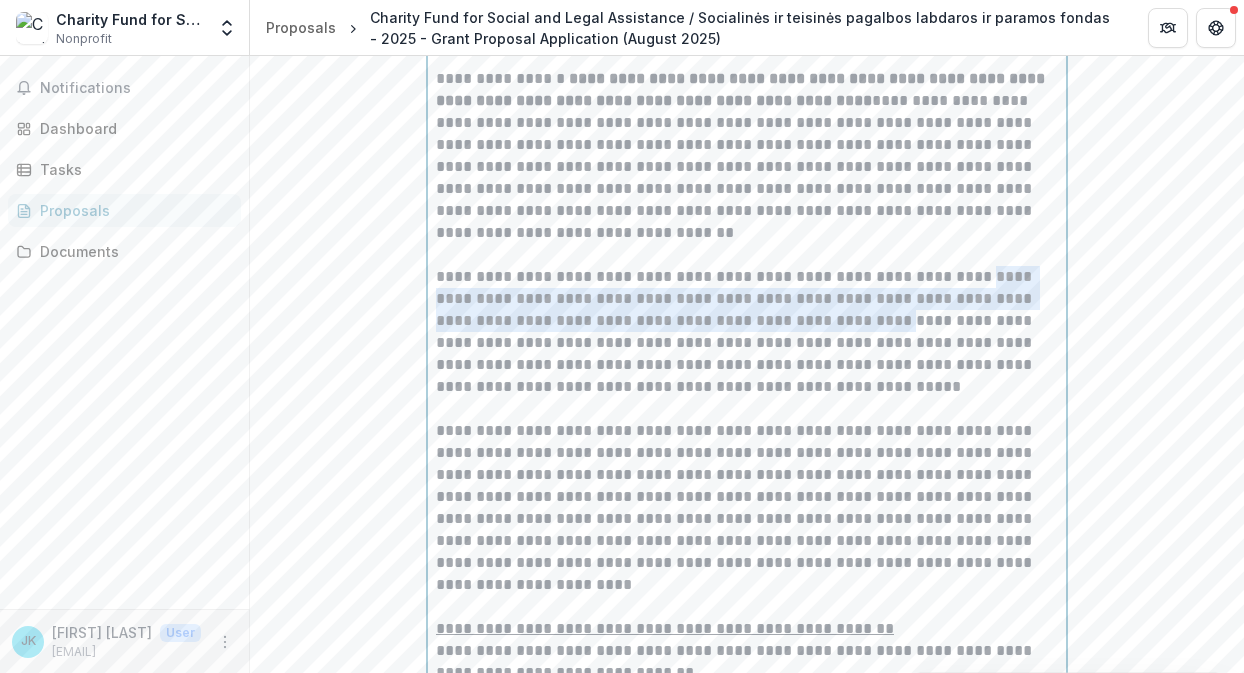 drag, startPoint x: 969, startPoint y: 295, endPoint x: 766, endPoint y: 343, distance: 208.5977 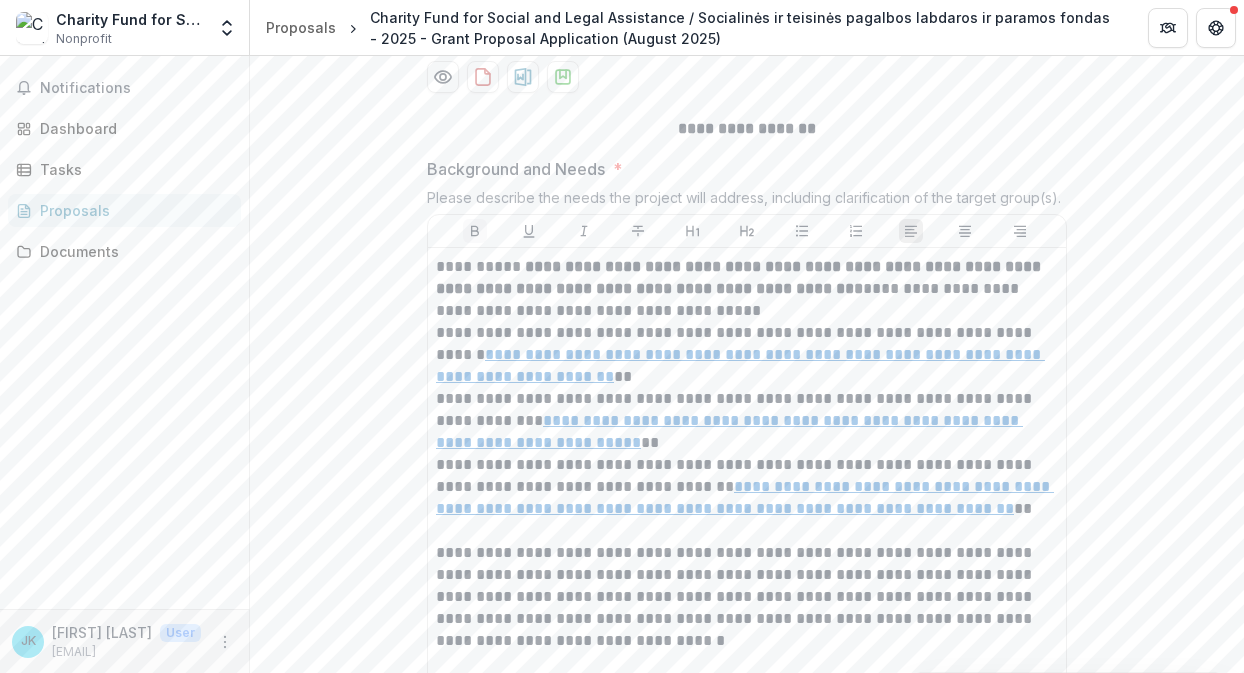 click at bounding box center [475, 231] 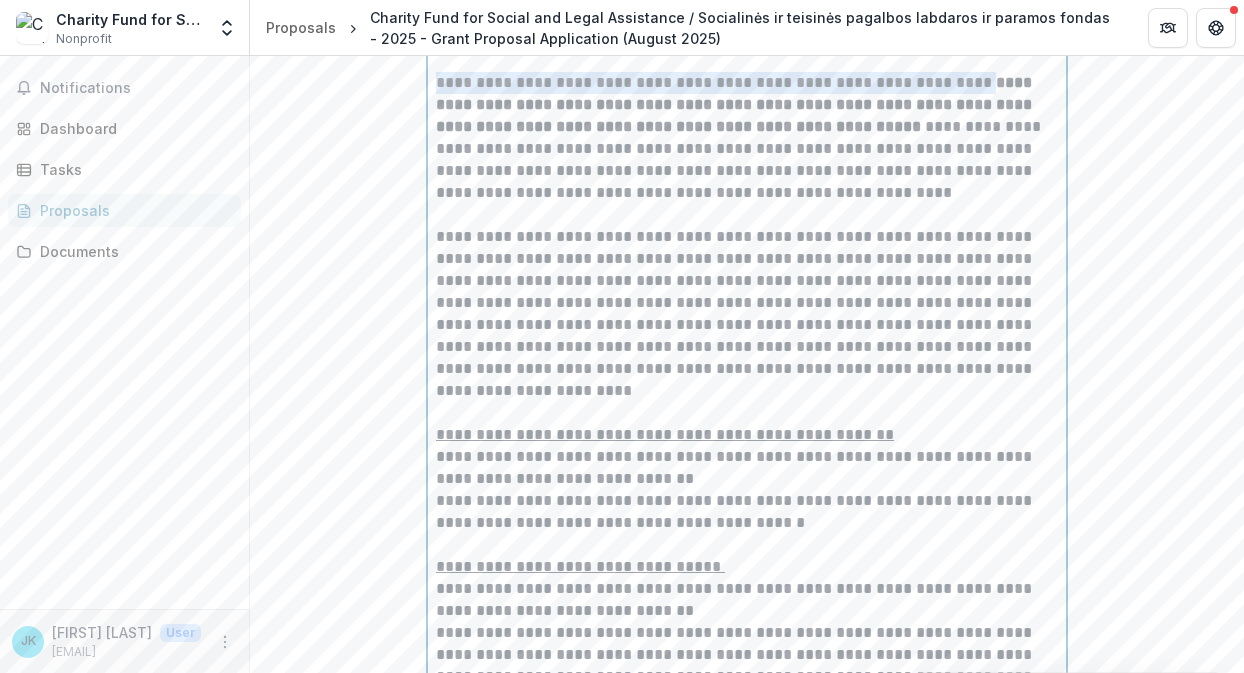 click on "**********" at bounding box center (747, 314) 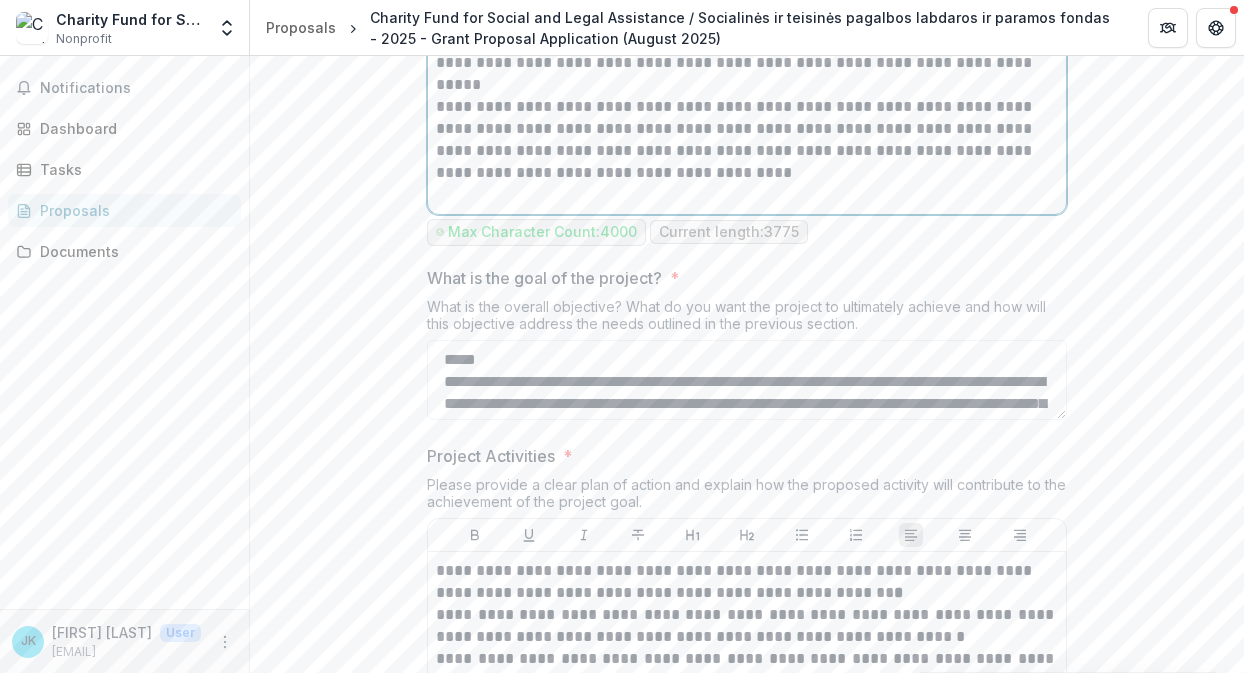 scroll, scrollTop: 1784, scrollLeft: 0, axis: vertical 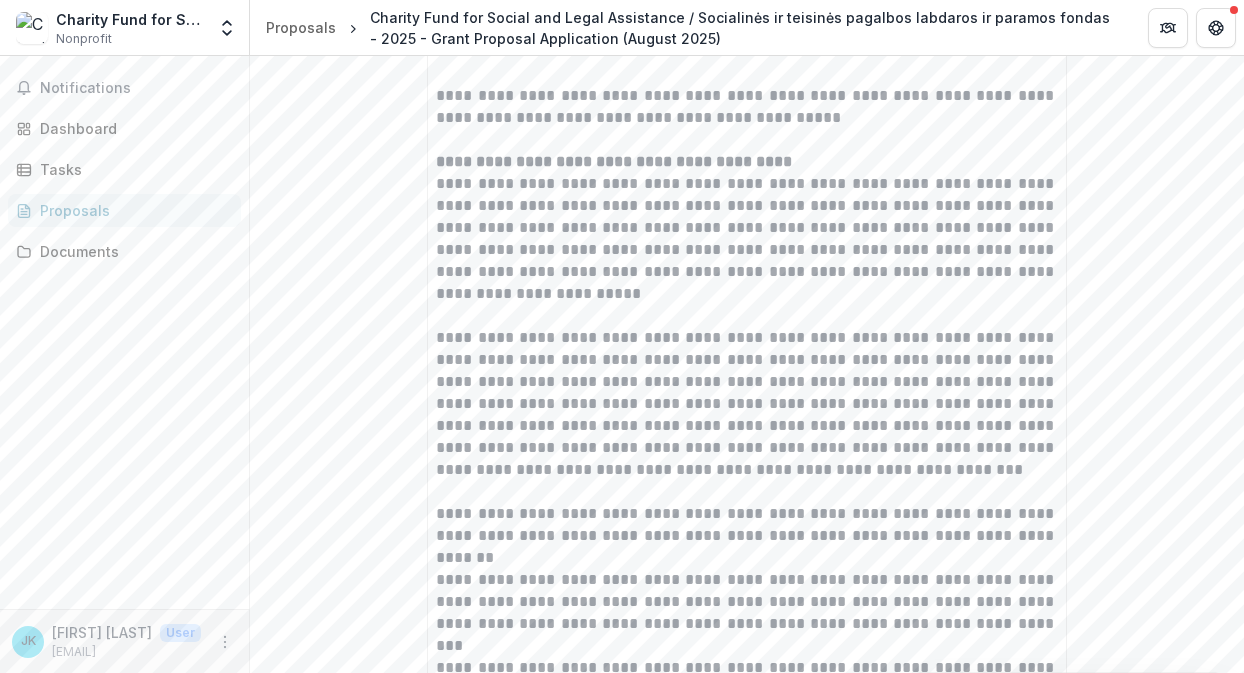 click on "Back" at bounding box center [314, 911] 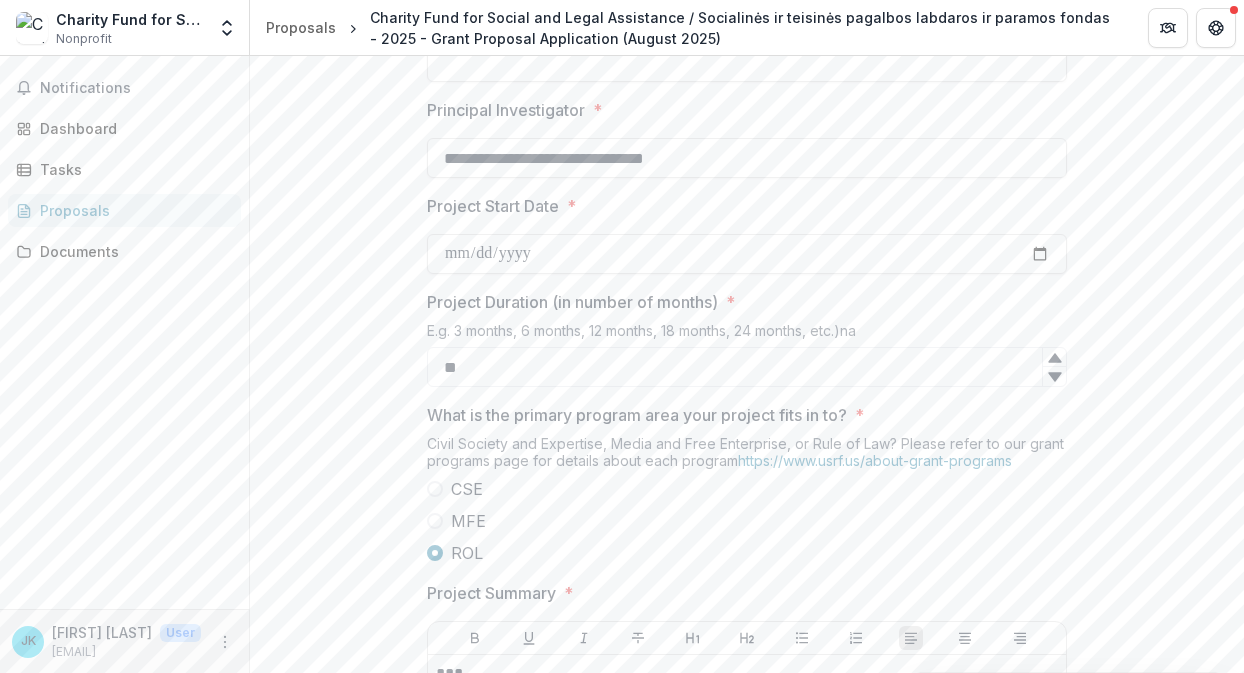 scroll, scrollTop: 230, scrollLeft: 0, axis: vertical 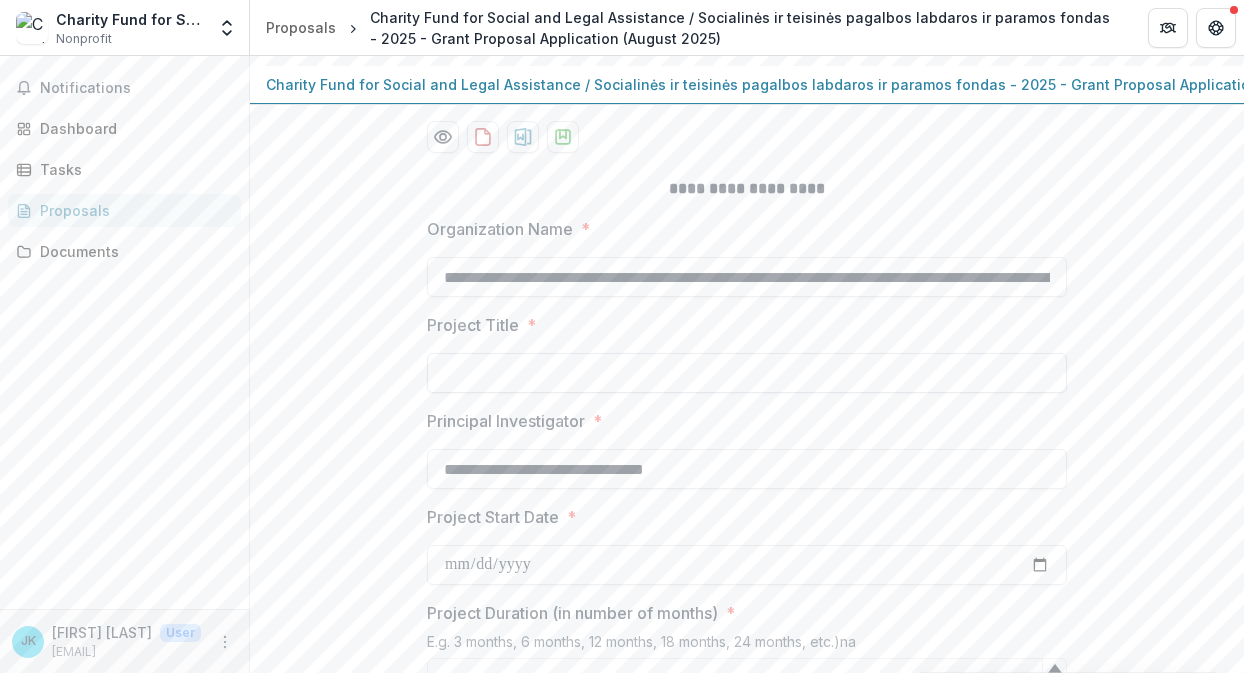 click on "Project Title *" at bounding box center (747, 373) 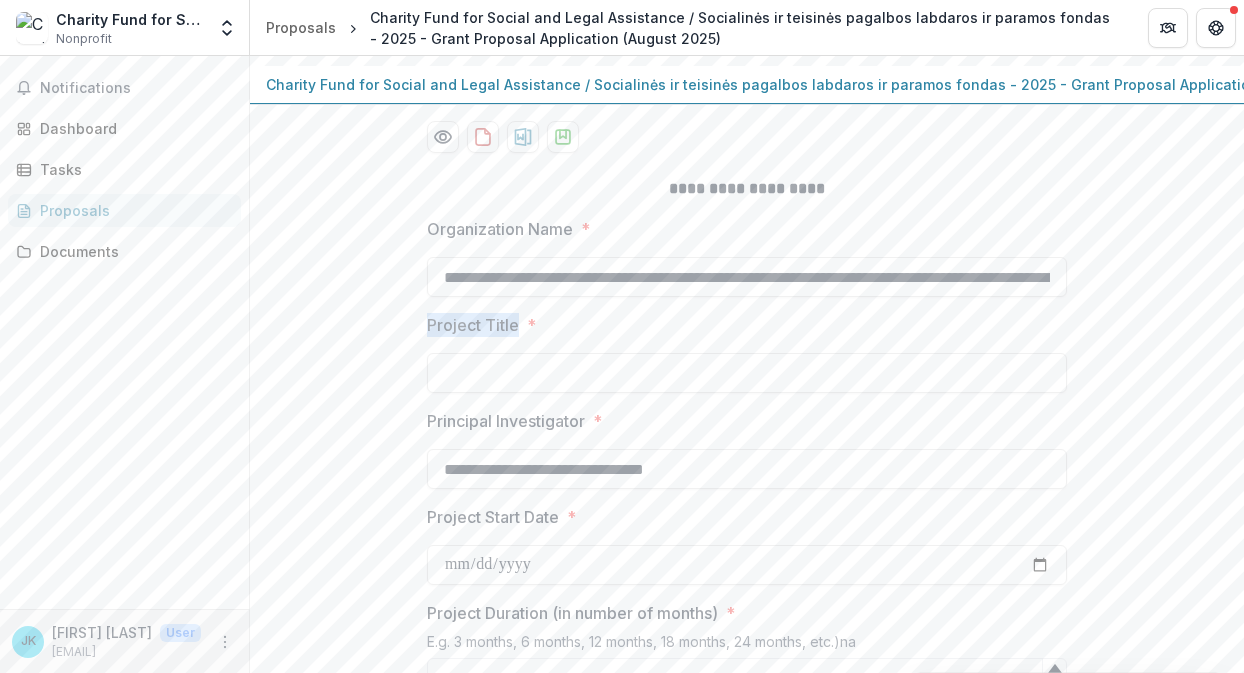 drag, startPoint x: 422, startPoint y: 338, endPoint x: 513, endPoint y: 339, distance: 91.00549 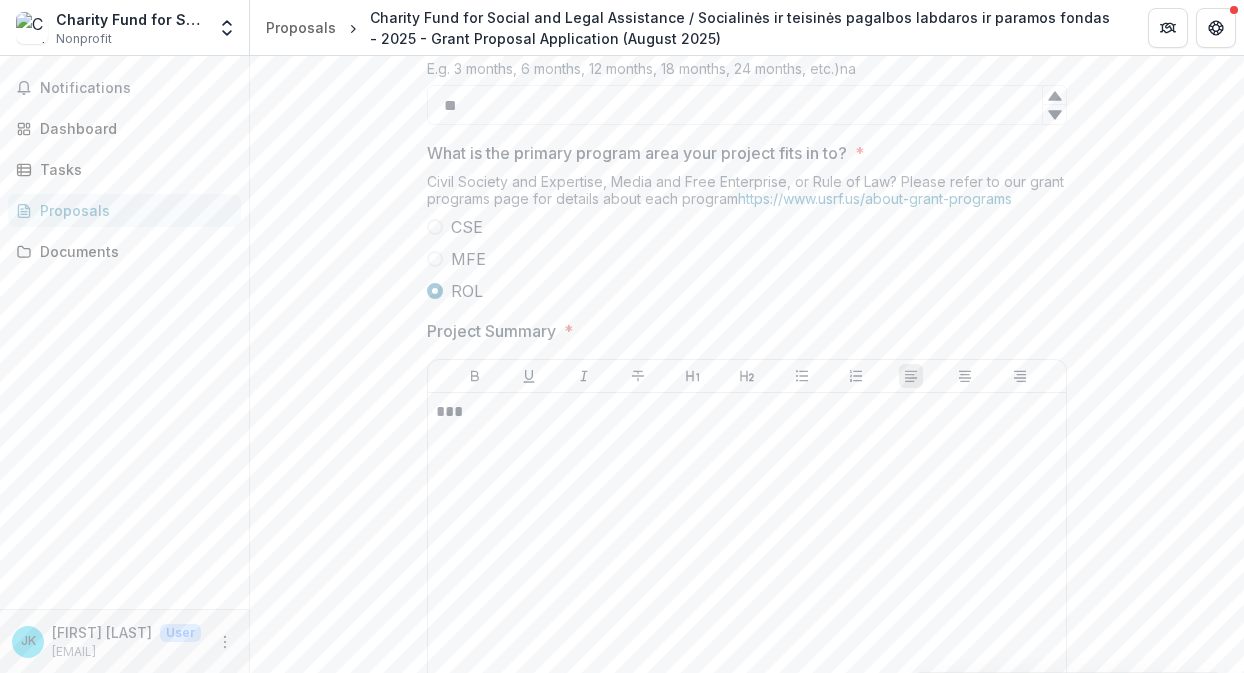 scroll, scrollTop: 1027, scrollLeft: 0, axis: vertical 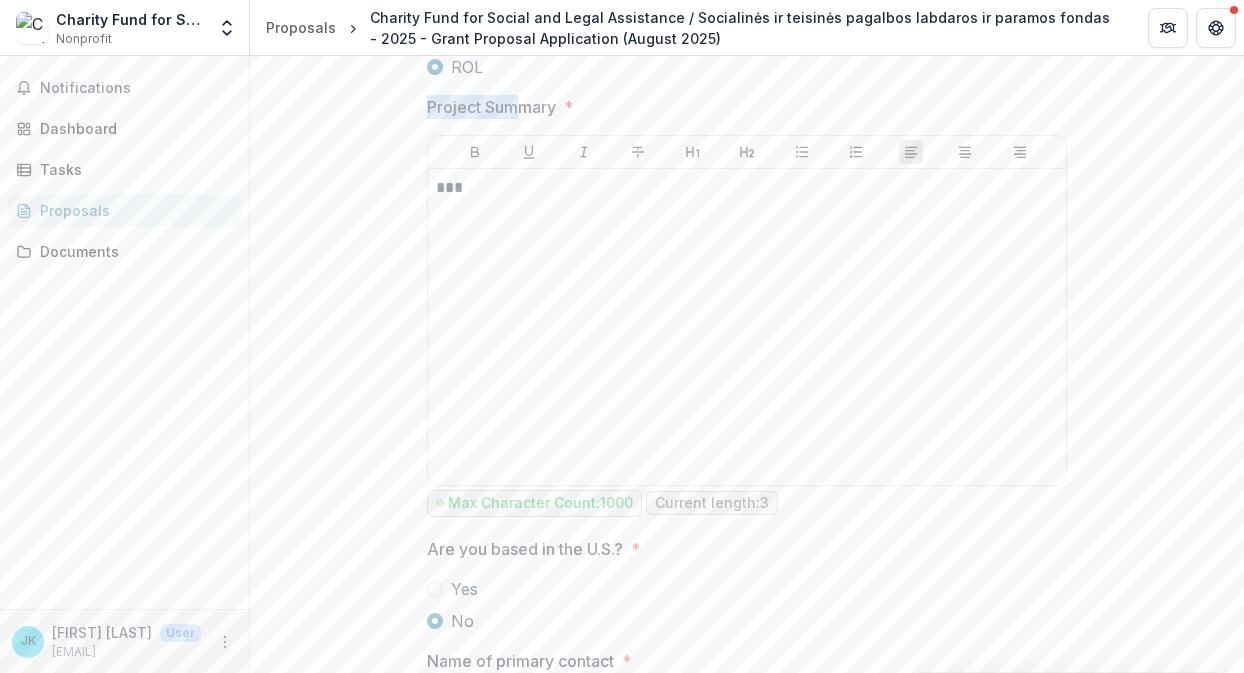 drag, startPoint x: 425, startPoint y: 125, endPoint x: 519, endPoint y: 130, distance: 94.13288 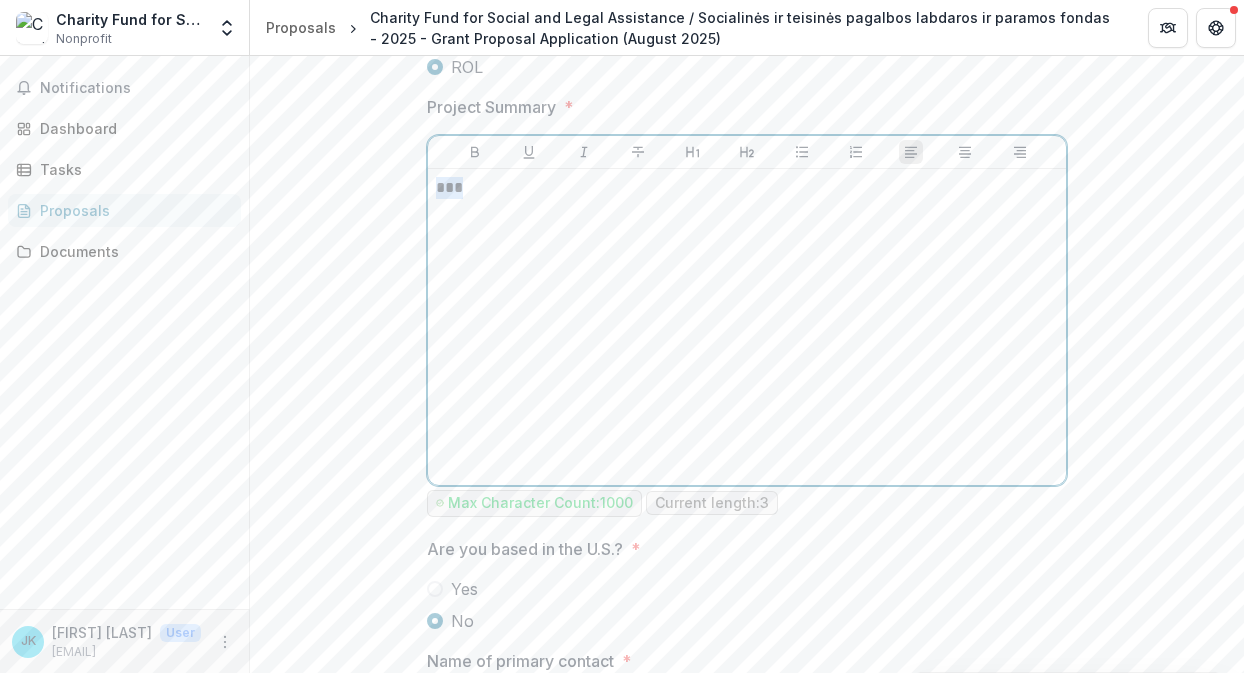drag, startPoint x: 496, startPoint y: 194, endPoint x: 406, endPoint y: 199, distance: 90.13878 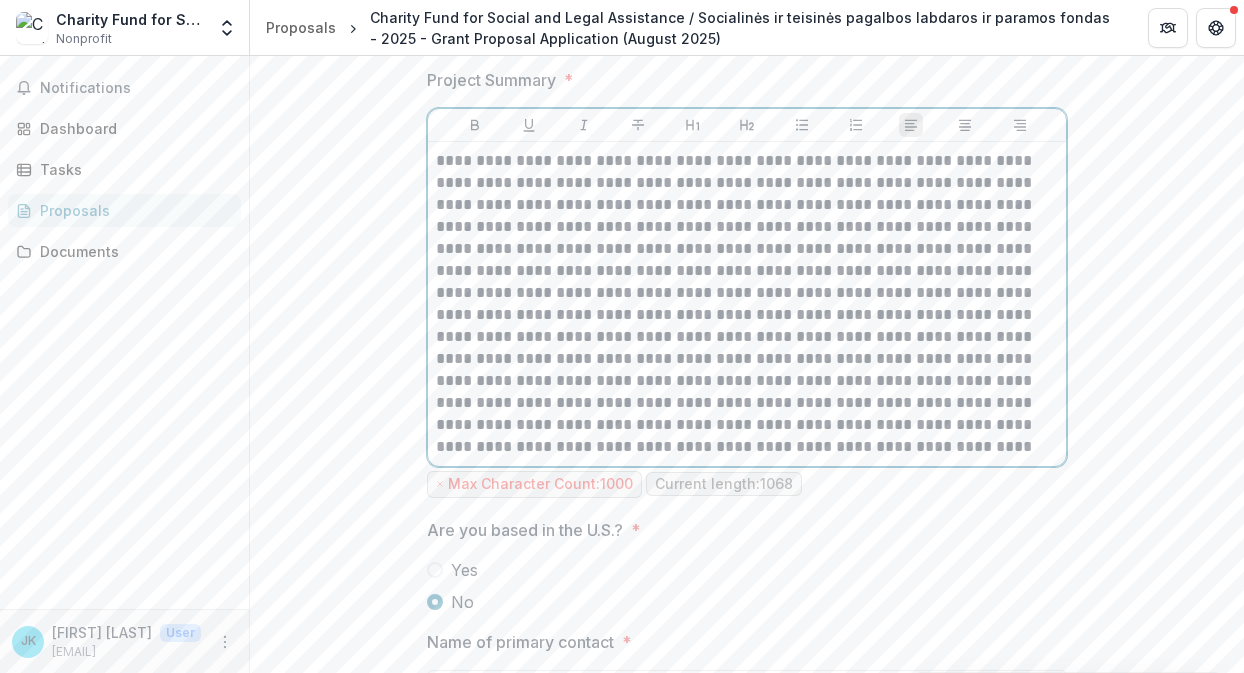 scroll, scrollTop: 1087, scrollLeft: 0, axis: vertical 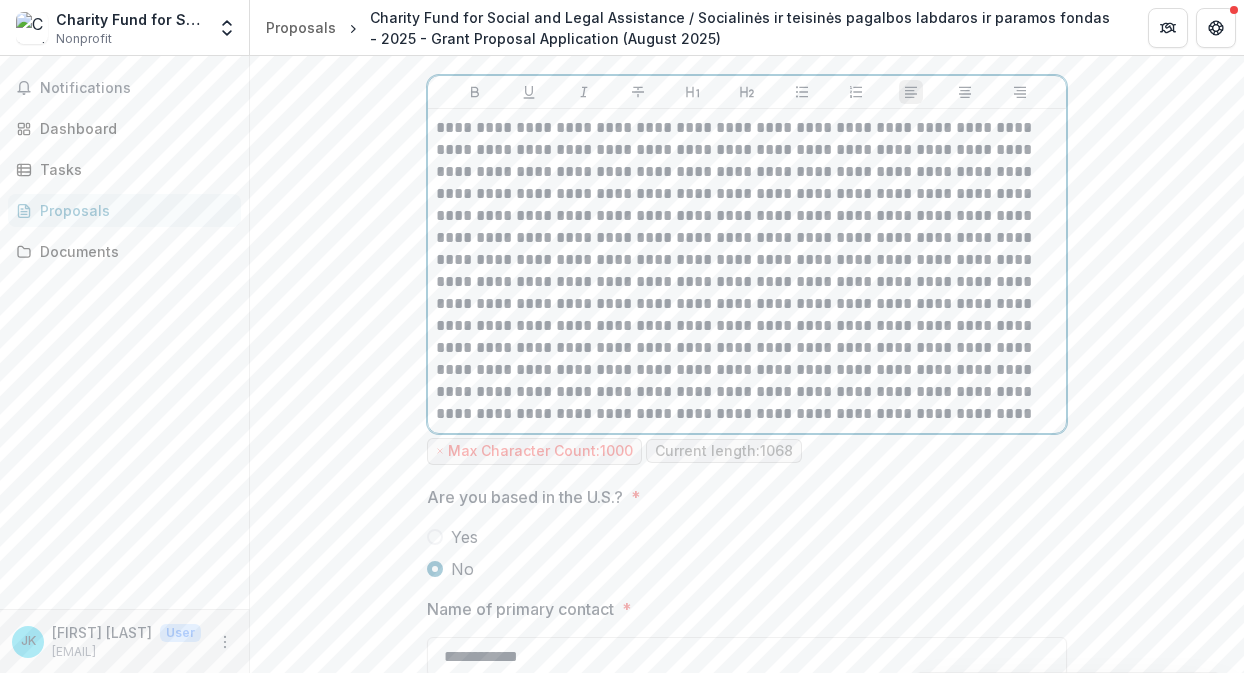 click at bounding box center [747, 271] 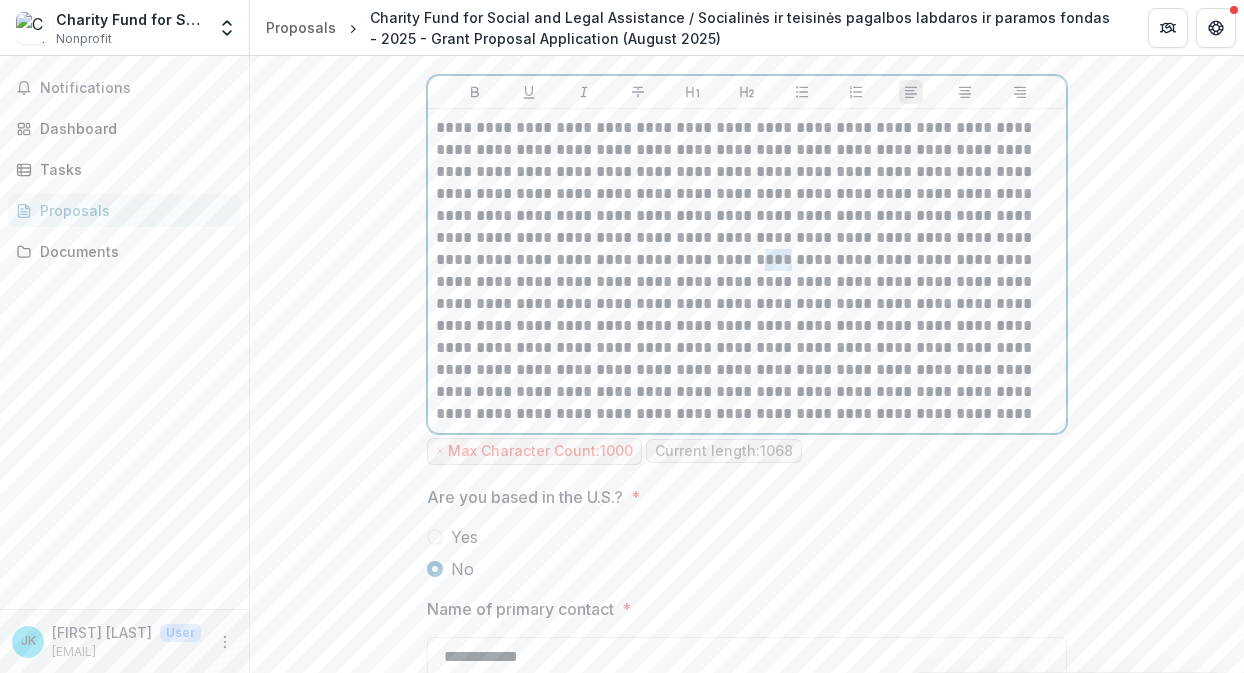 click at bounding box center [747, 271] 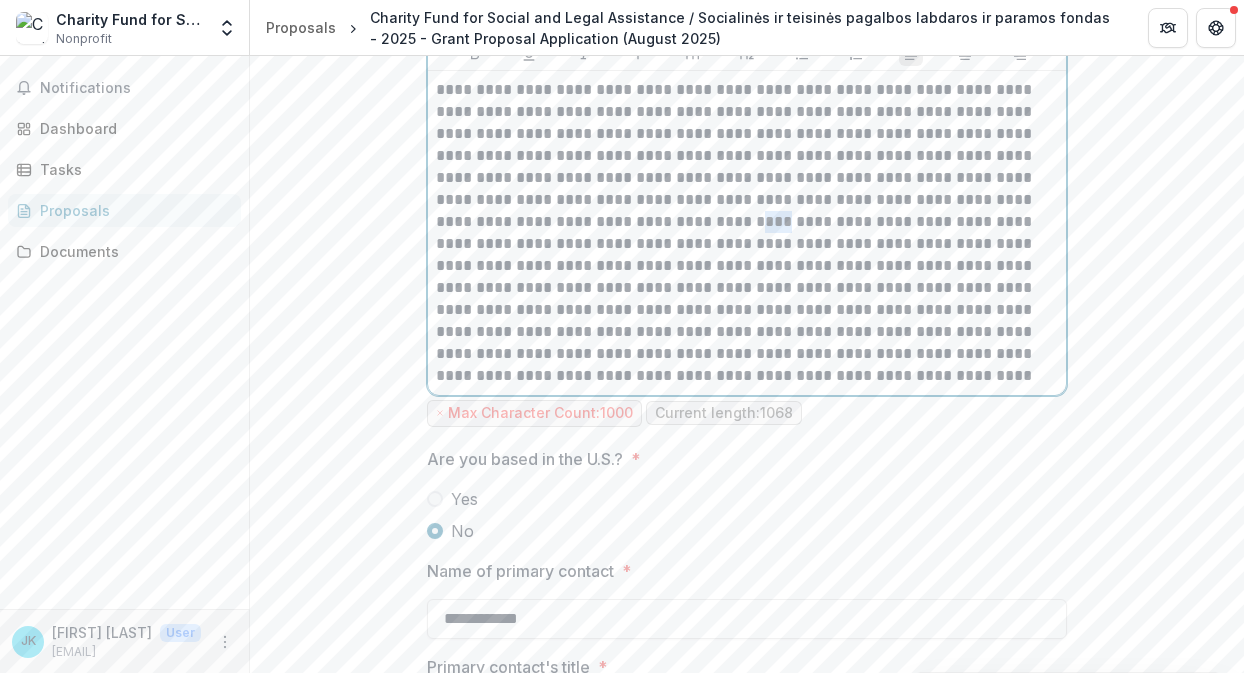 scroll, scrollTop: 1126, scrollLeft: 0, axis: vertical 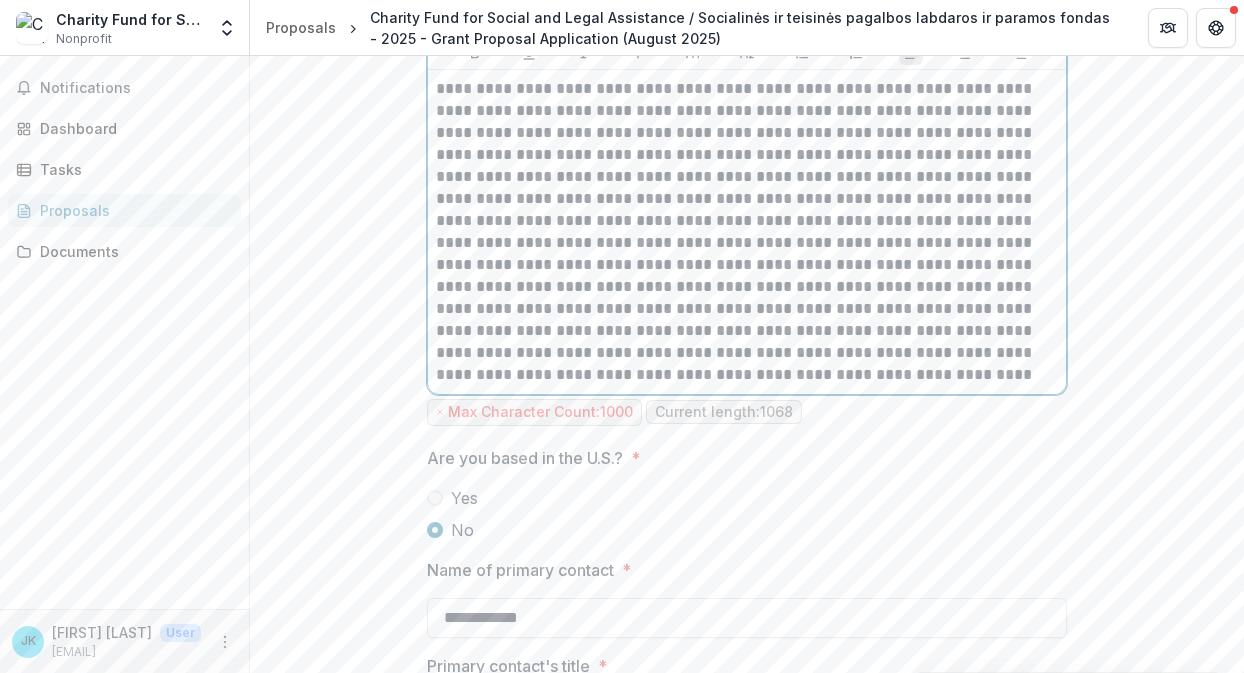 click at bounding box center (747, 232) 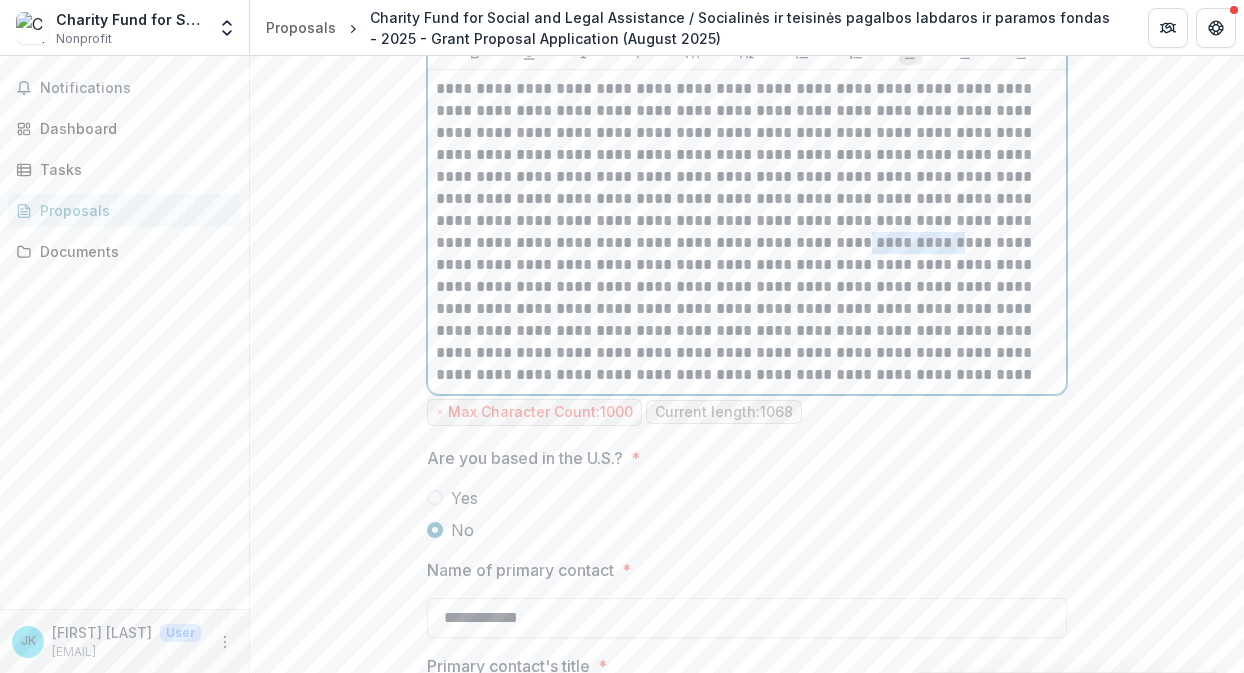 drag, startPoint x: 683, startPoint y: 258, endPoint x: 778, endPoint y: 266, distance: 95.33625 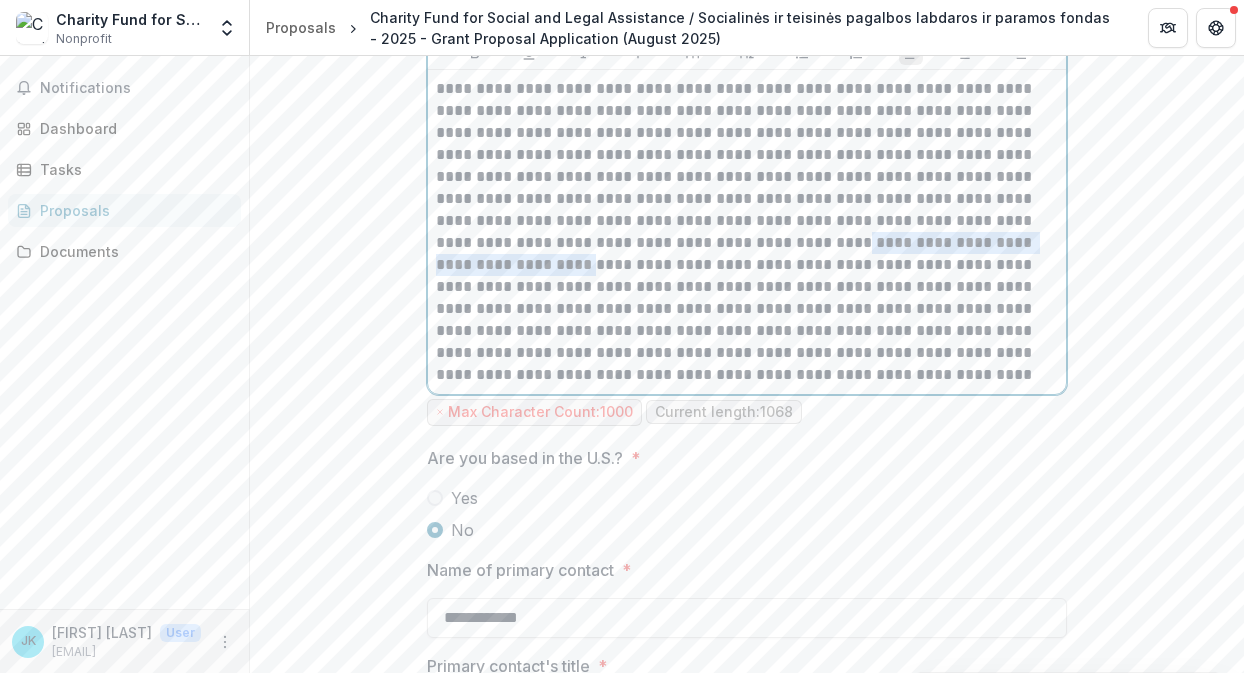 click at bounding box center [747, 232] 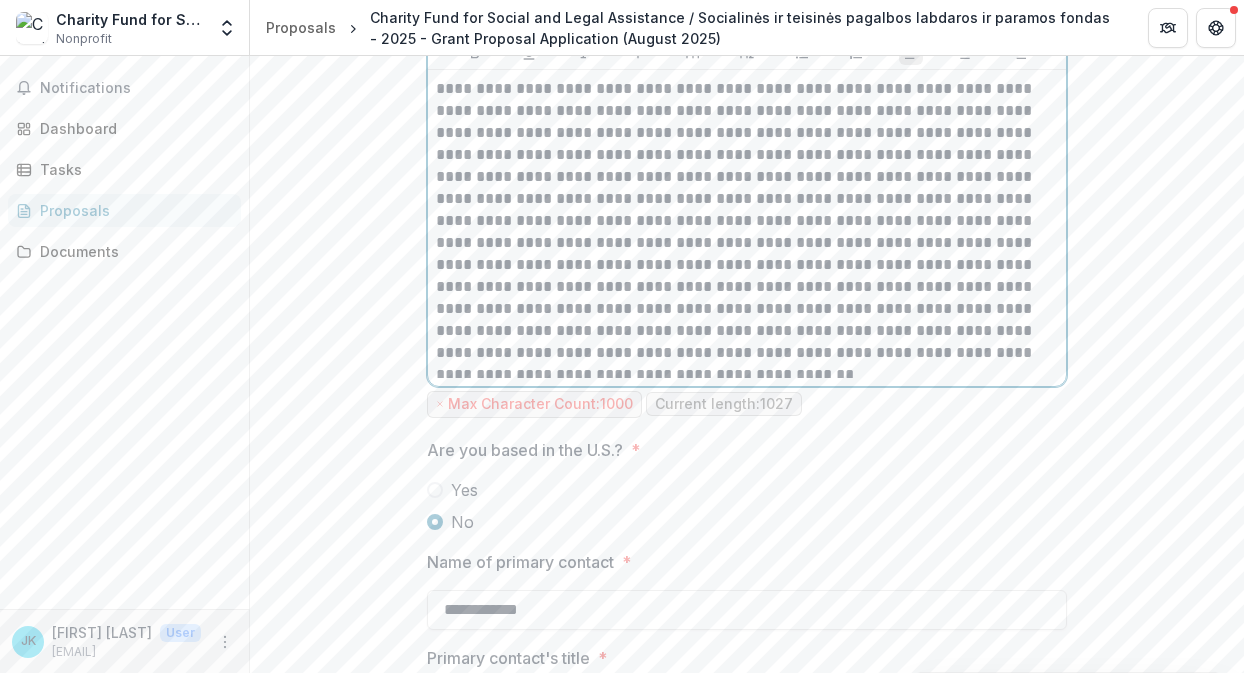 type 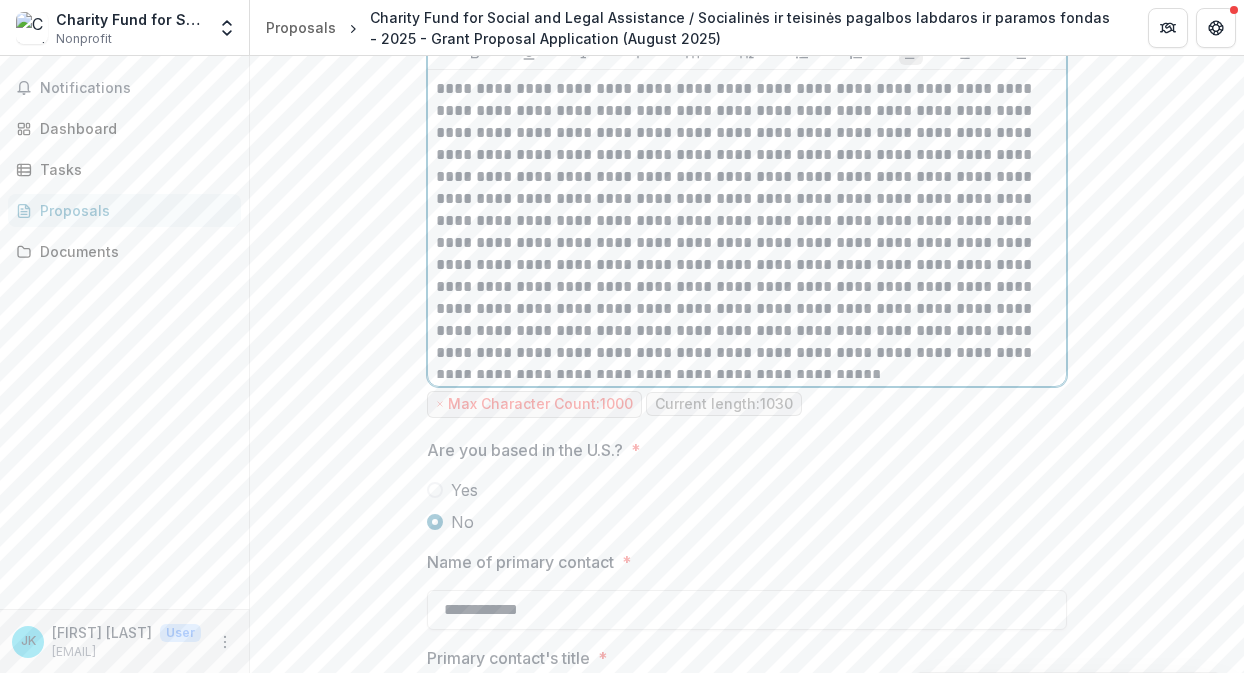 click at bounding box center (747, 221) 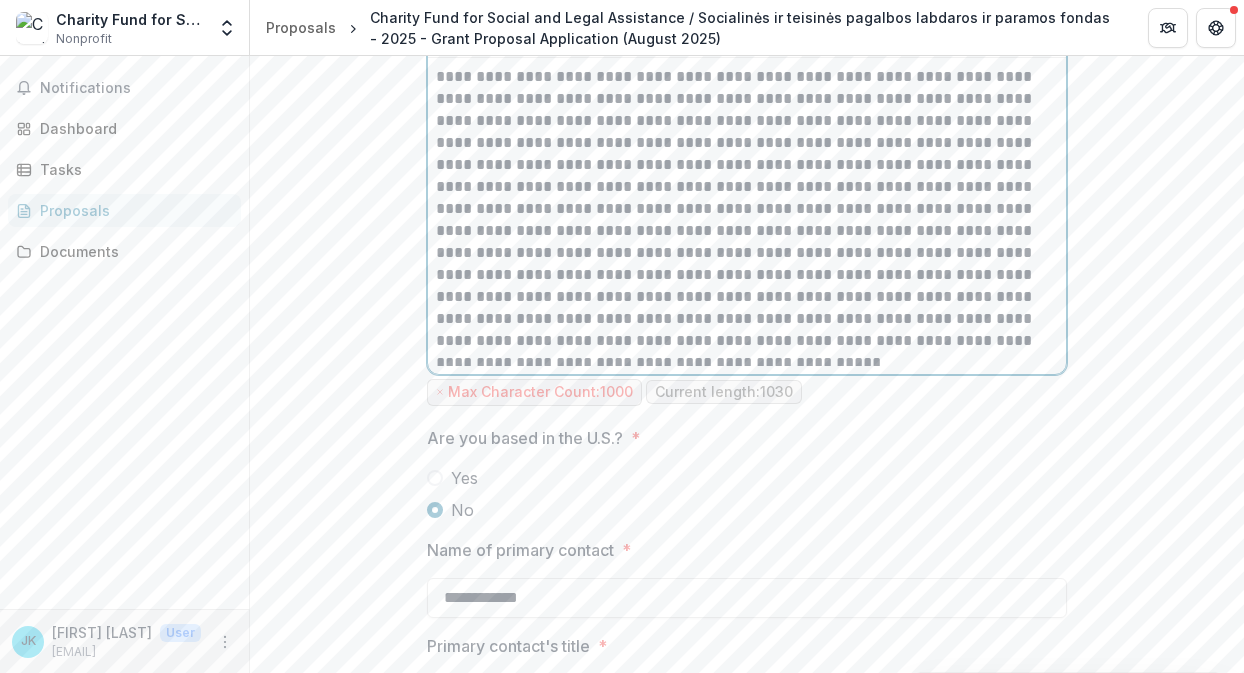 scroll, scrollTop: 1148, scrollLeft: 0, axis: vertical 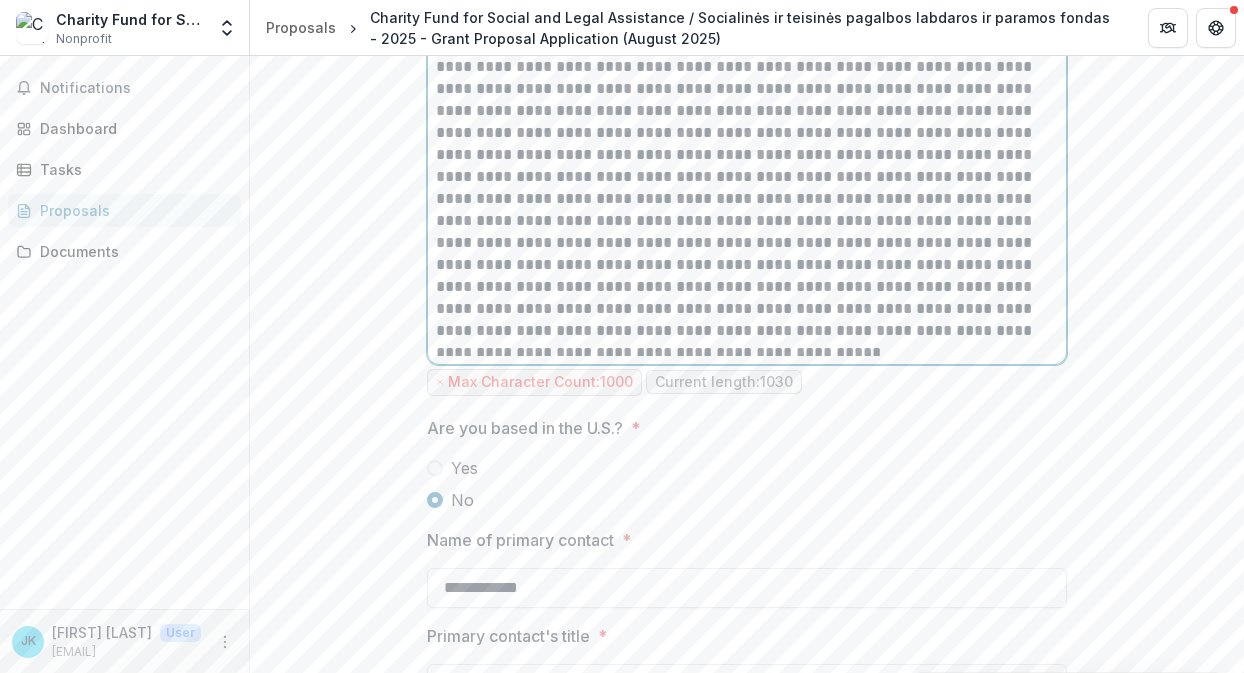 click at bounding box center [747, 199] 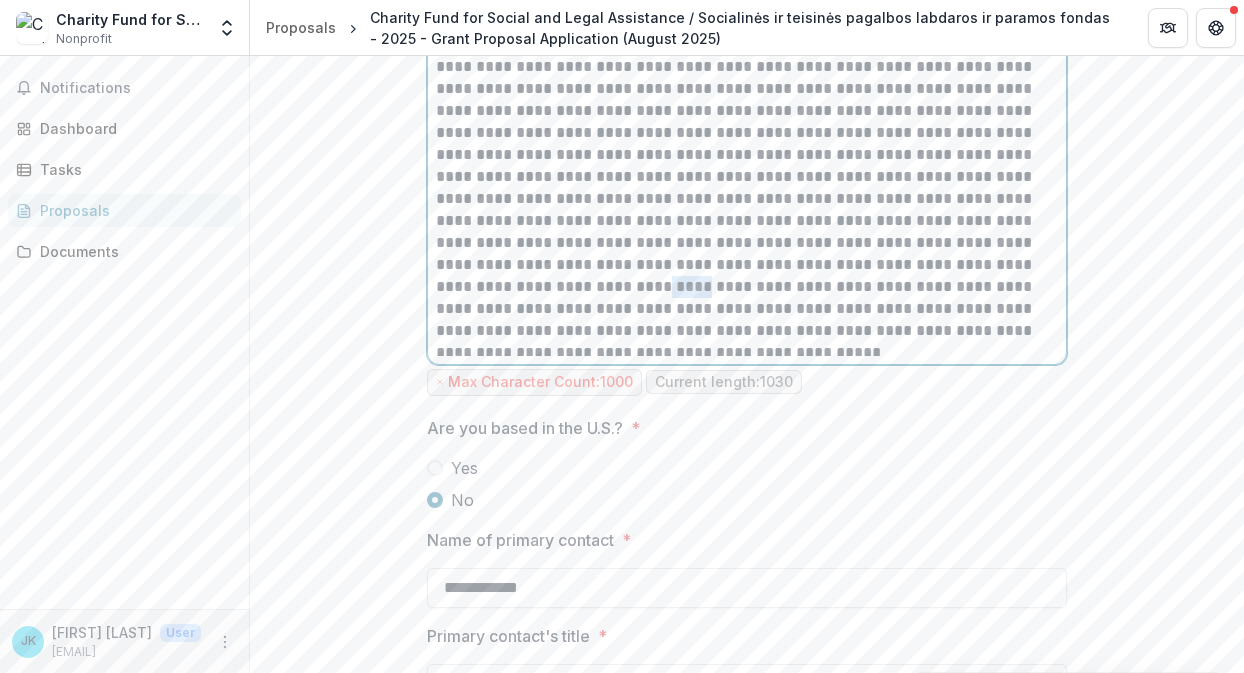 click at bounding box center [747, 199] 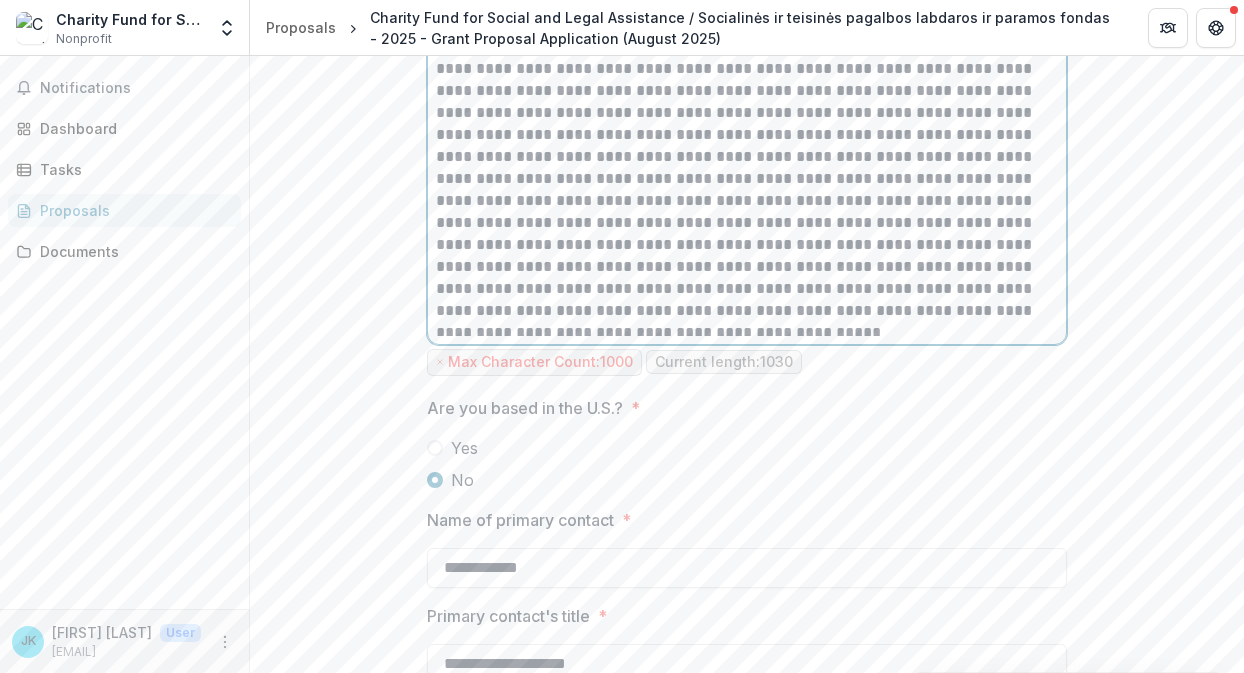 click at bounding box center (747, 179) 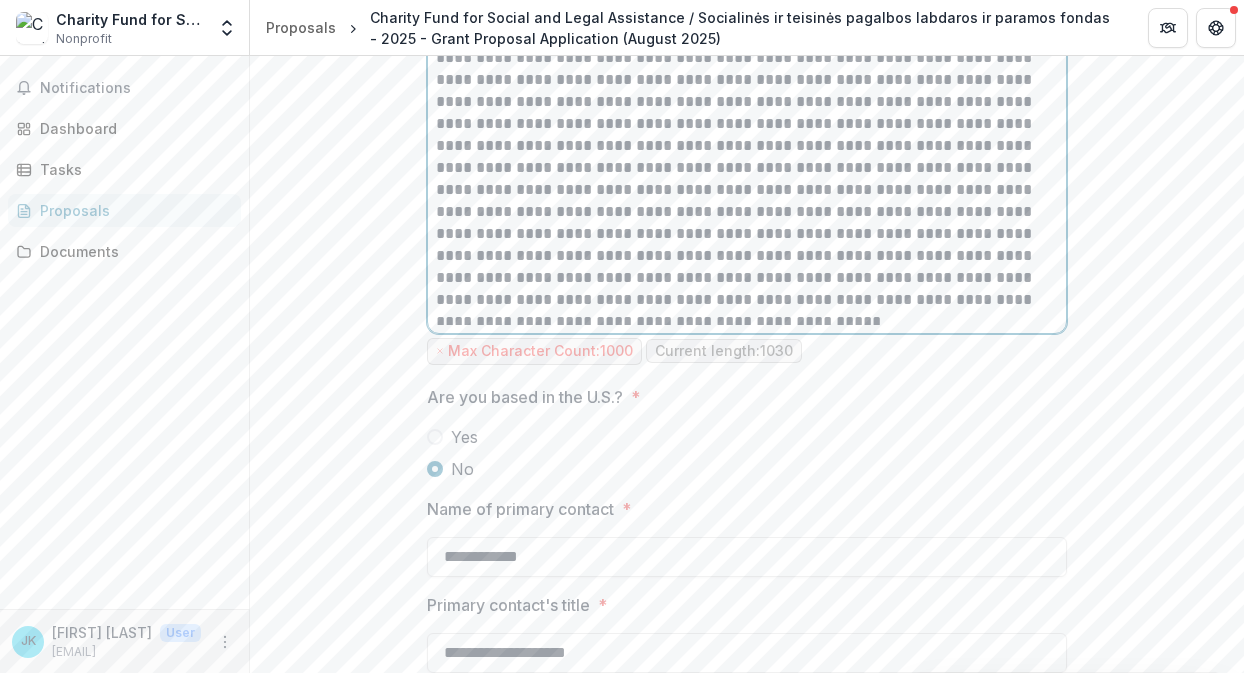 scroll, scrollTop: 1188, scrollLeft: 0, axis: vertical 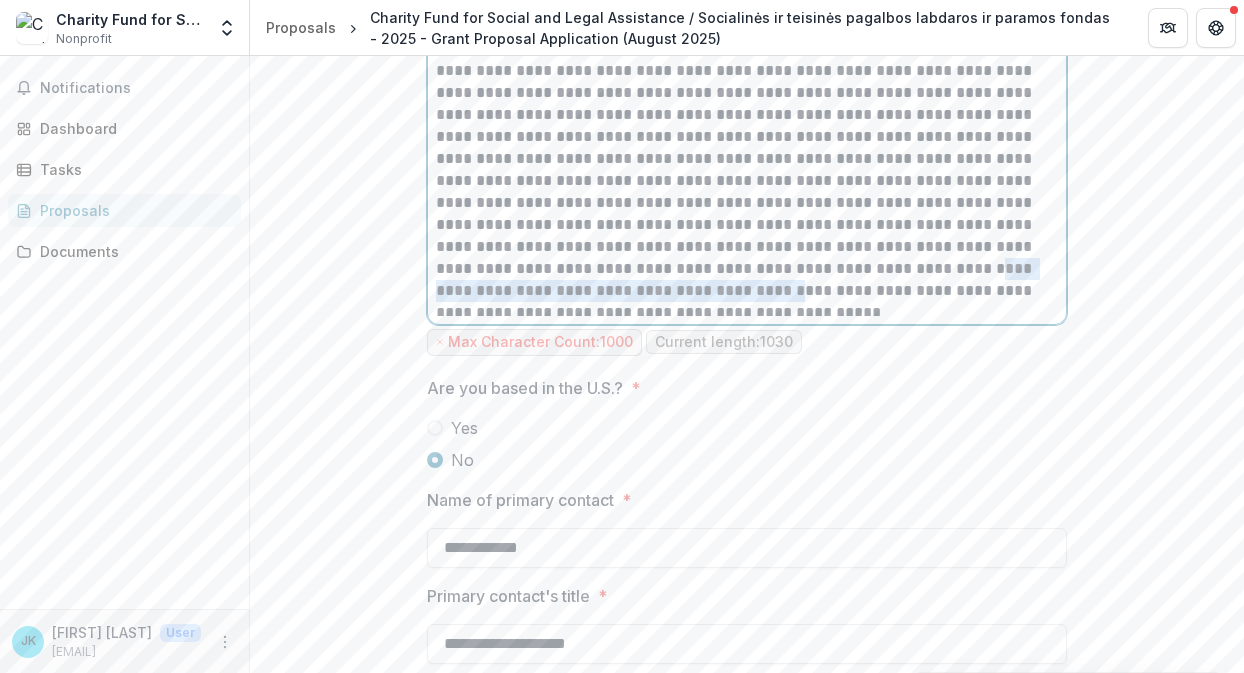 drag, startPoint x: 661, startPoint y: 283, endPoint x: 1049, endPoint y: 282, distance: 388.00128 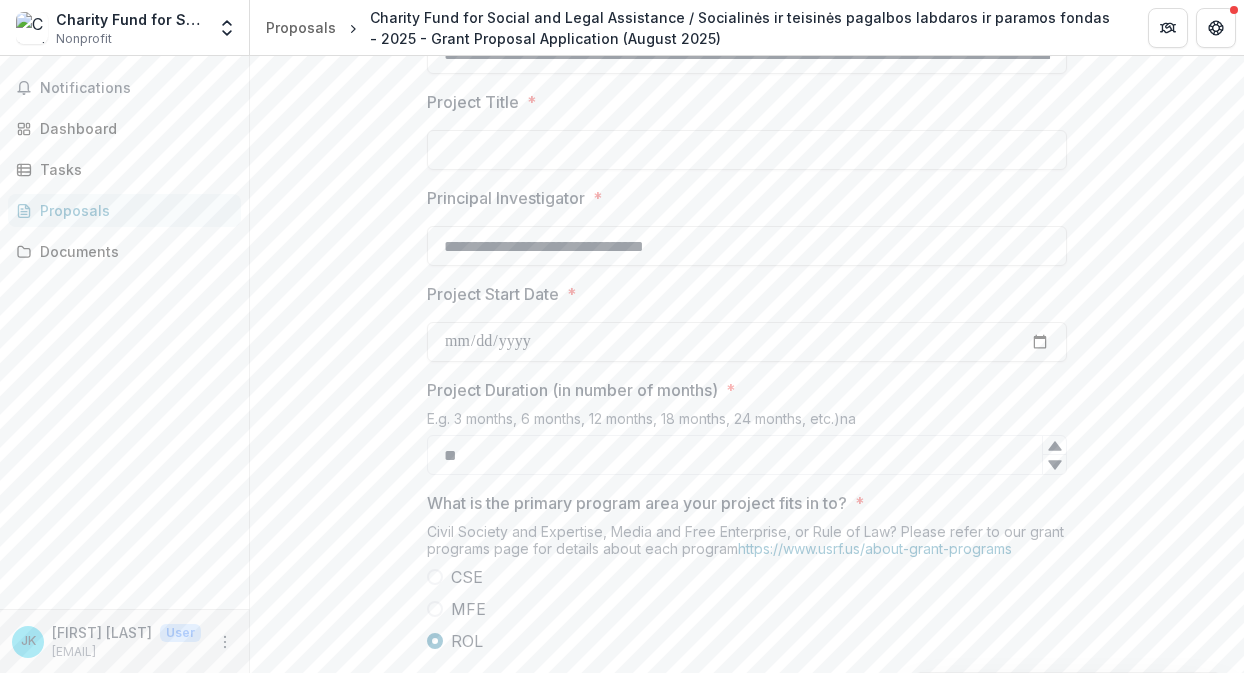 scroll, scrollTop: 438, scrollLeft: 0, axis: vertical 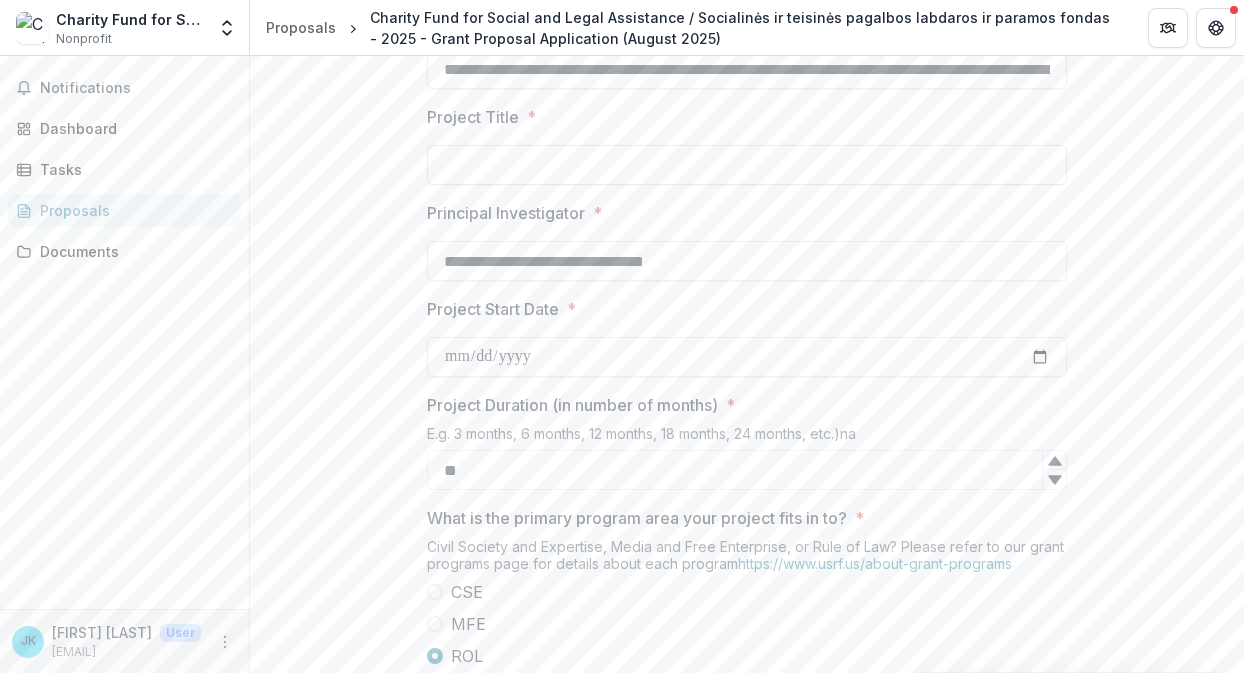 click on "Project Title *" at bounding box center [747, 165] 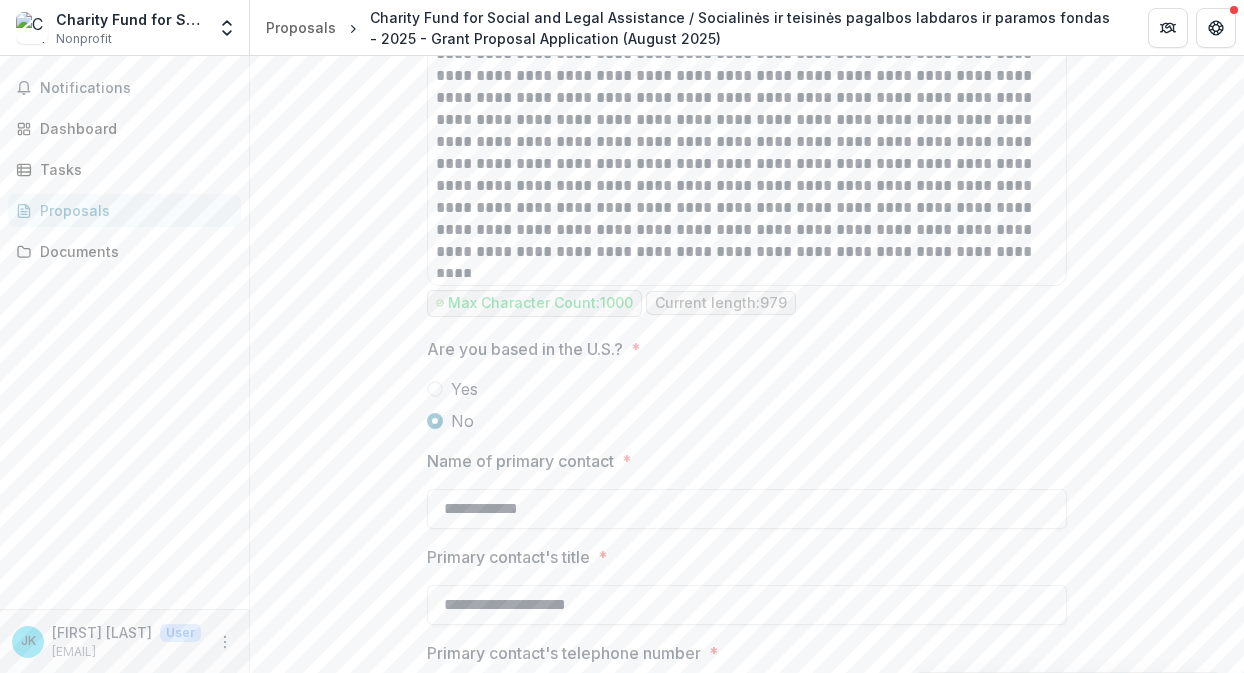 scroll, scrollTop: 1040, scrollLeft: 0, axis: vertical 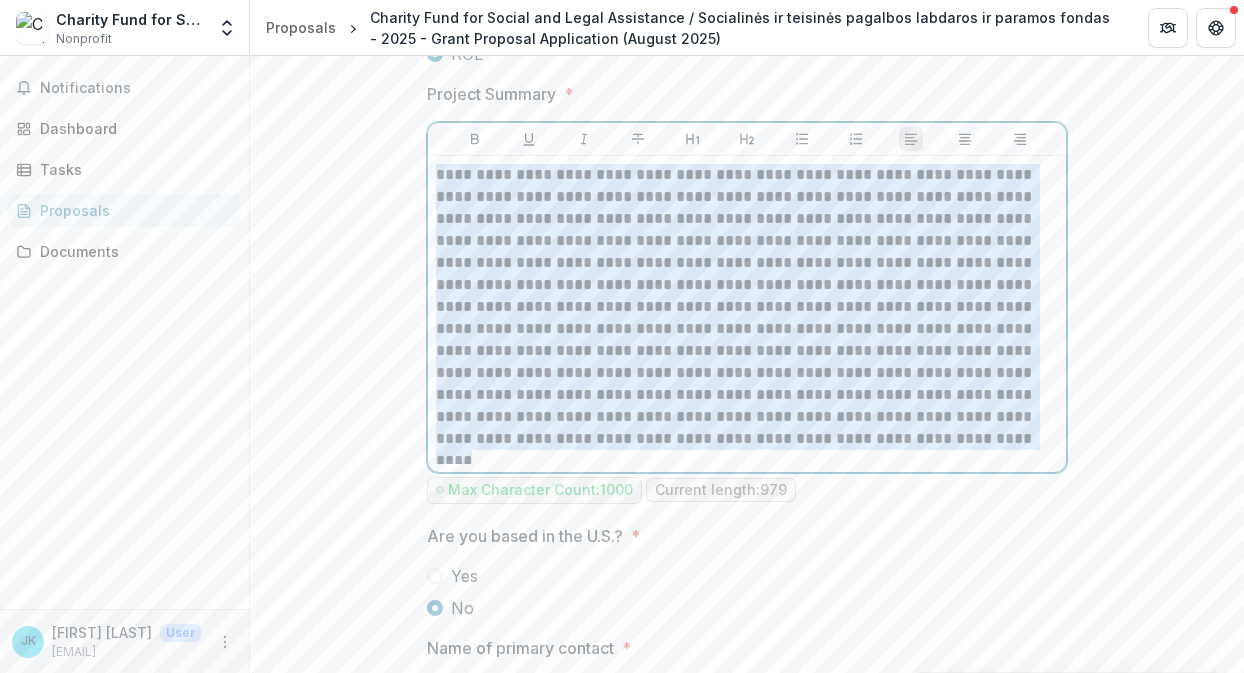 drag, startPoint x: 662, startPoint y: 457, endPoint x: 397, endPoint y: 169, distance: 391.3681 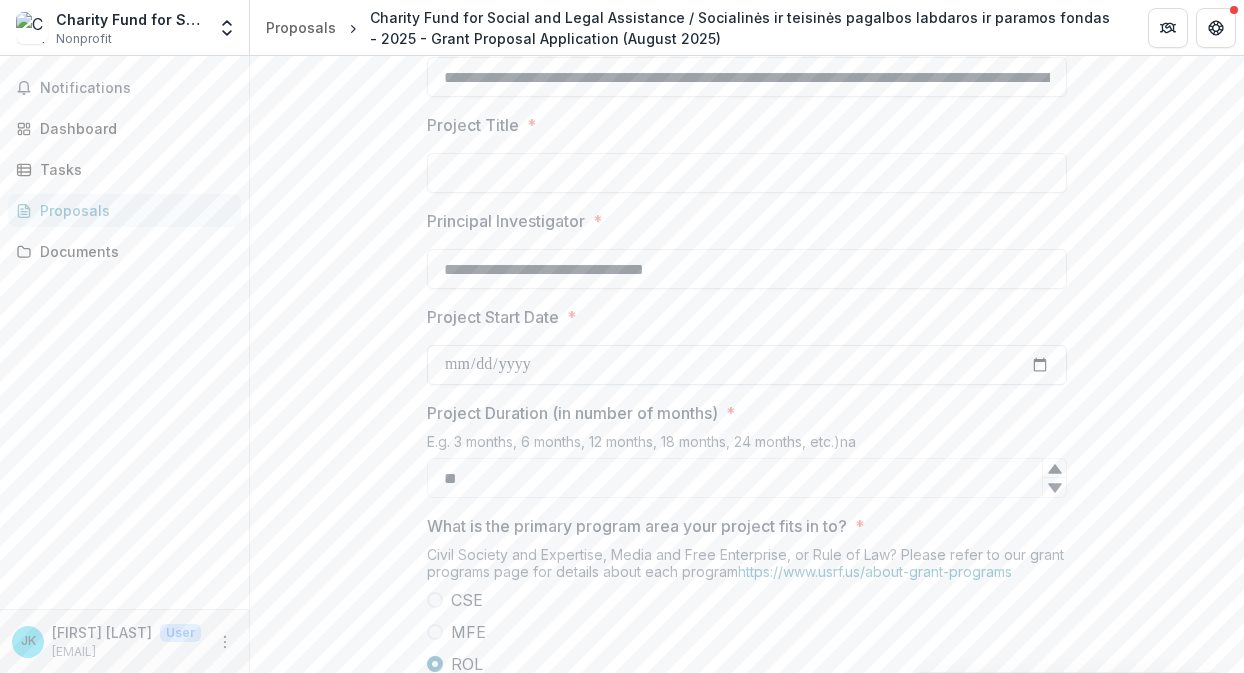 scroll, scrollTop: 320, scrollLeft: 0, axis: vertical 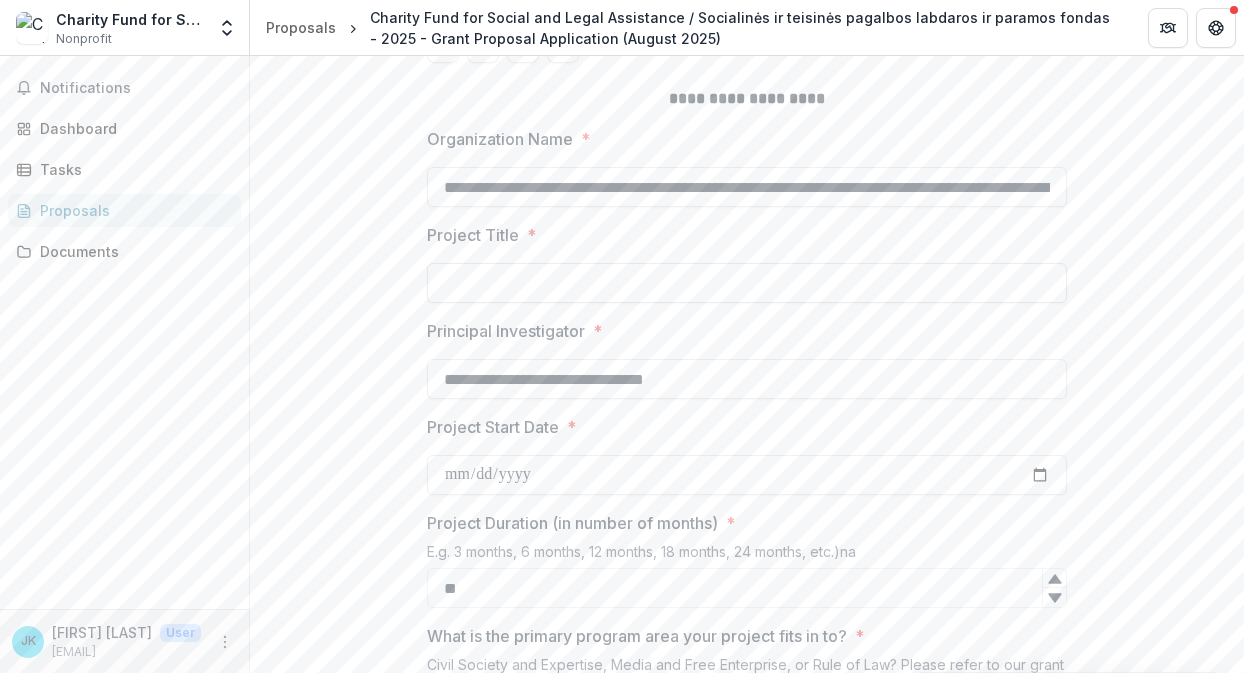 click on "Project Title *" at bounding box center [747, 283] 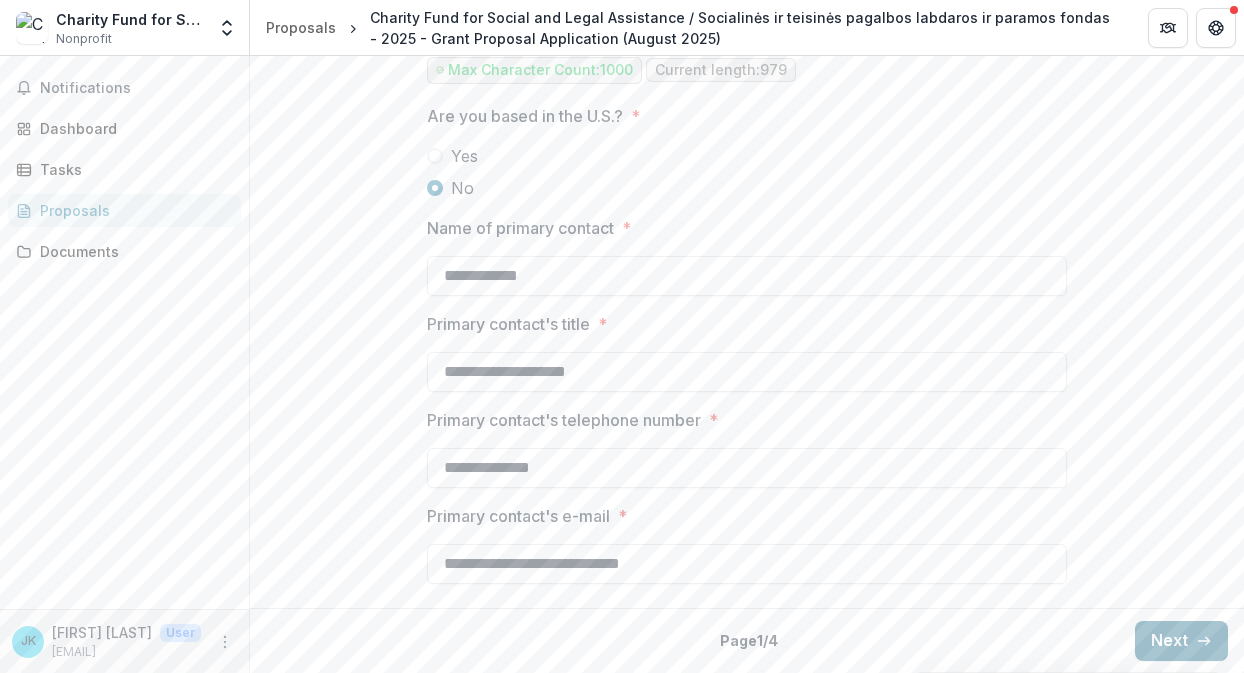 scroll, scrollTop: 1473, scrollLeft: 0, axis: vertical 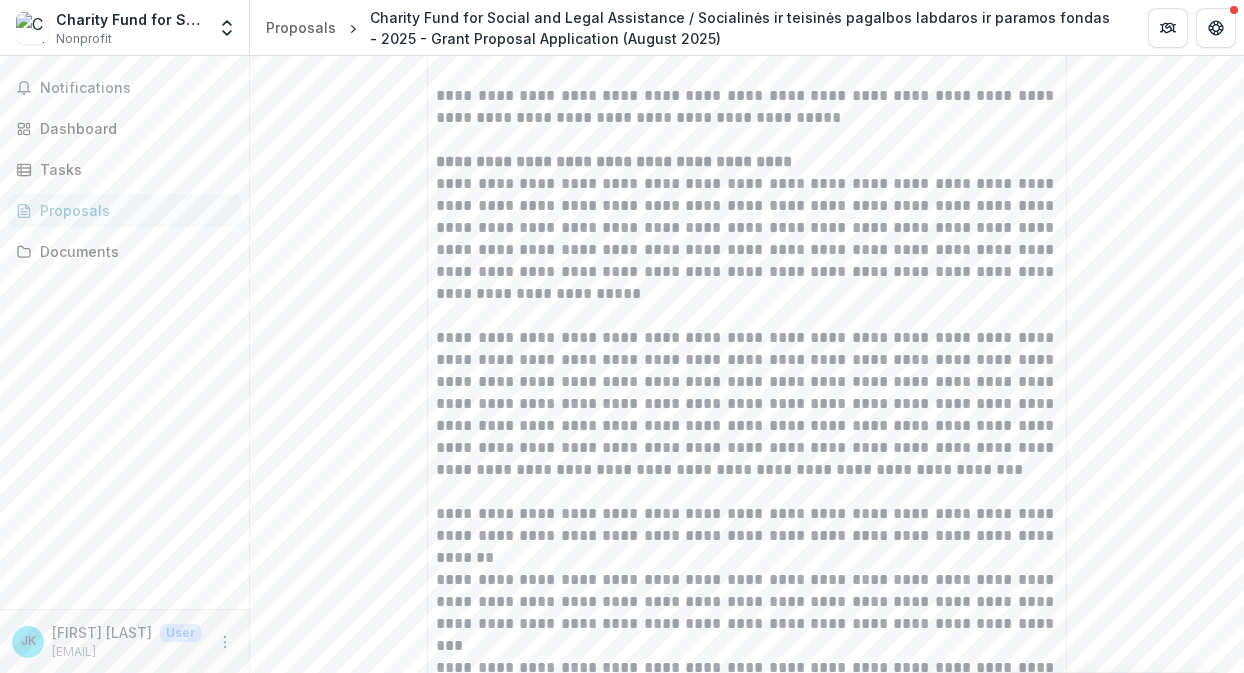 click on "Next" at bounding box center (1181, 911) 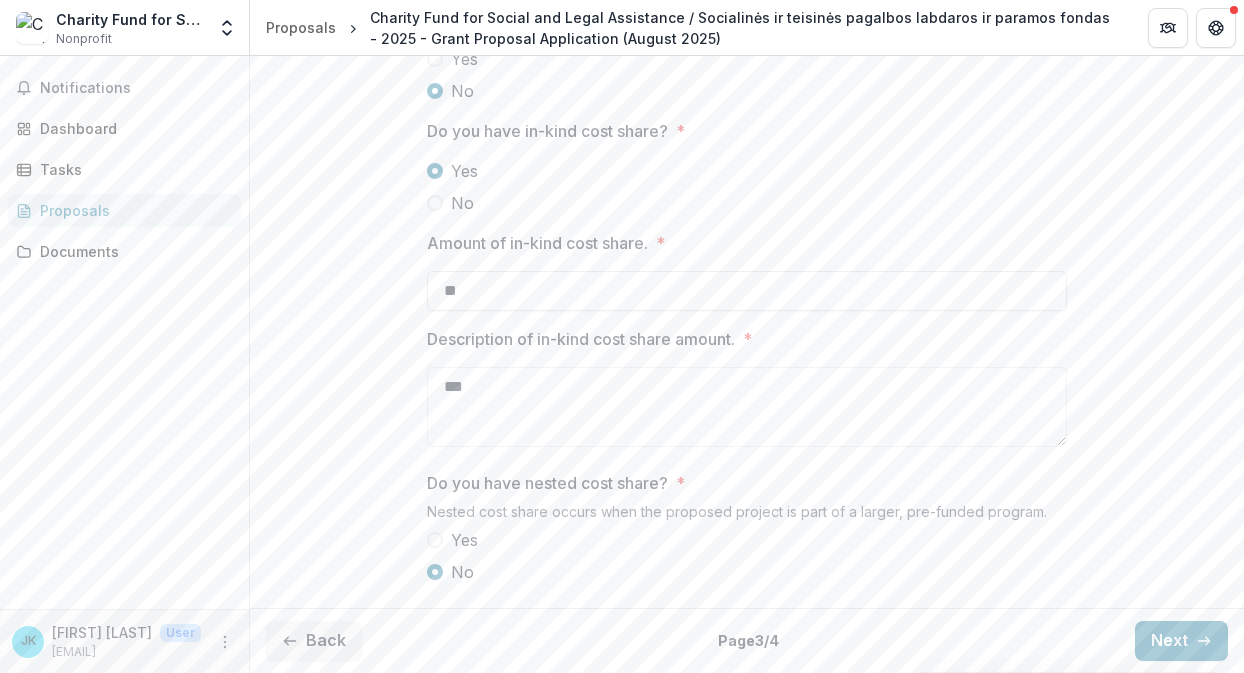 scroll, scrollTop: 3885, scrollLeft: 0, axis: vertical 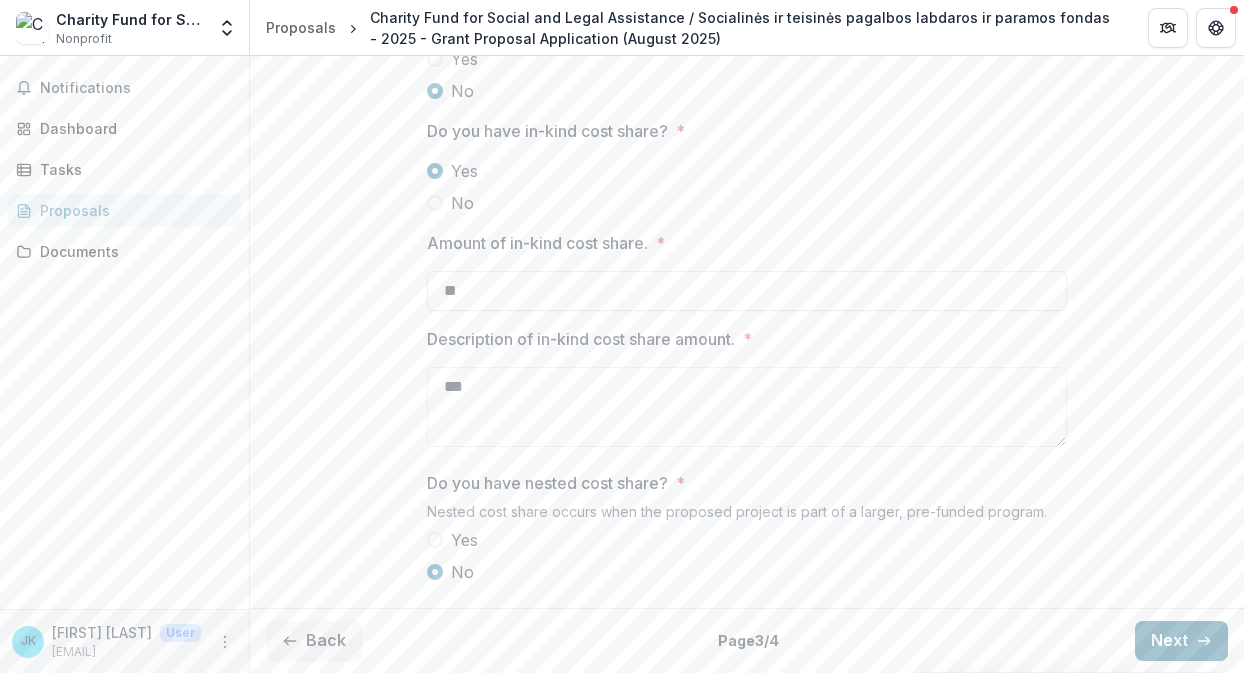 click 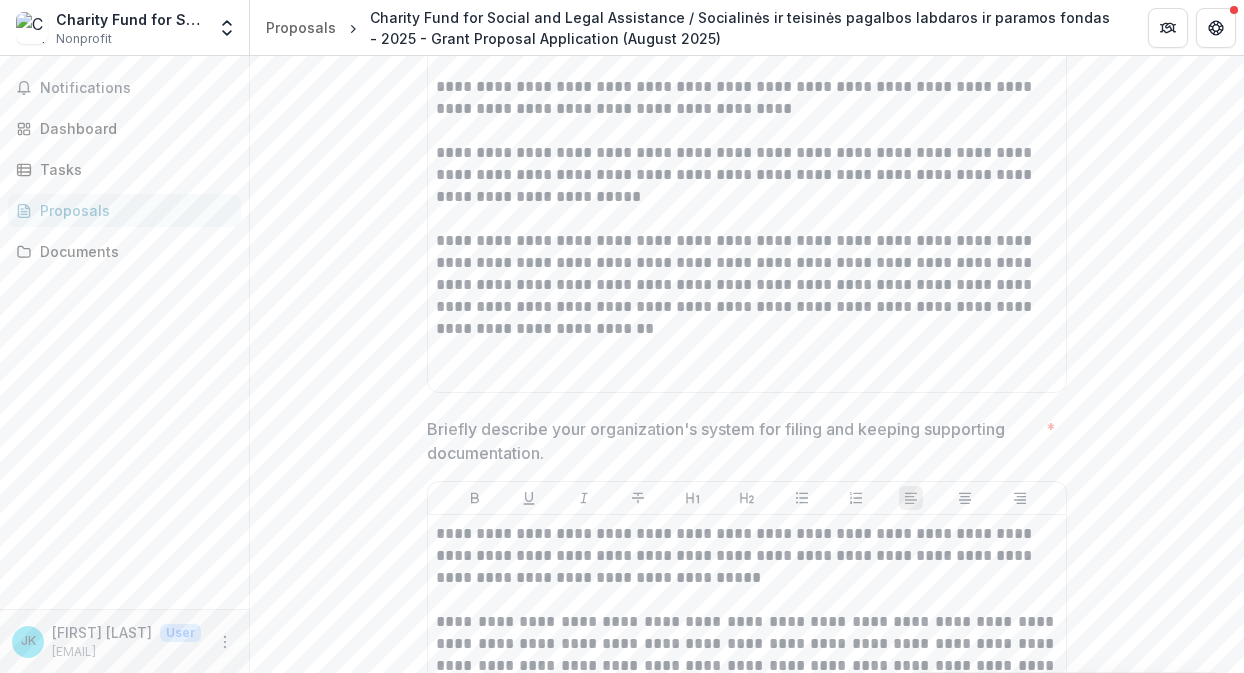 type on "********" 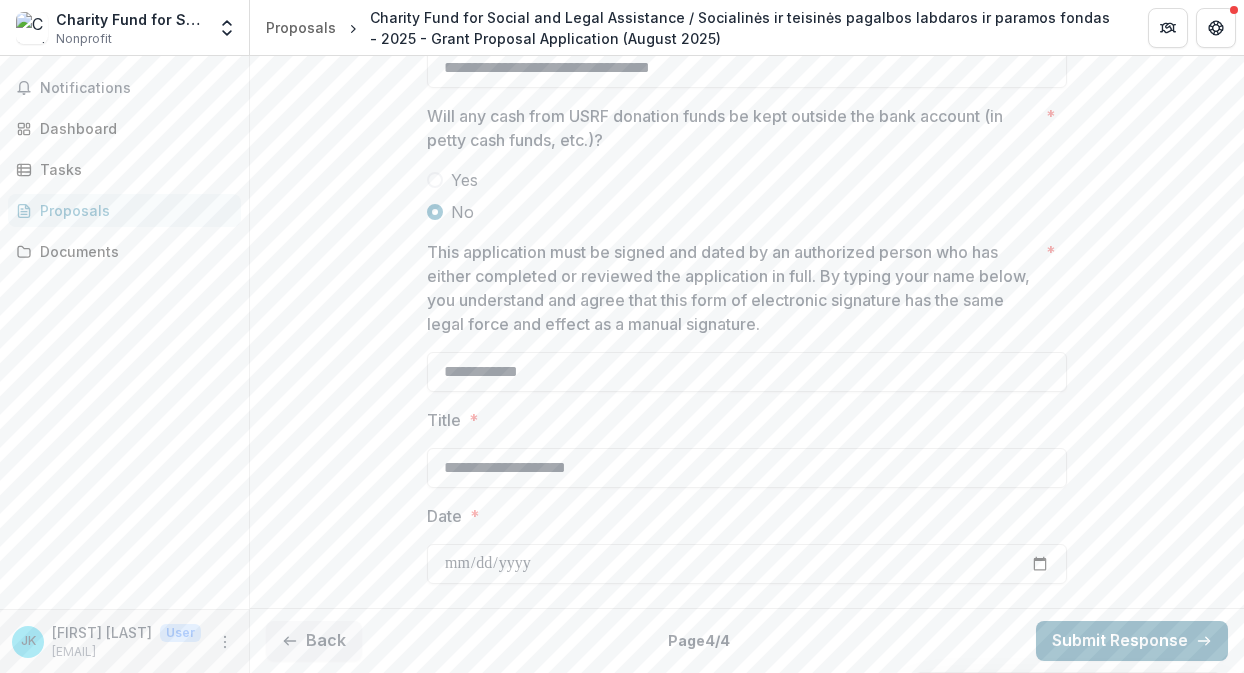scroll, scrollTop: 7212, scrollLeft: 0, axis: vertical 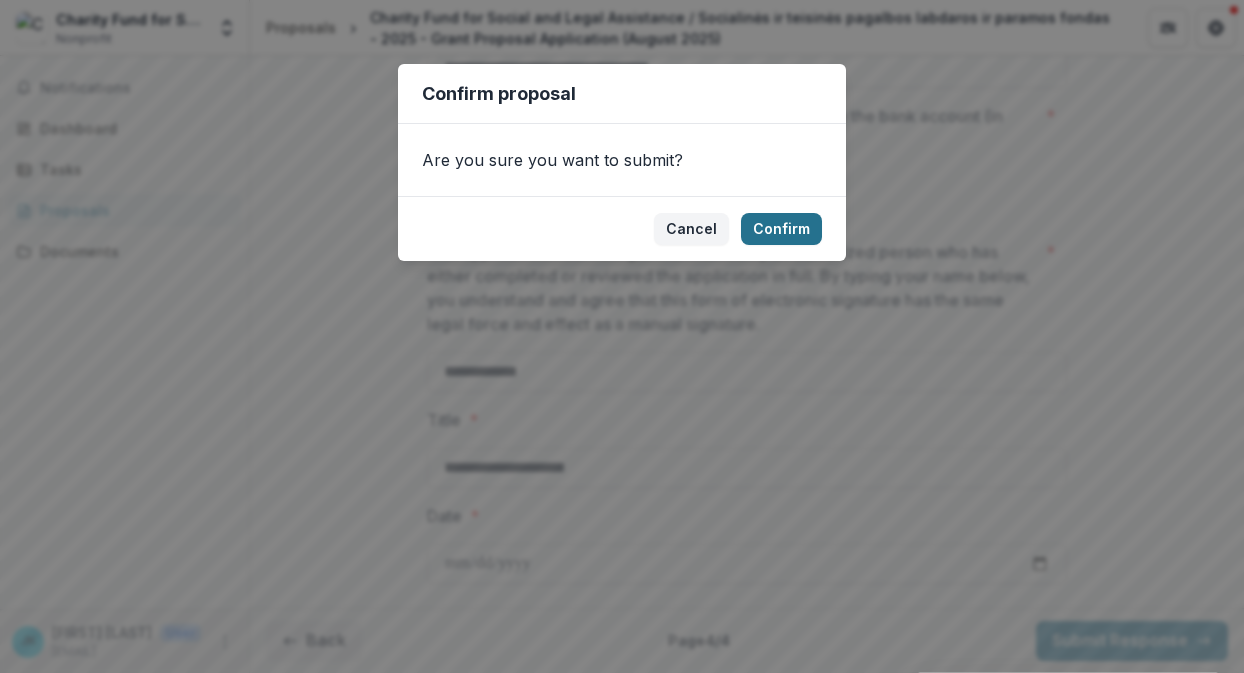click on "Confirm" at bounding box center [781, 229] 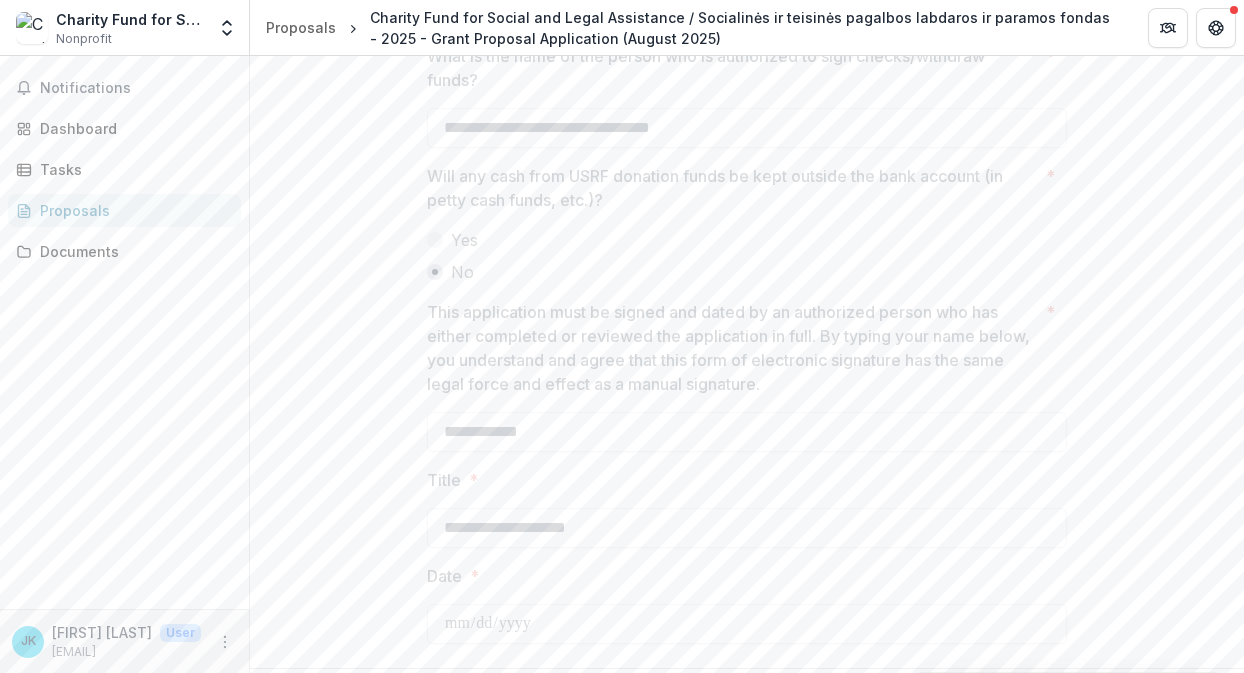 scroll, scrollTop: 4657, scrollLeft: 0, axis: vertical 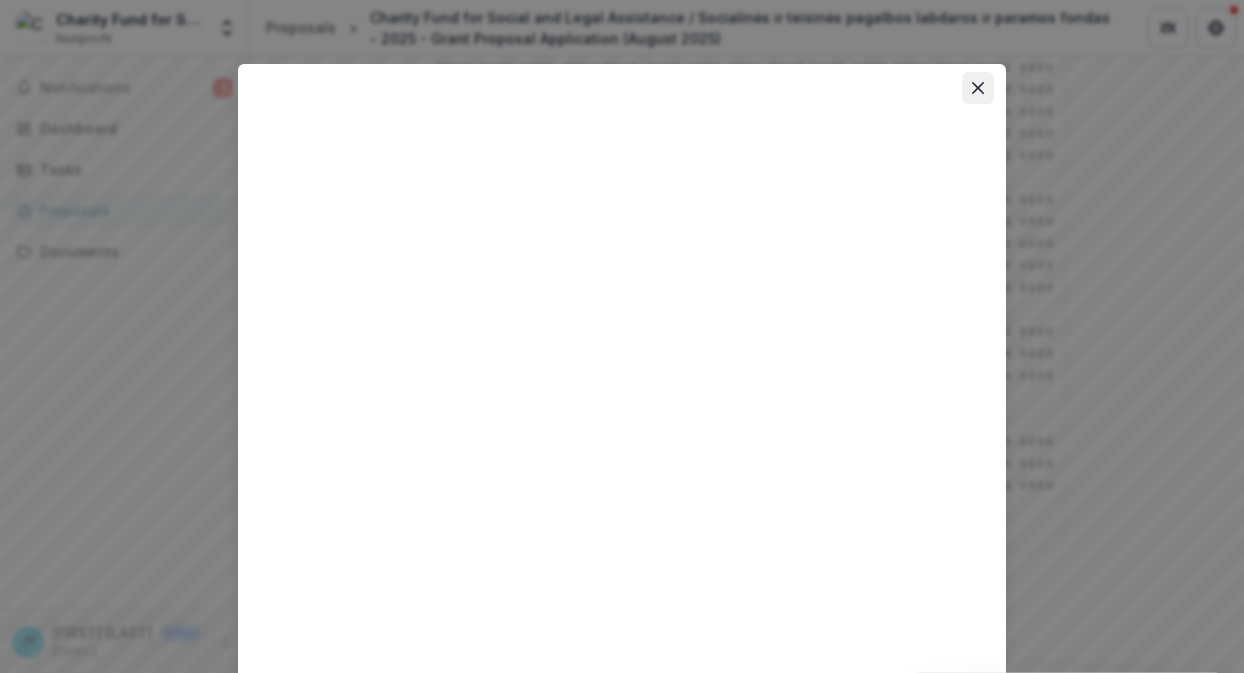 click 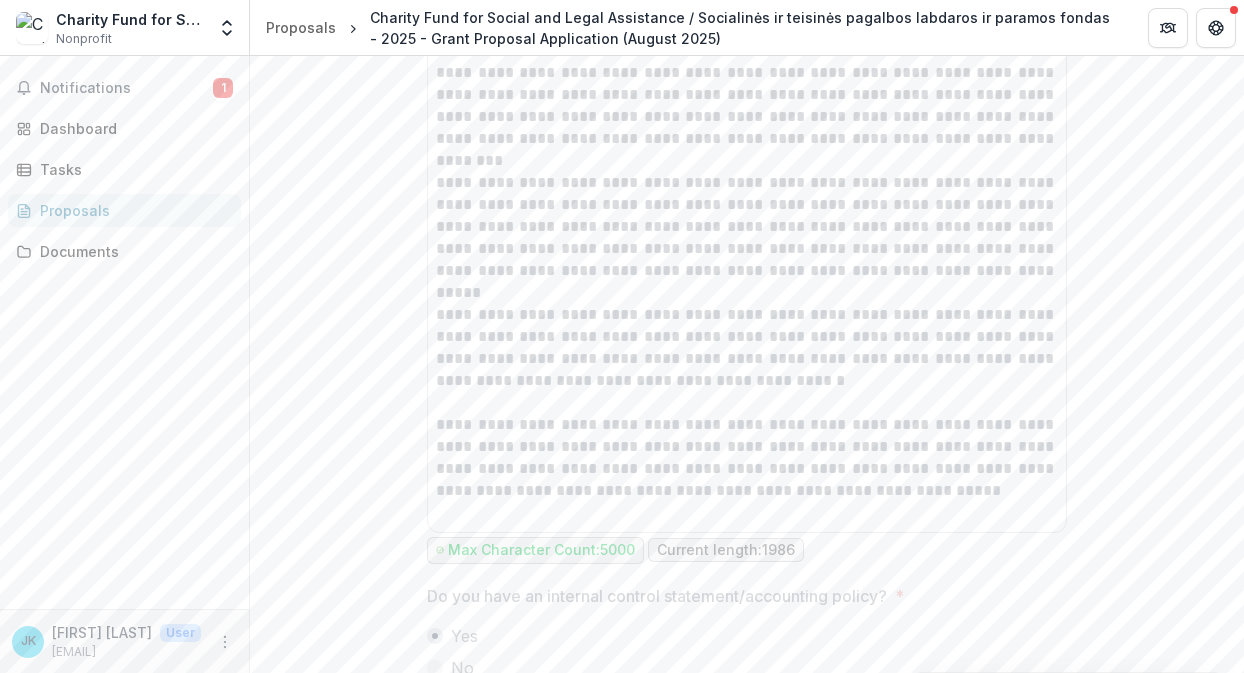 scroll, scrollTop: 4343, scrollLeft: 0, axis: vertical 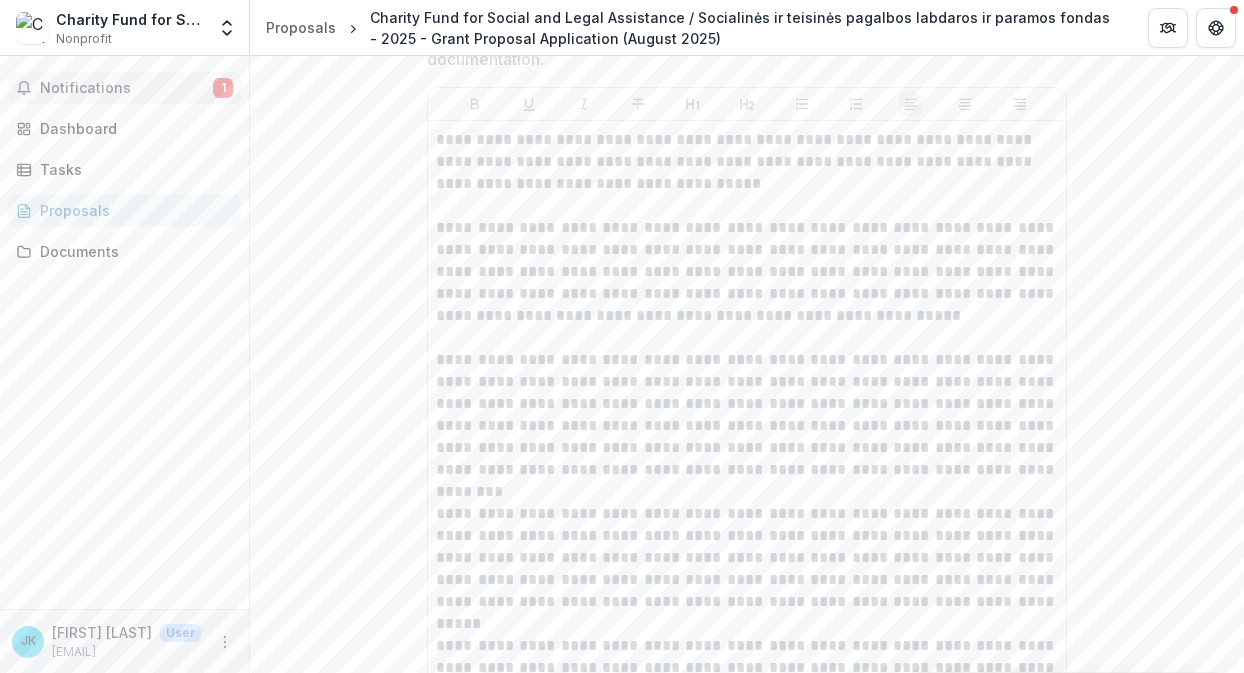 click on "Notifications 1" at bounding box center [124, 88] 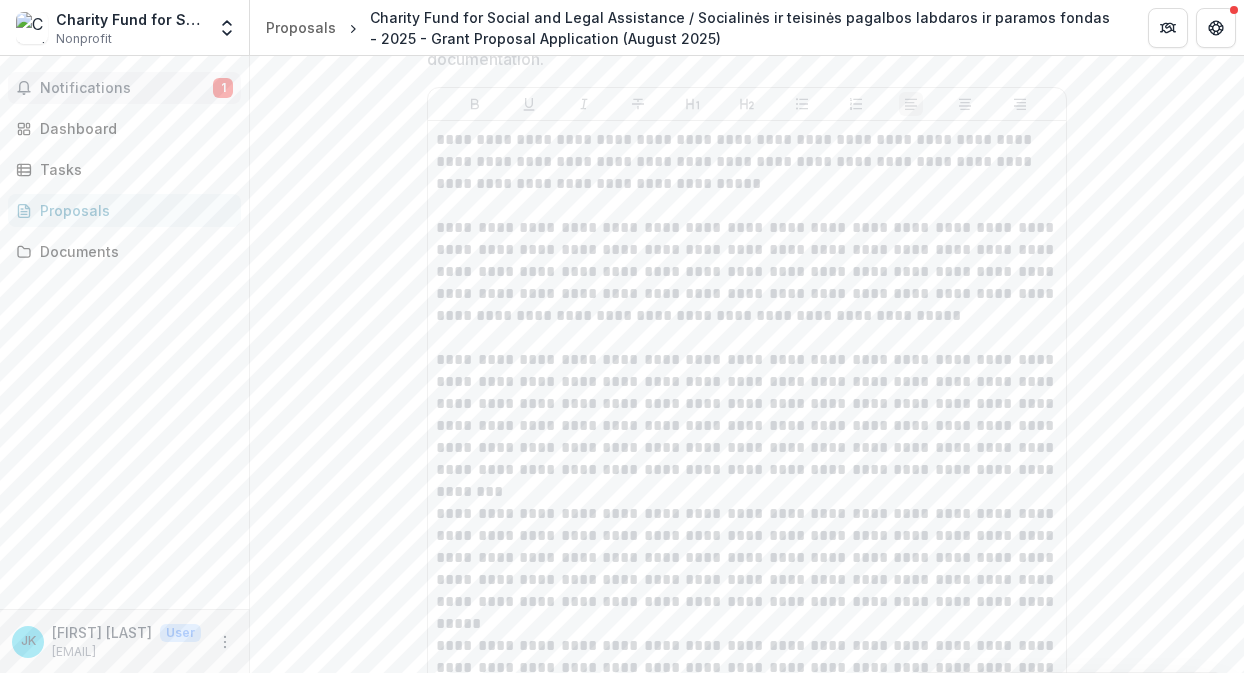 click on "Proposals" at bounding box center (132, 210) 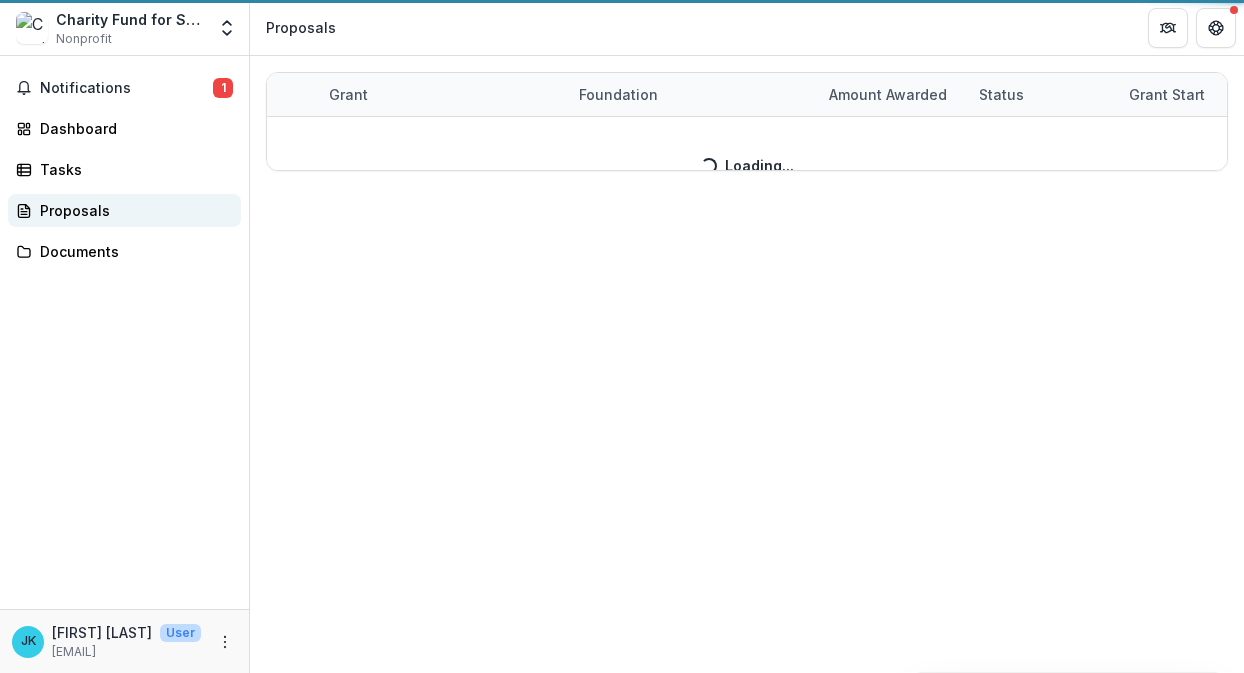 scroll, scrollTop: 0, scrollLeft: 0, axis: both 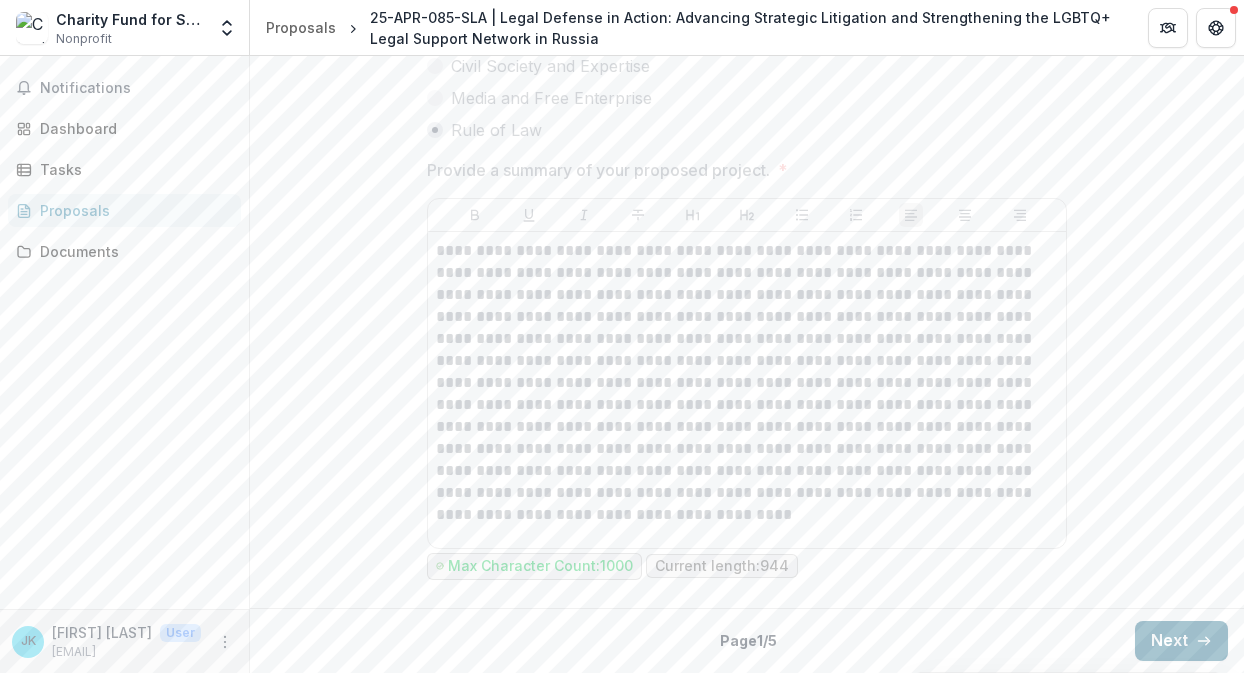 click on "Next" at bounding box center (1181, 641) 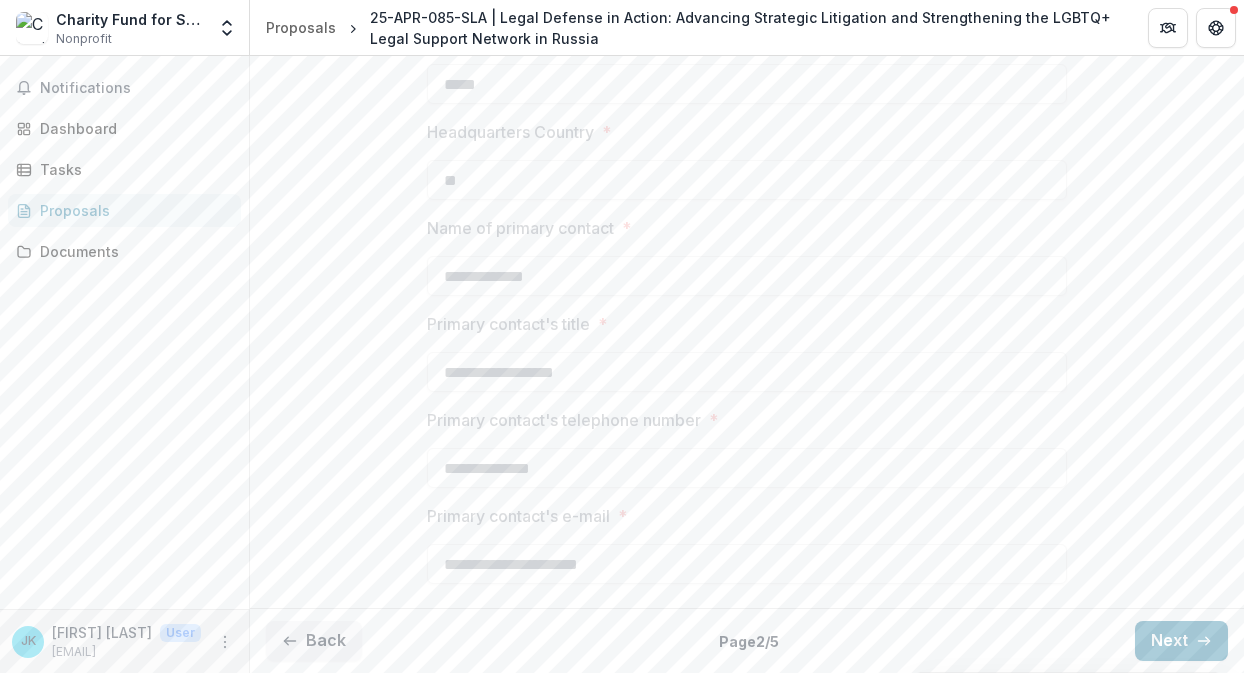 scroll, scrollTop: 903, scrollLeft: 0, axis: vertical 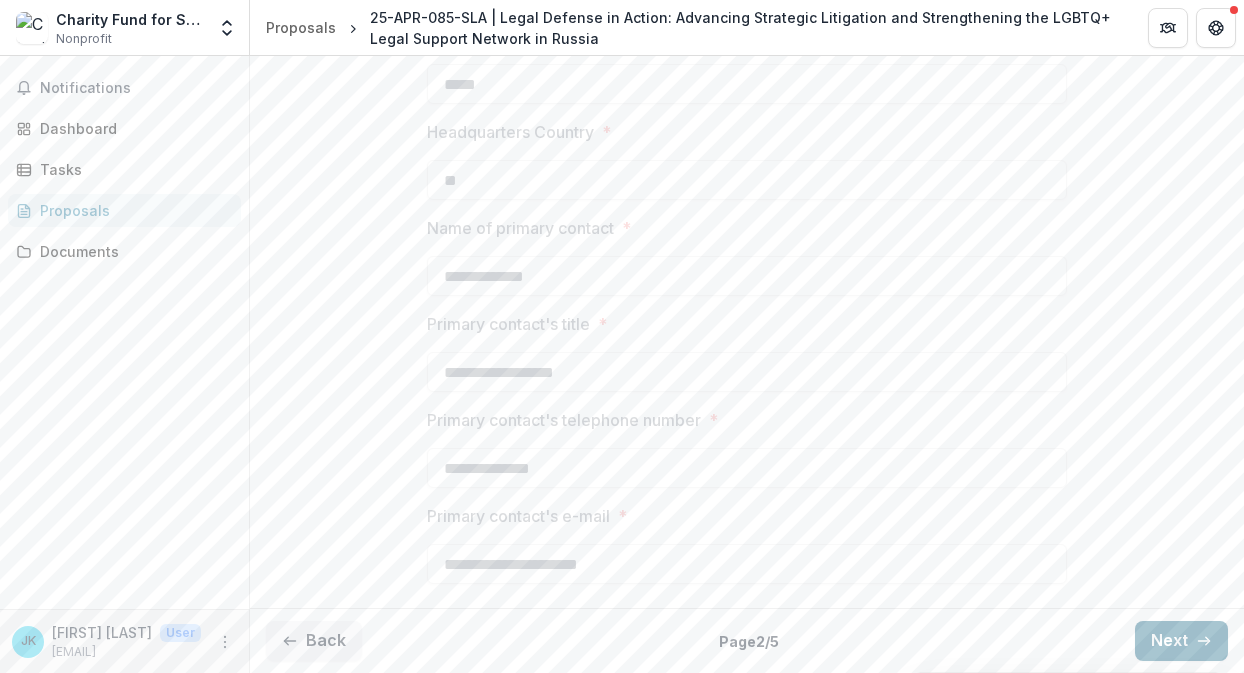 click on "Next" at bounding box center [1181, 641] 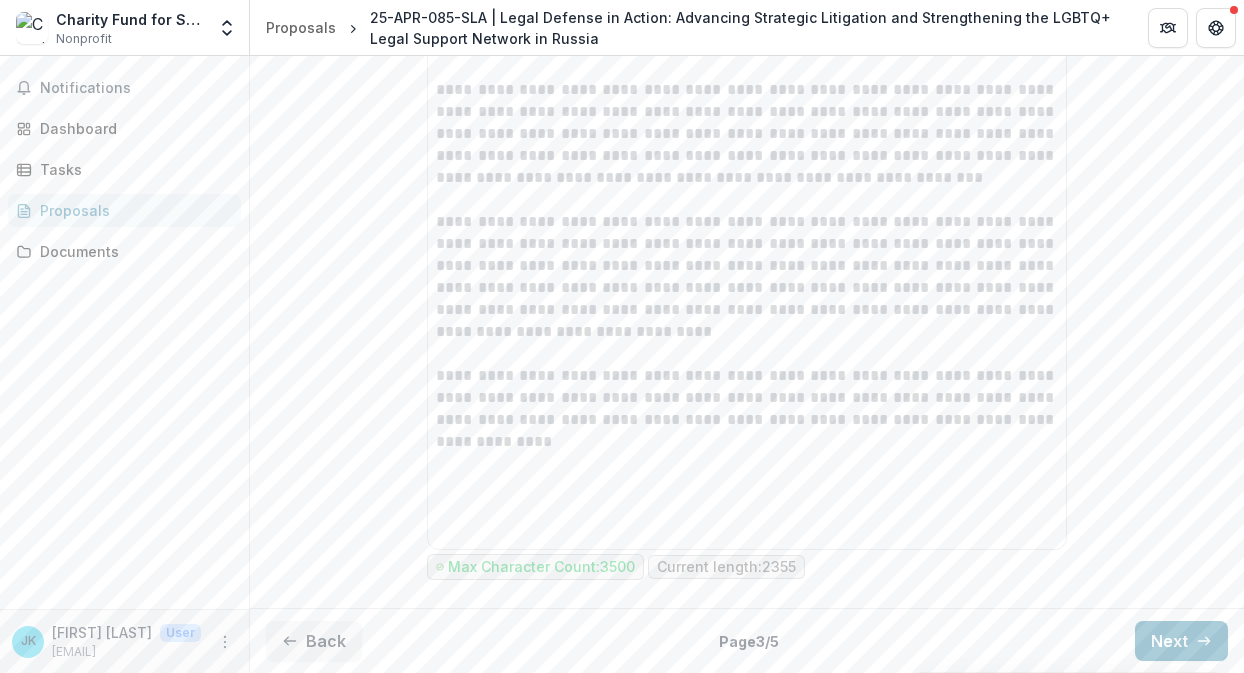 scroll, scrollTop: 10554, scrollLeft: 0, axis: vertical 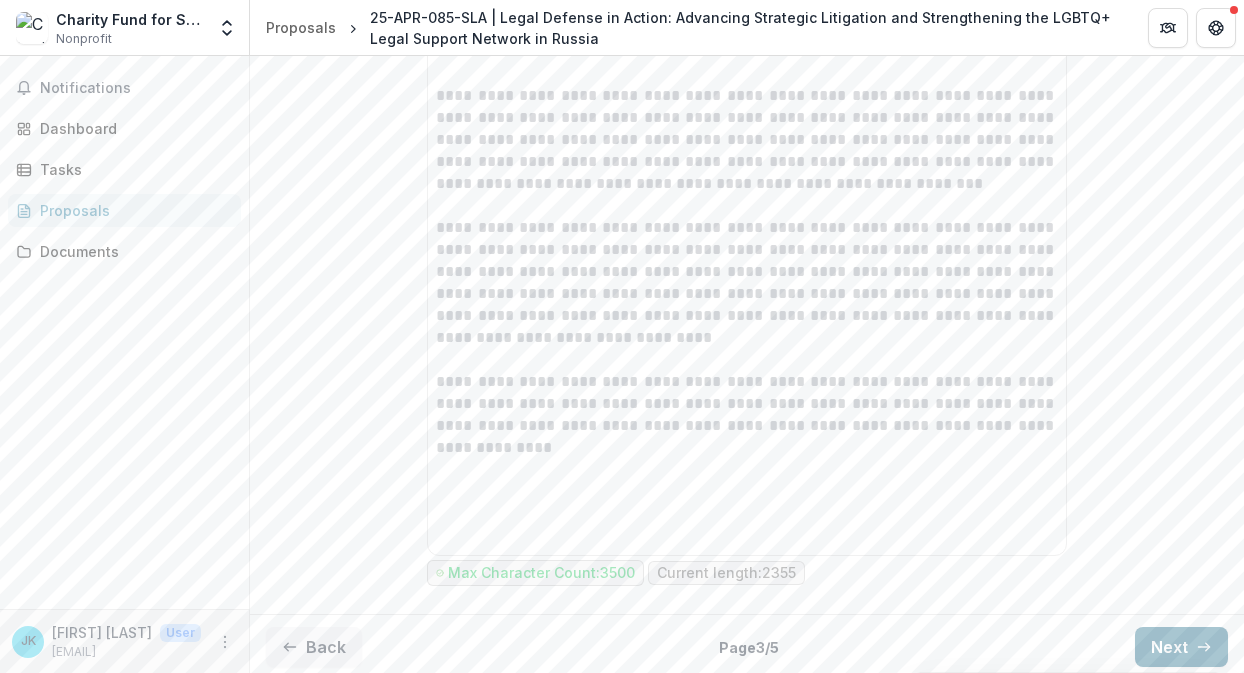 click on "Next" at bounding box center (1181, 647) 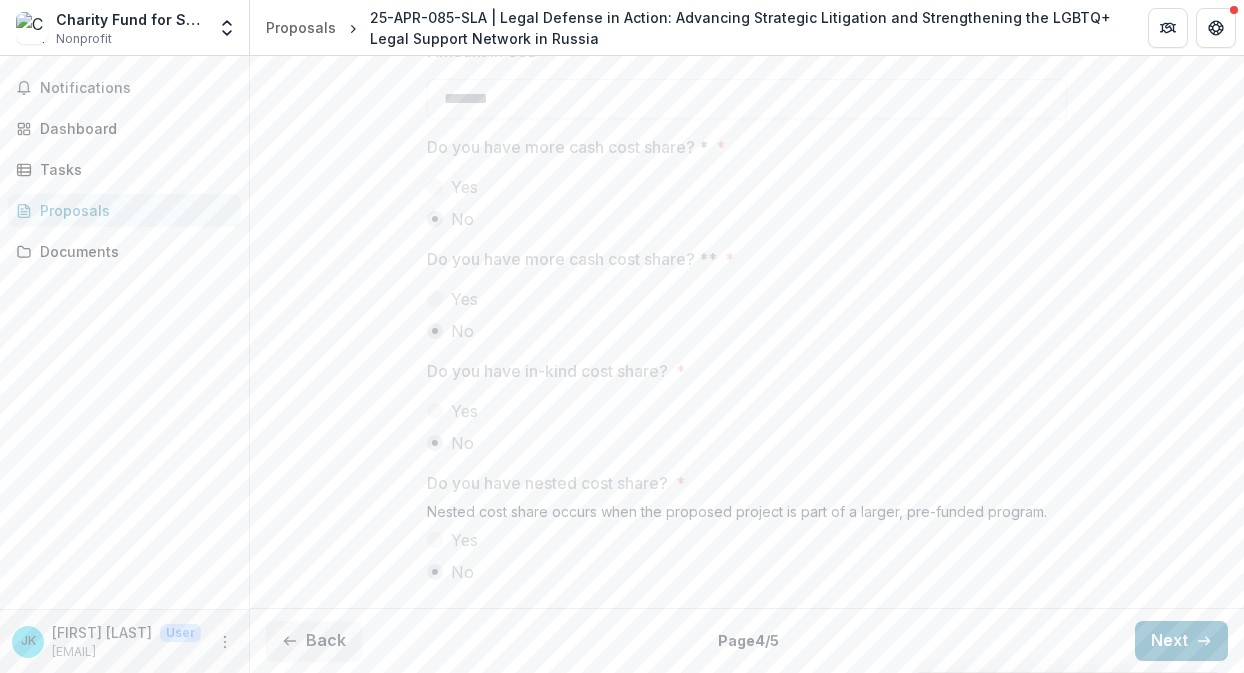 scroll, scrollTop: 3447, scrollLeft: 0, axis: vertical 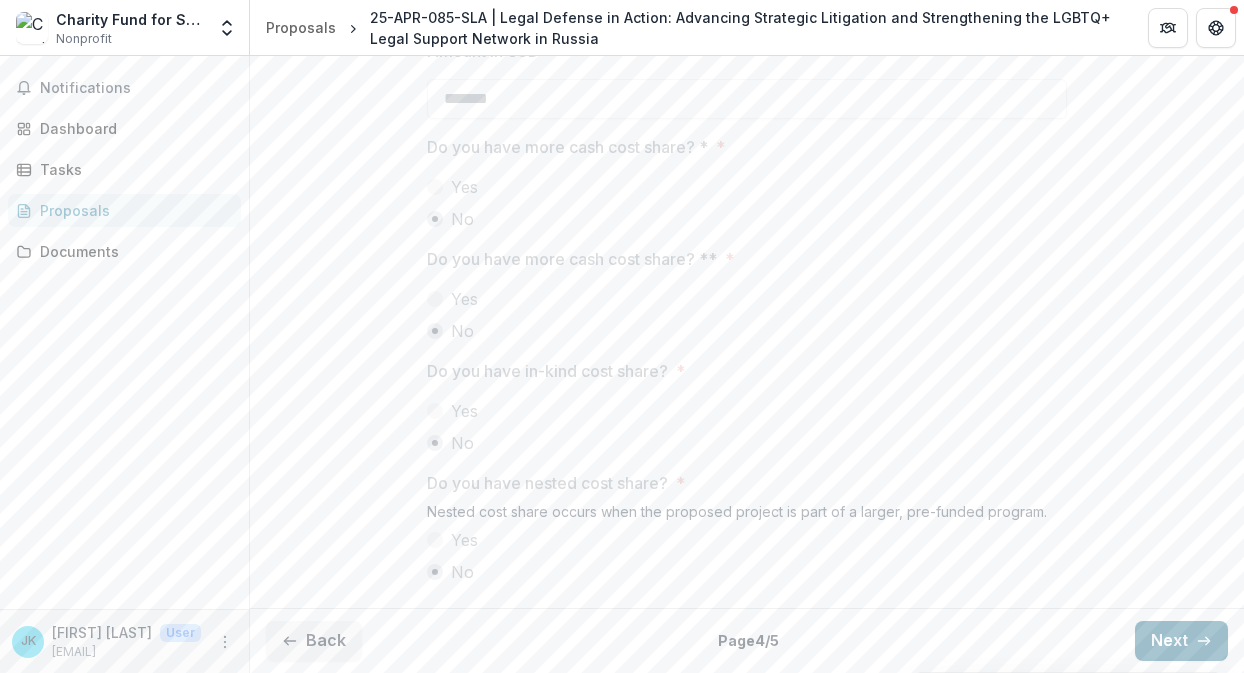 click 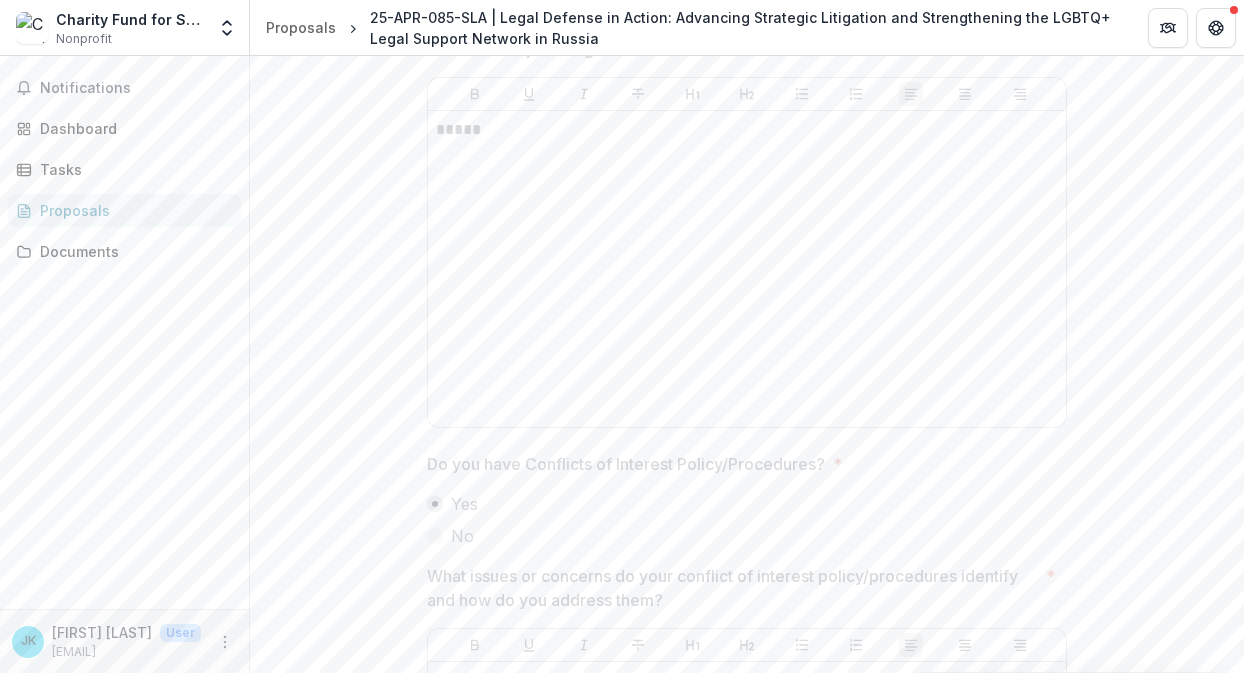 type on "********" 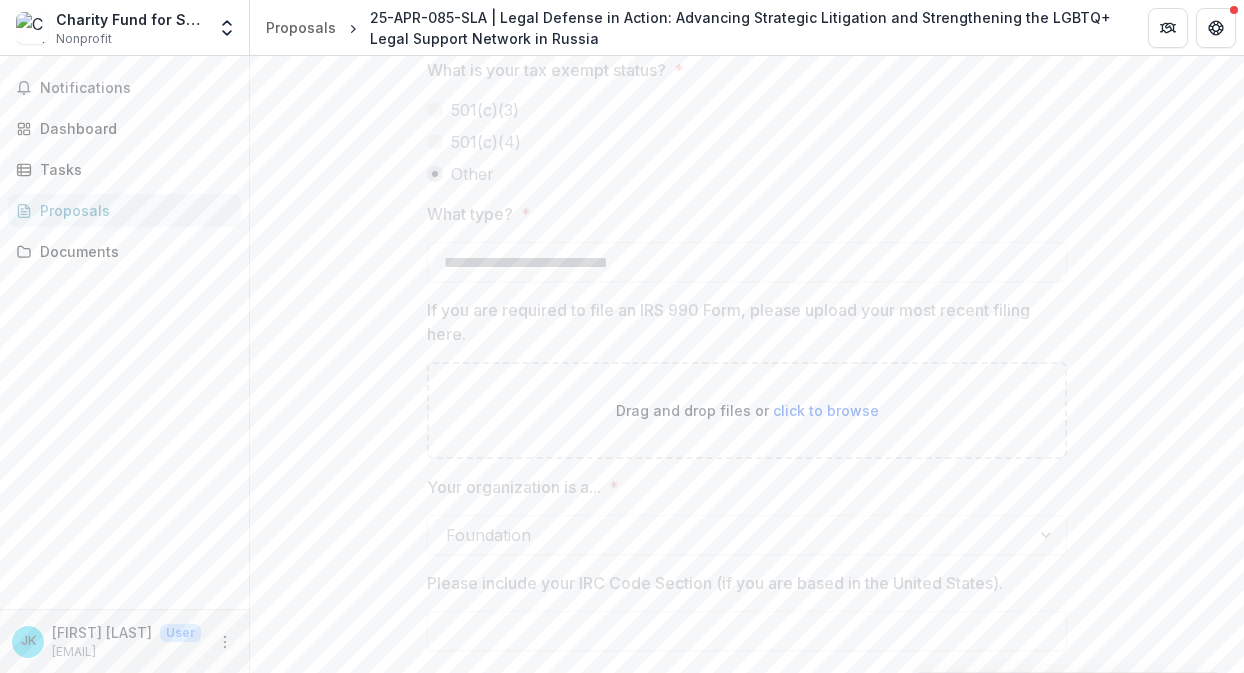 scroll, scrollTop: 810, scrollLeft: 0, axis: vertical 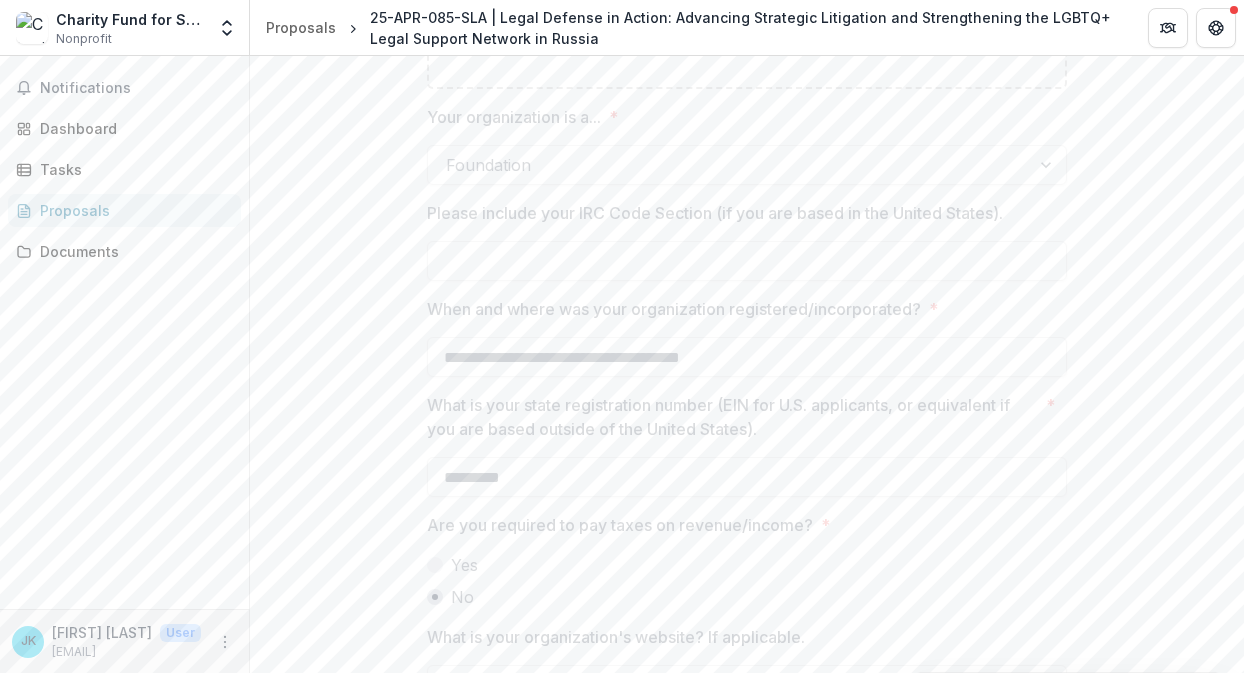 click on "**********" at bounding box center [747, 3021] 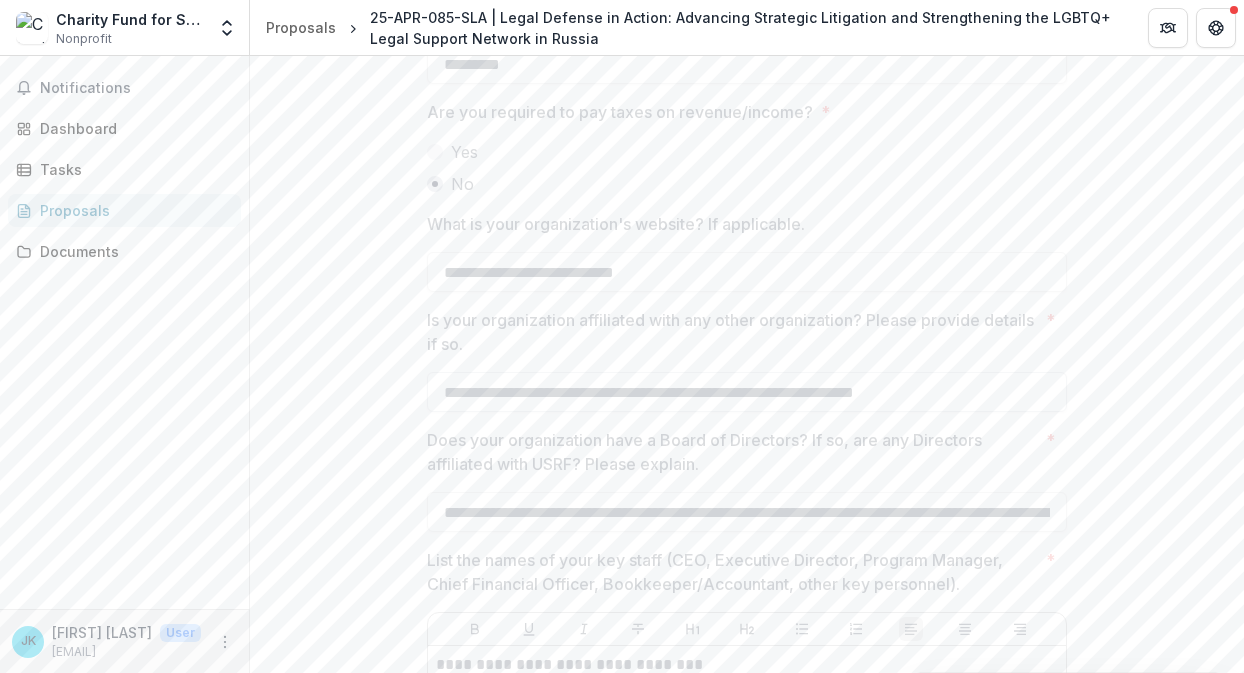 scroll, scrollTop: 1596, scrollLeft: 0, axis: vertical 